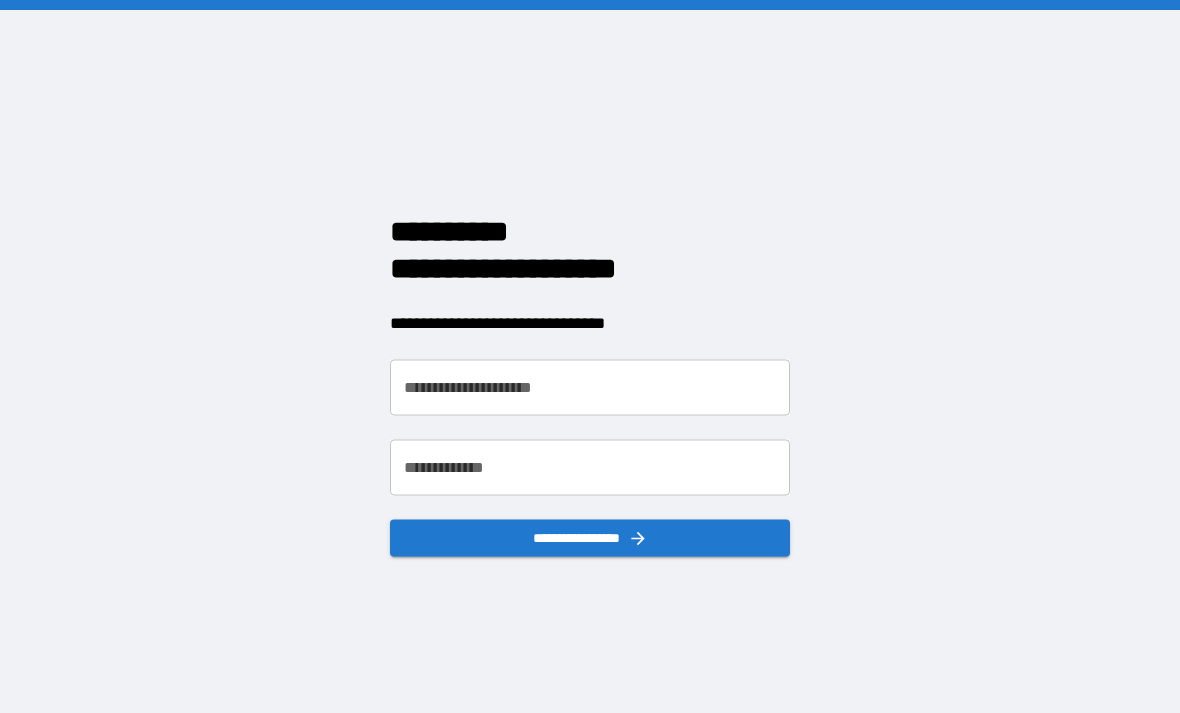scroll, scrollTop: 0, scrollLeft: 0, axis: both 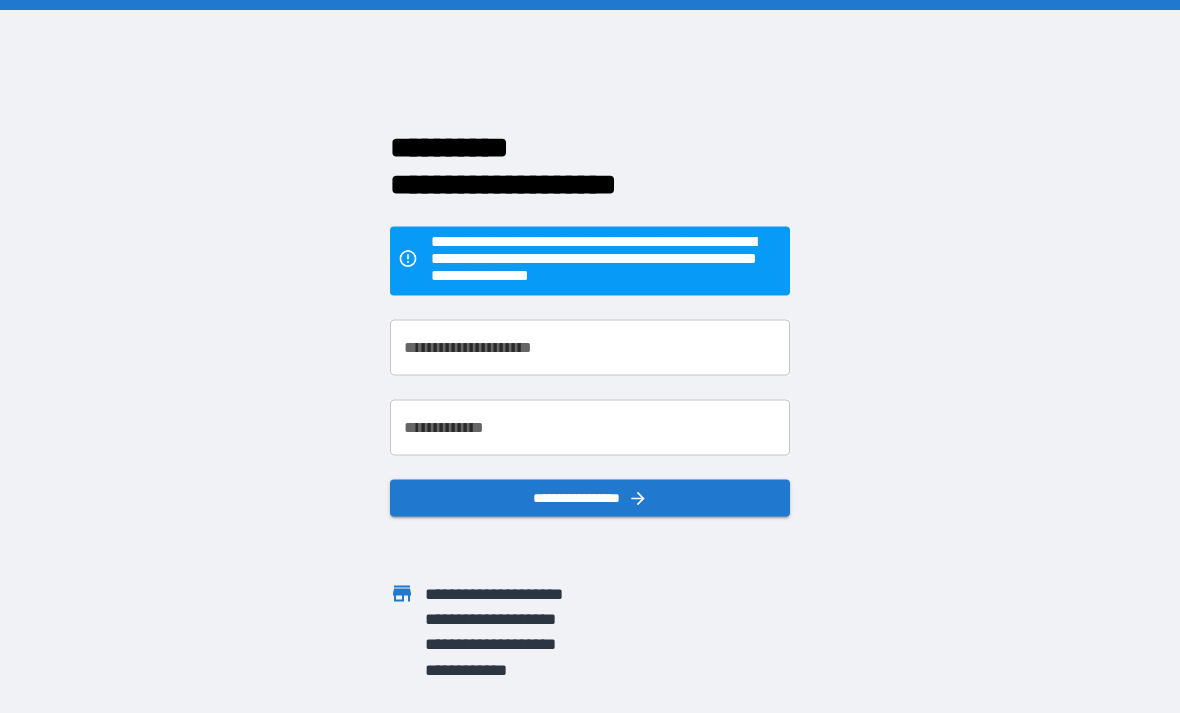 click on "**********" at bounding box center (590, 347) 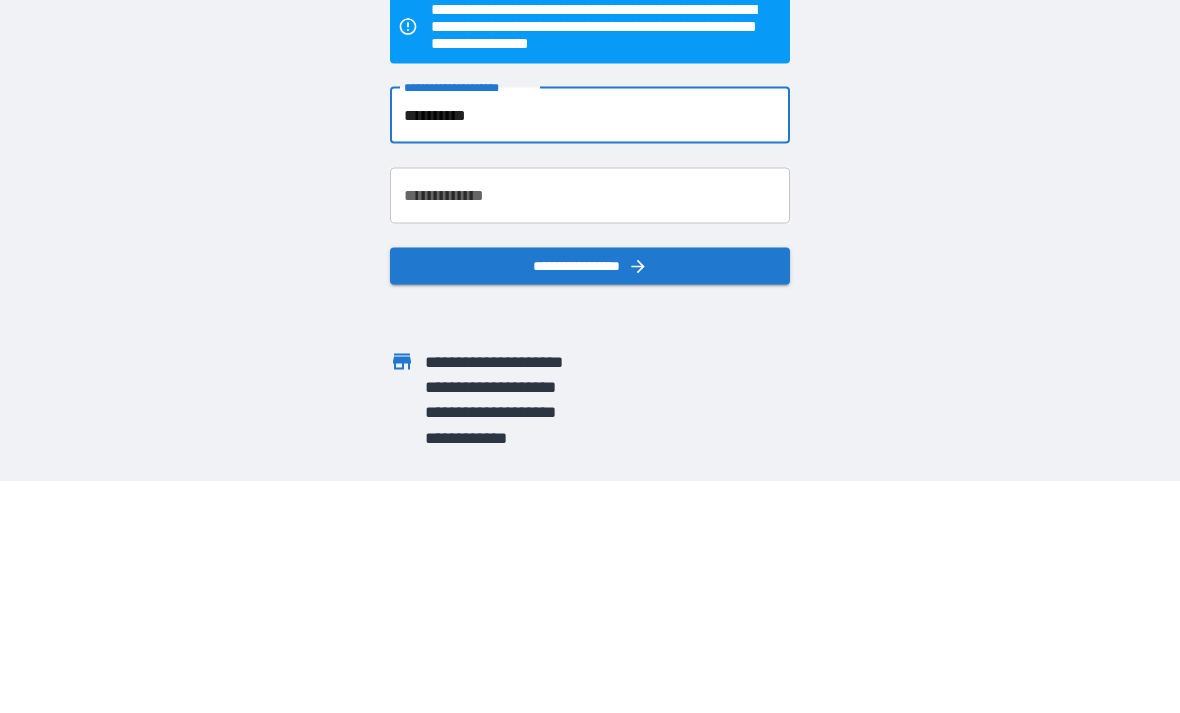 type on "**********" 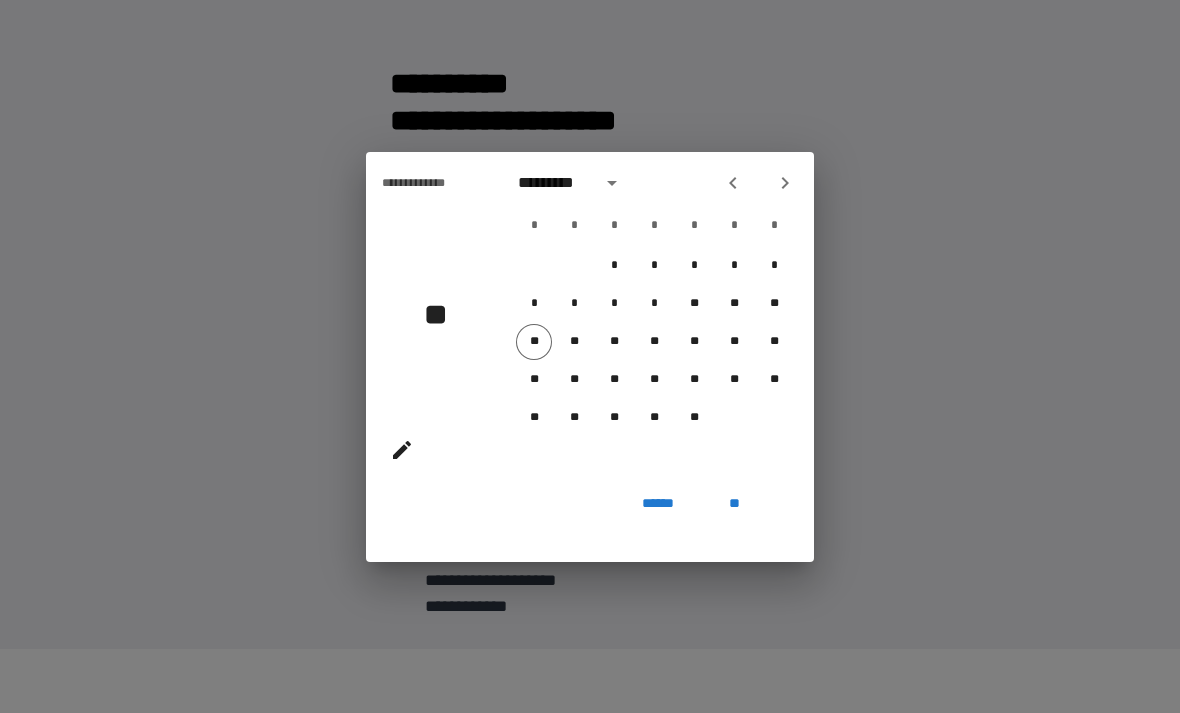 click on "**" at bounding box center (443, 314) 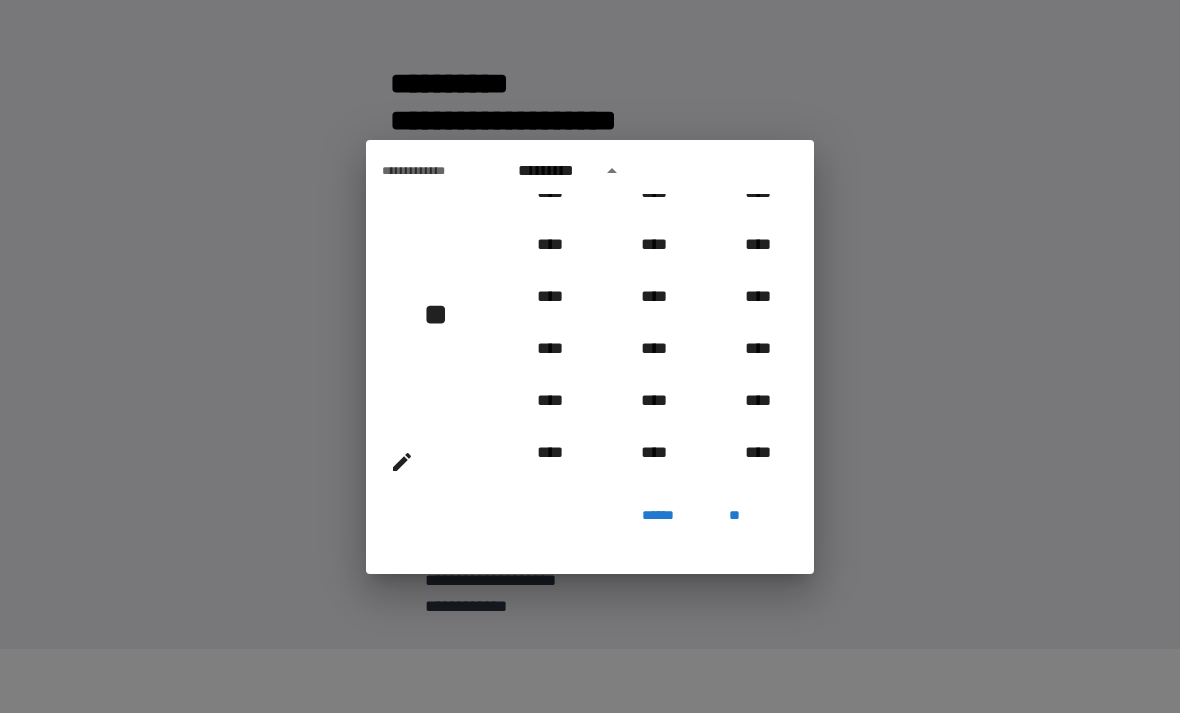 scroll, scrollTop: 1507, scrollLeft: 0, axis: vertical 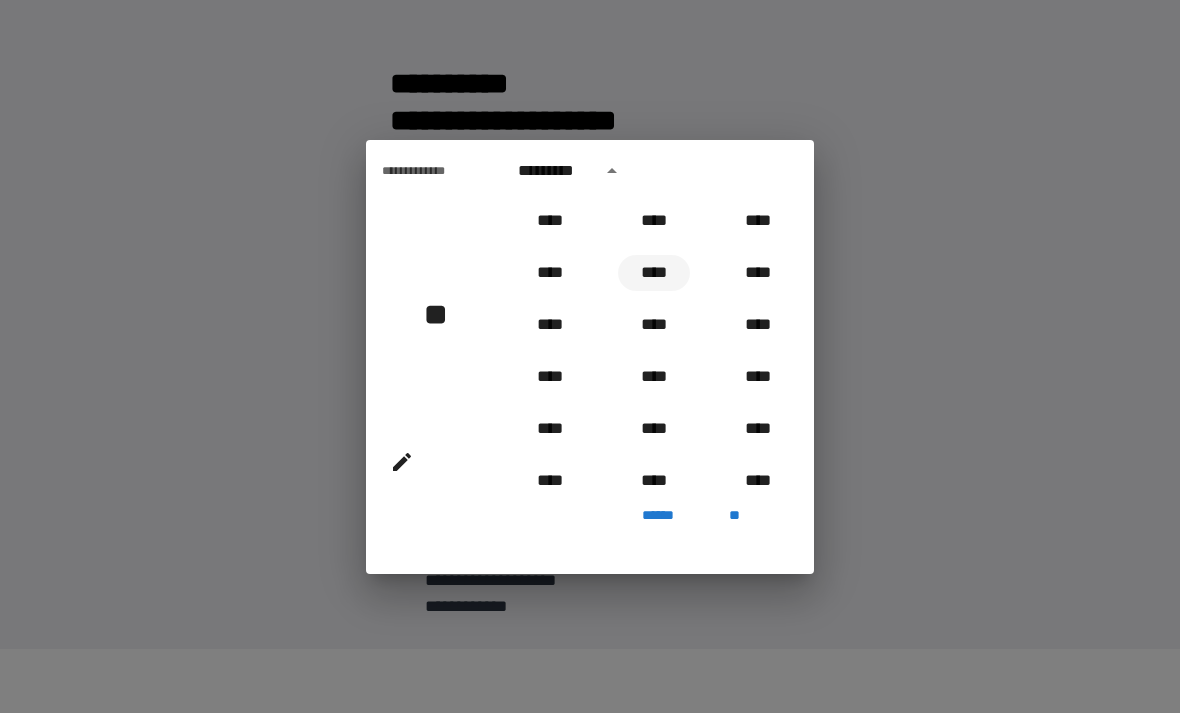 click on "****" at bounding box center [654, 273] 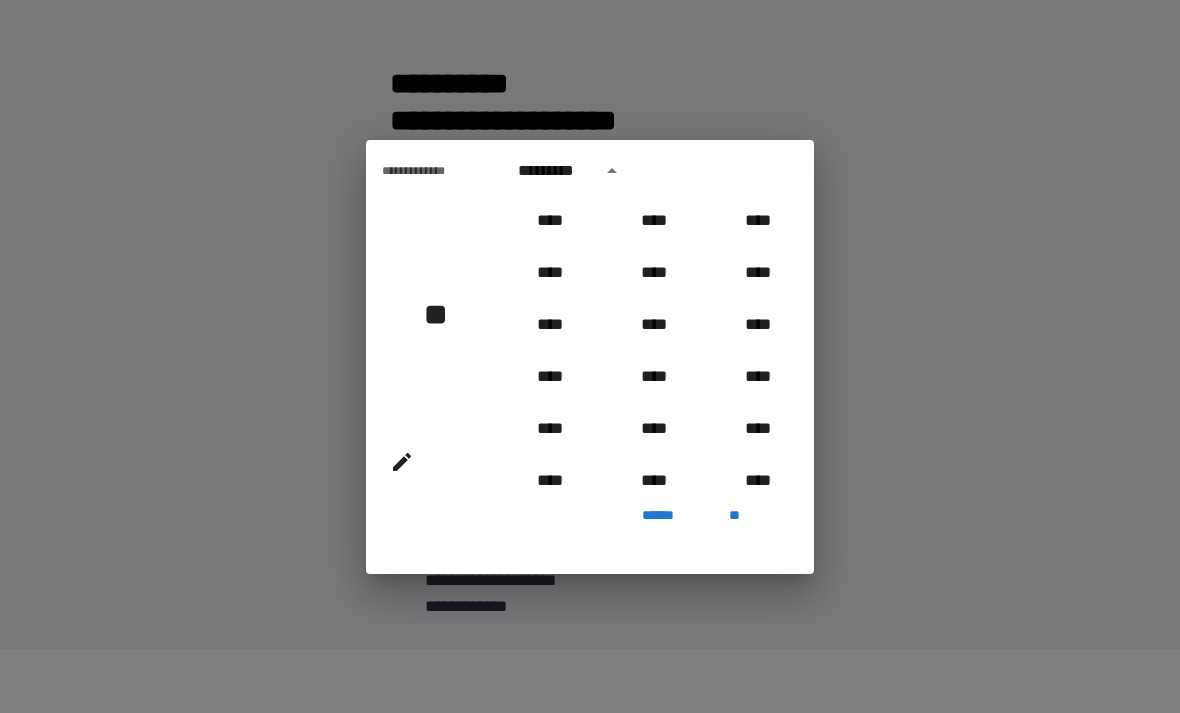 type on "**********" 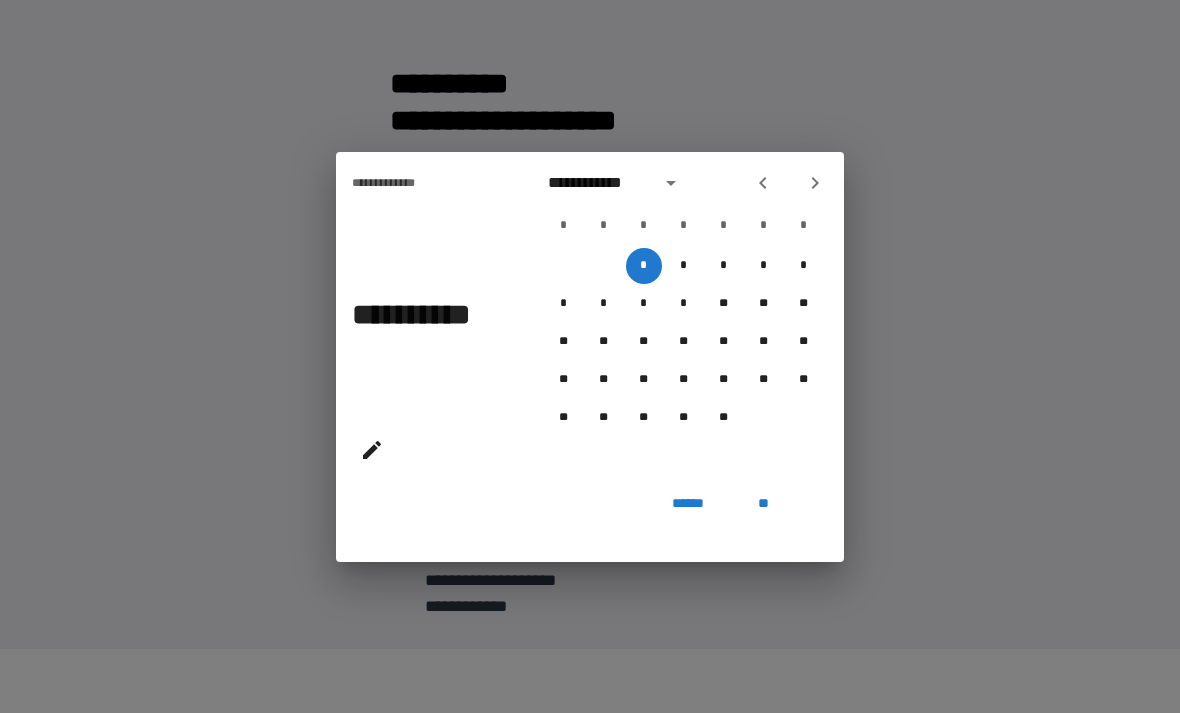 click on "**********" at bounding box center (598, 183) 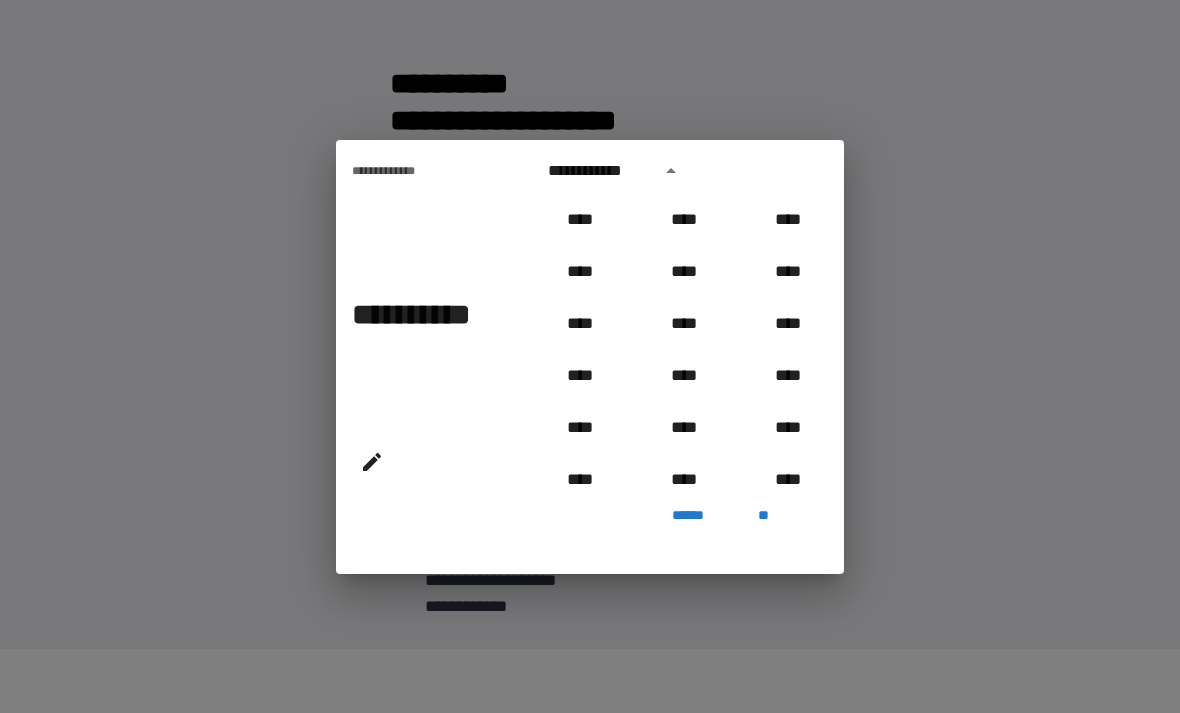 scroll, scrollTop: 1434, scrollLeft: 0, axis: vertical 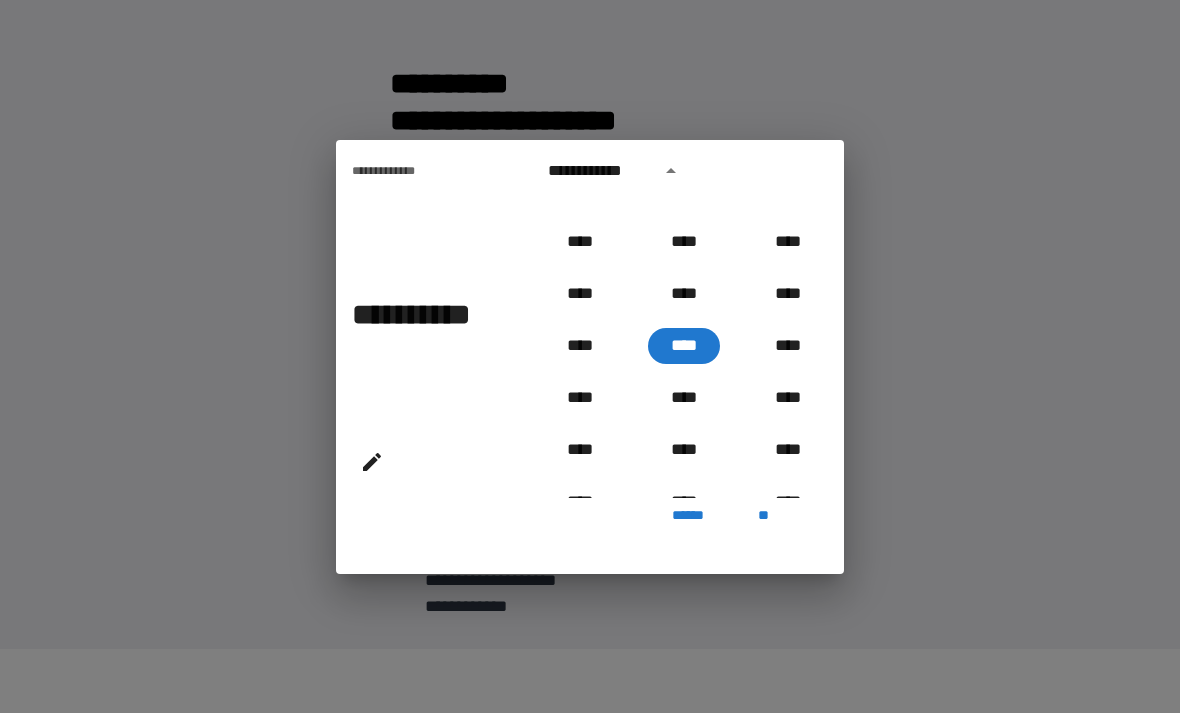 click on "**********" at bounding box center (422, 314) 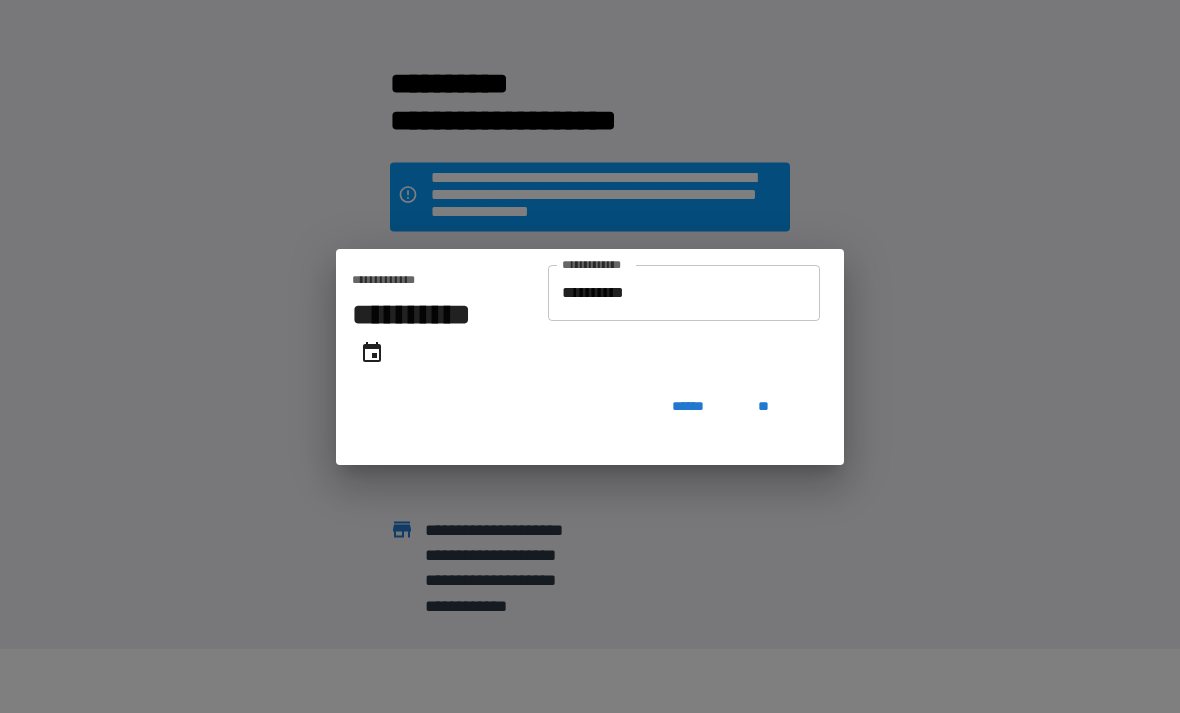 click on "**********" at bounding box center [684, 293] 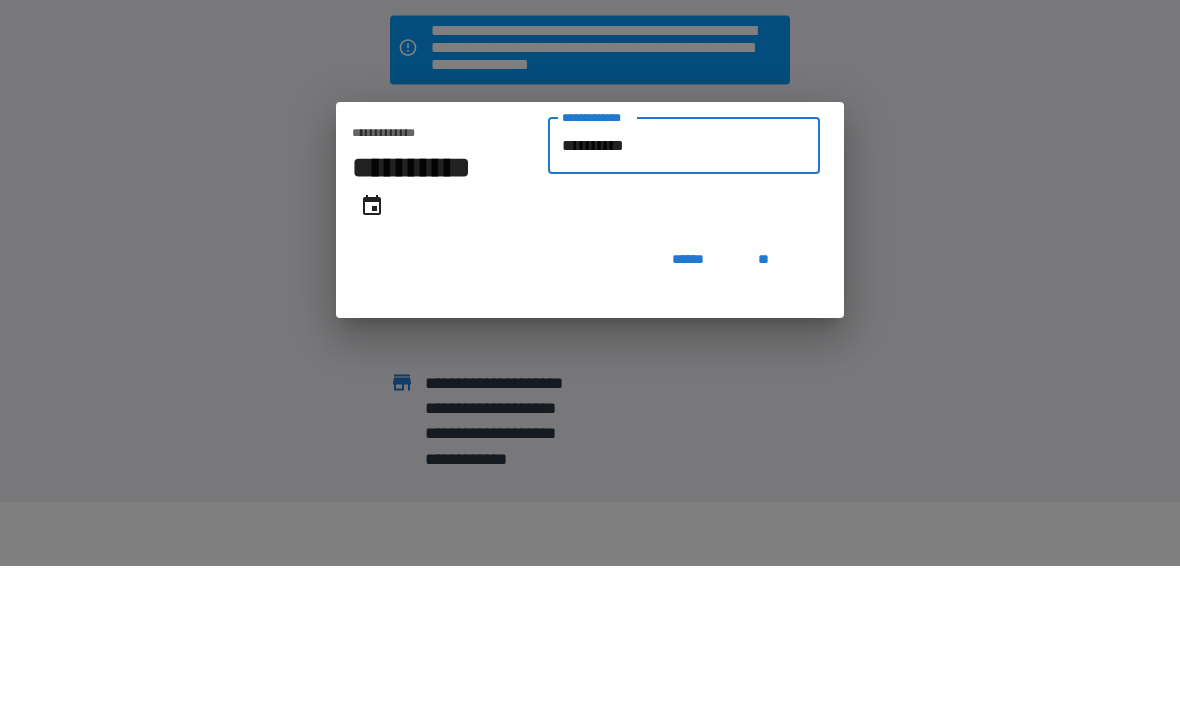 type on "*********" 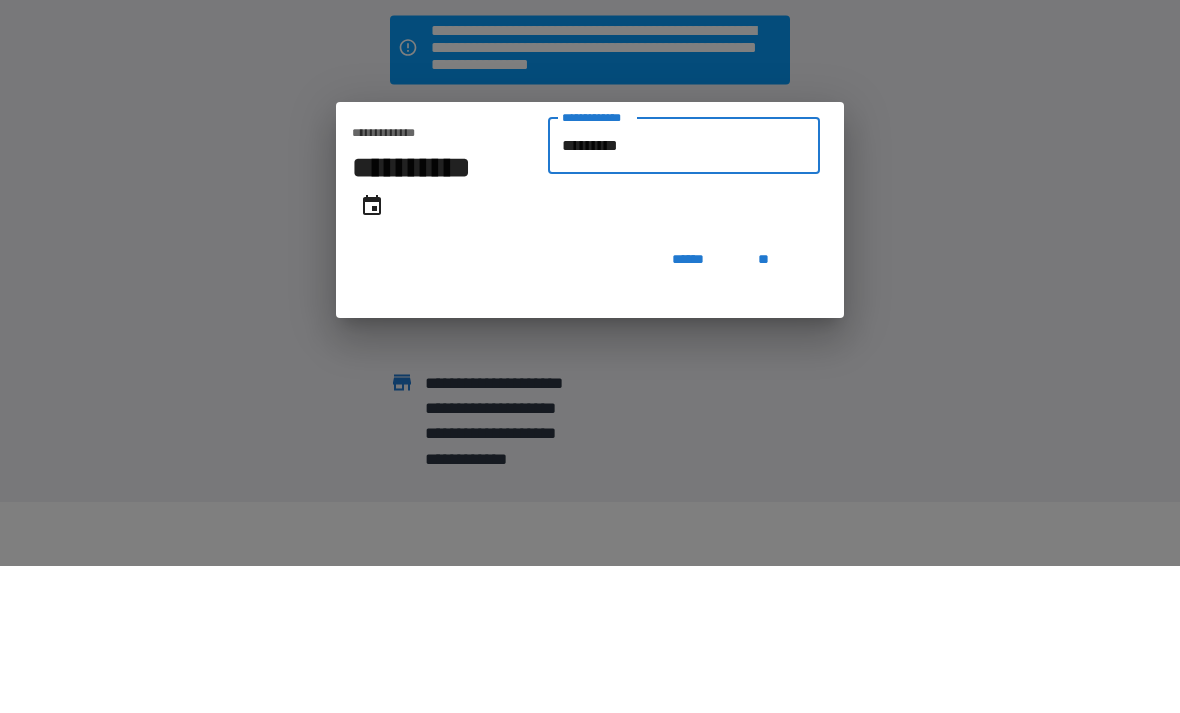 type on "**********" 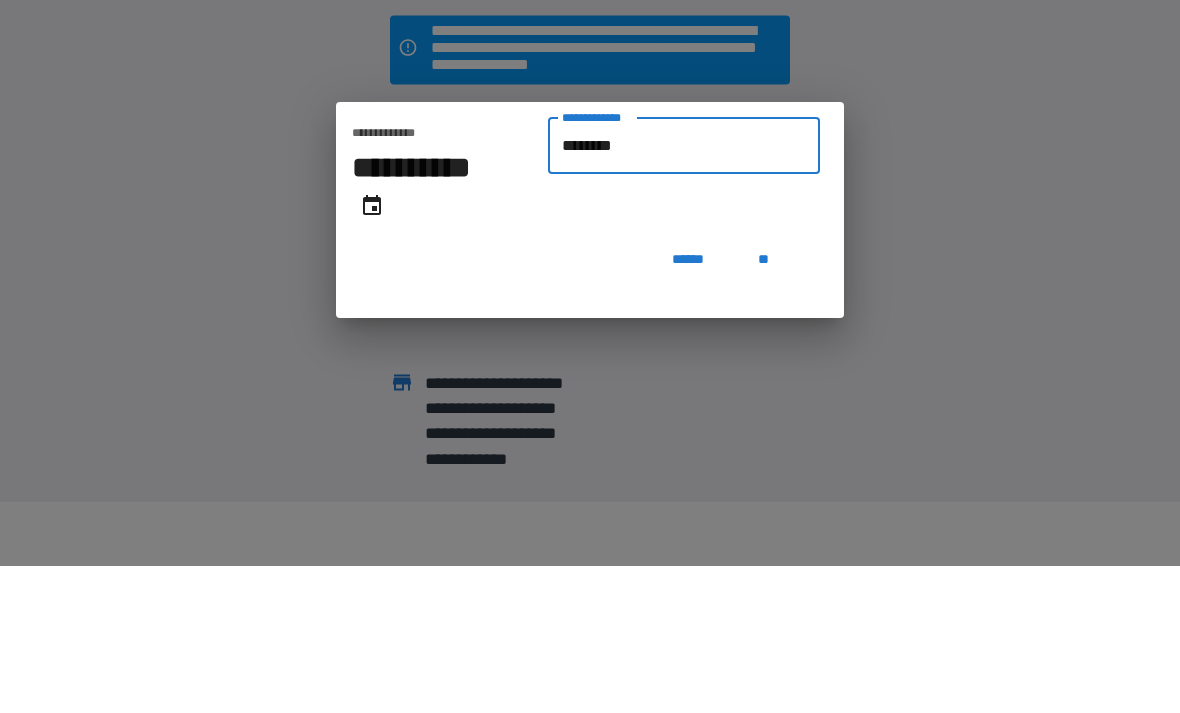 type on "**********" 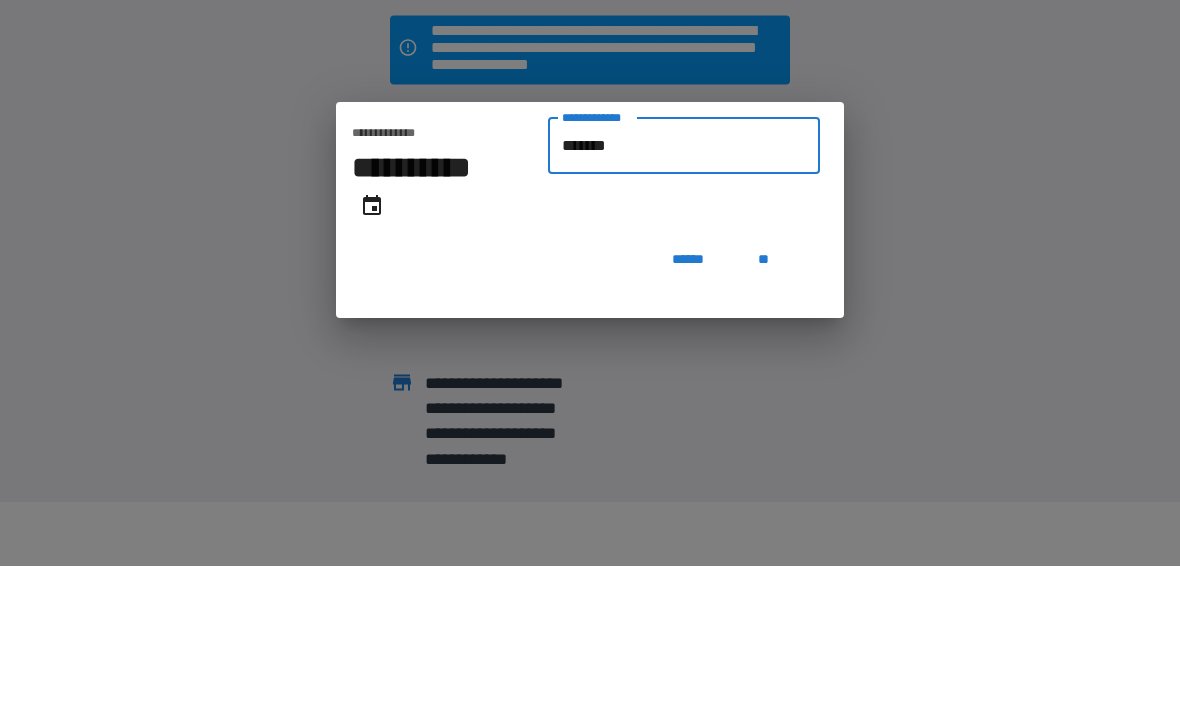 type on "**********" 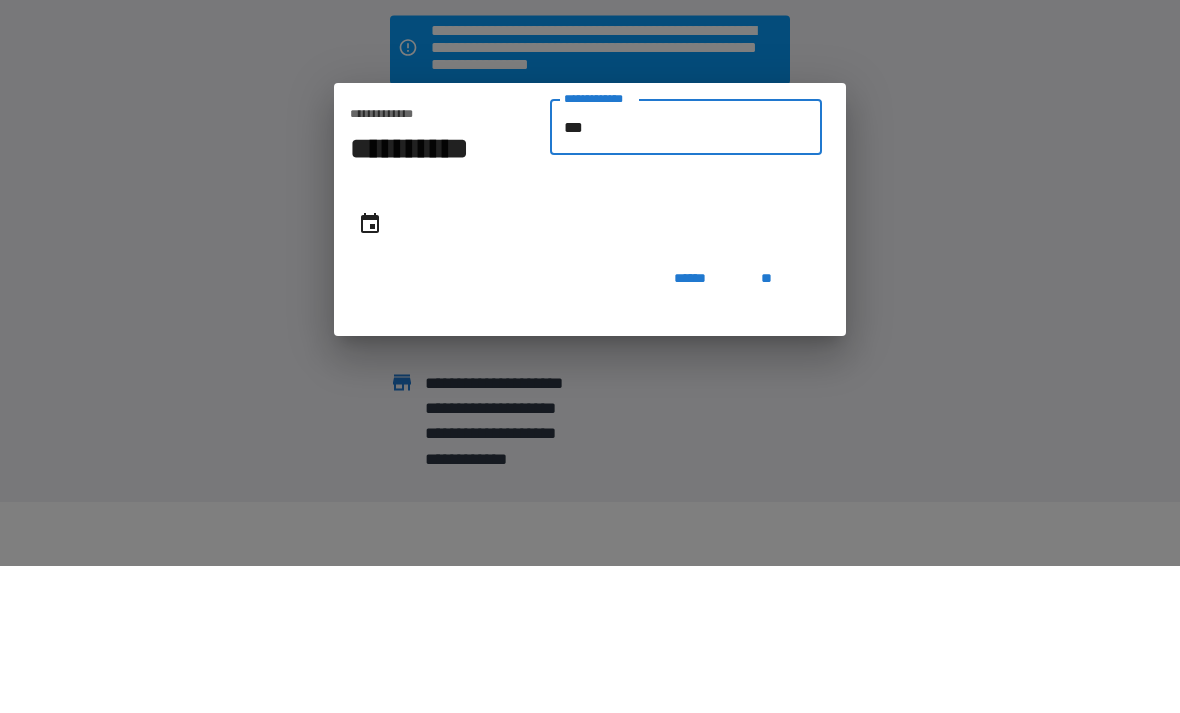 type on "*" 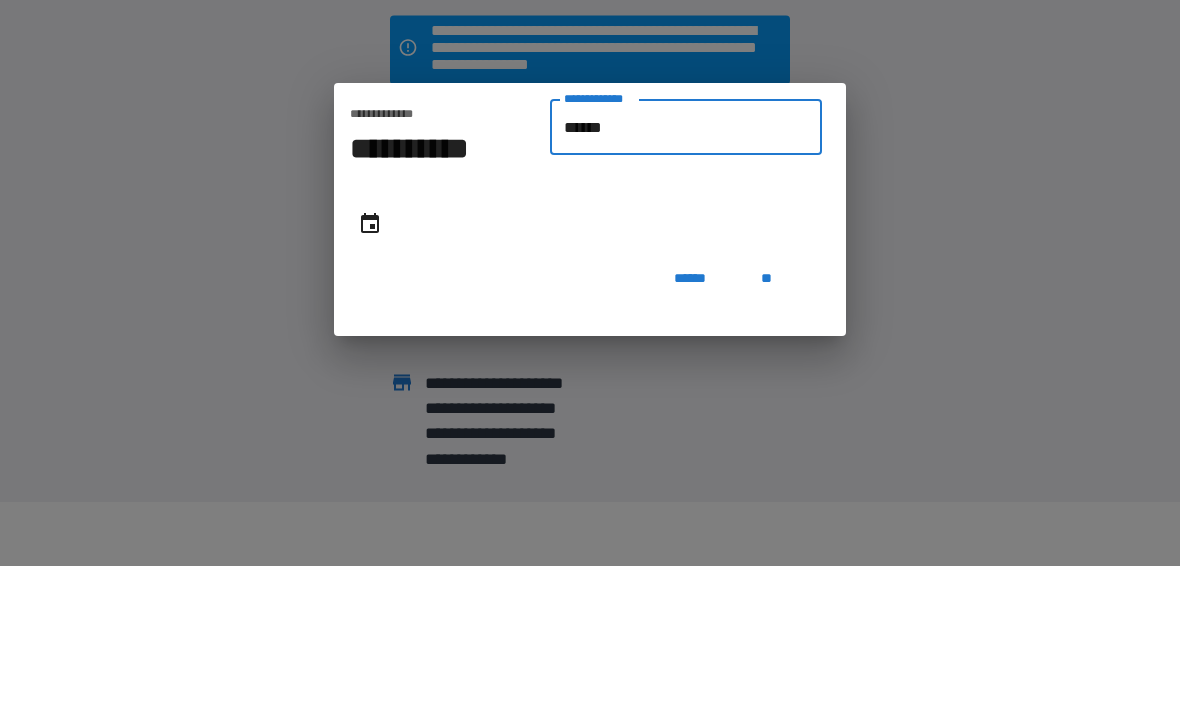 type on "*******" 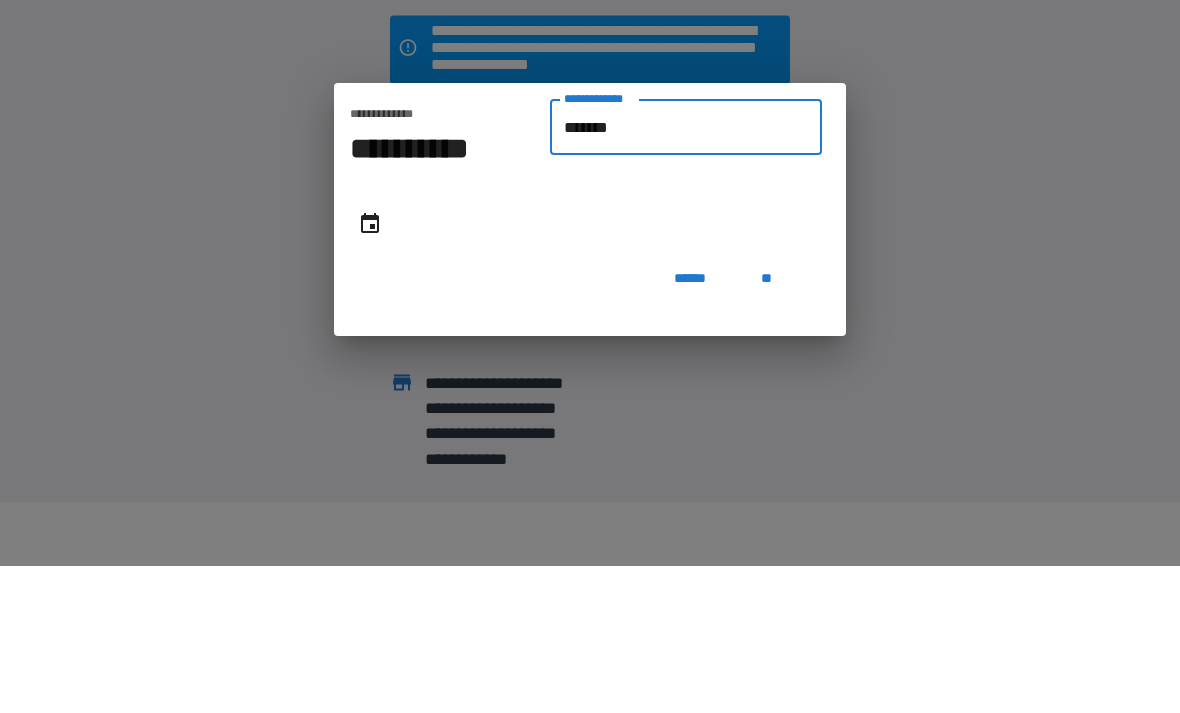 type on "**********" 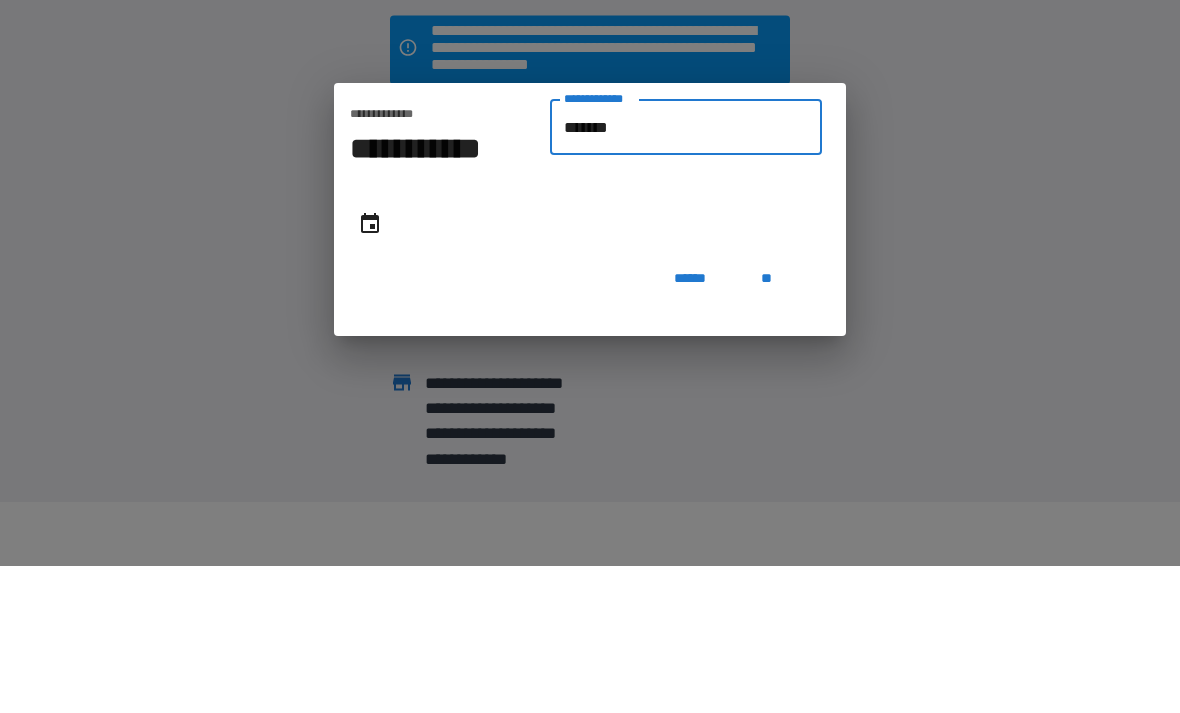 type on "********" 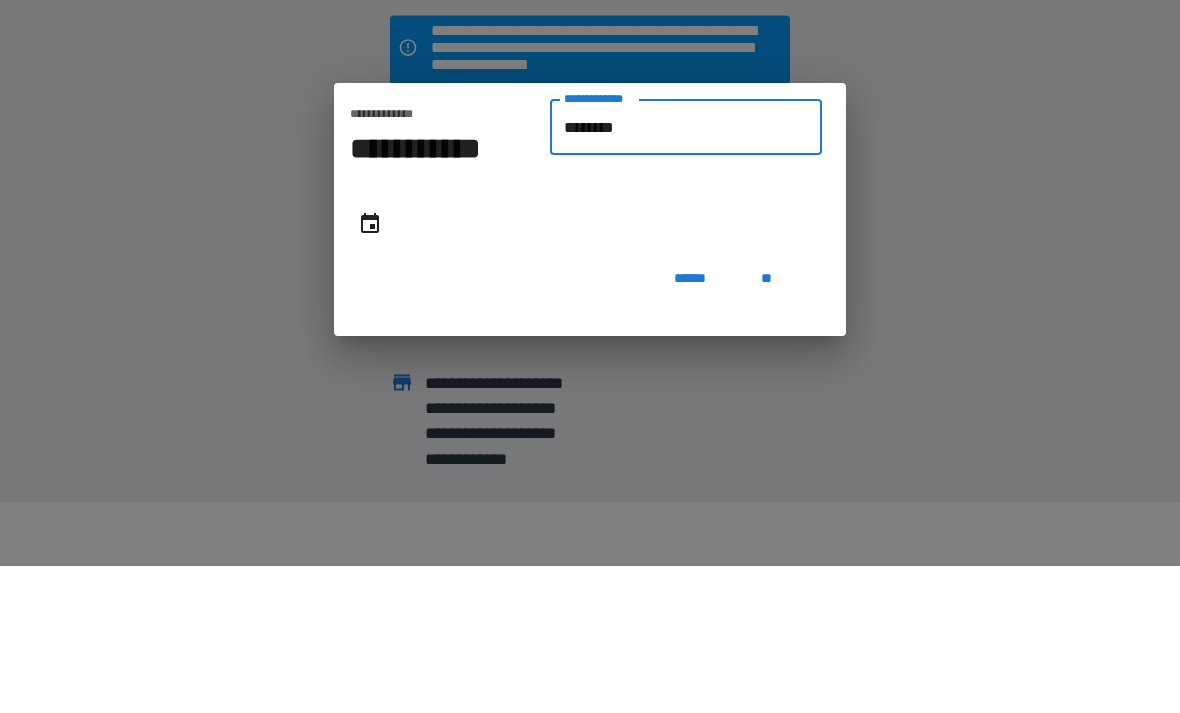 type on "**********" 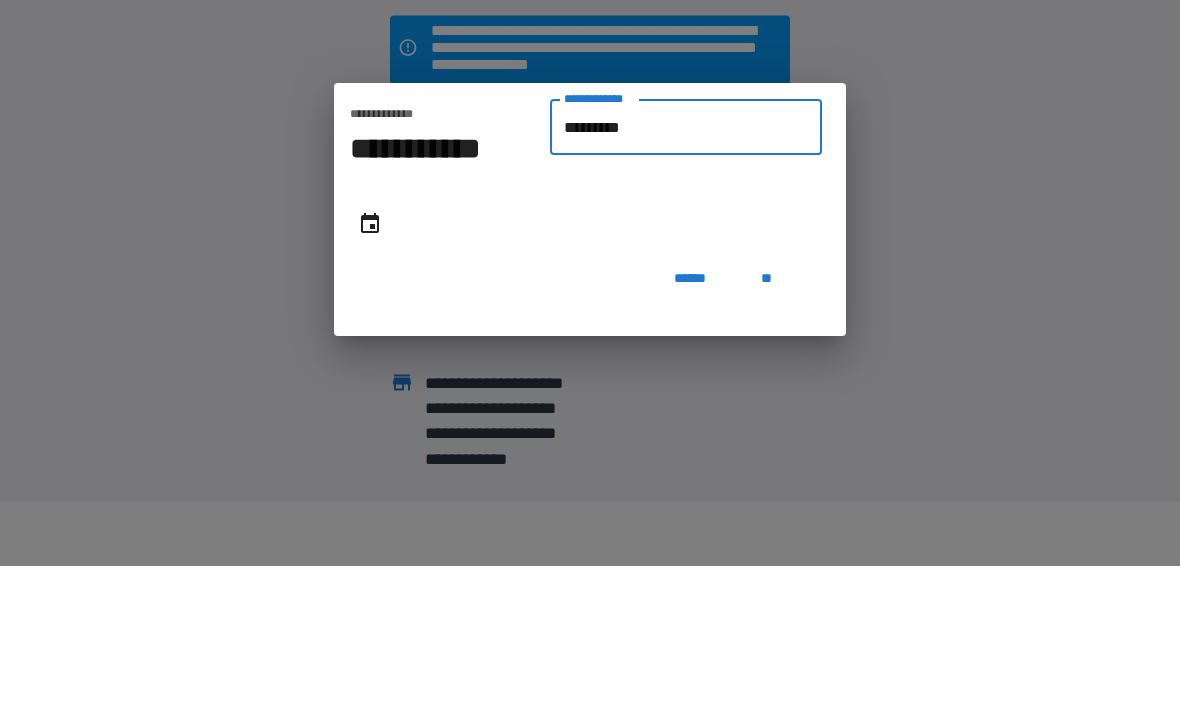 type on "**********" 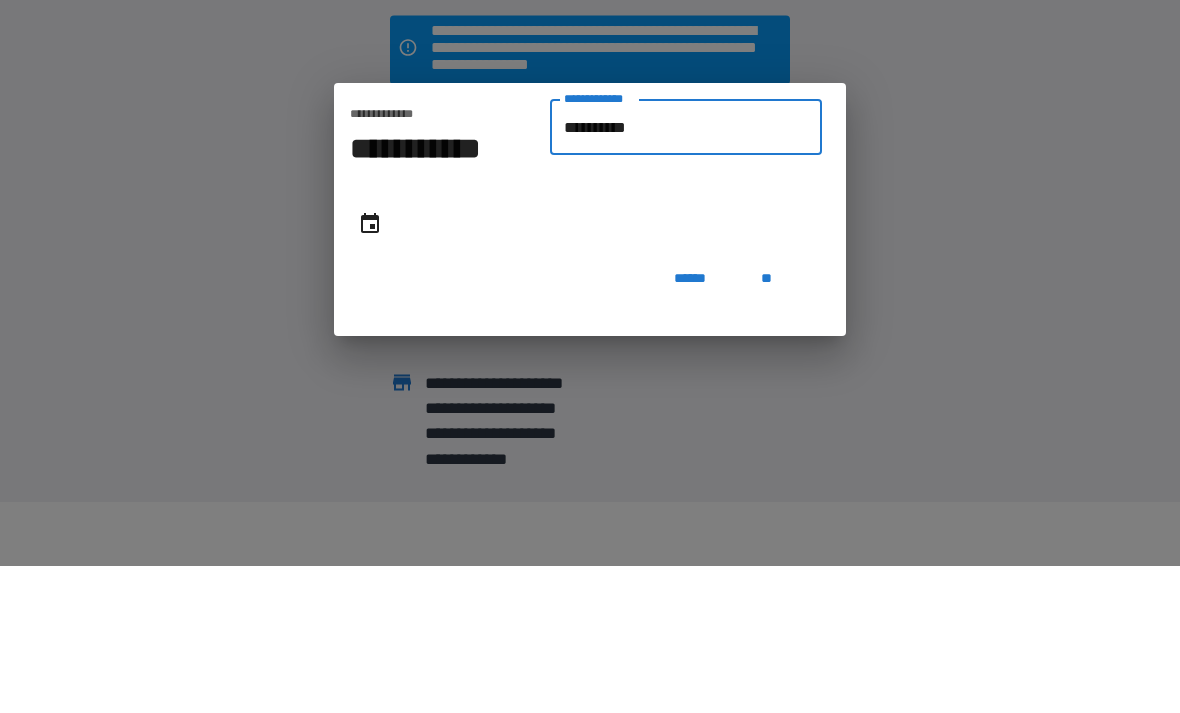 type on "**********" 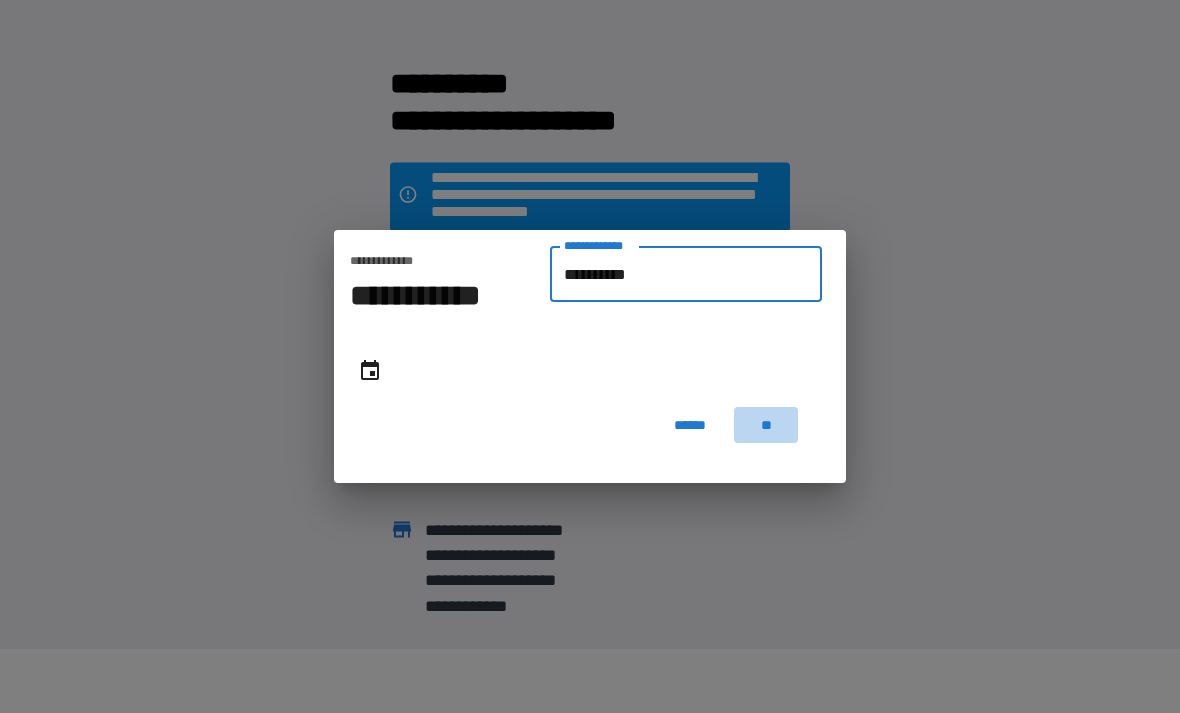 type on "**********" 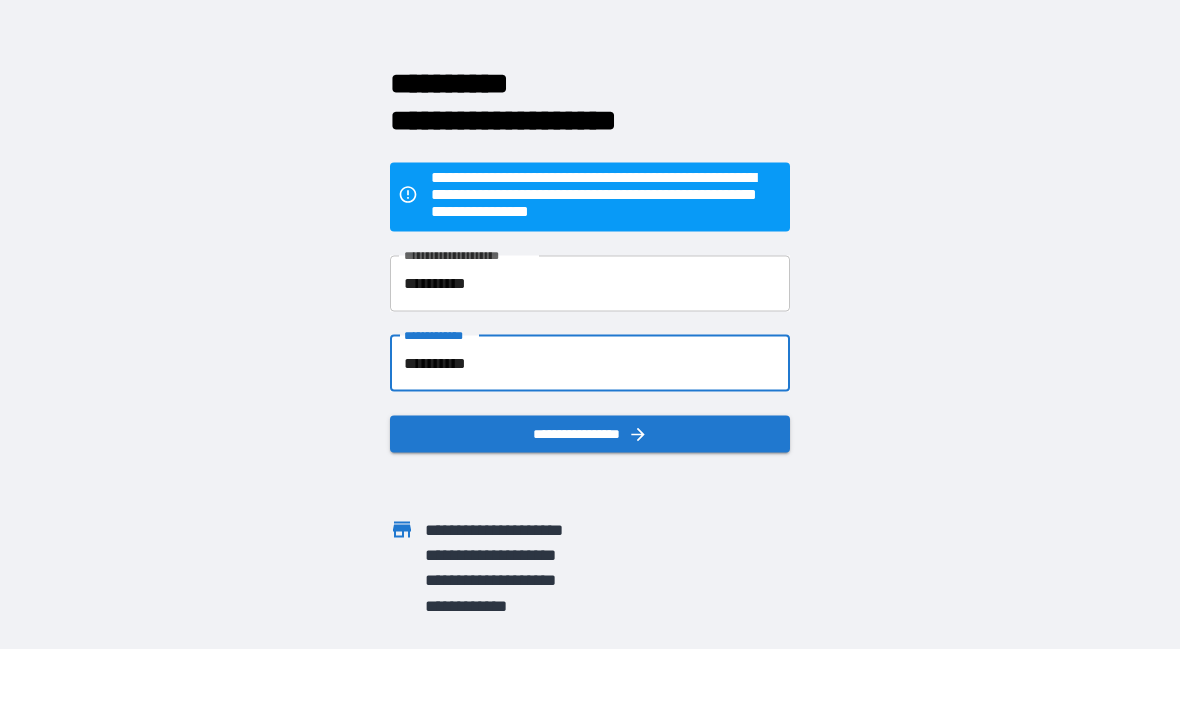 click 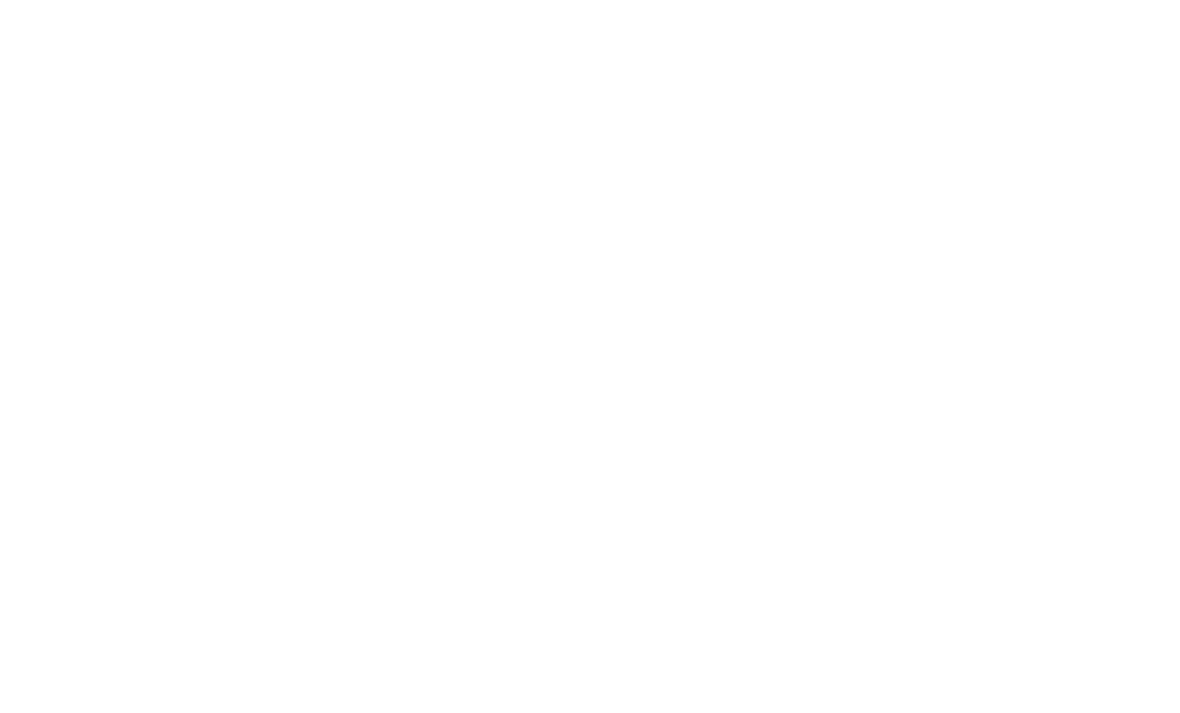 scroll, scrollTop: 0, scrollLeft: 0, axis: both 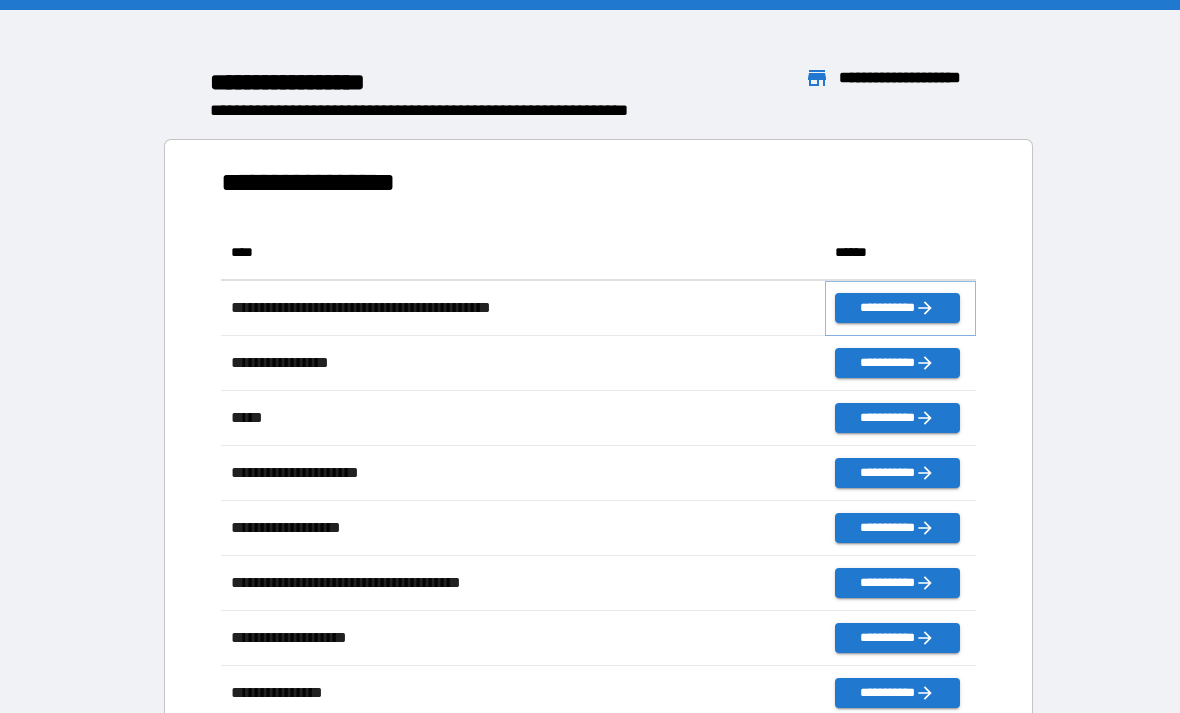 click 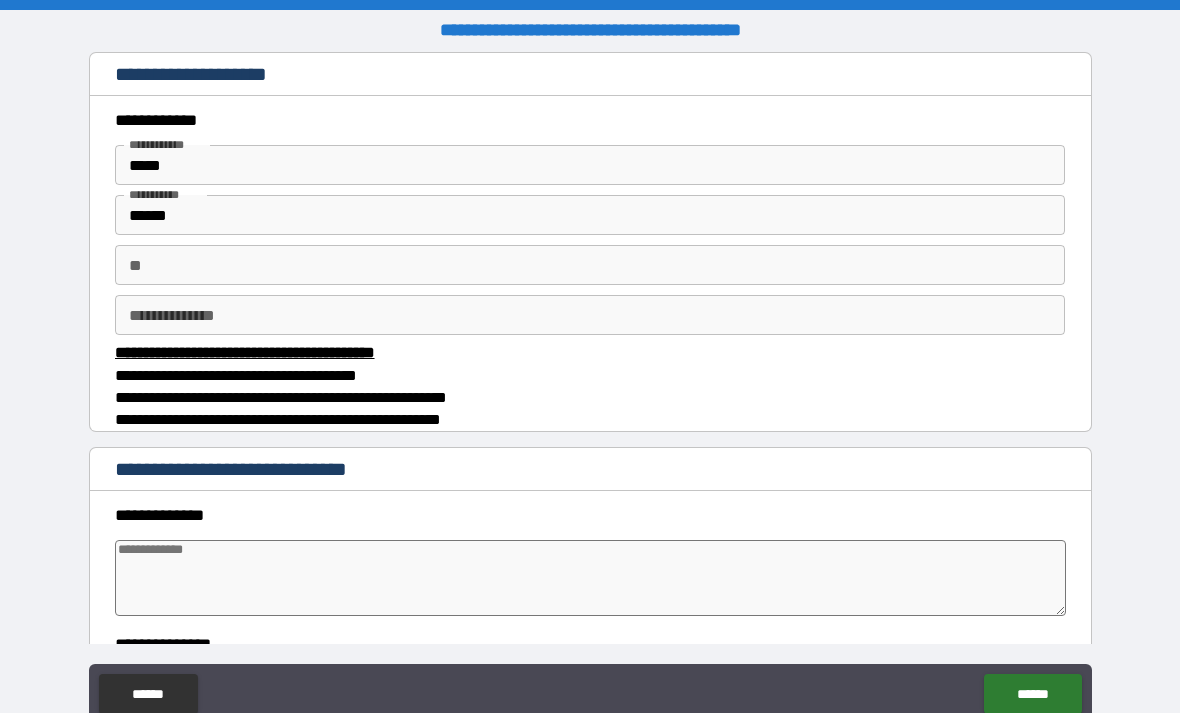 type on "*" 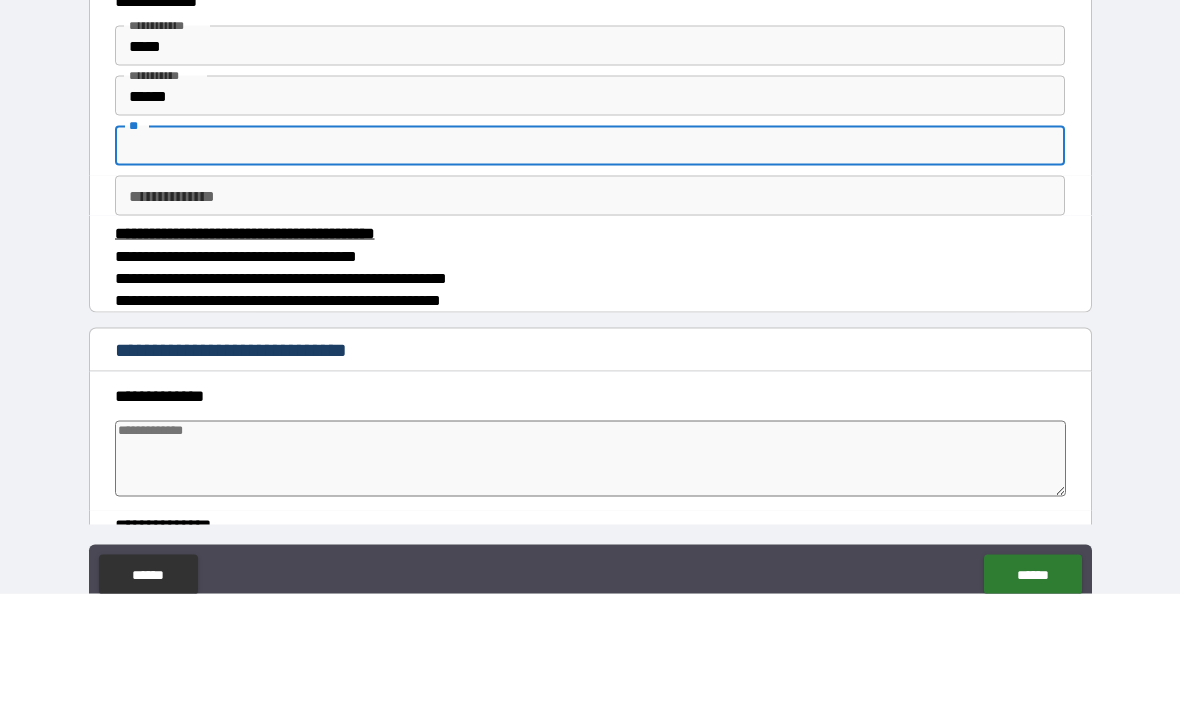 type on "*" 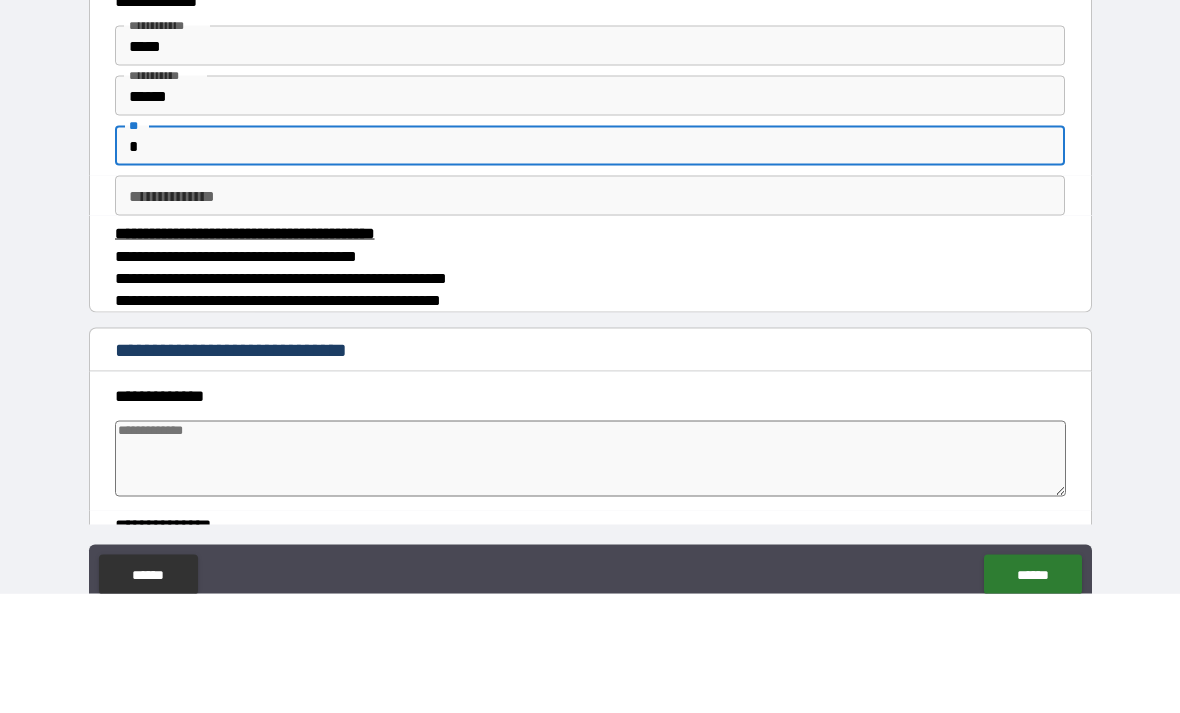 type on "*" 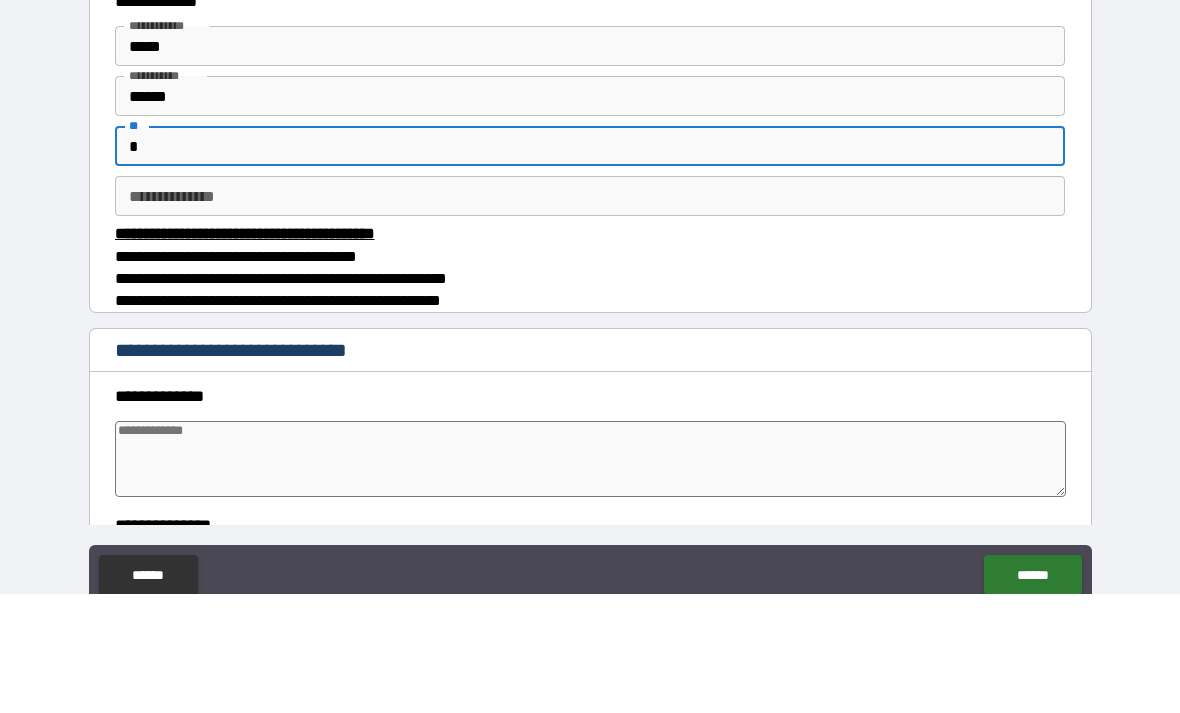 type on "*" 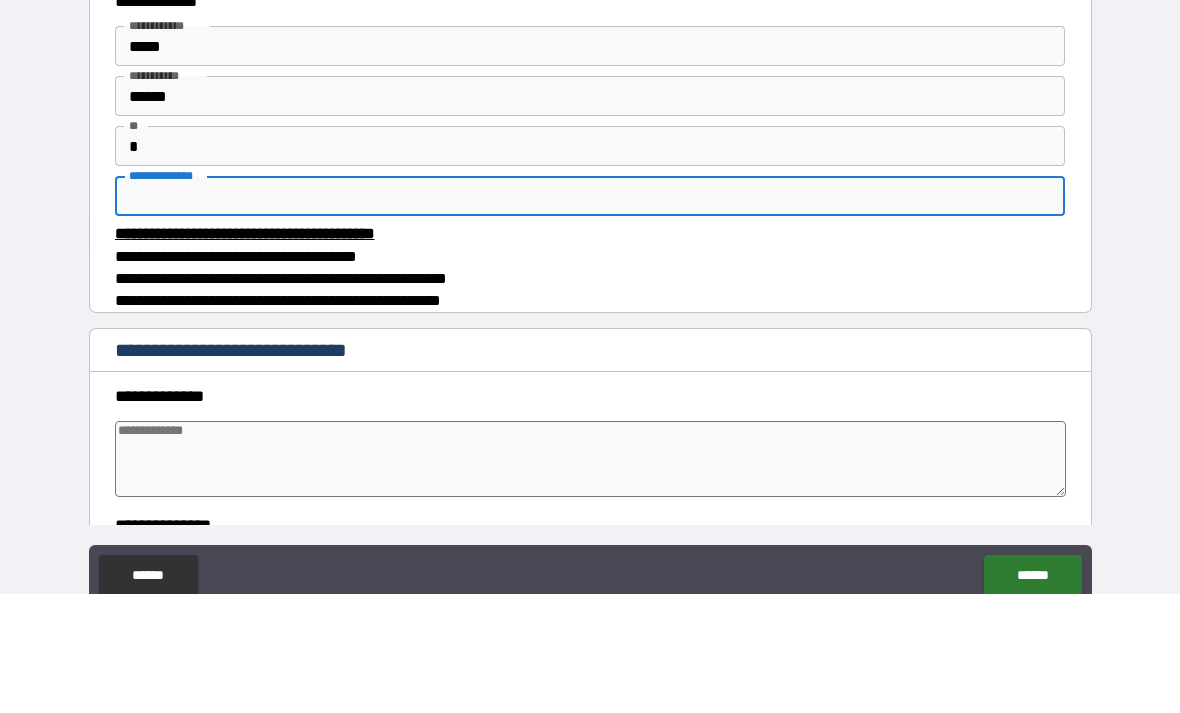 type on "*" 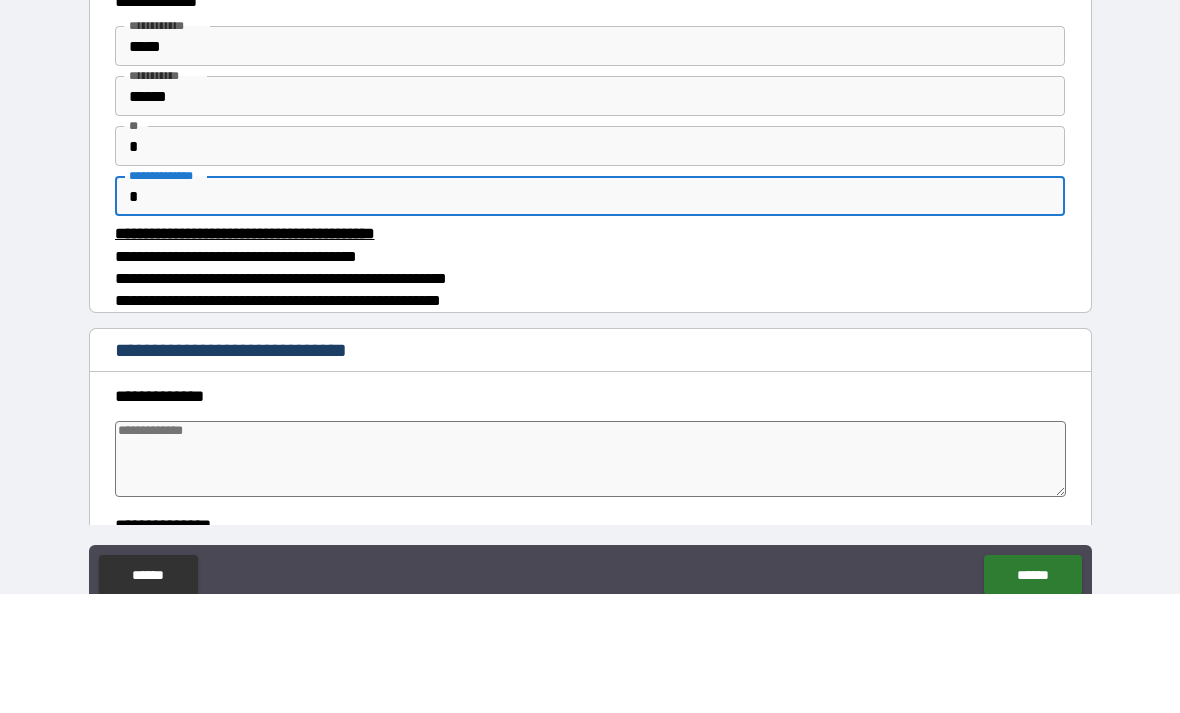 type on "*" 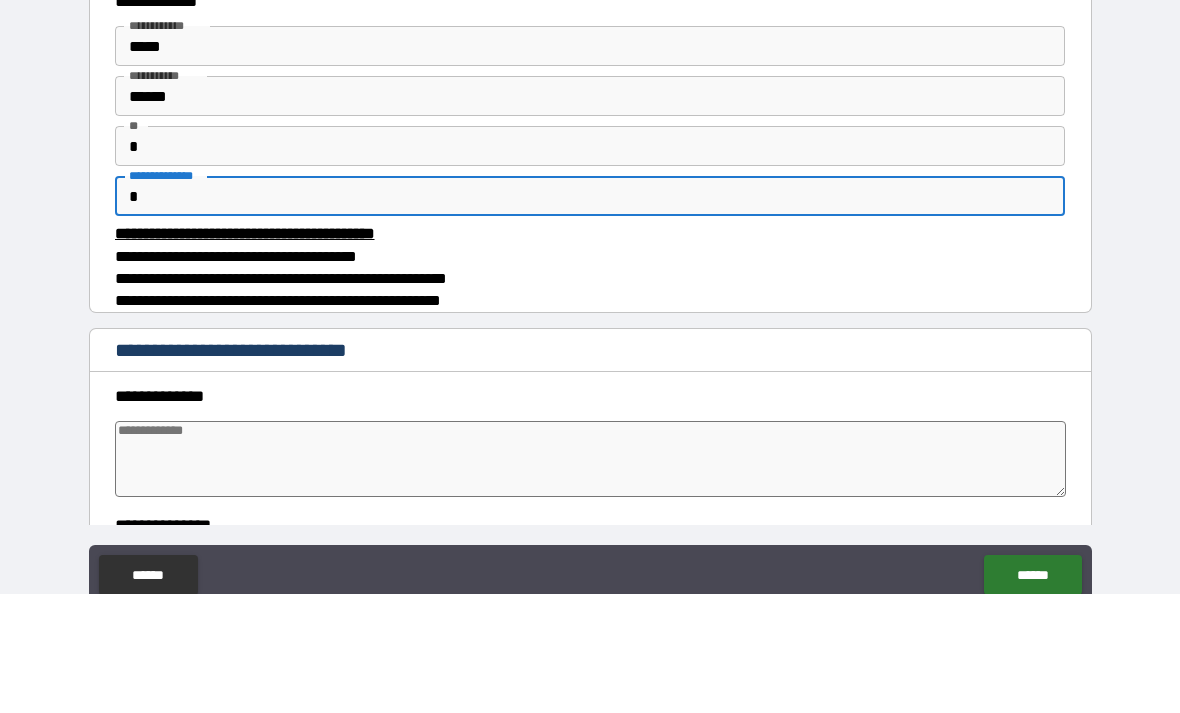 type on "**" 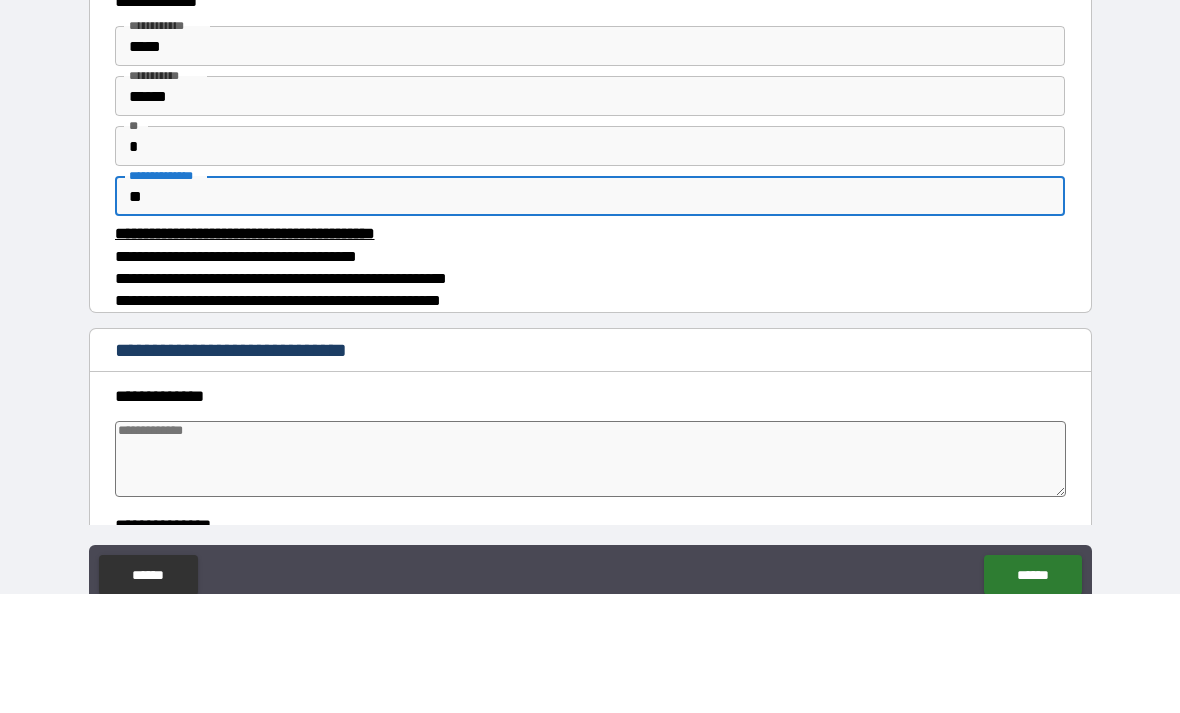 type on "*" 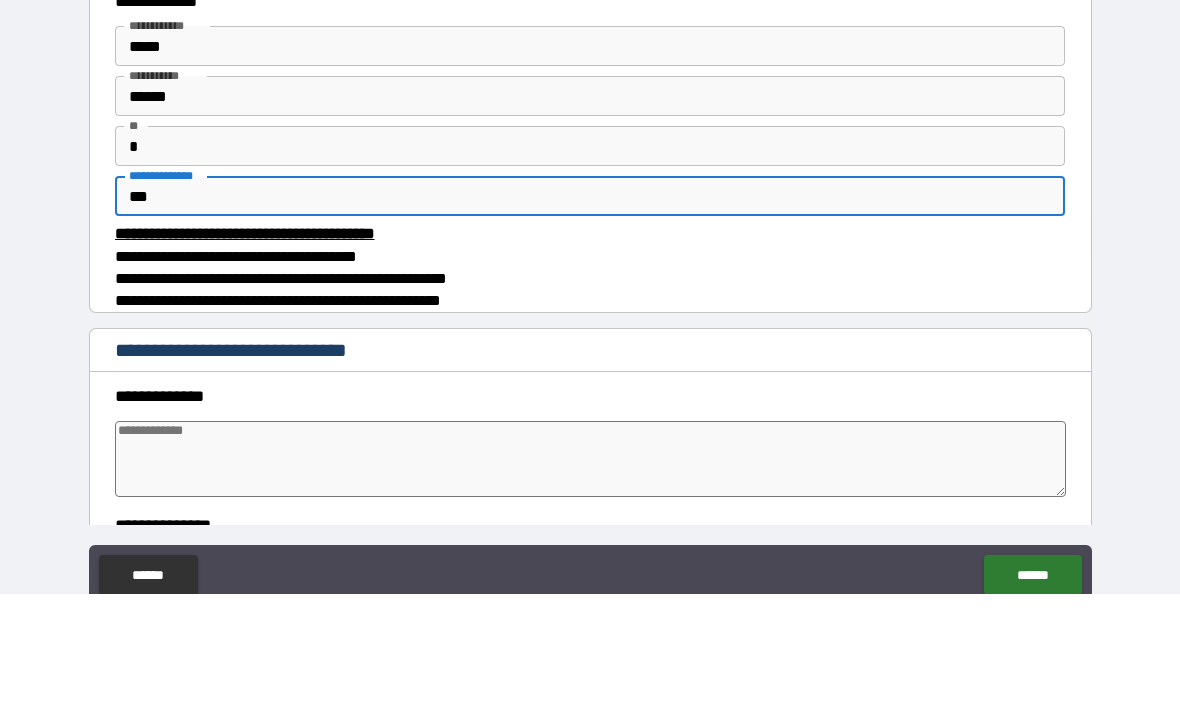type on "*" 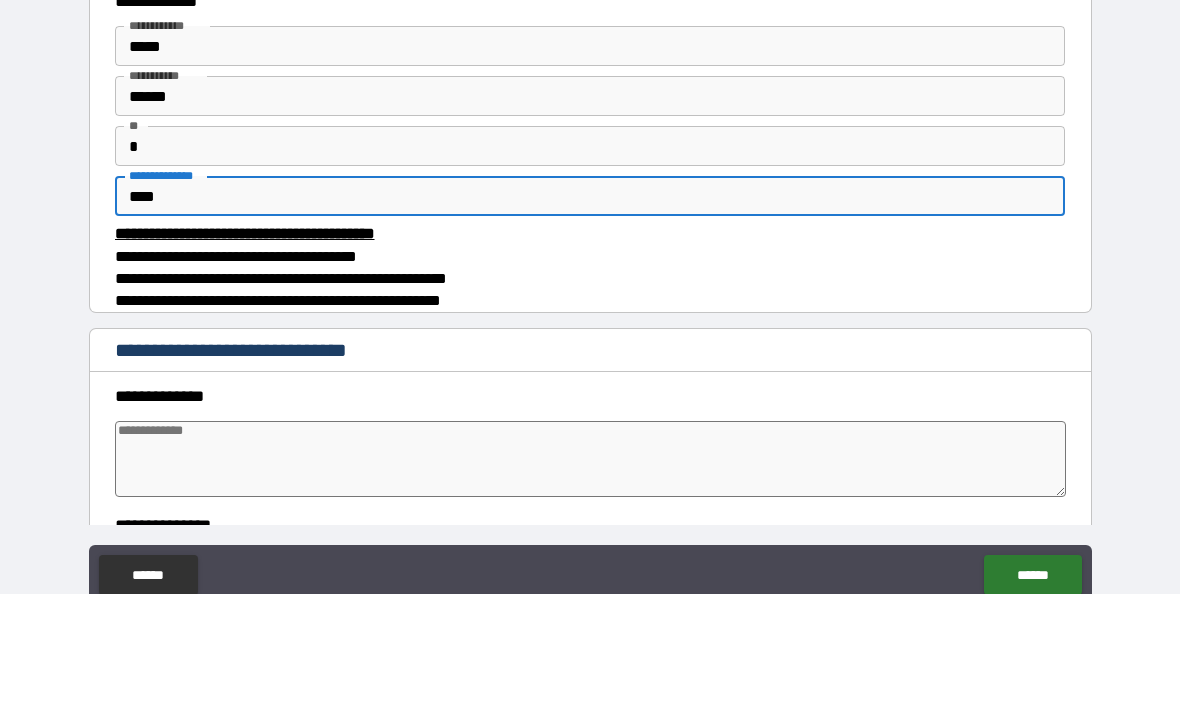 type on "*" 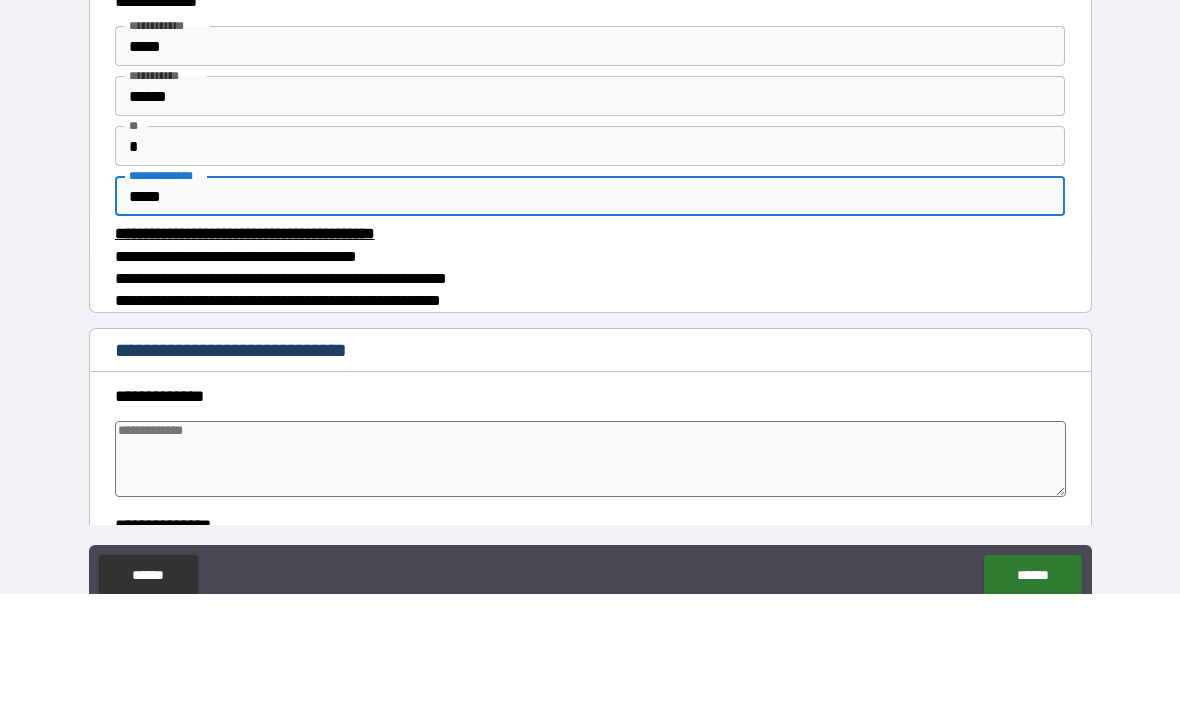 type on "*" 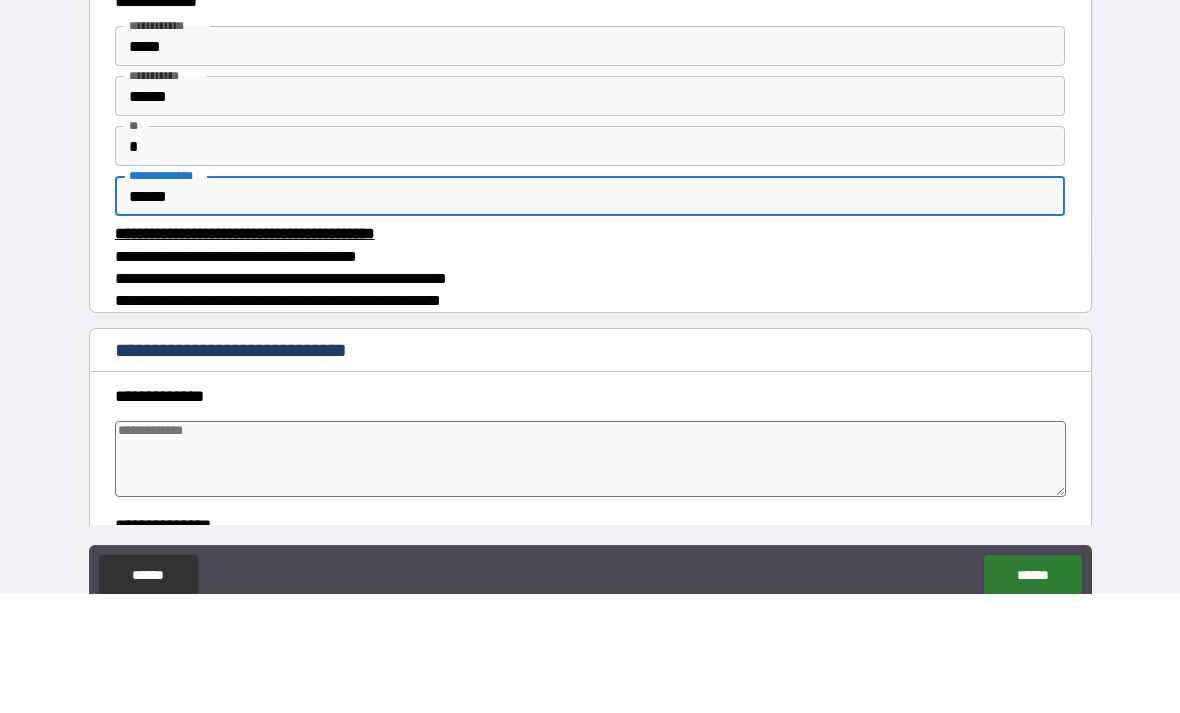 type on "*" 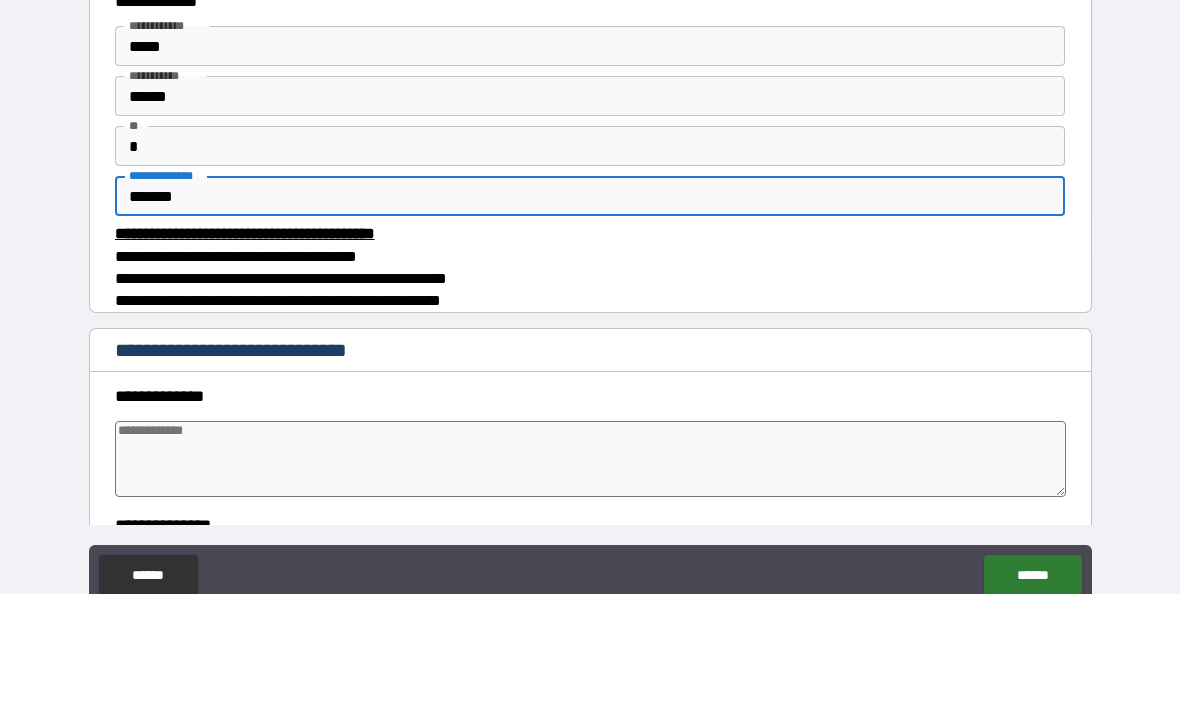 type on "*" 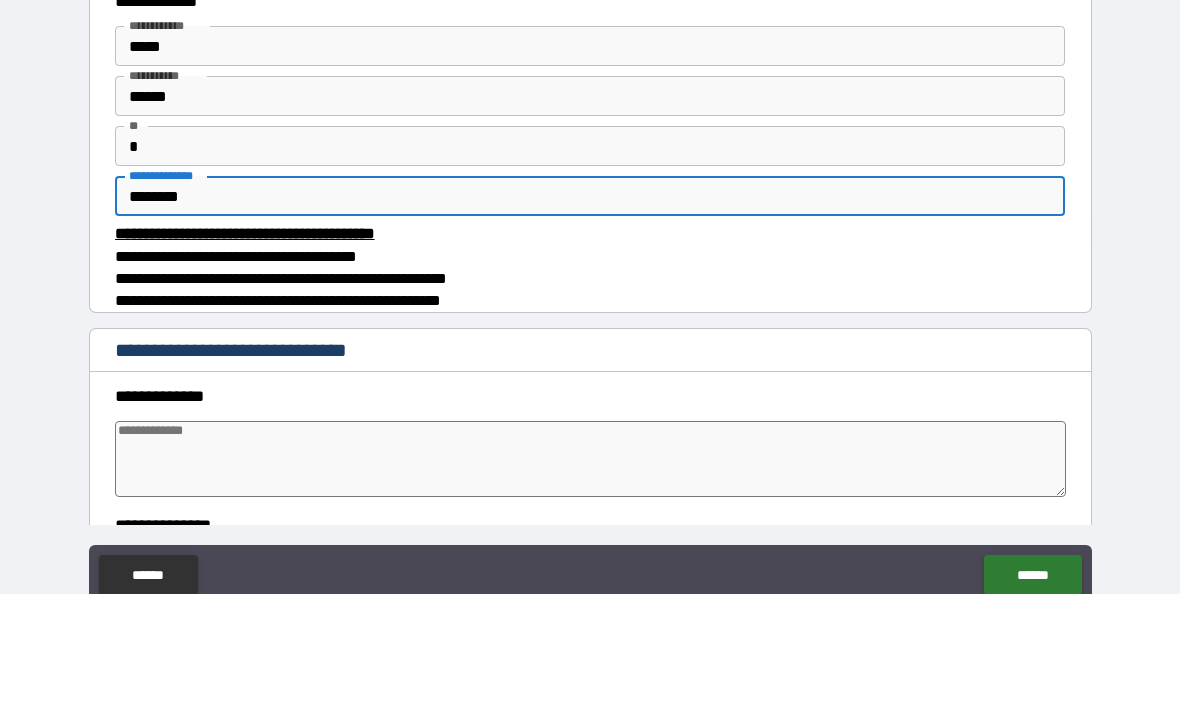type on "*" 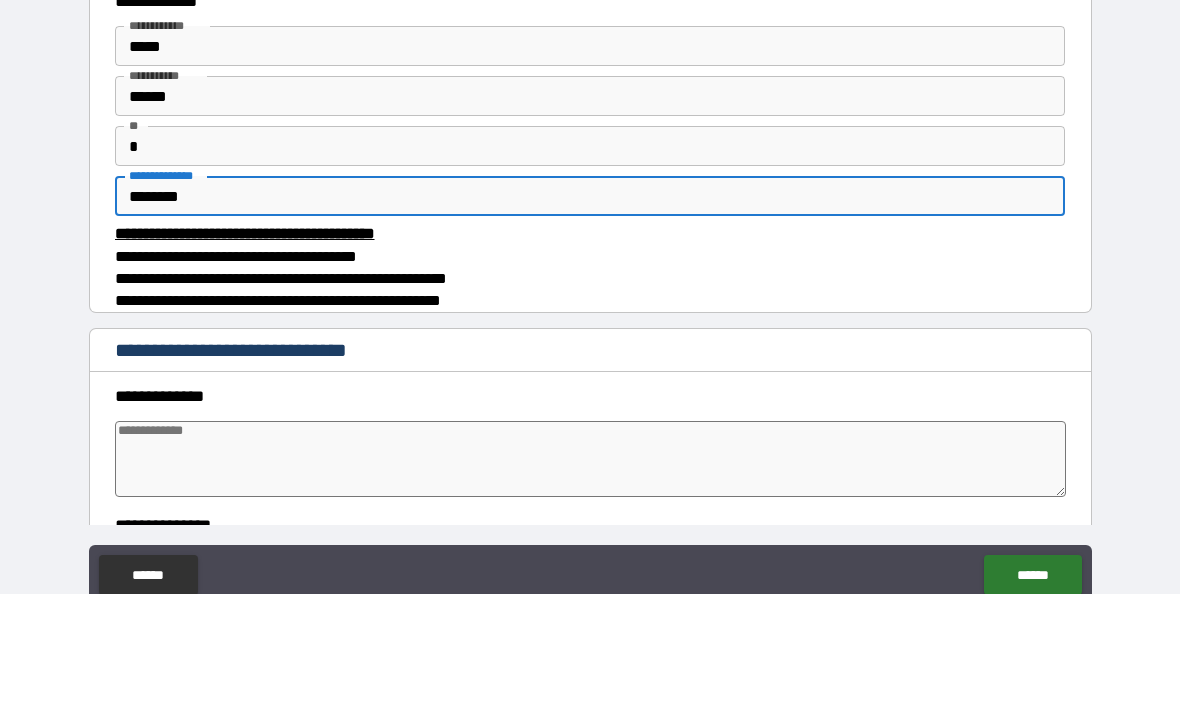 scroll, scrollTop: 64, scrollLeft: 0, axis: vertical 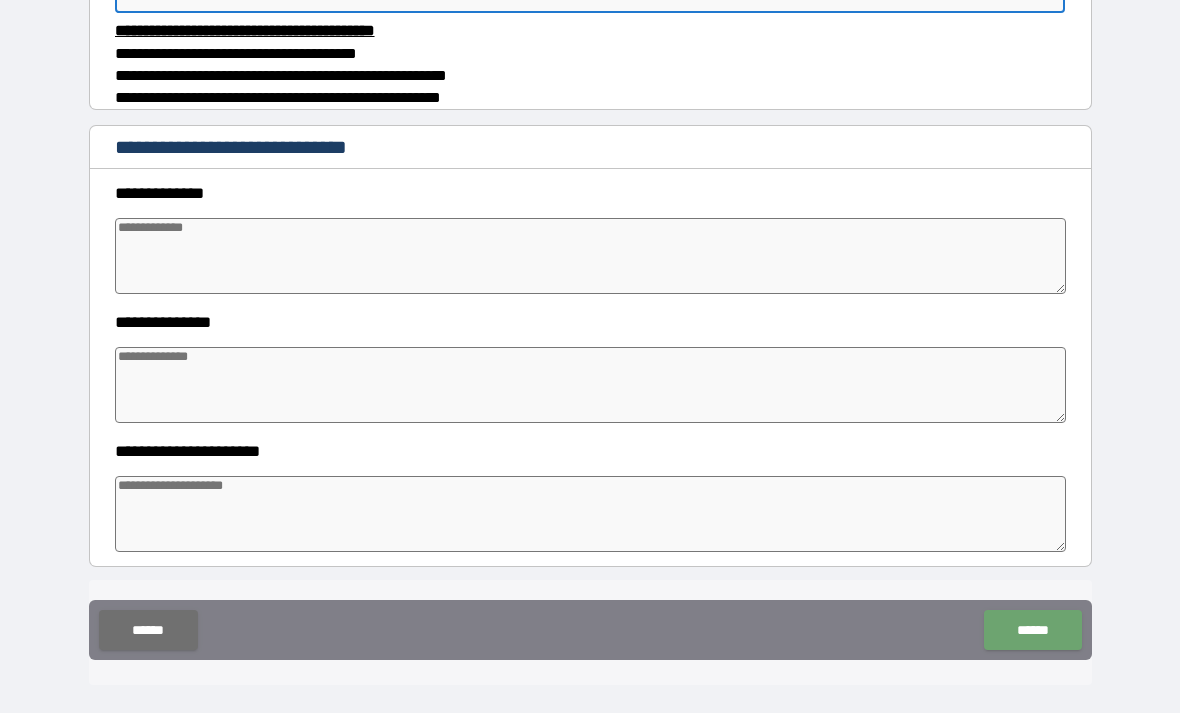 click on "******" at bounding box center [1032, 630] 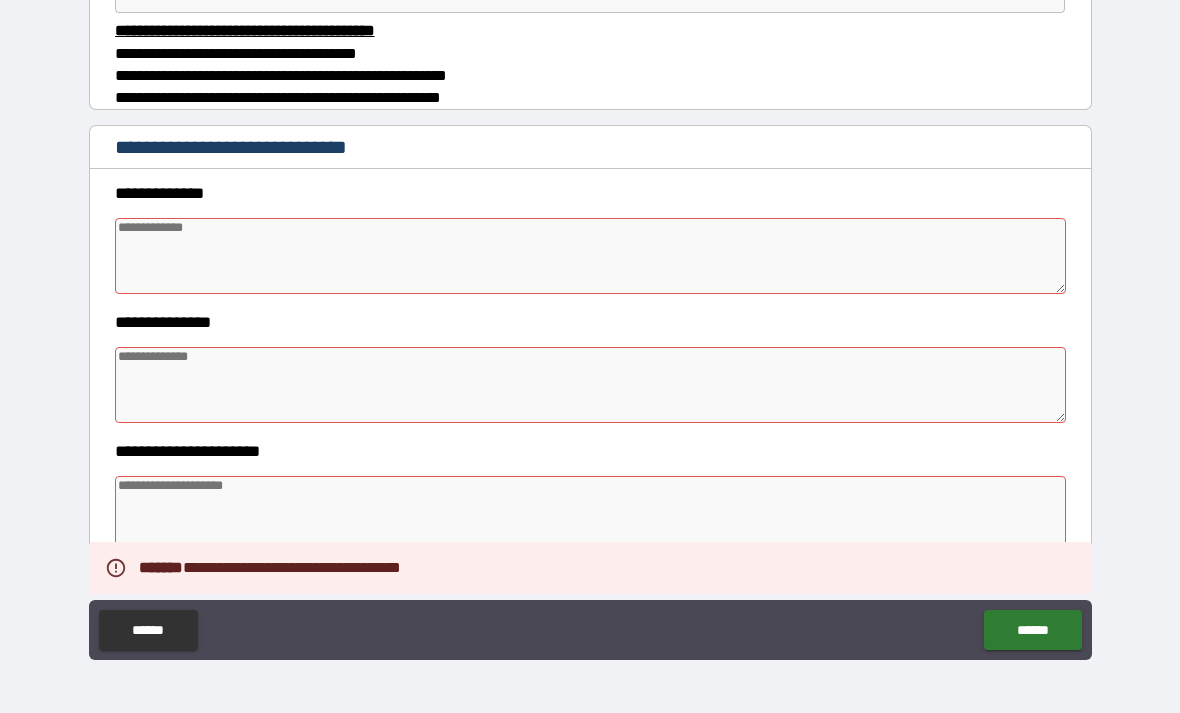 click at bounding box center (591, 256) 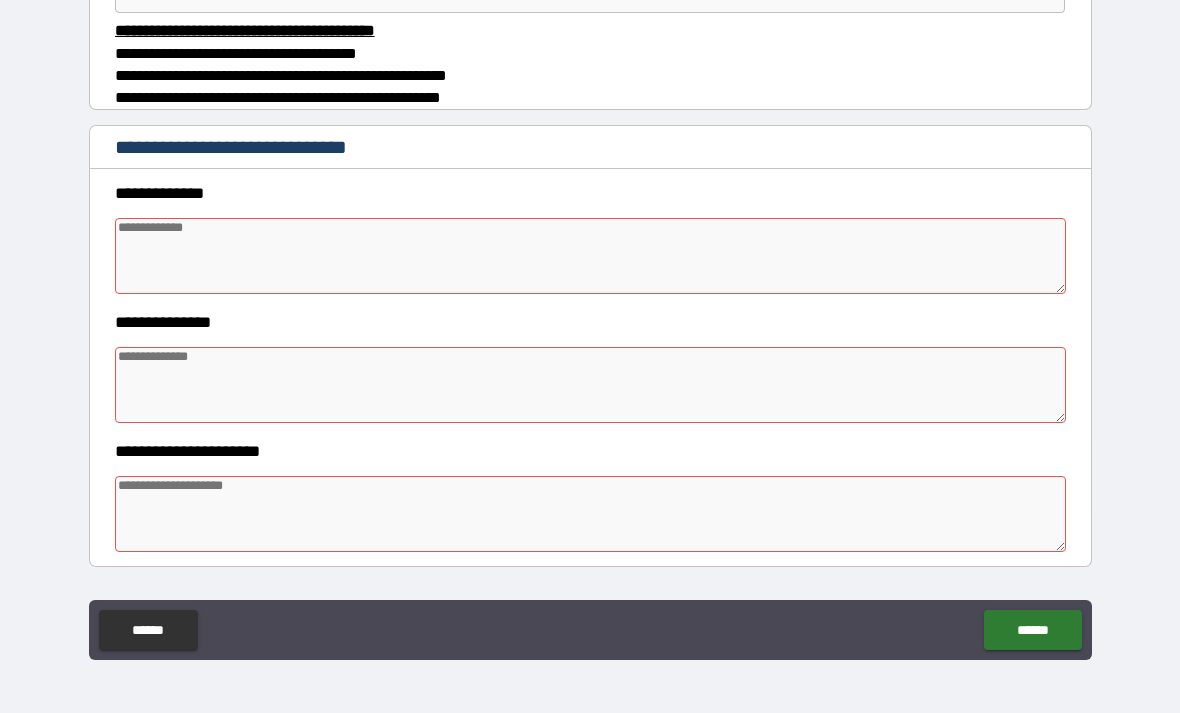 type on "*" 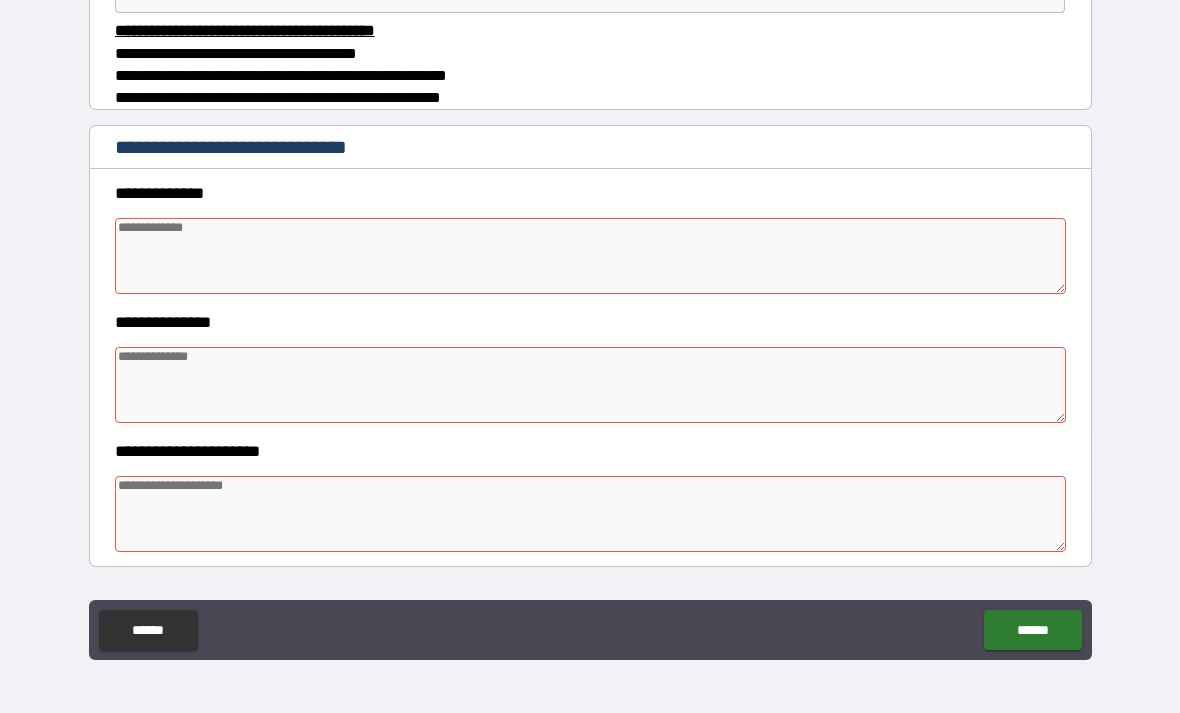 type on "*" 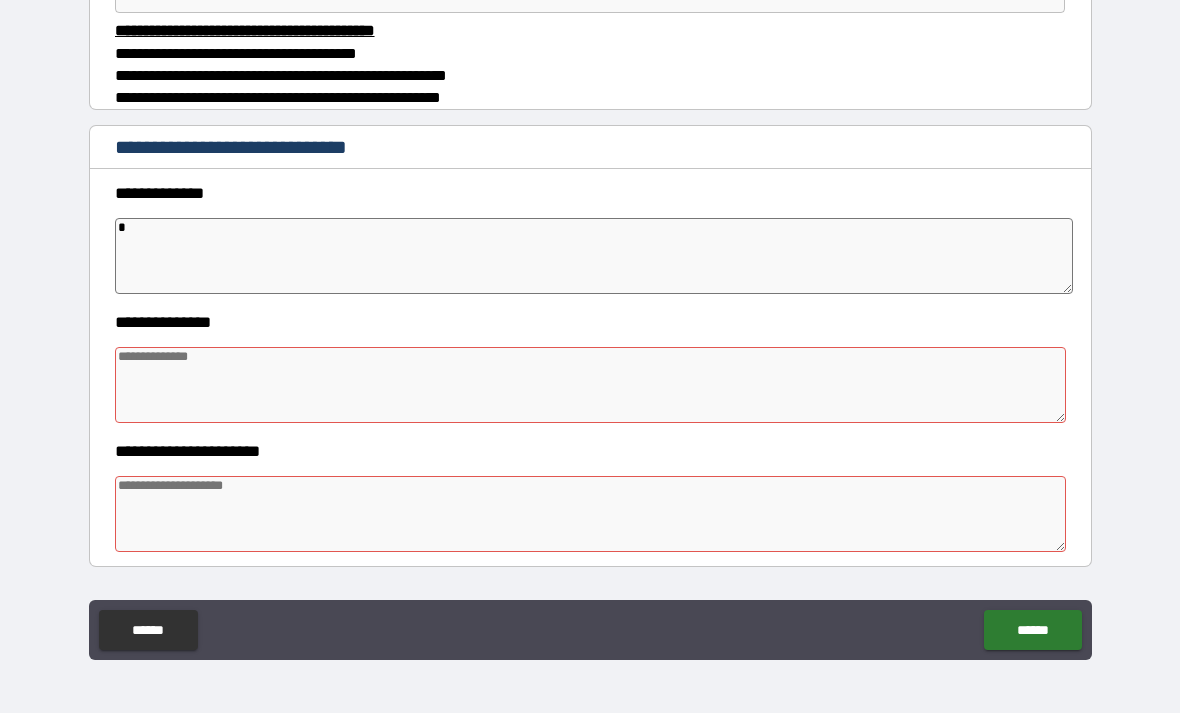type on "*" 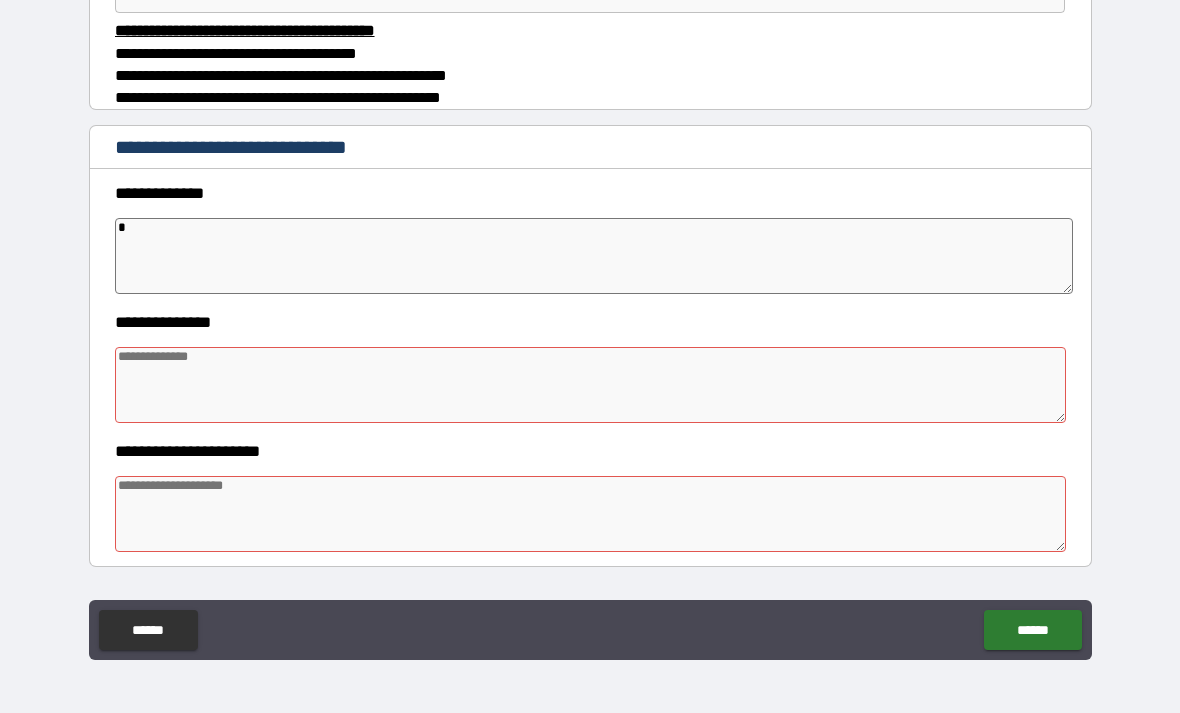 type on "*" 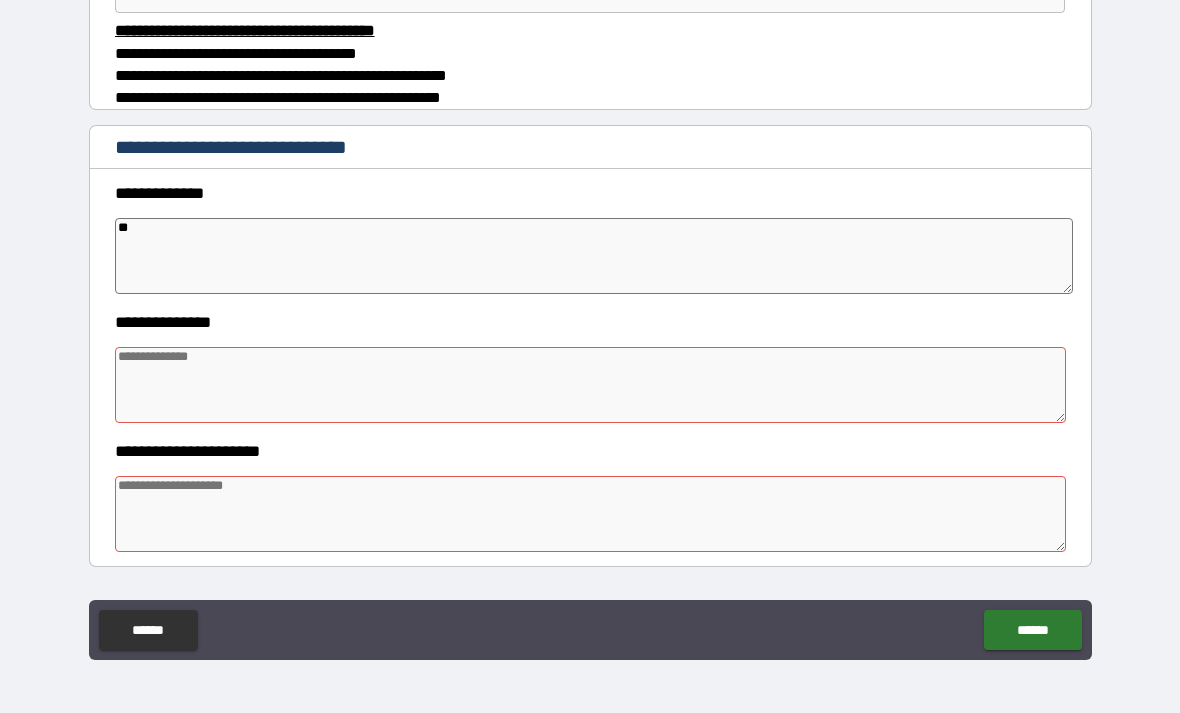 type on "*" 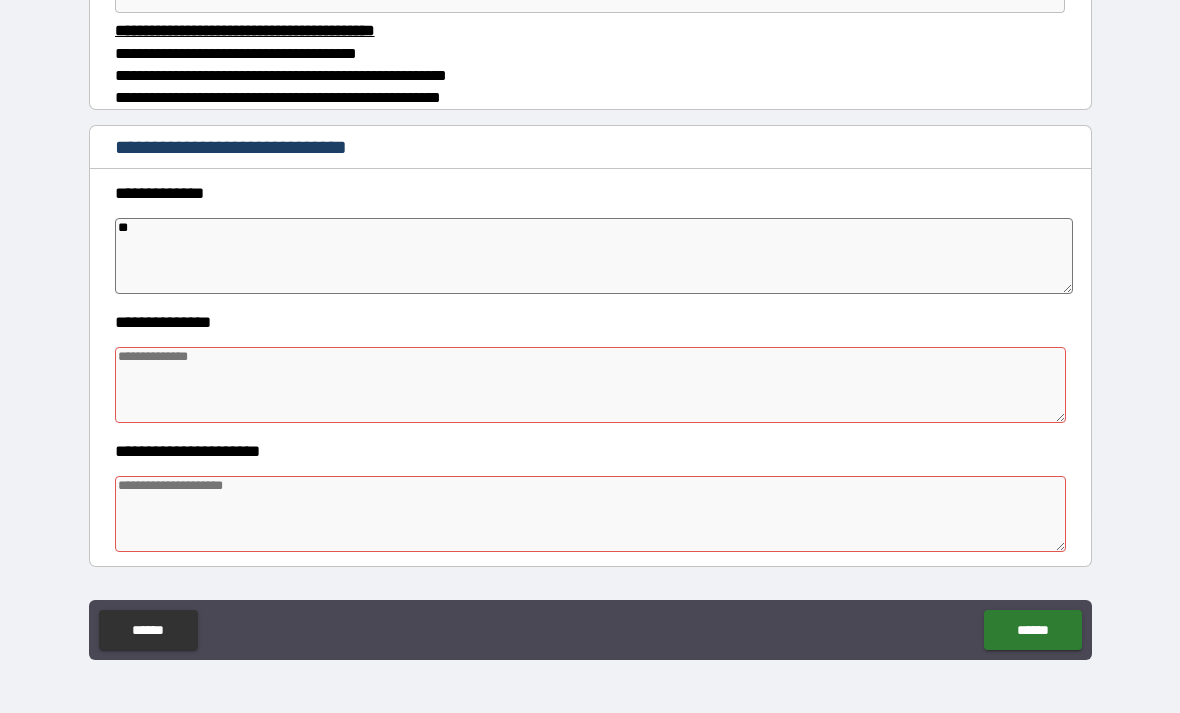 type on "*" 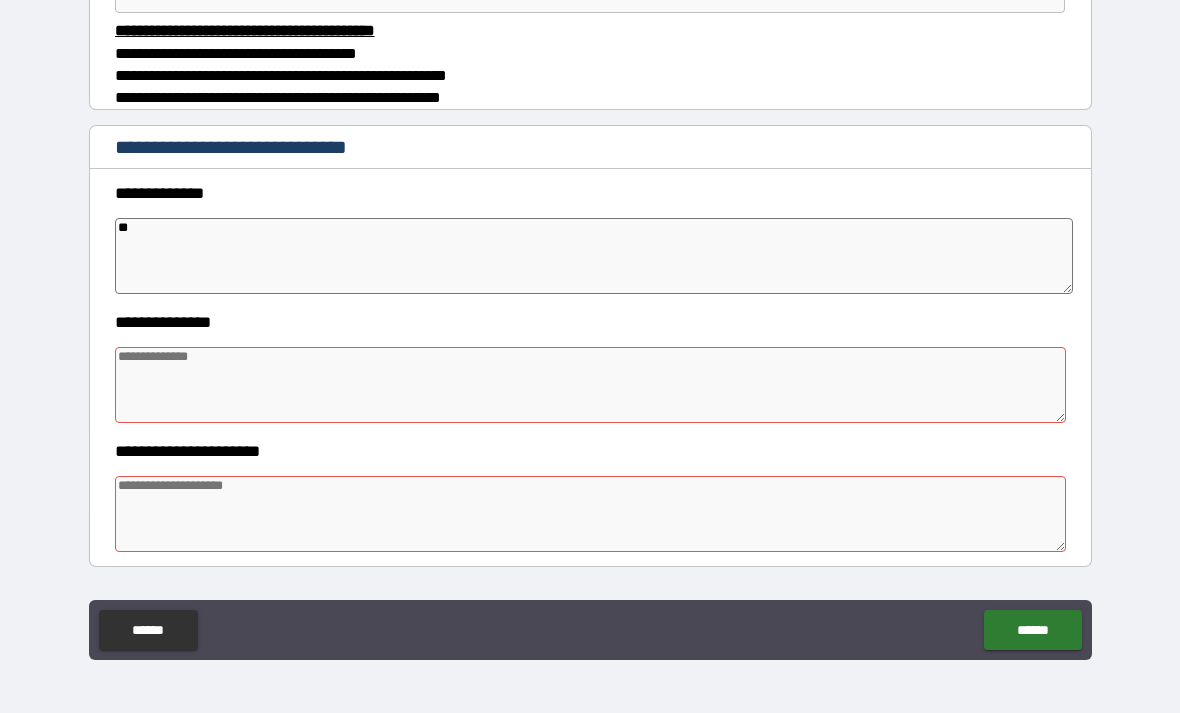 type on "*" 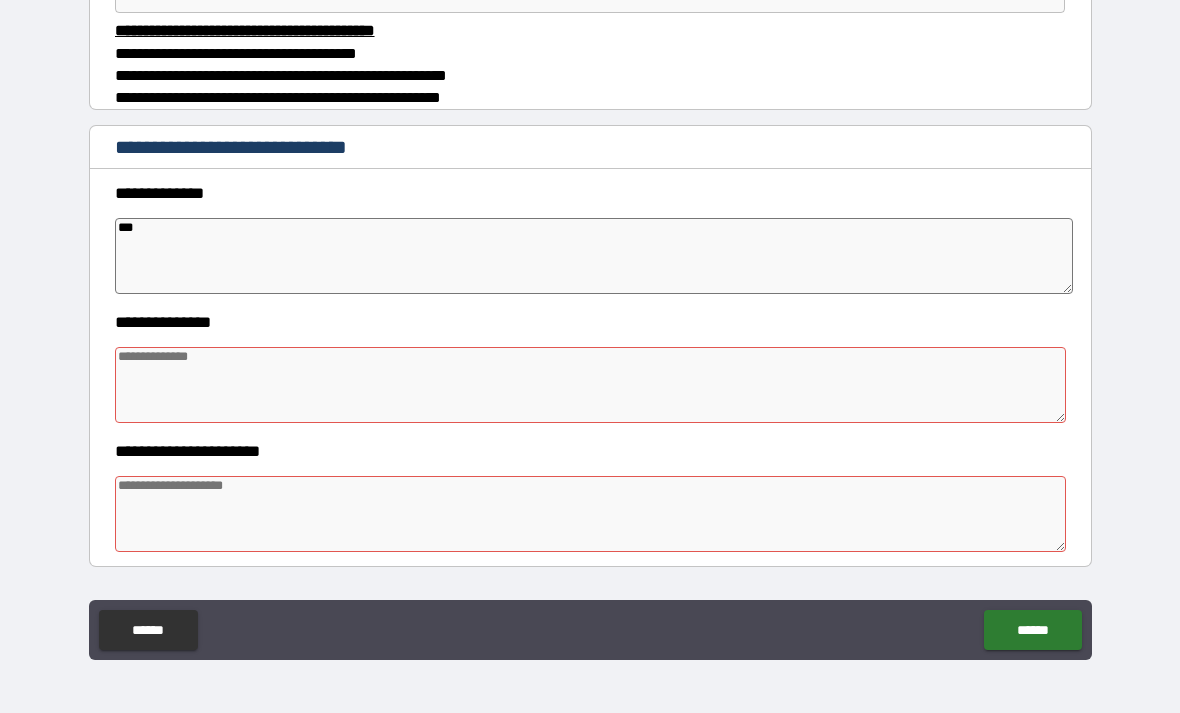 type on "*" 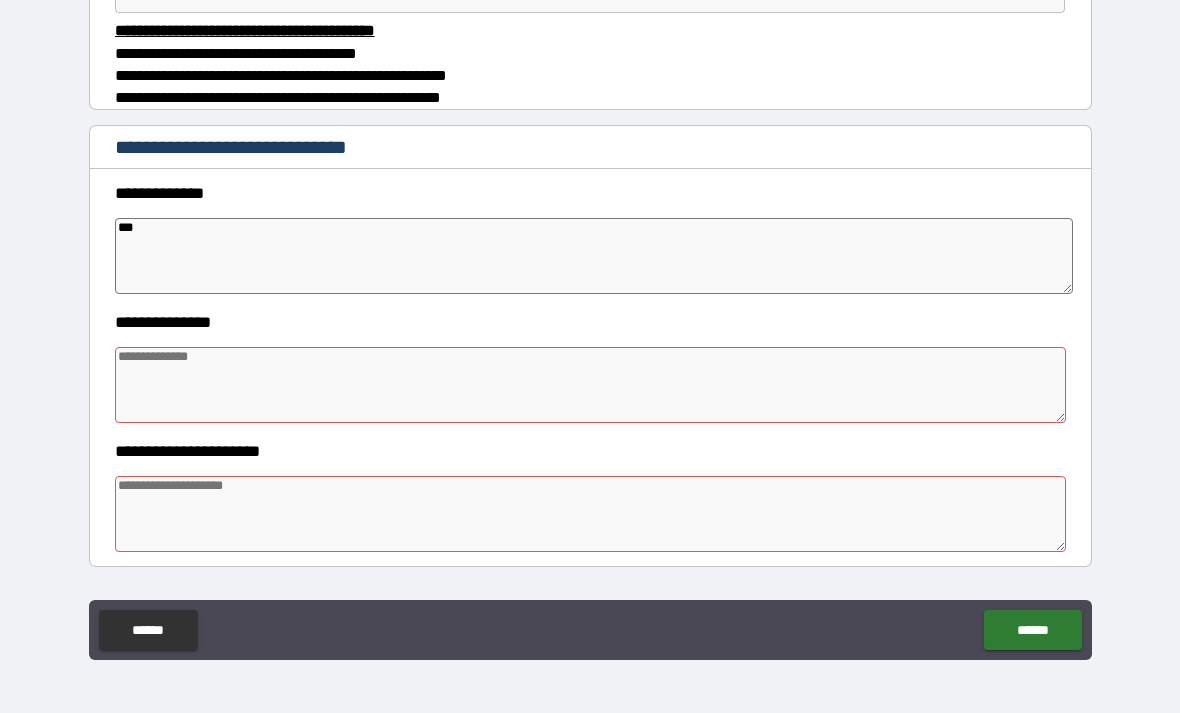 type on "*" 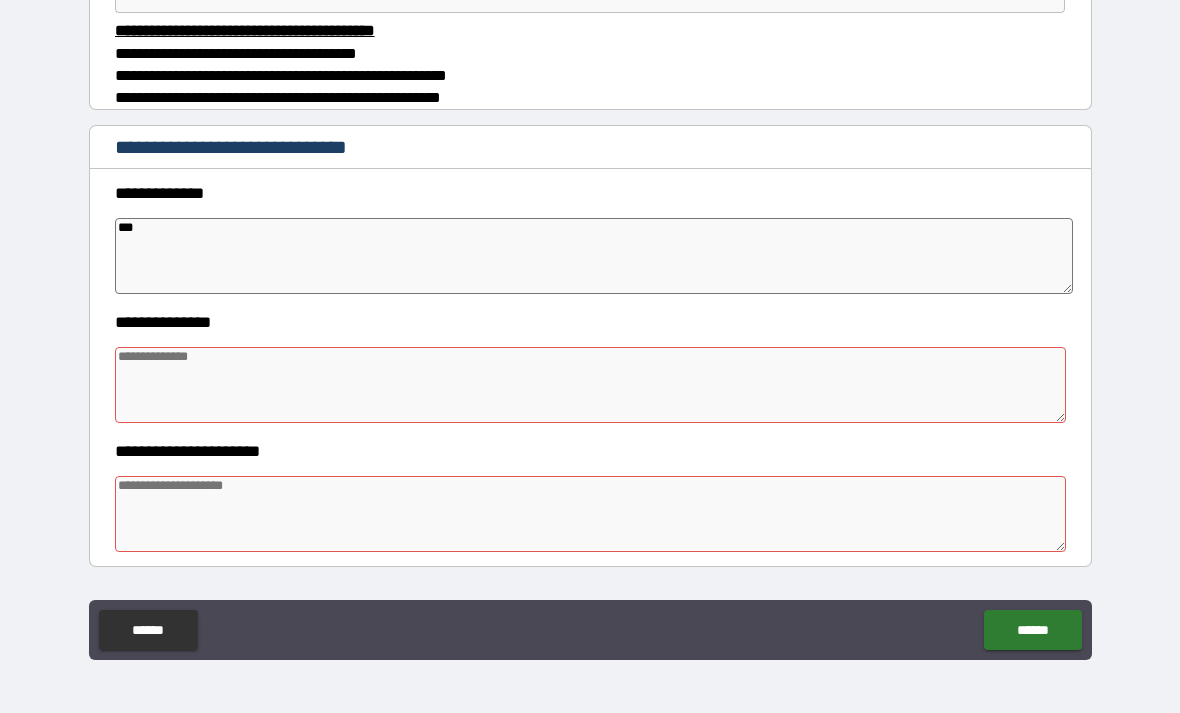 type on "*" 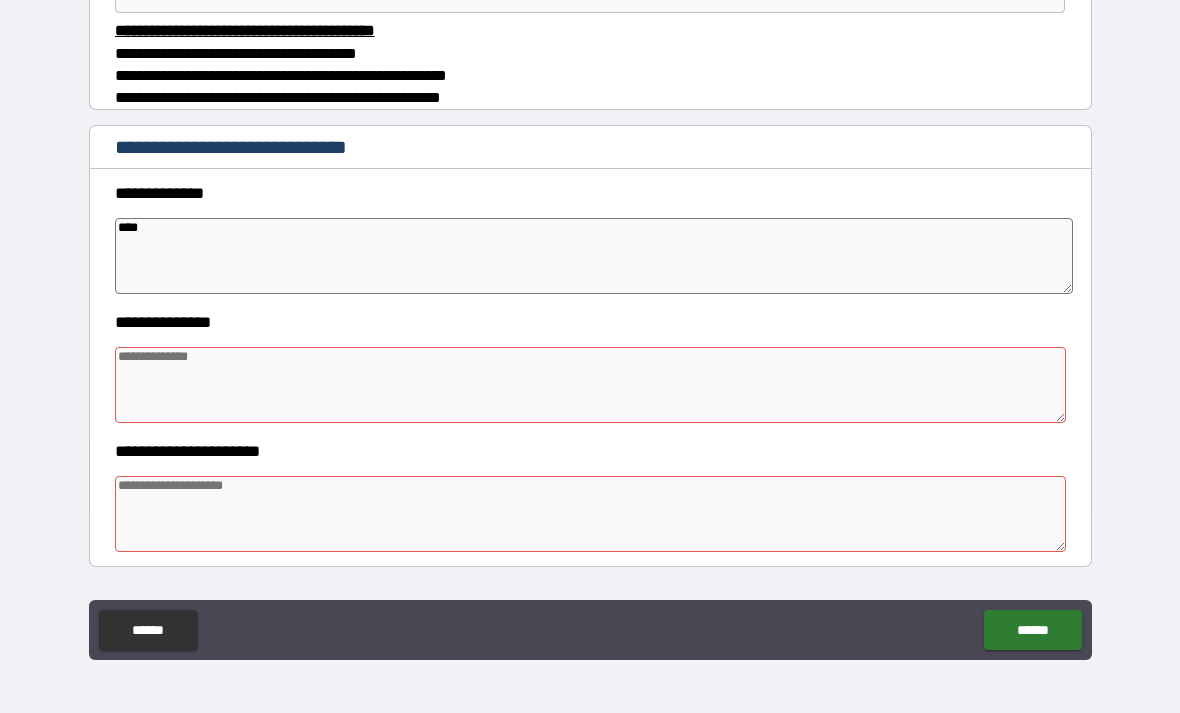 type on "*" 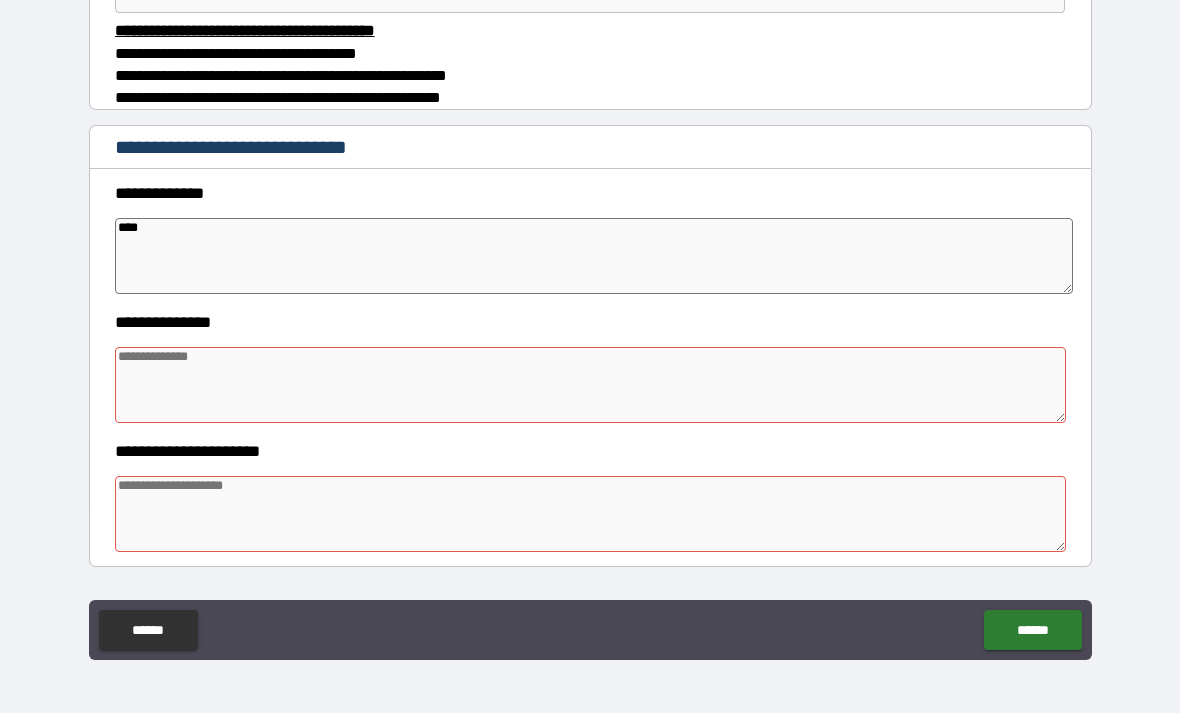 type on "*" 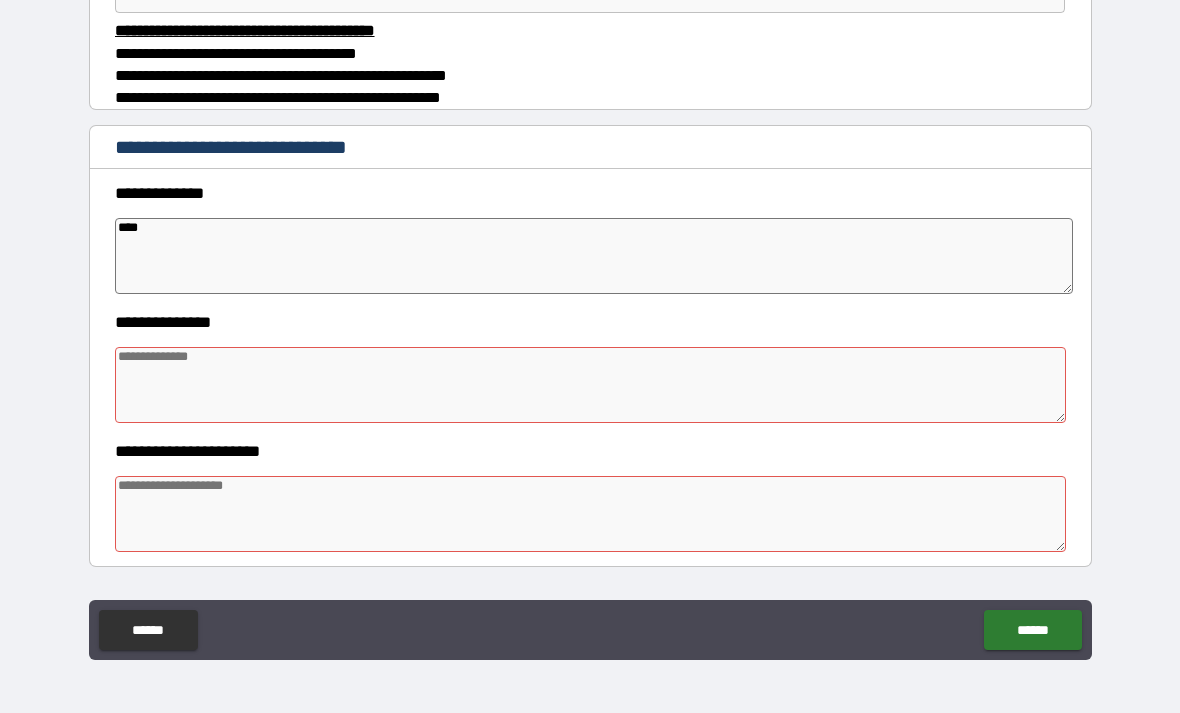type on "*" 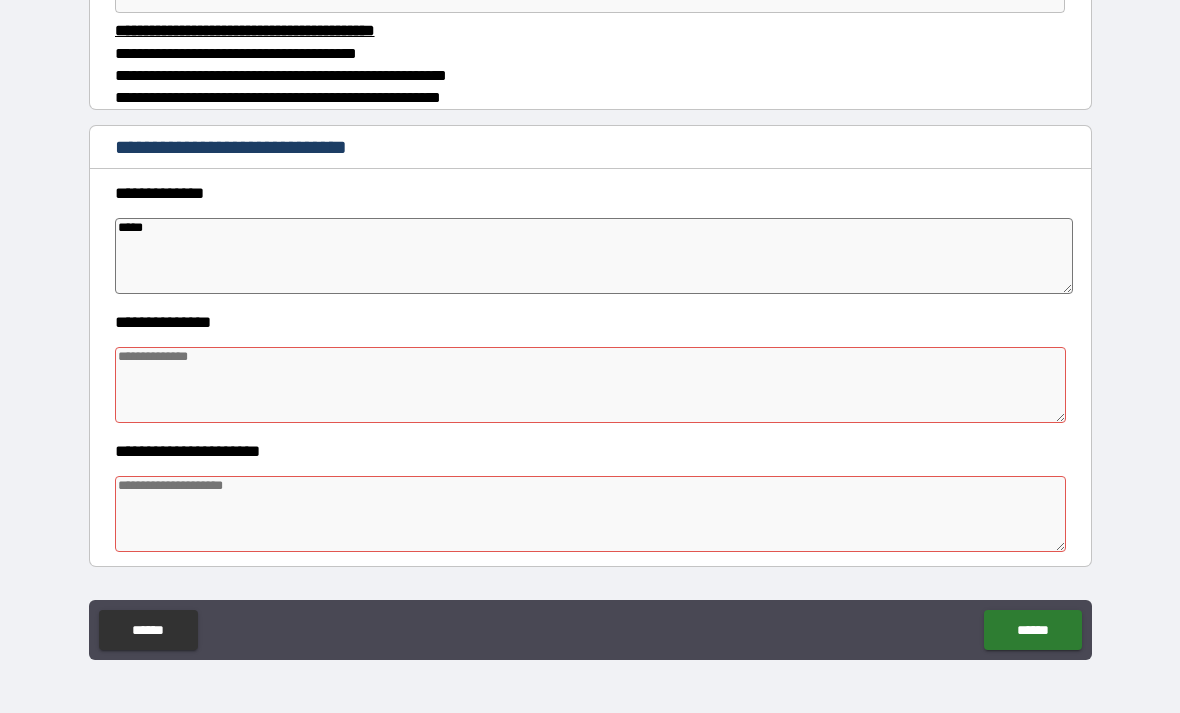 type on "*" 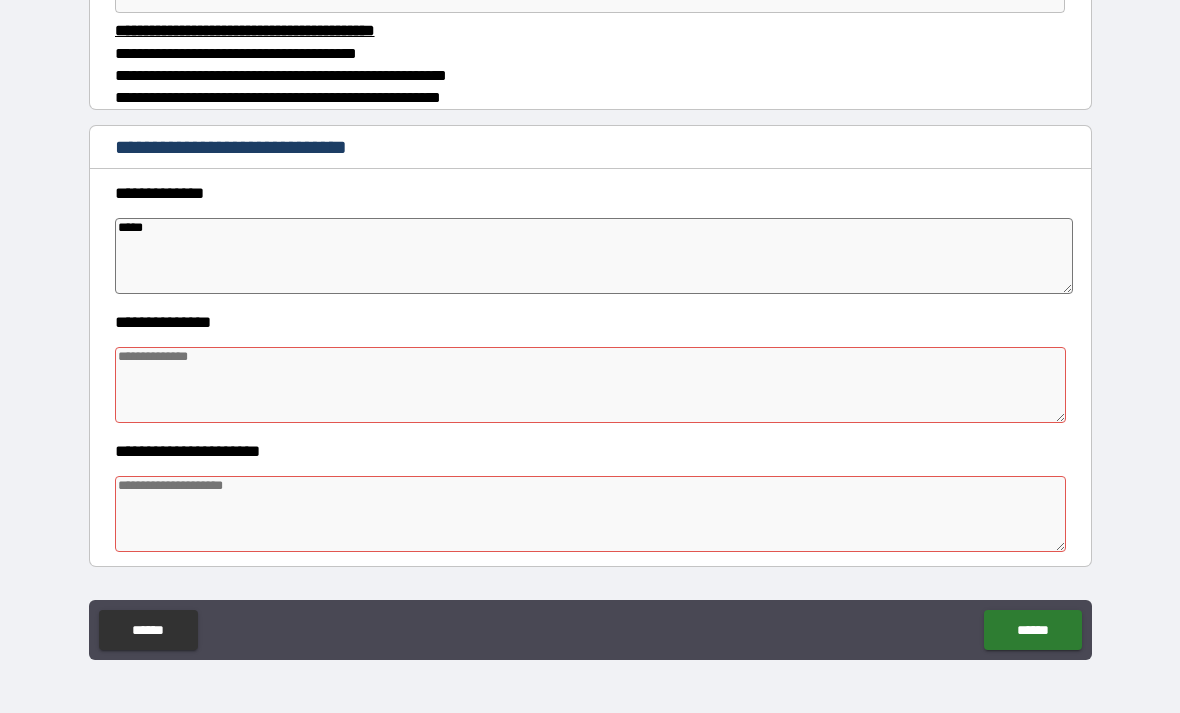 type on "*" 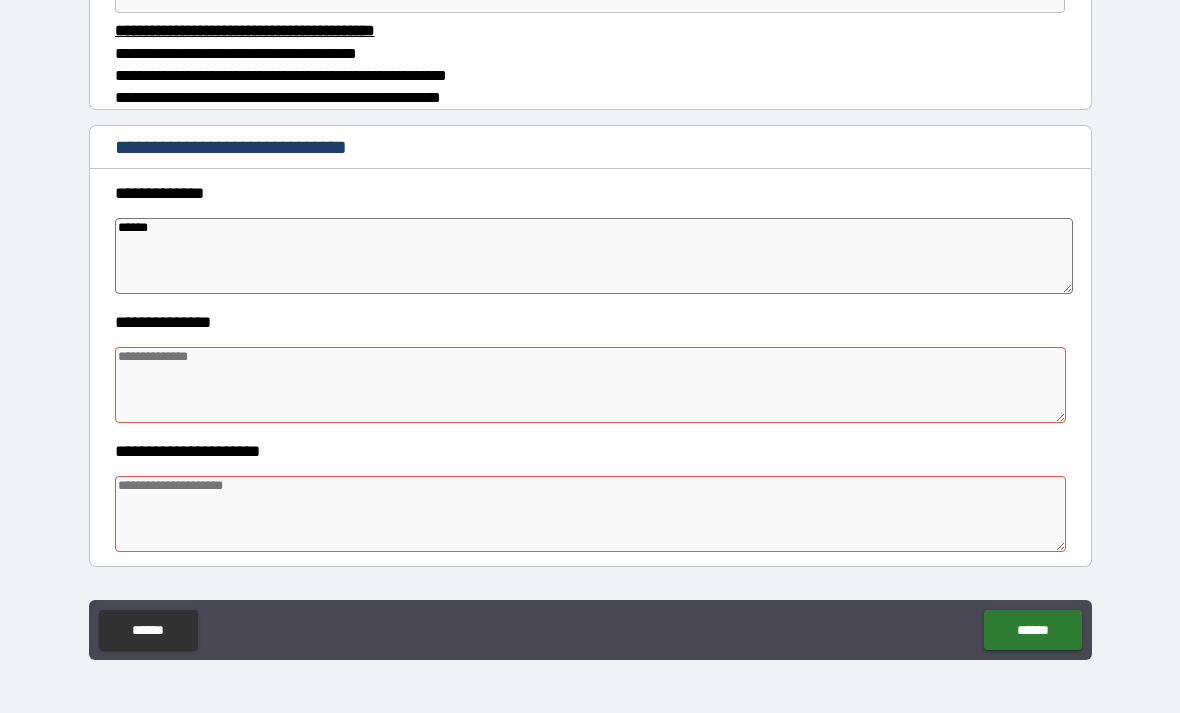 type on "*" 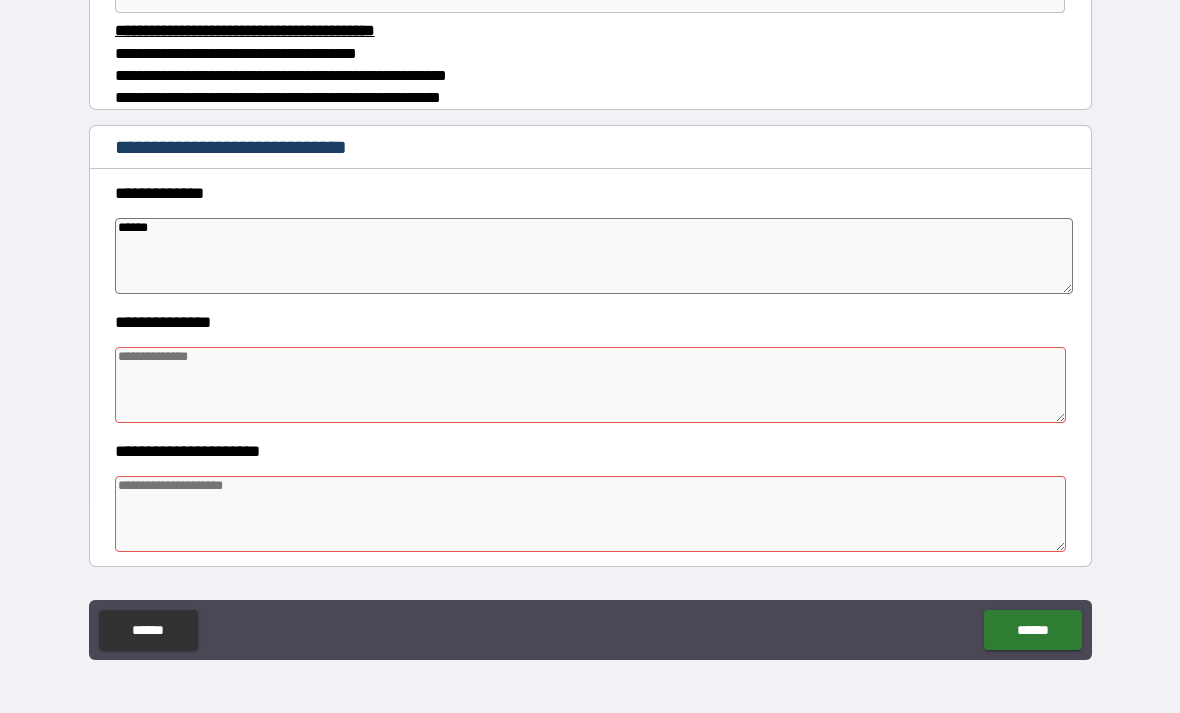 type on "*" 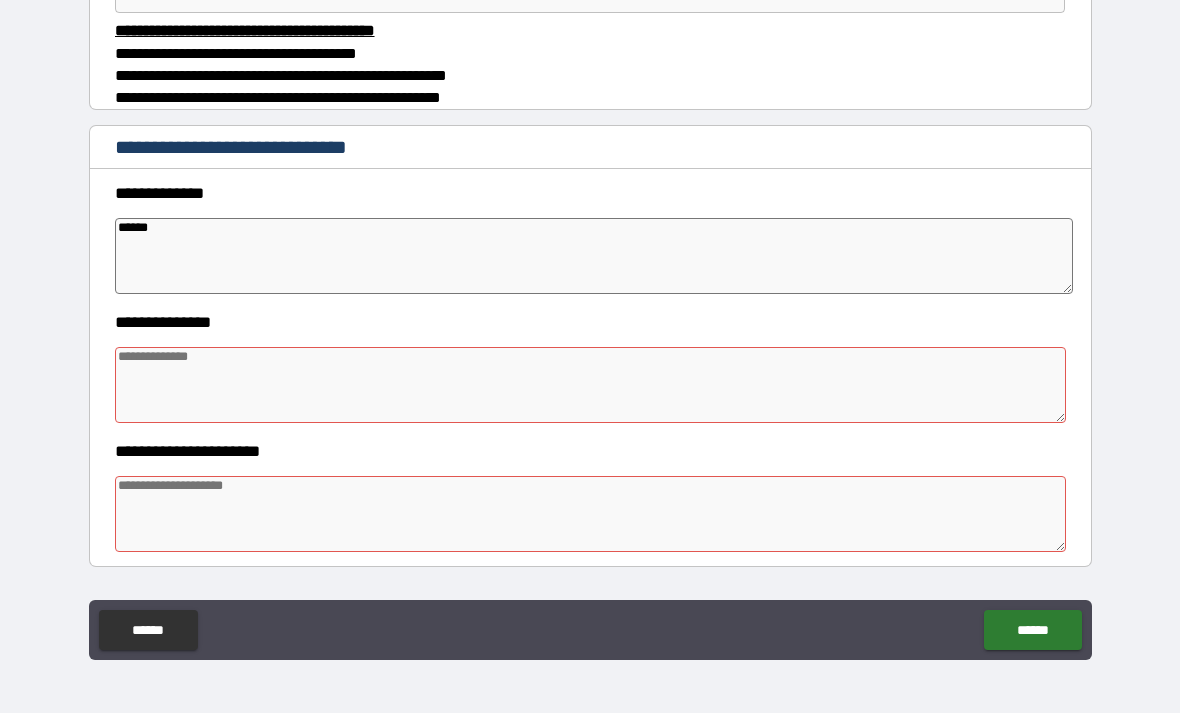 type on "*" 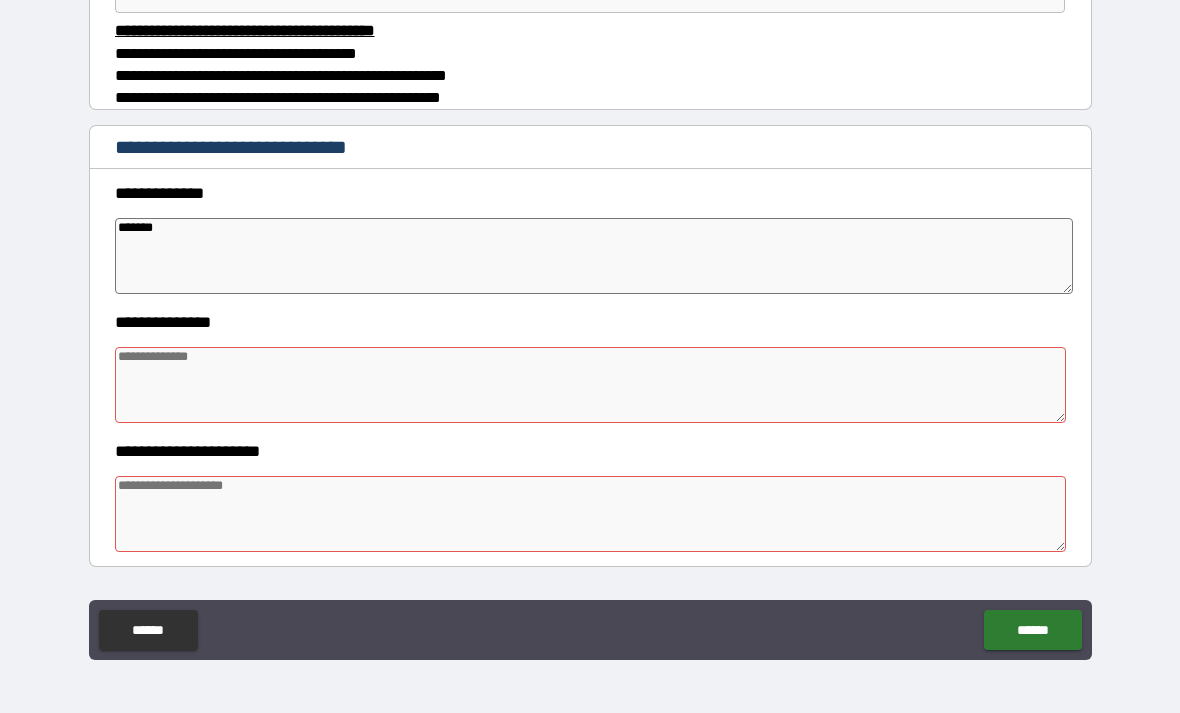type on "*" 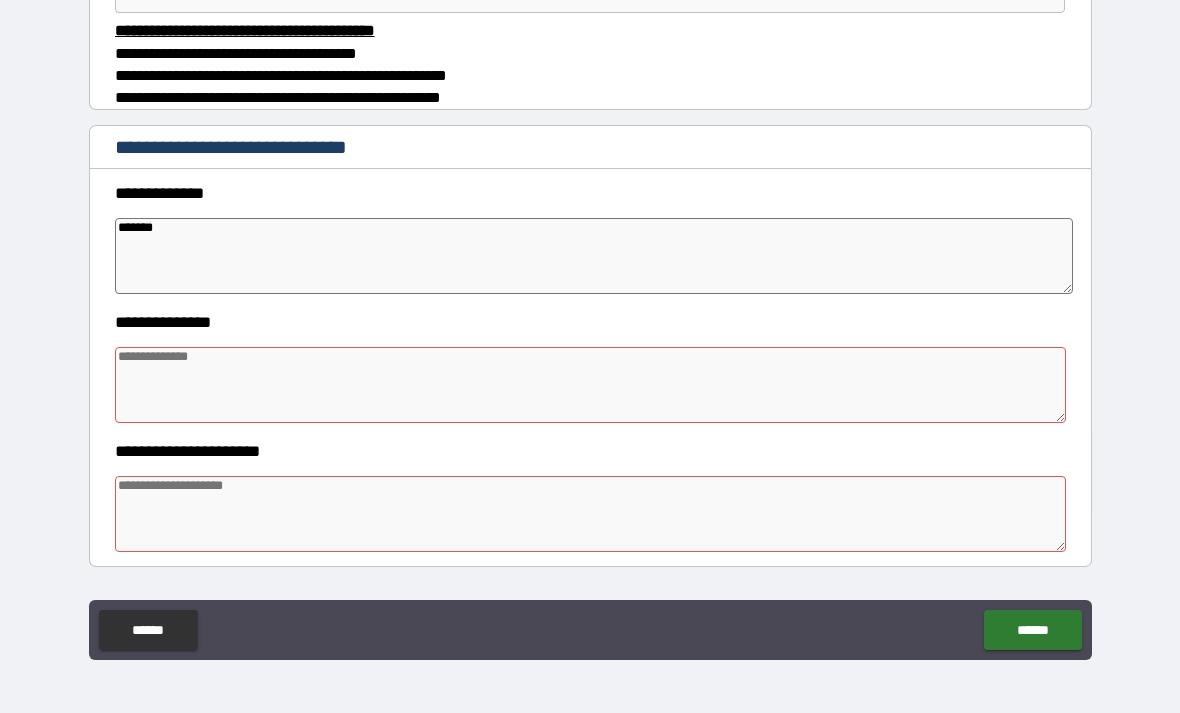 type on "*" 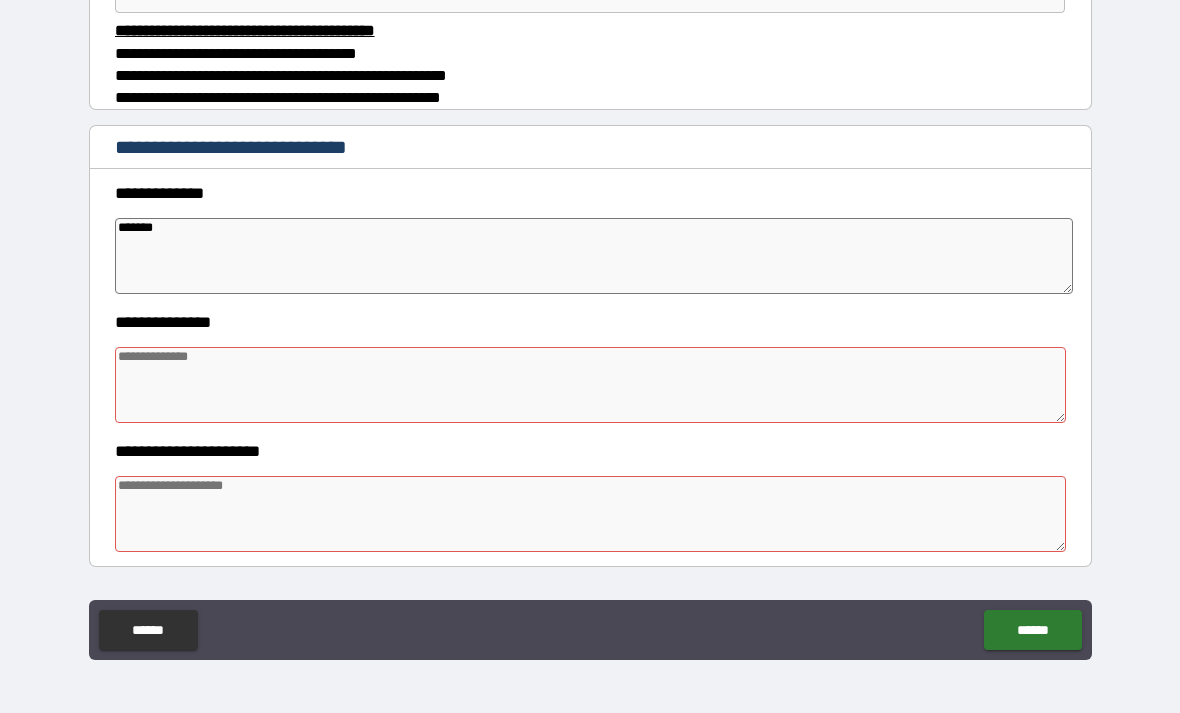 type on "*" 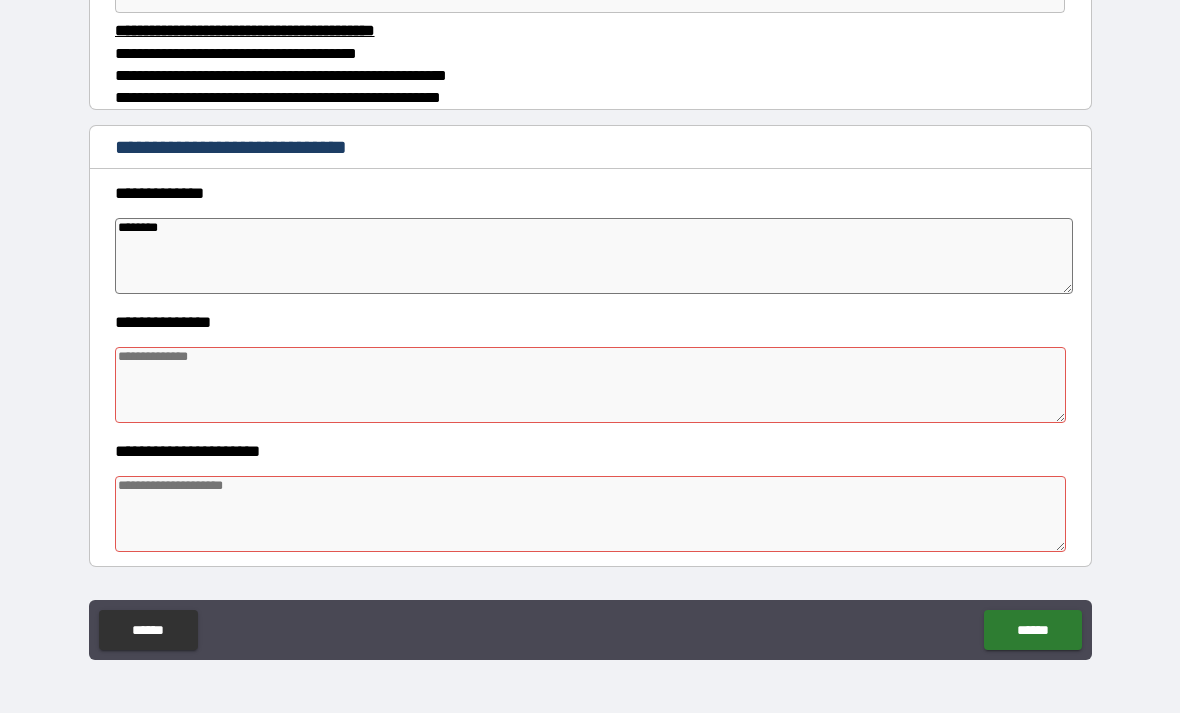 type on "*" 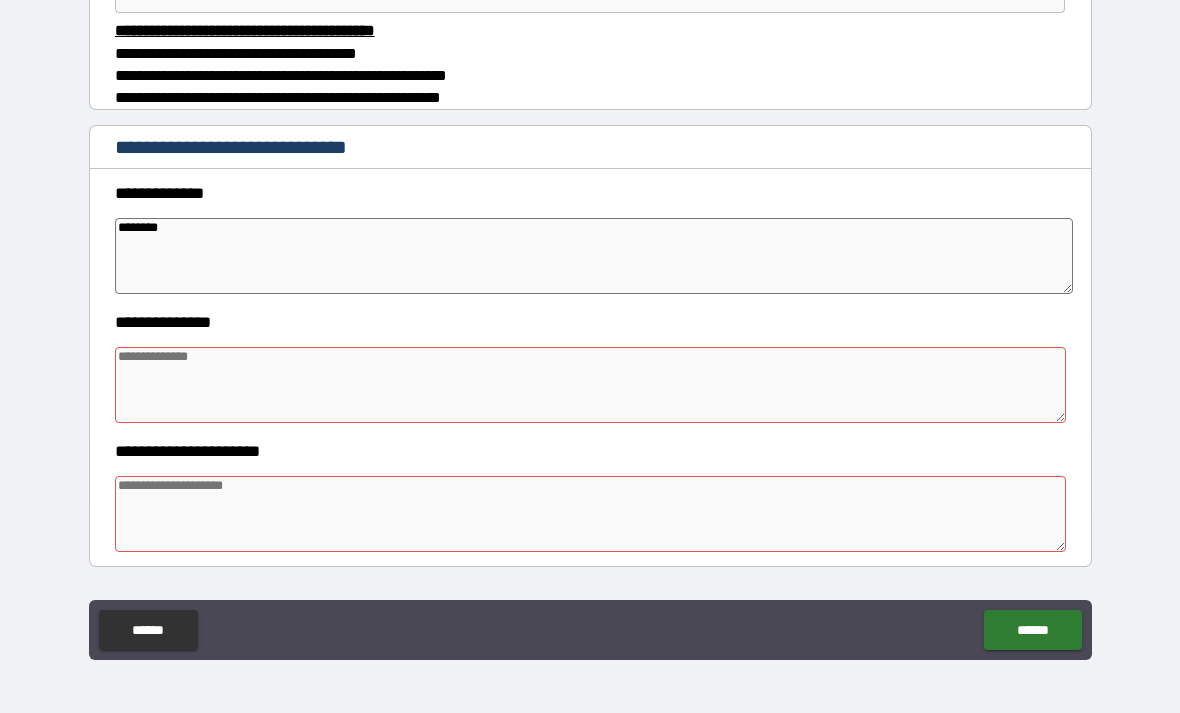 type on "*" 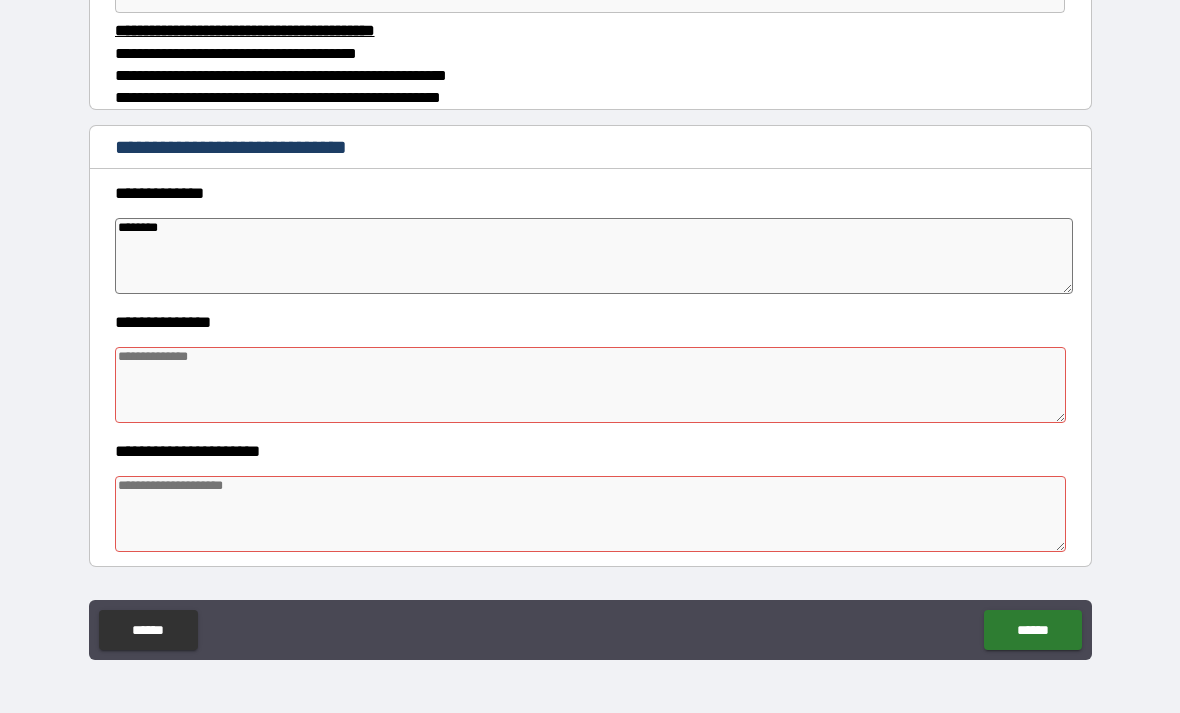 type on "*" 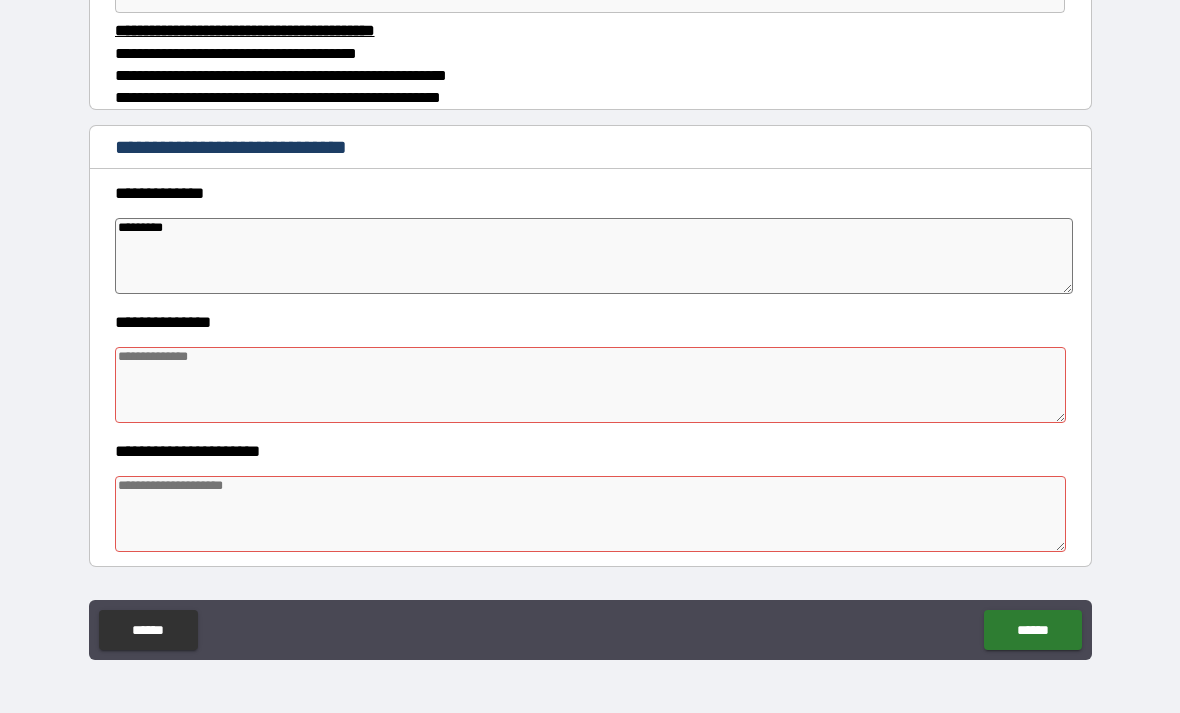 type on "*" 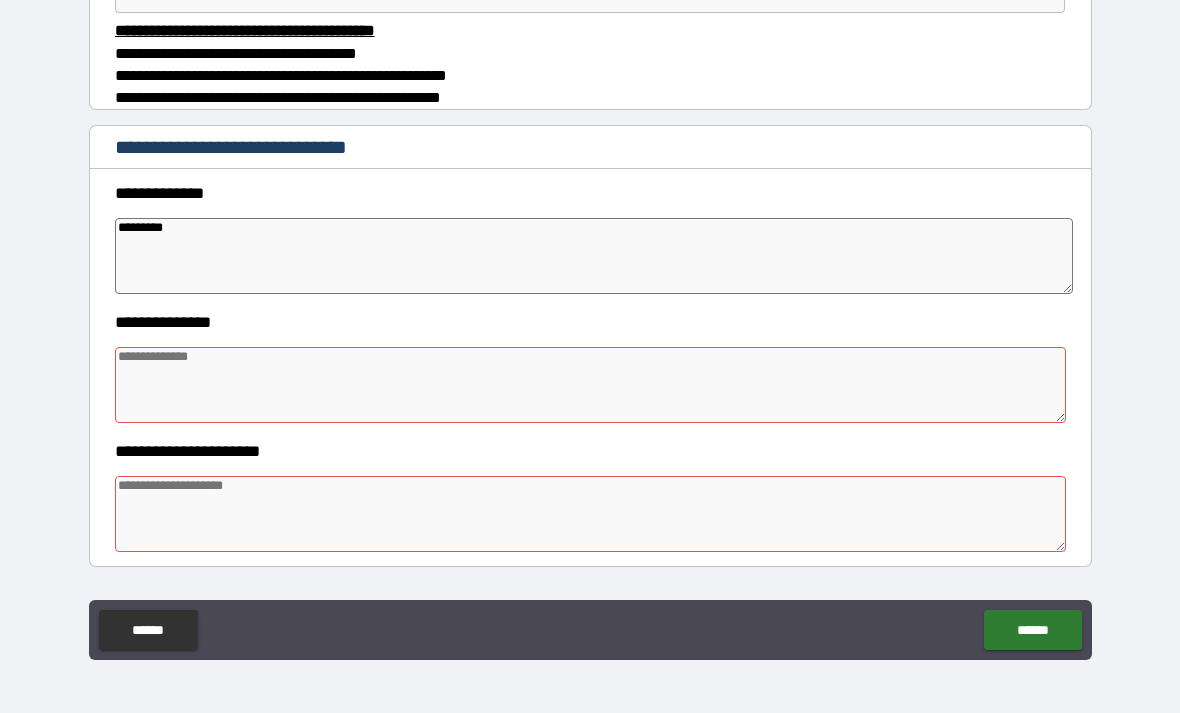type on "*" 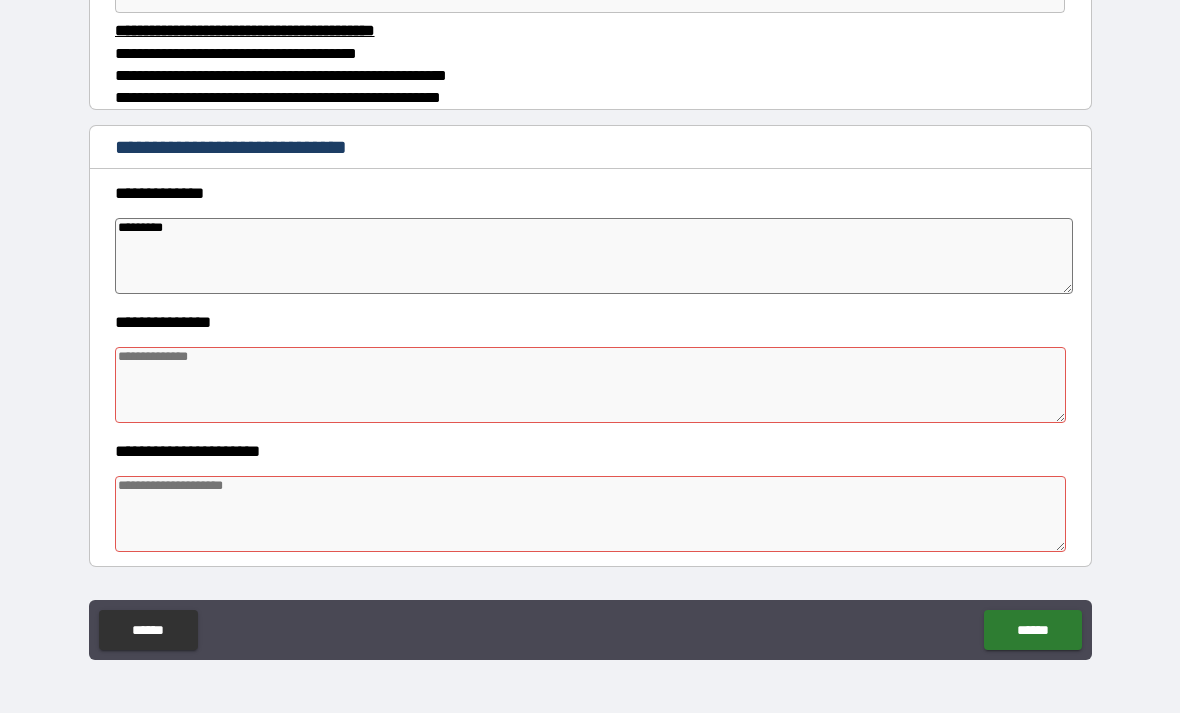 type on "*" 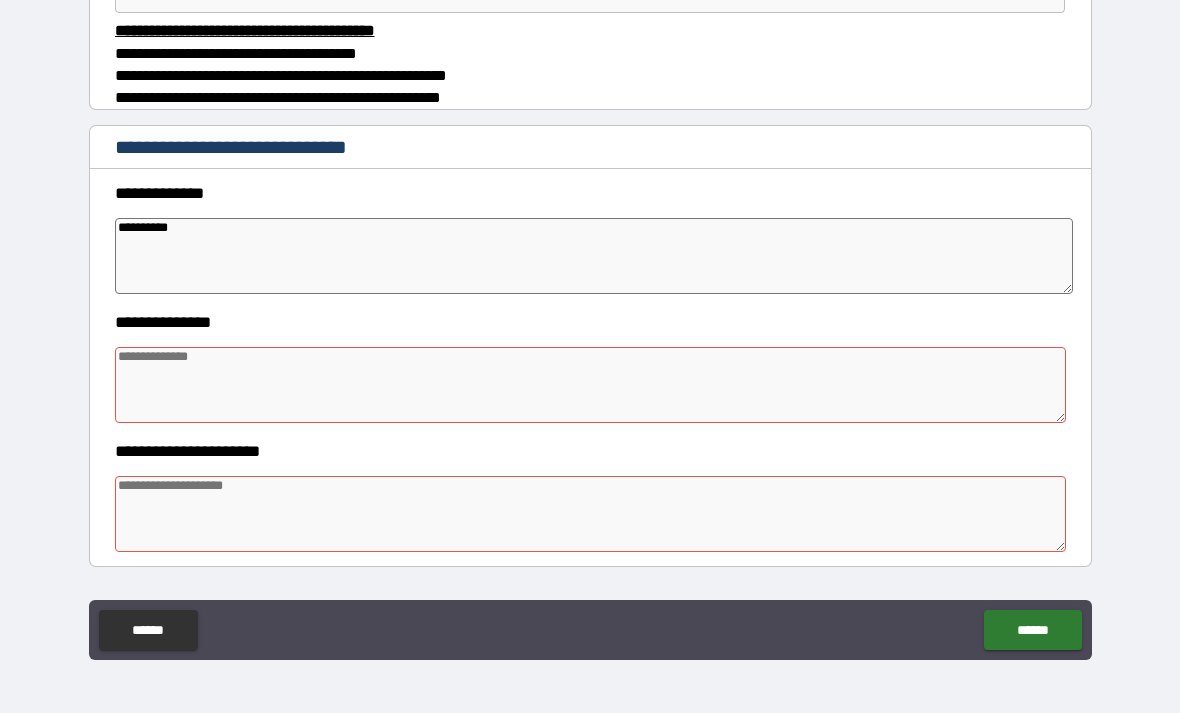 type on "*" 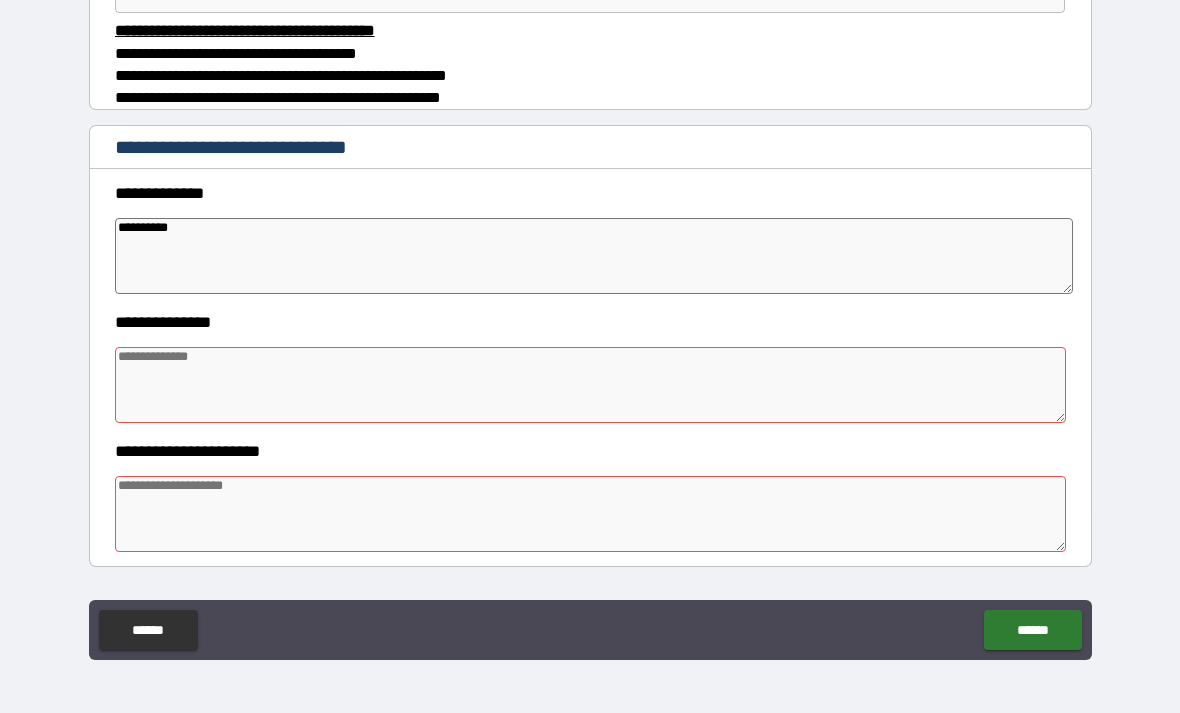 type on "**********" 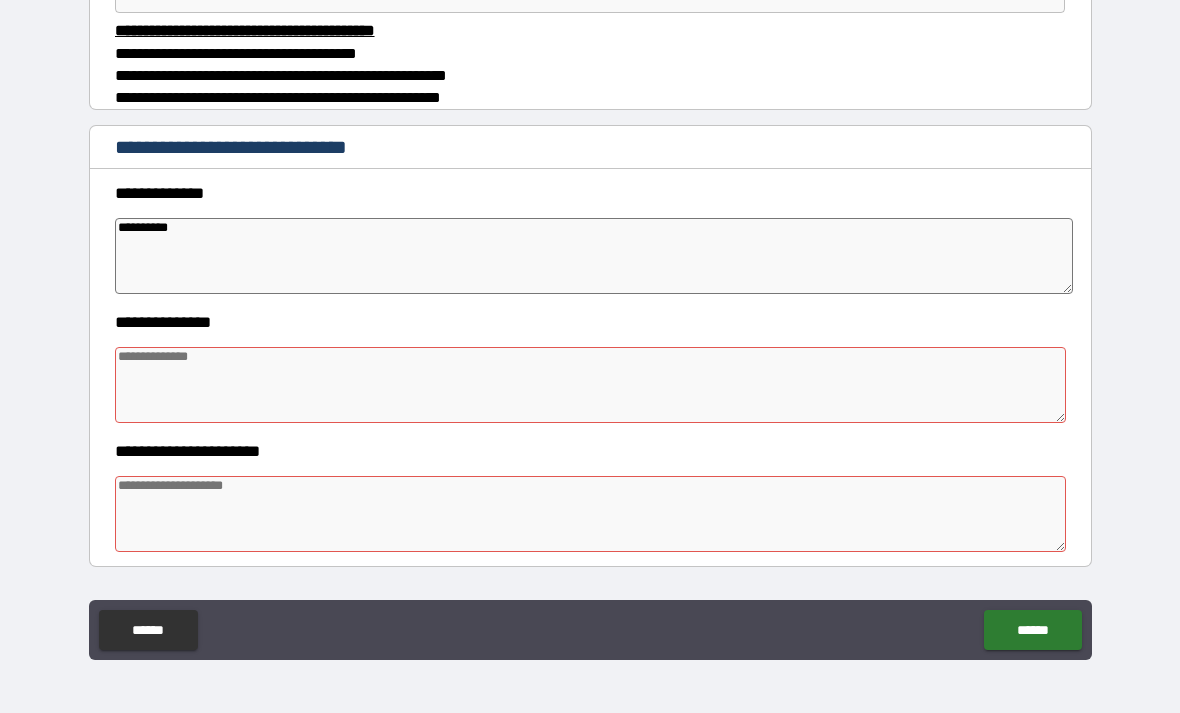 type on "*" 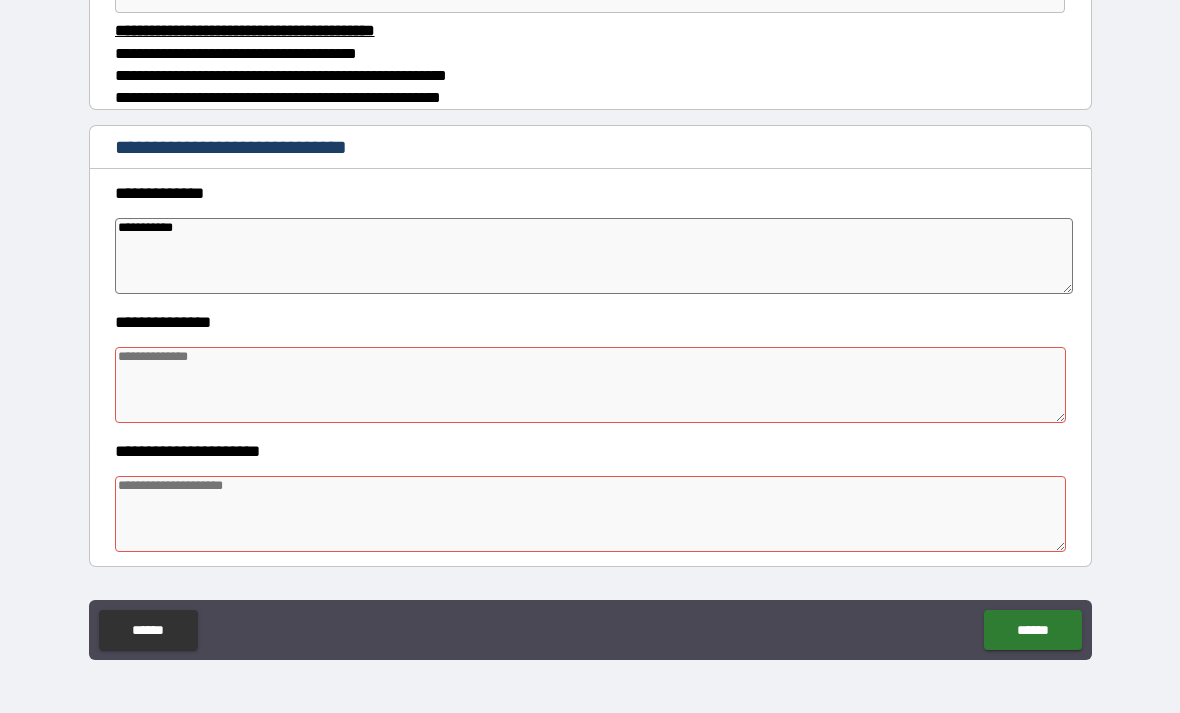 type on "*" 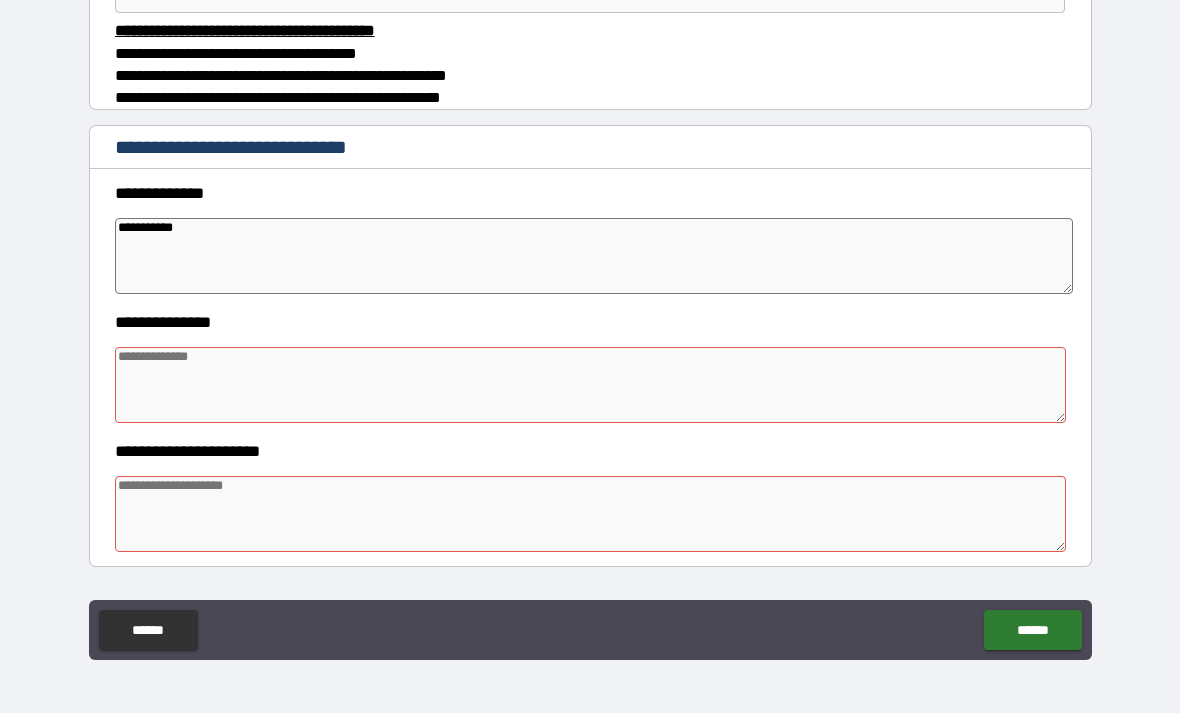 type on "*" 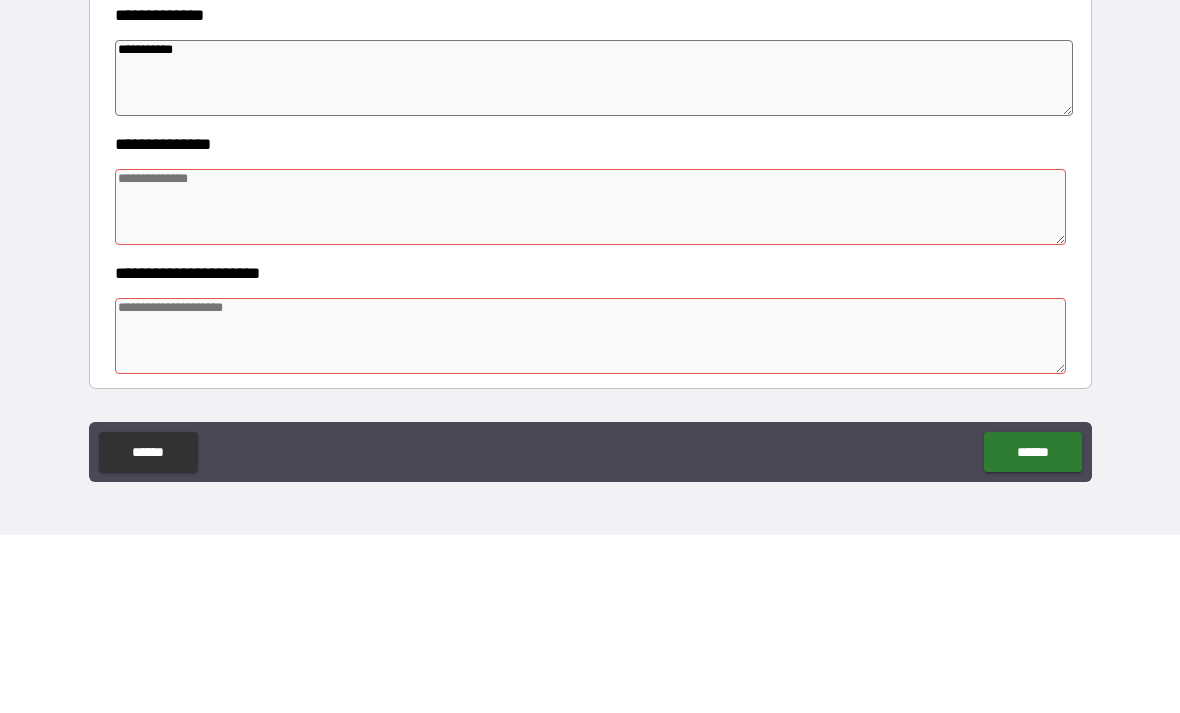 type on "**********" 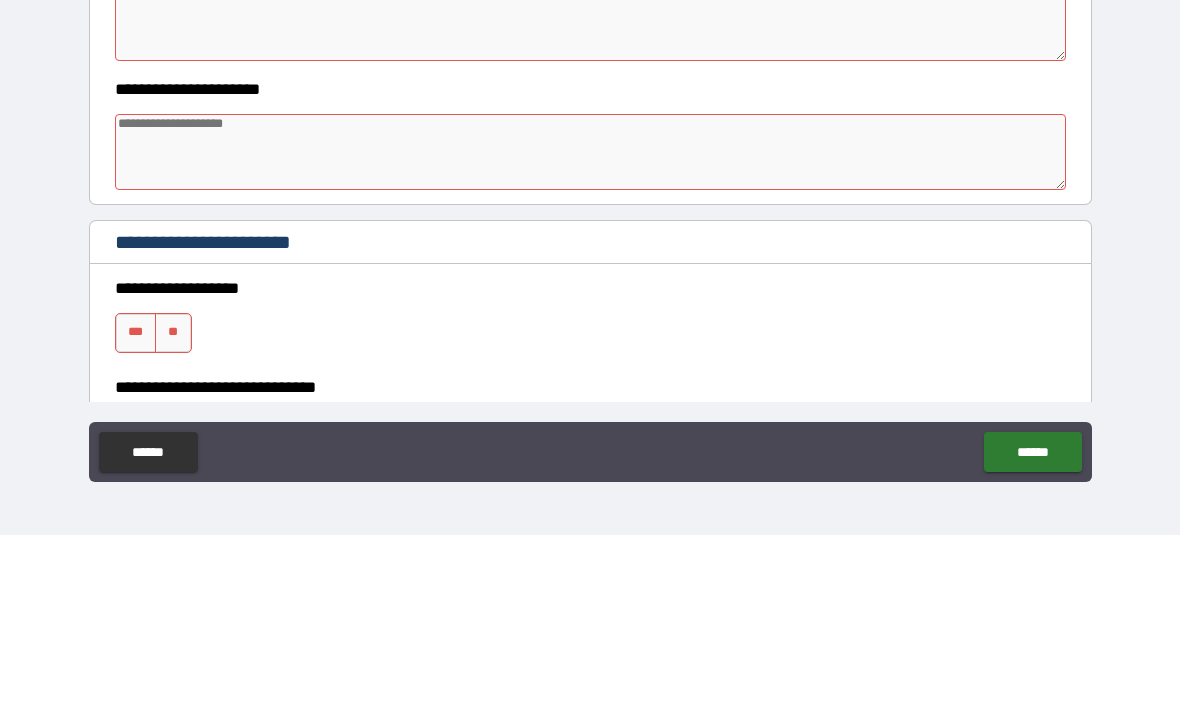 scroll, scrollTop: 352, scrollLeft: 0, axis: vertical 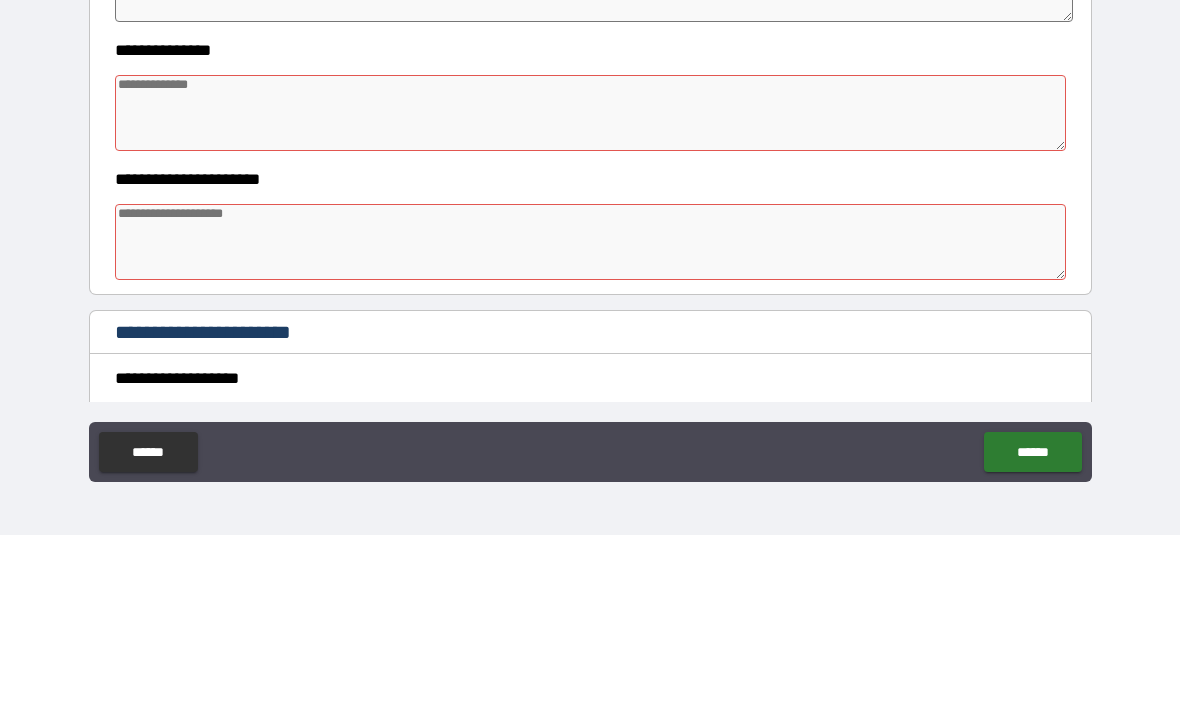click at bounding box center (591, 291) 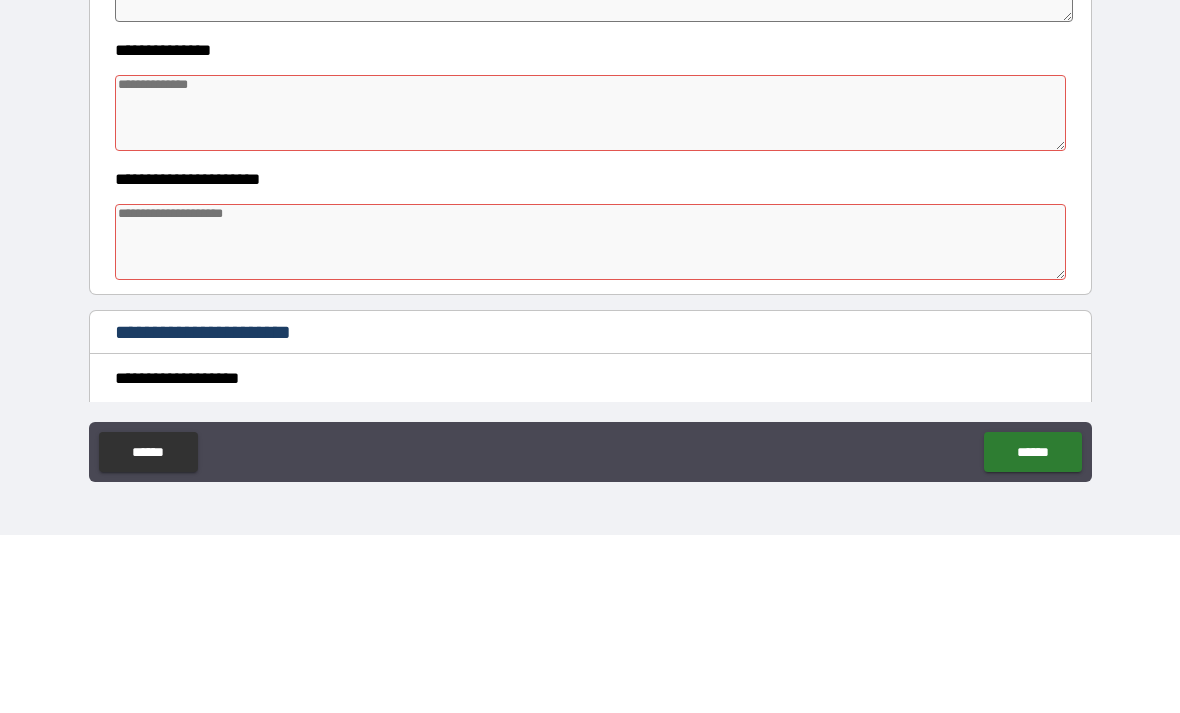 paste on "**********" 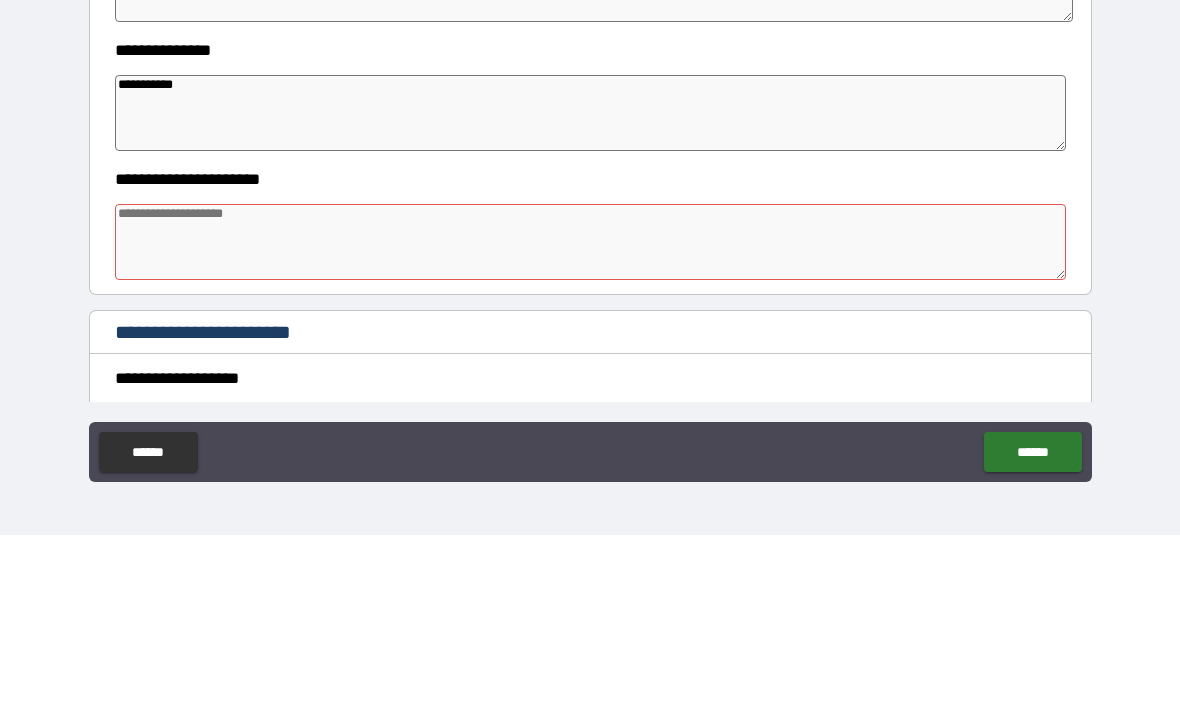 type on "*" 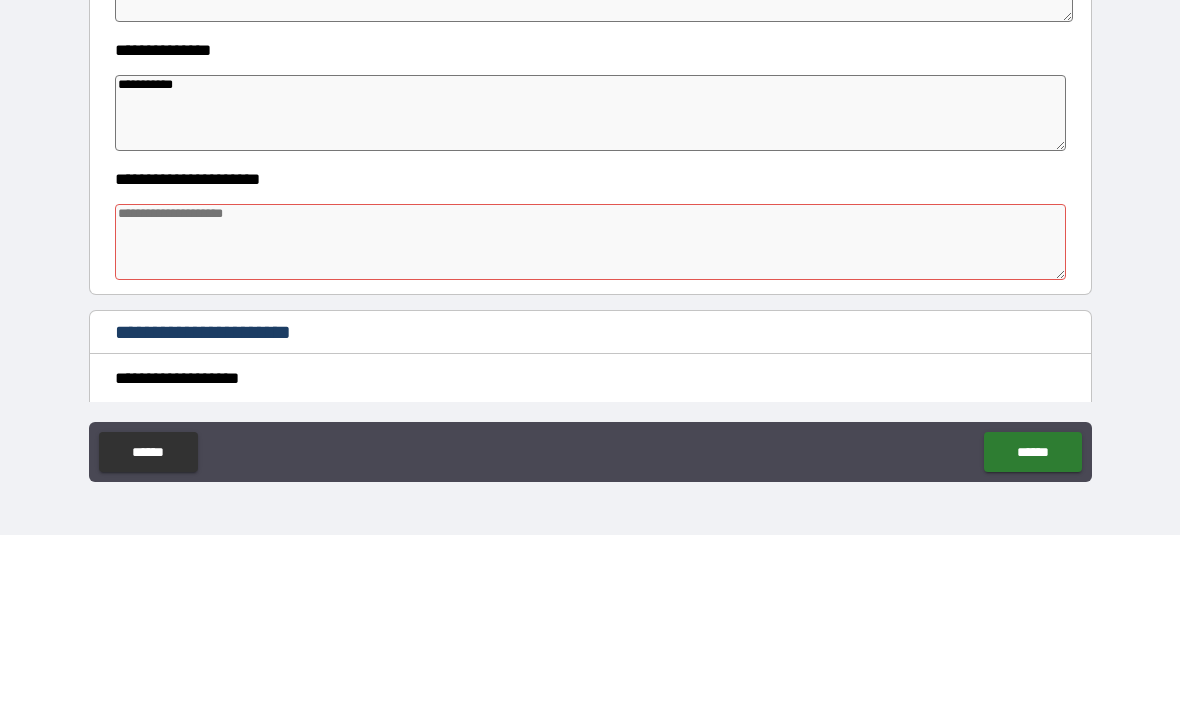 type on "**********" 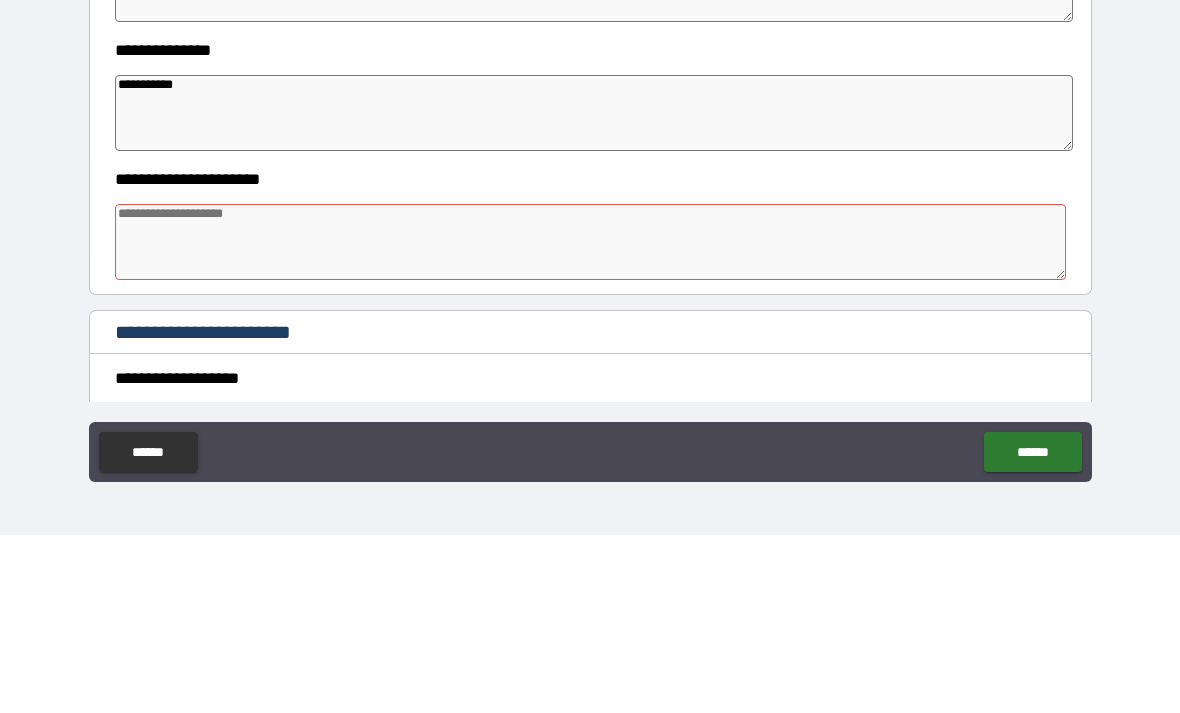 type on "*" 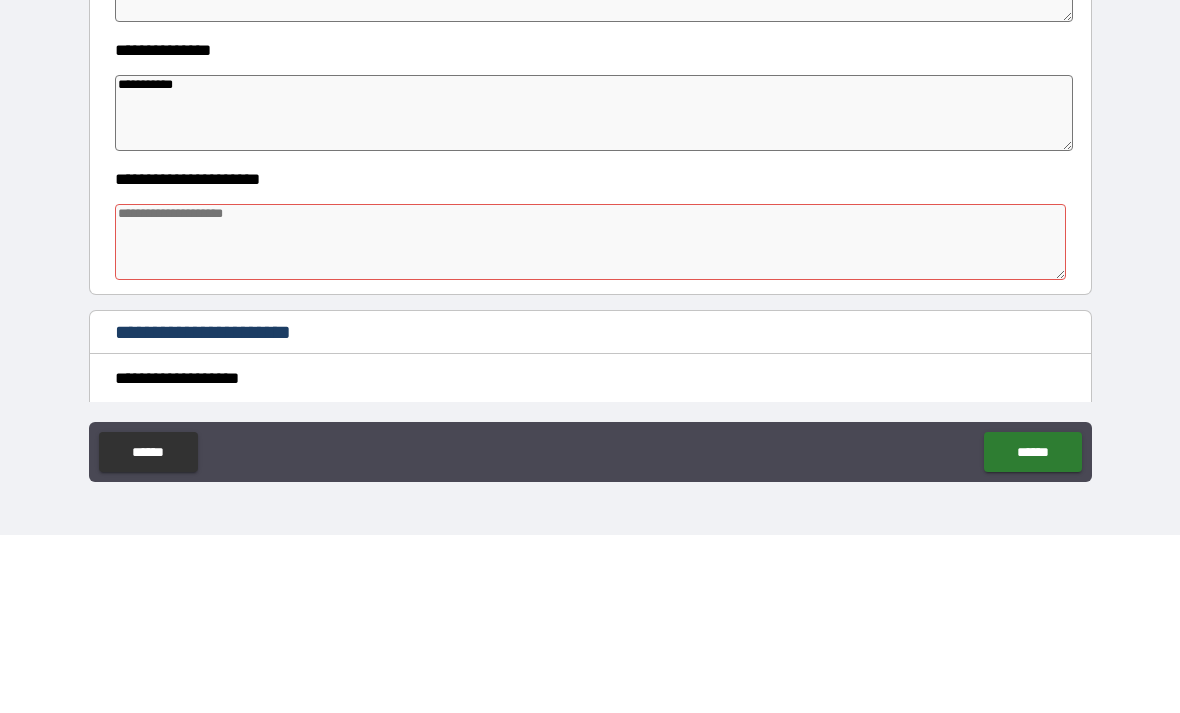 type on "*" 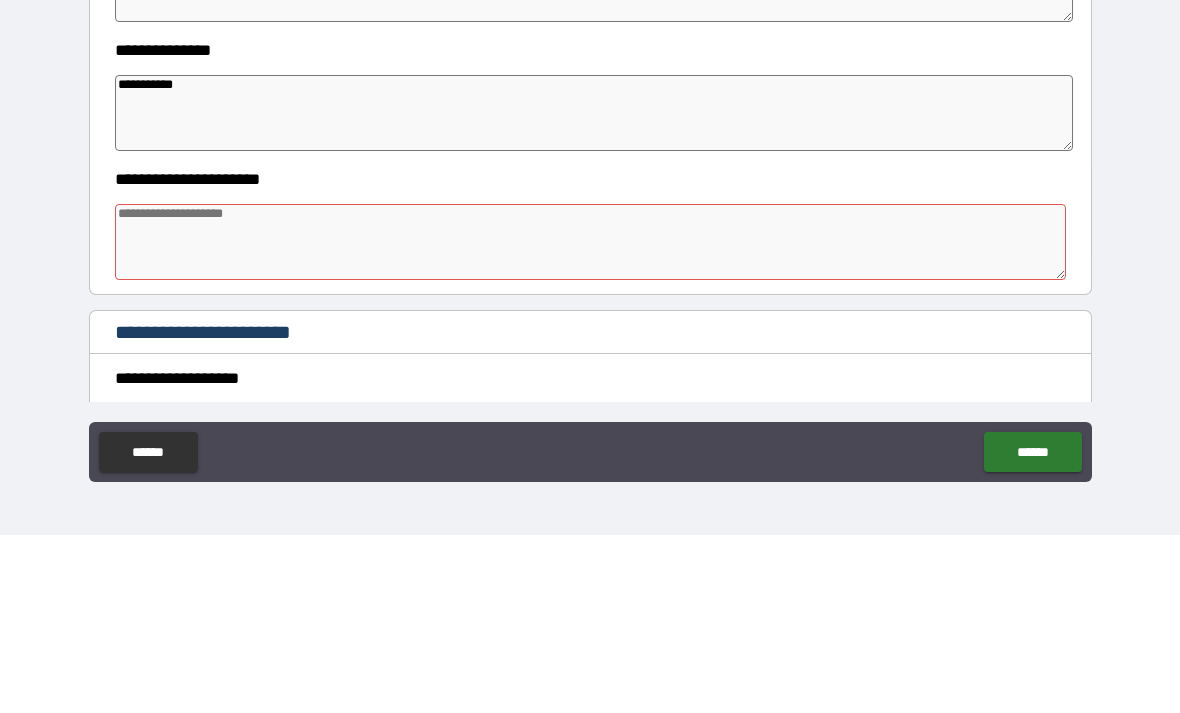paste on "**********" 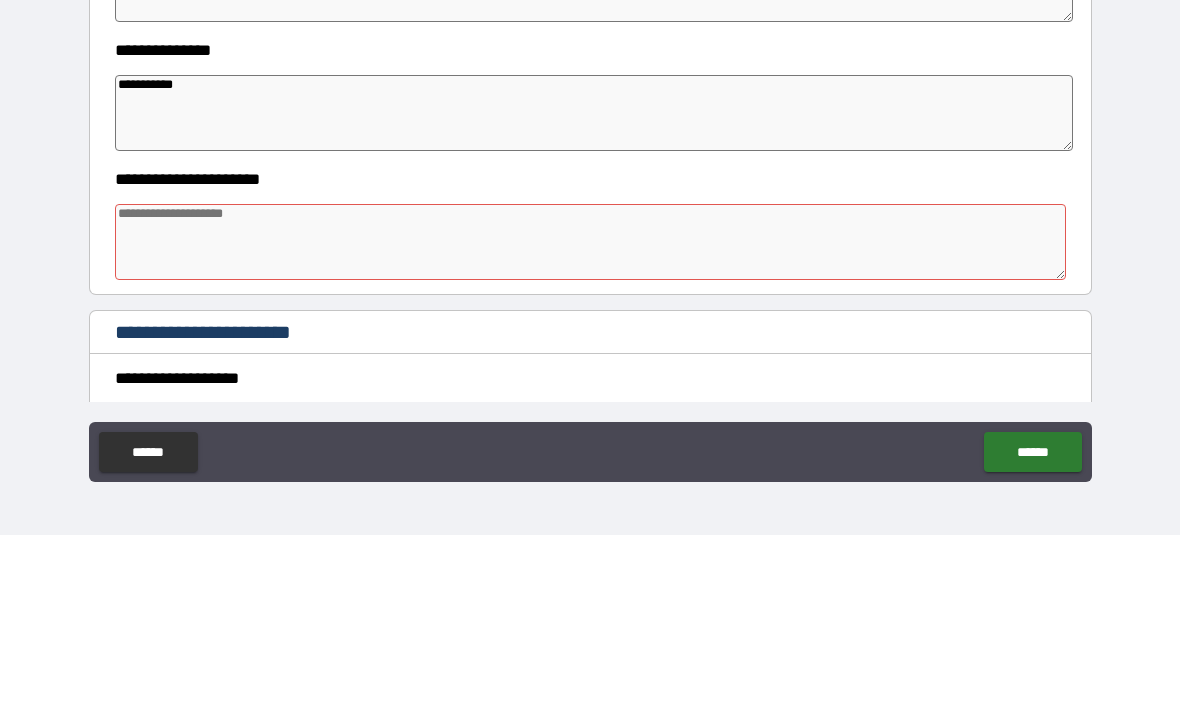 type on "*" 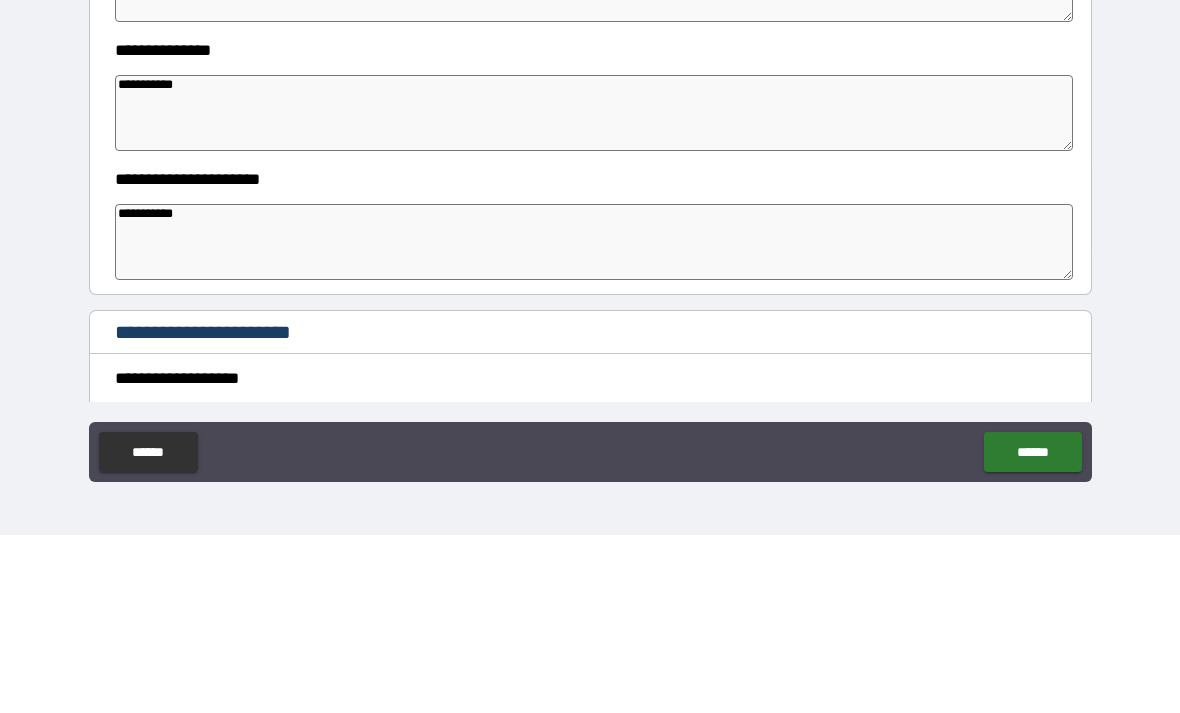 type on "*" 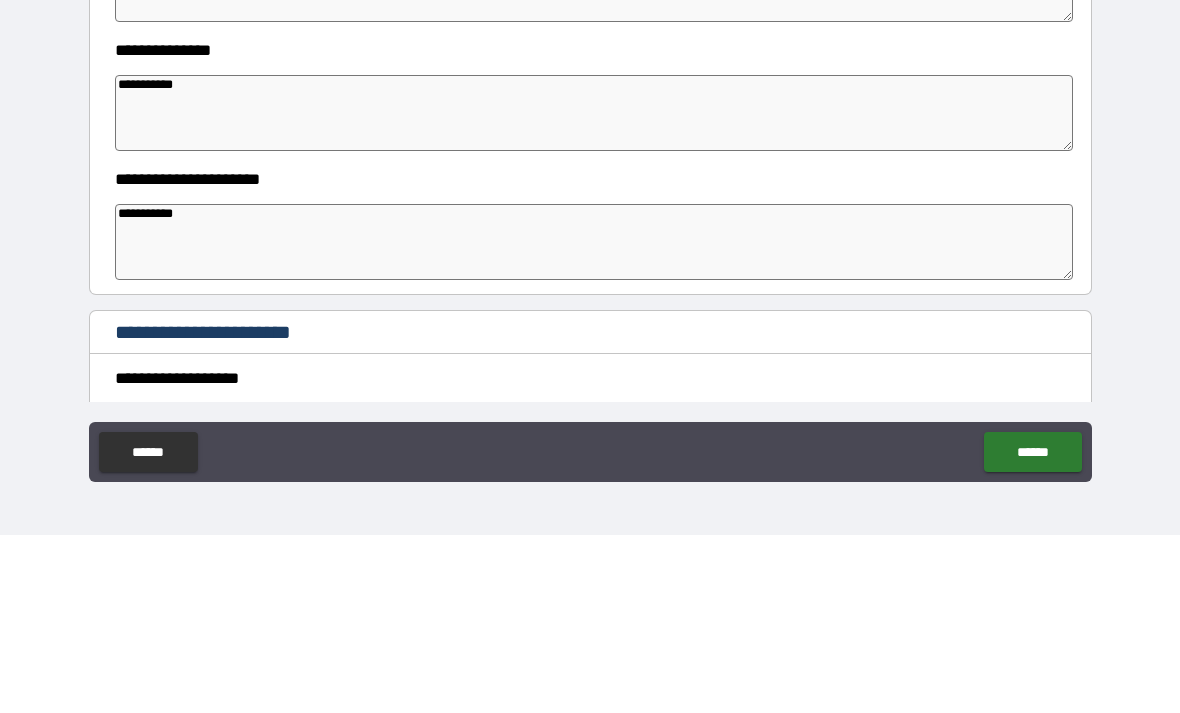 type on "*" 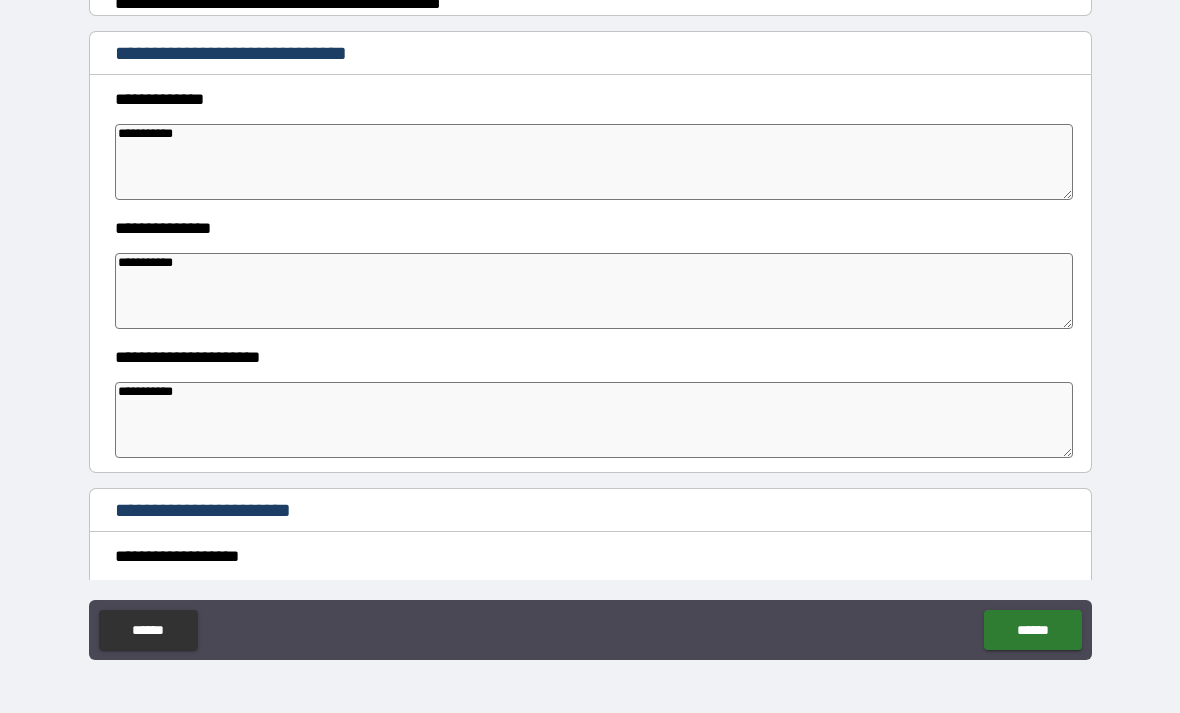type on "**********" 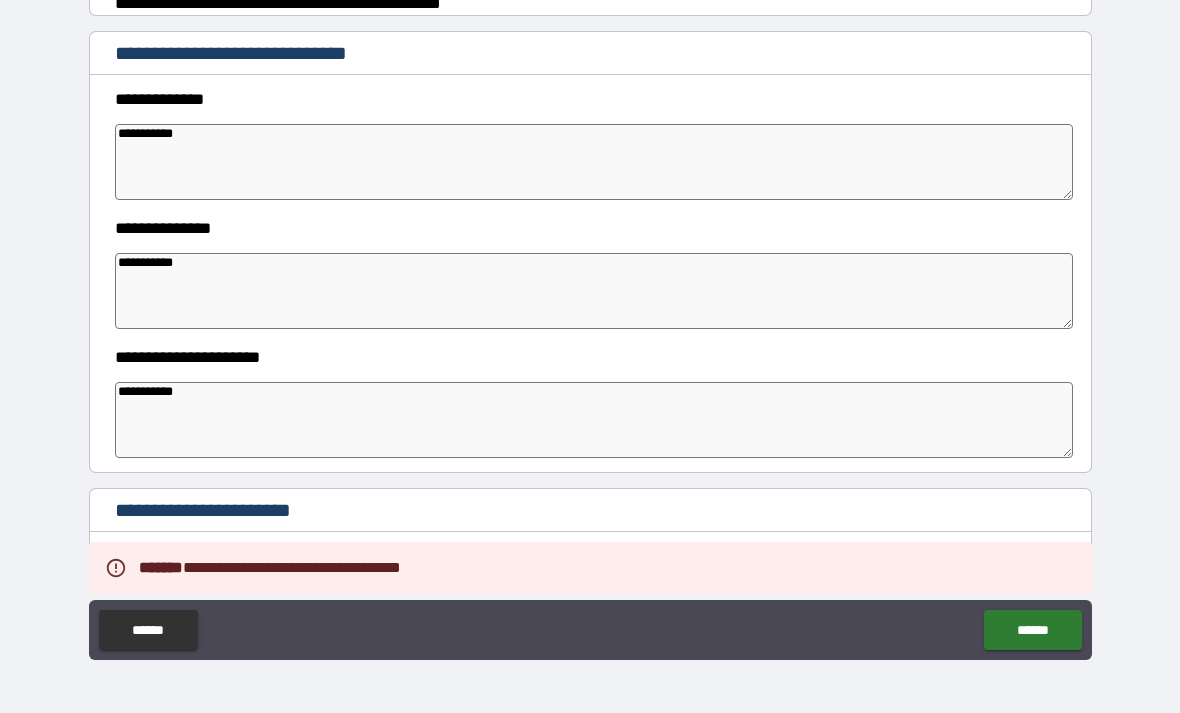 type on "*" 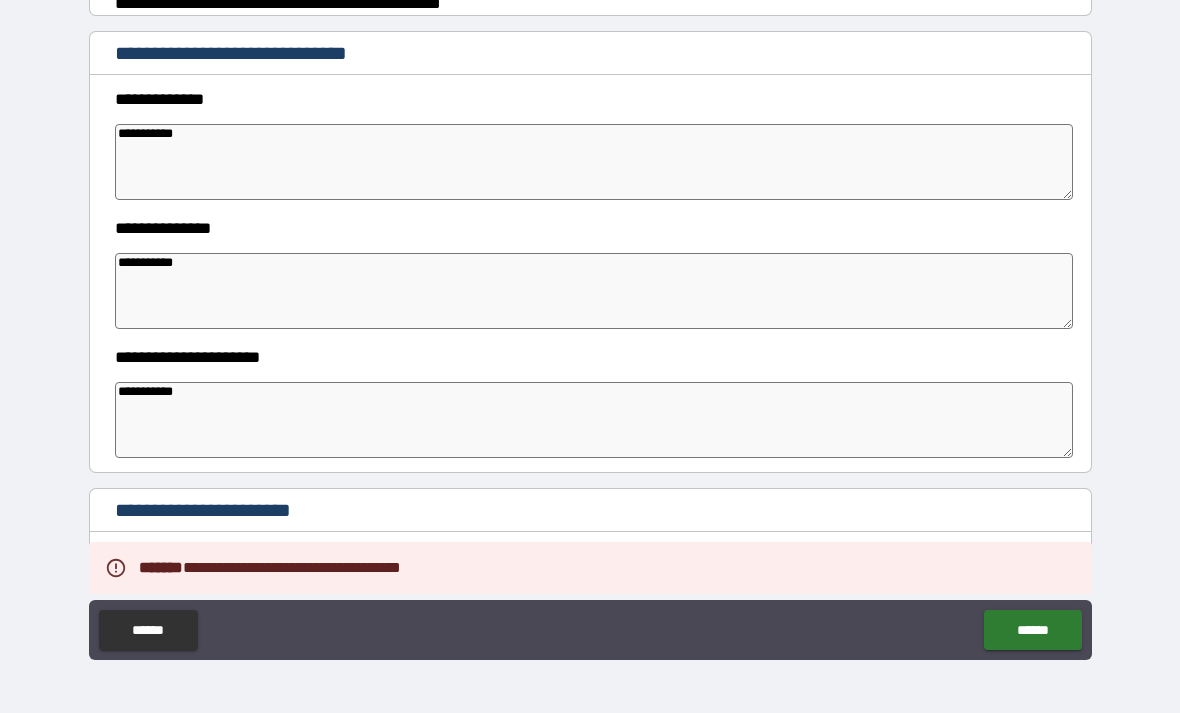 type on "*" 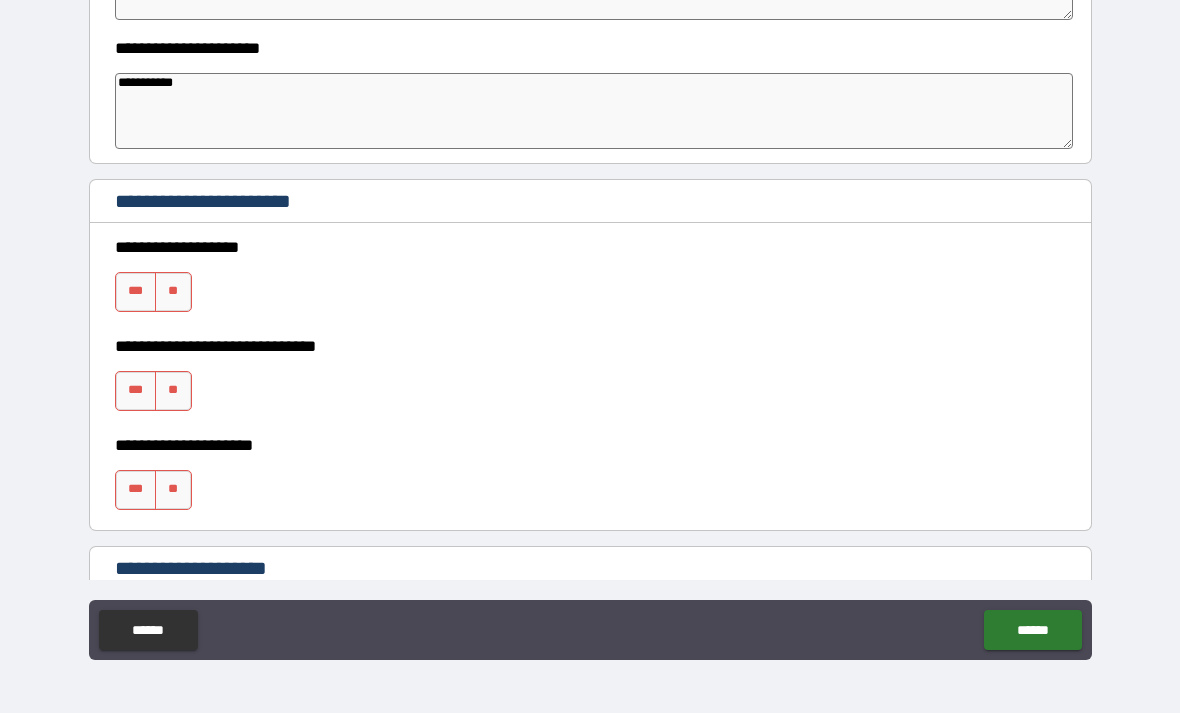 scroll, scrollTop: 677, scrollLeft: 0, axis: vertical 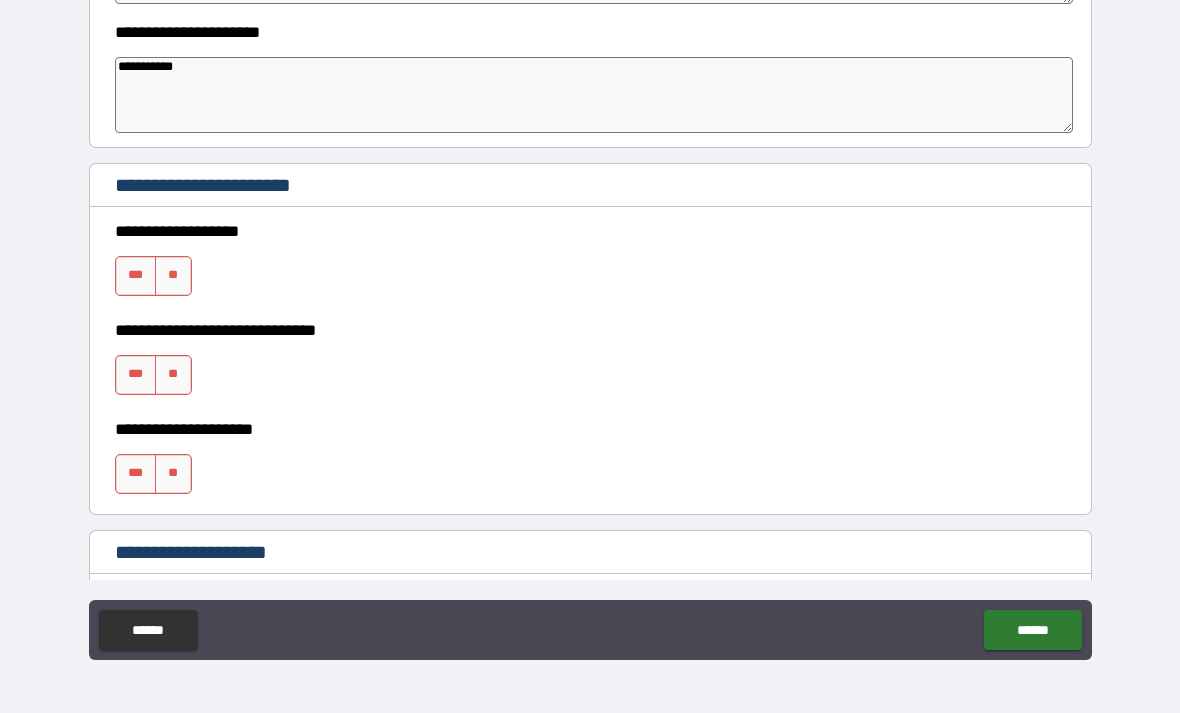 click on "***" at bounding box center [136, 276] 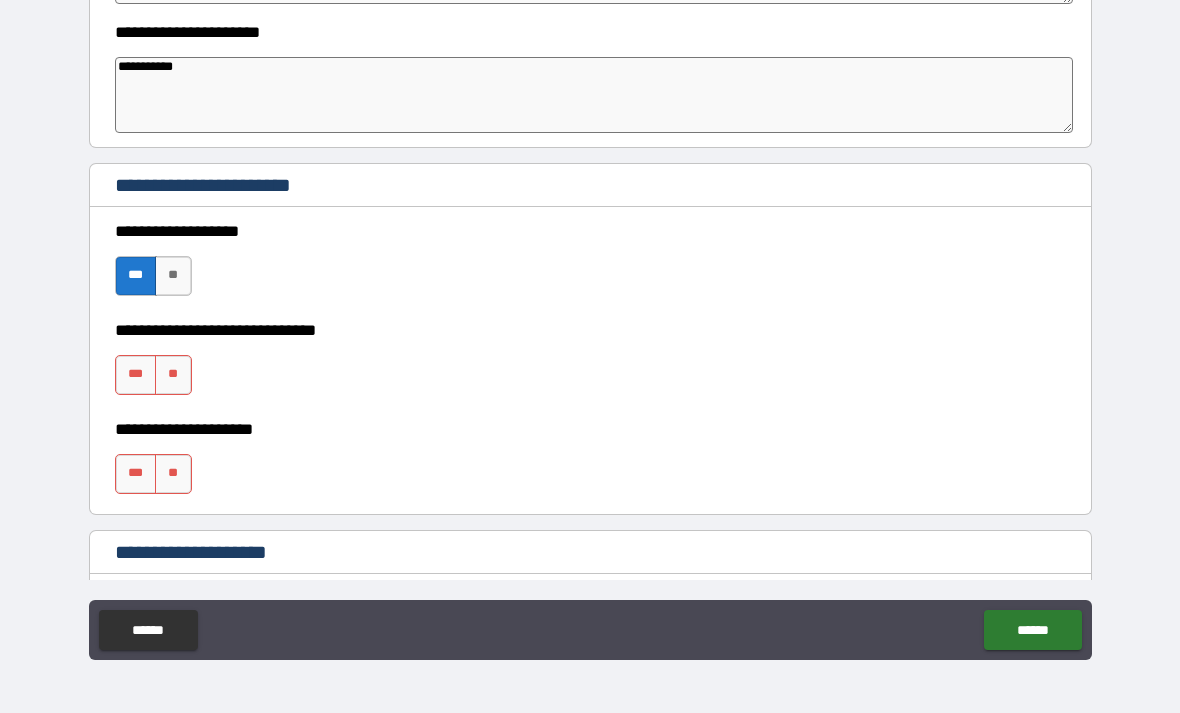 click on "***" at bounding box center (136, 375) 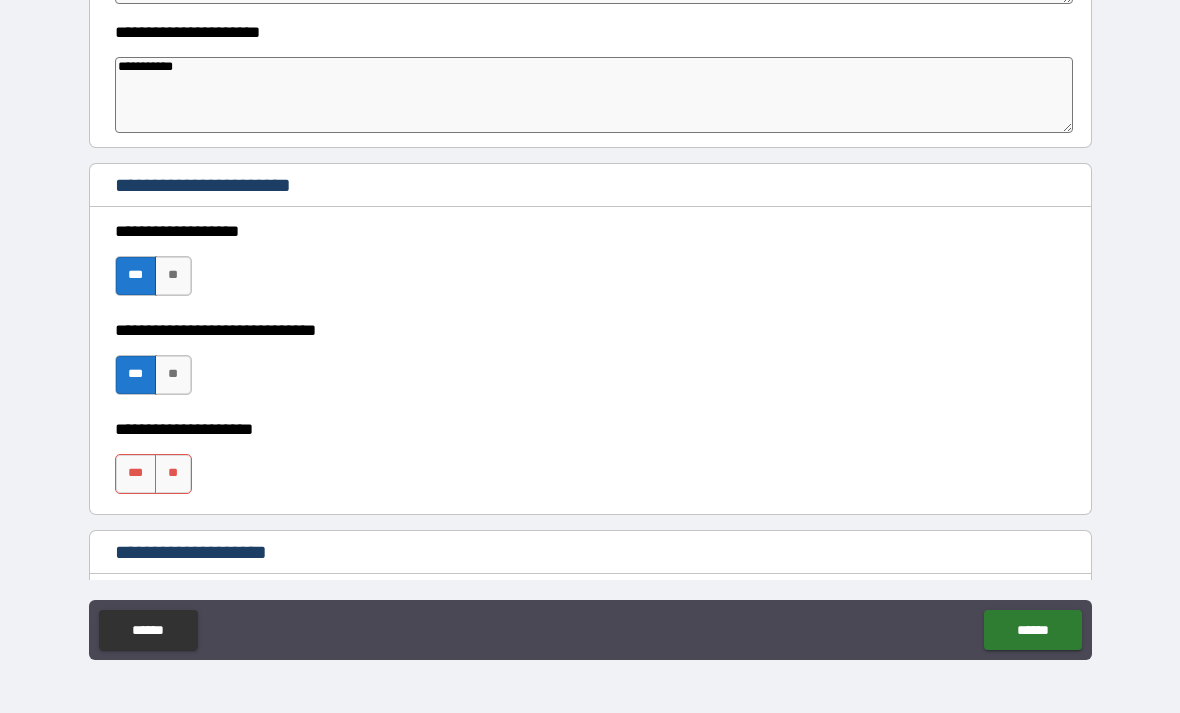 type on "*" 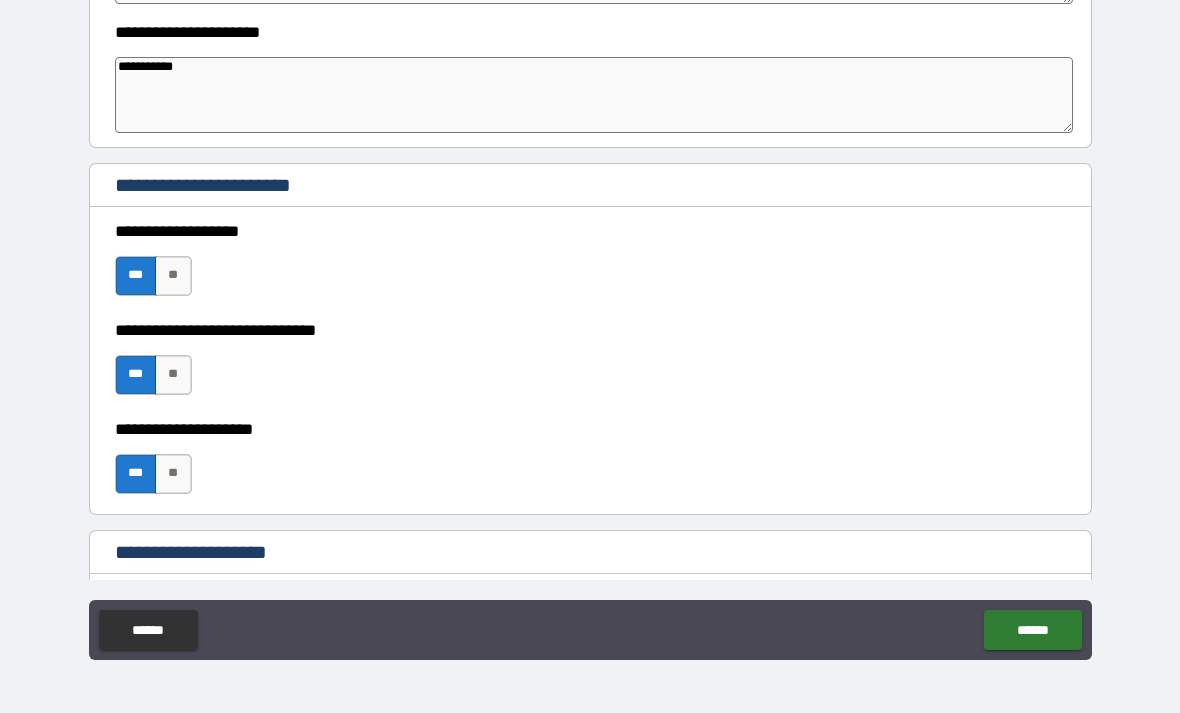type on "*" 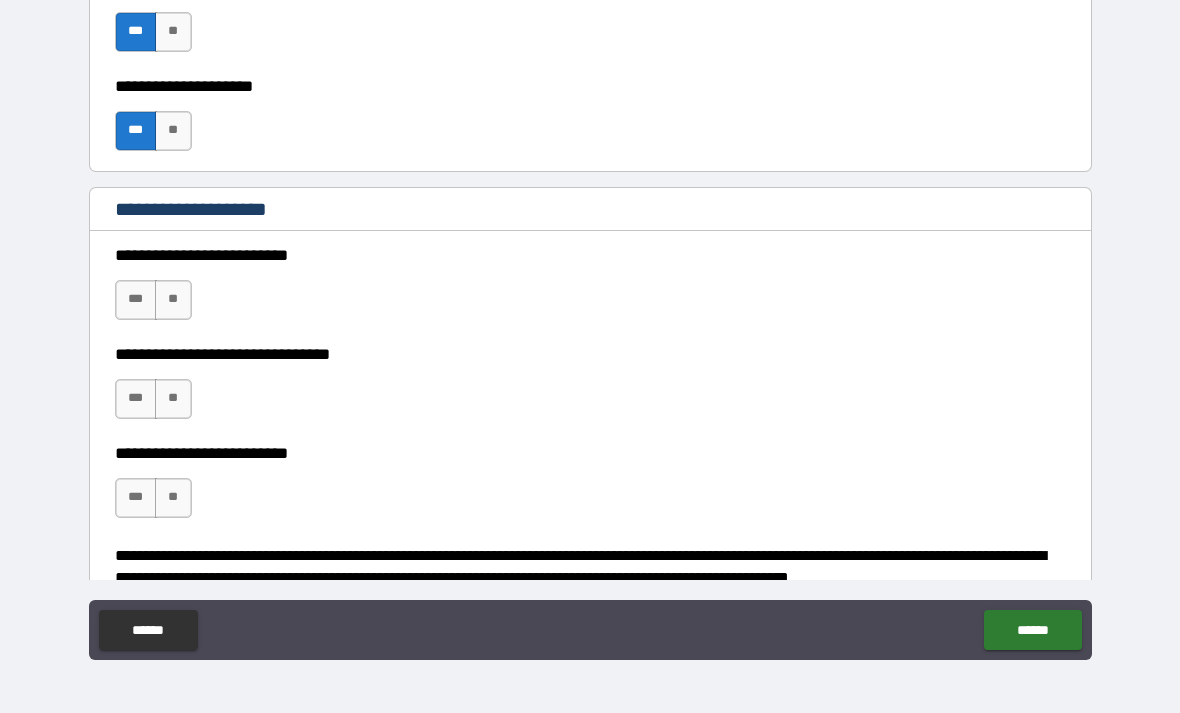 scroll, scrollTop: 1021, scrollLeft: 0, axis: vertical 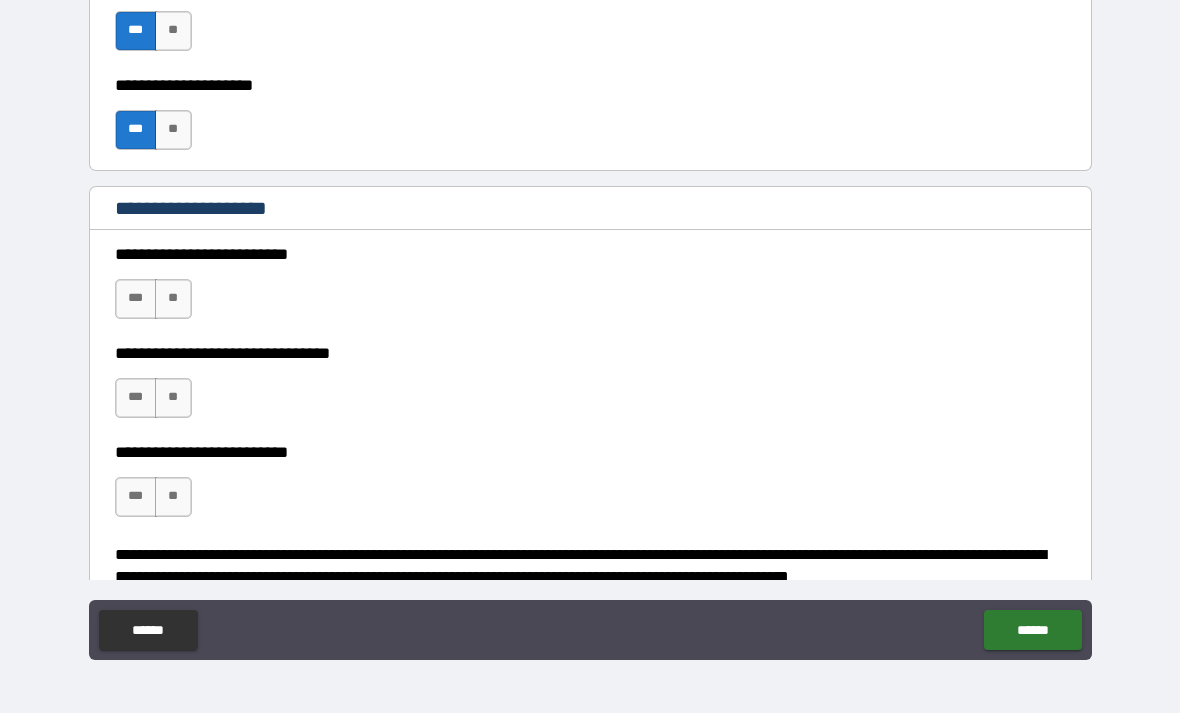 click on "***" at bounding box center (136, 299) 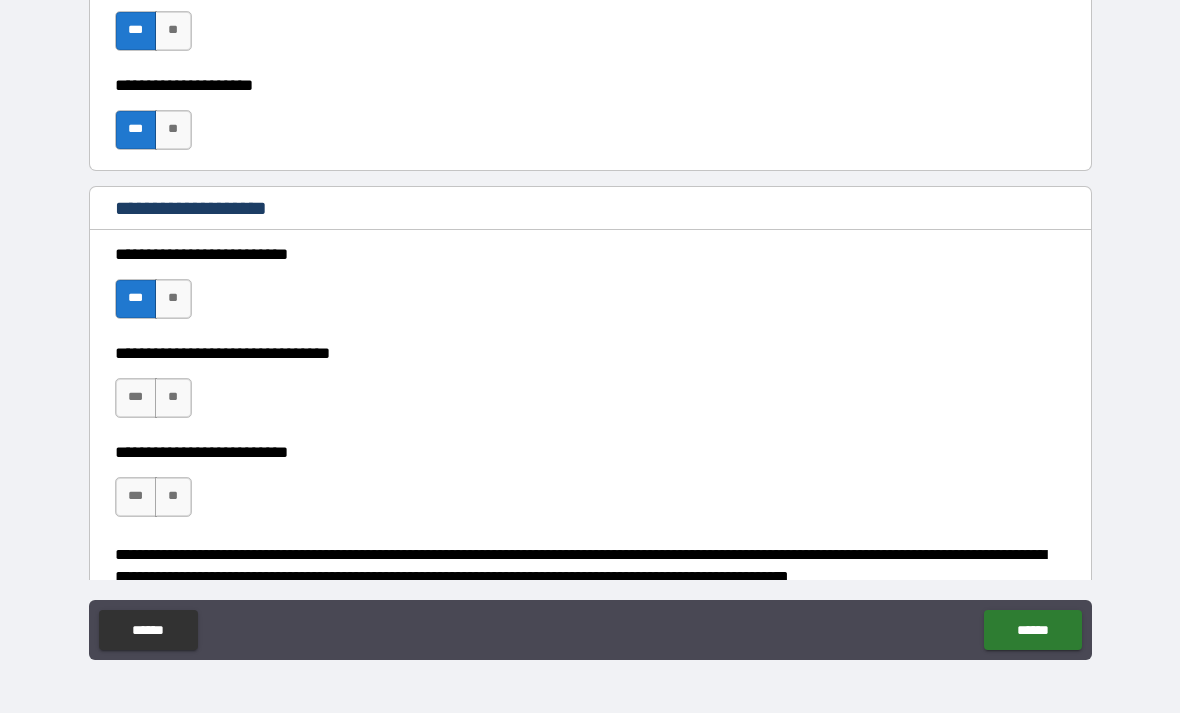 type on "*" 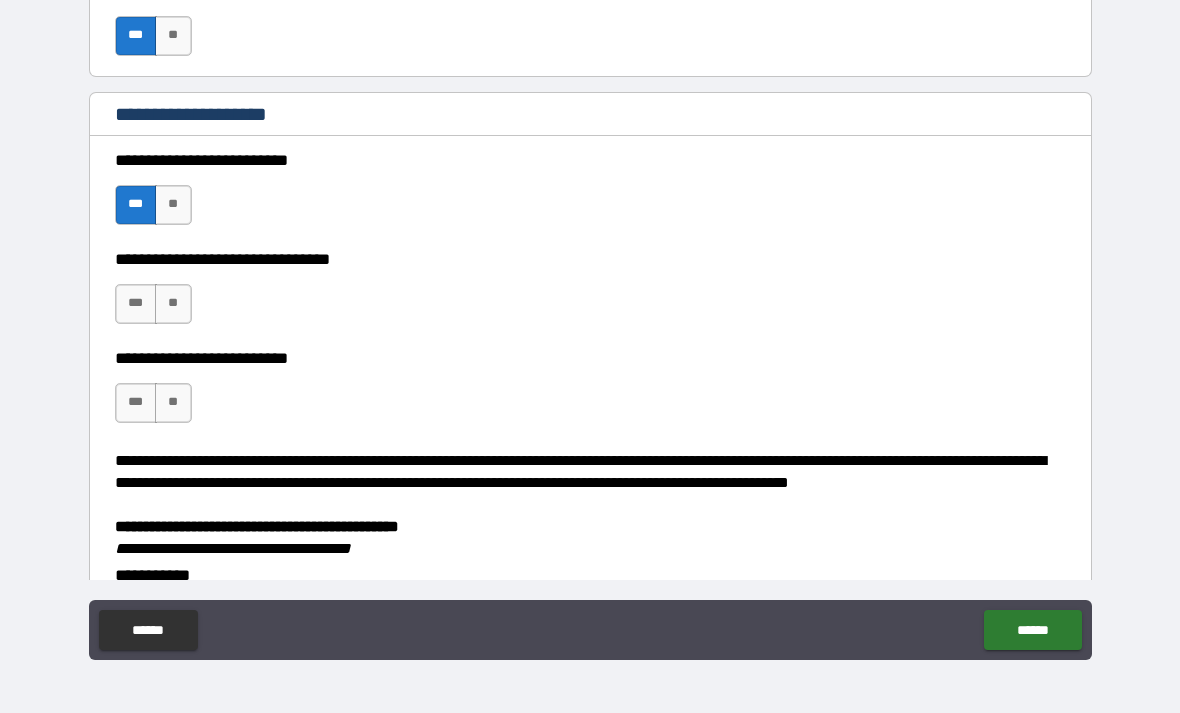 scroll, scrollTop: 1132, scrollLeft: 0, axis: vertical 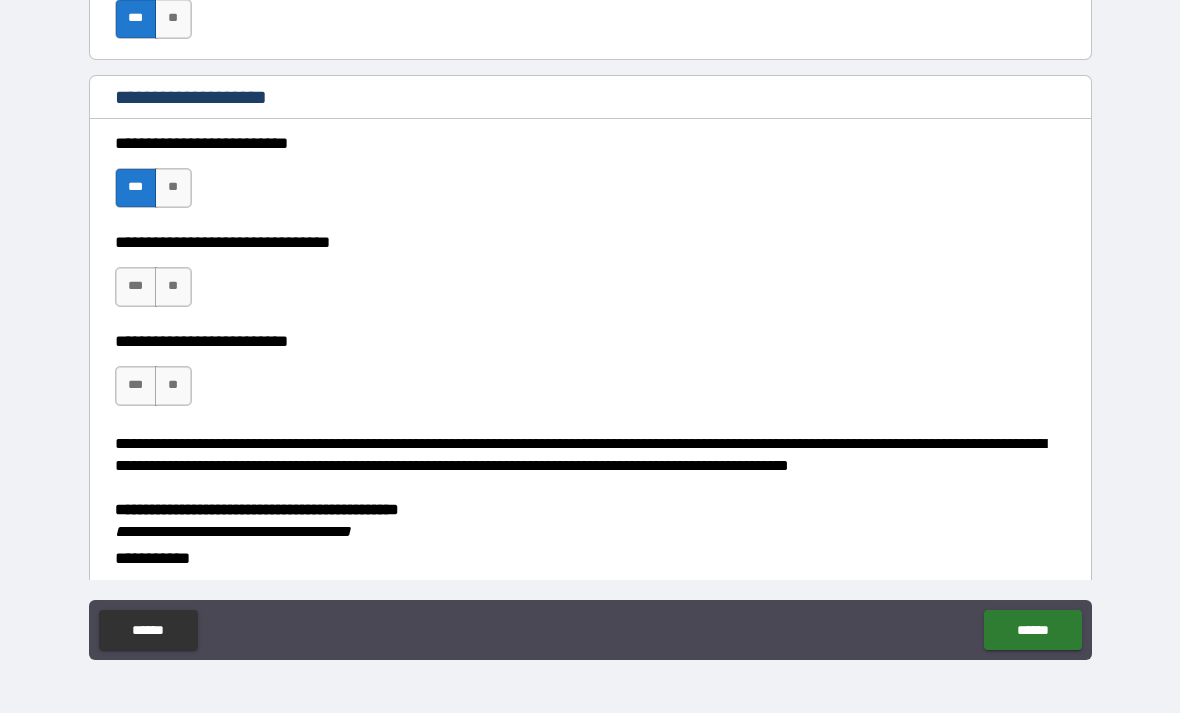 click on "**" at bounding box center [173, 287] 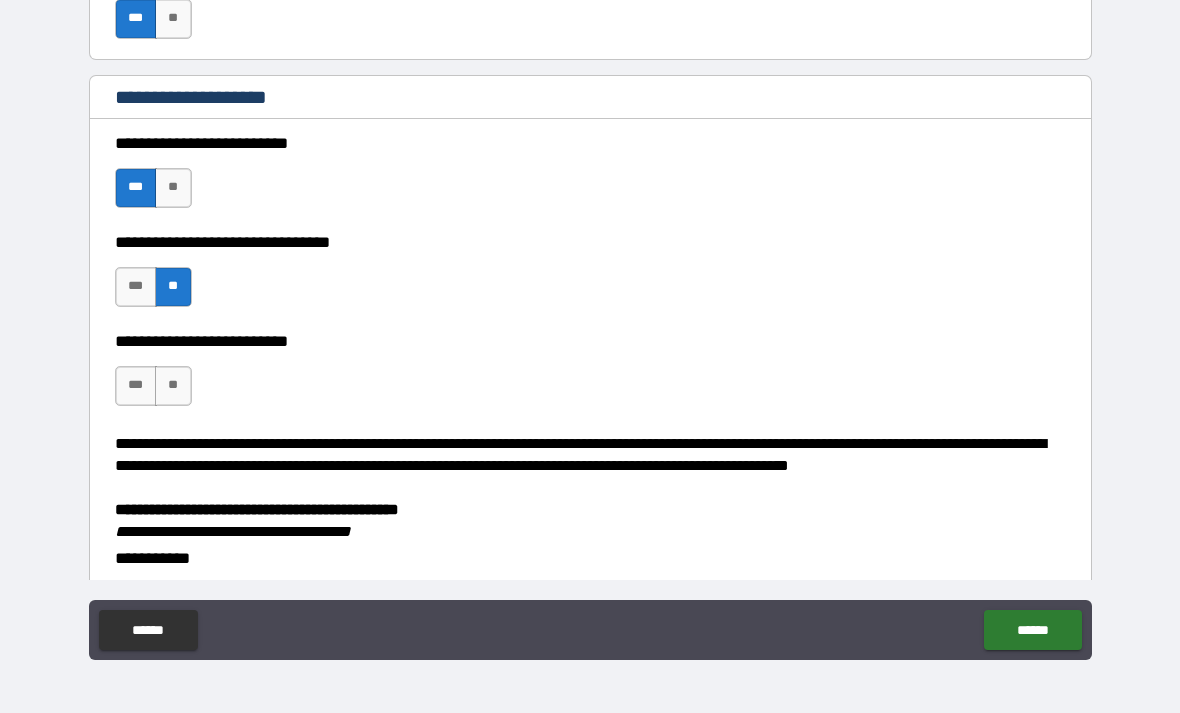 type on "*" 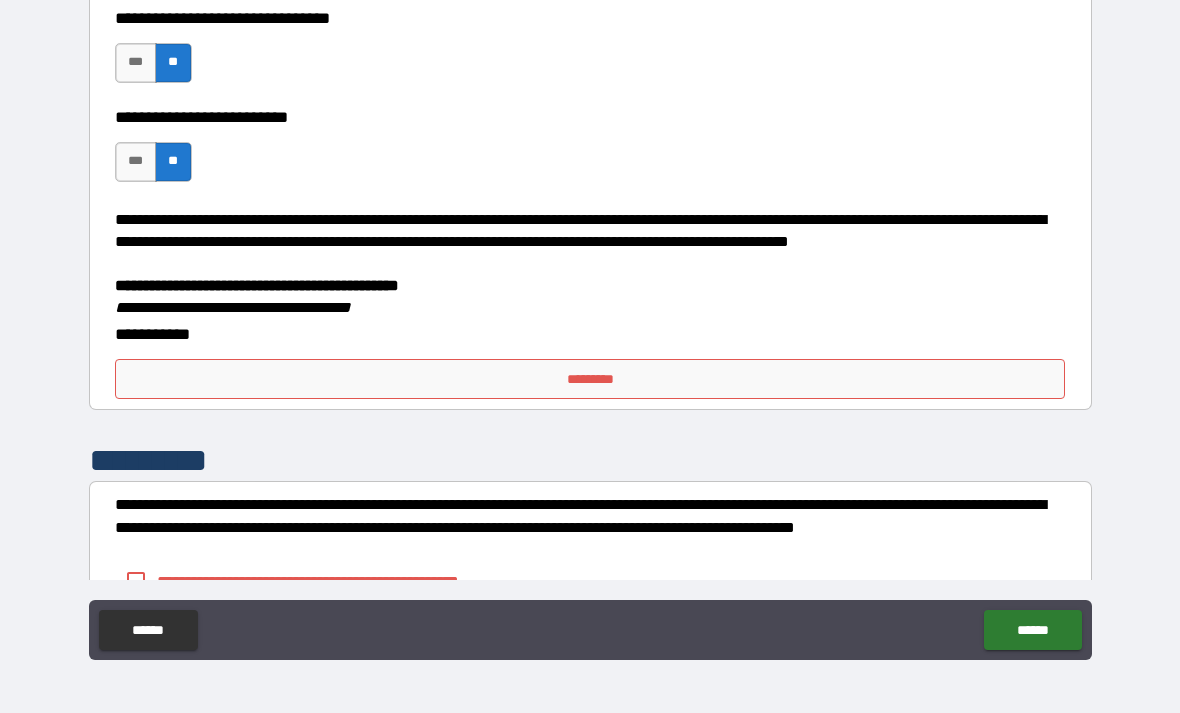 scroll, scrollTop: 1364, scrollLeft: 0, axis: vertical 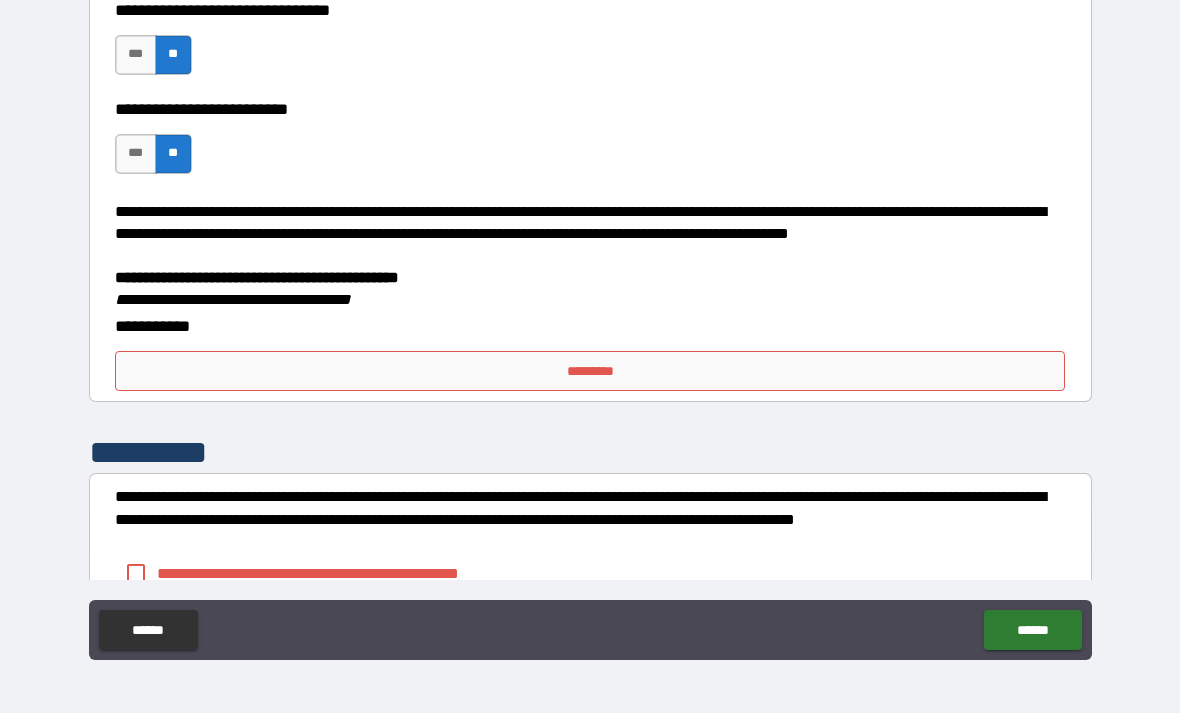 click on "*********" at bounding box center (590, 371) 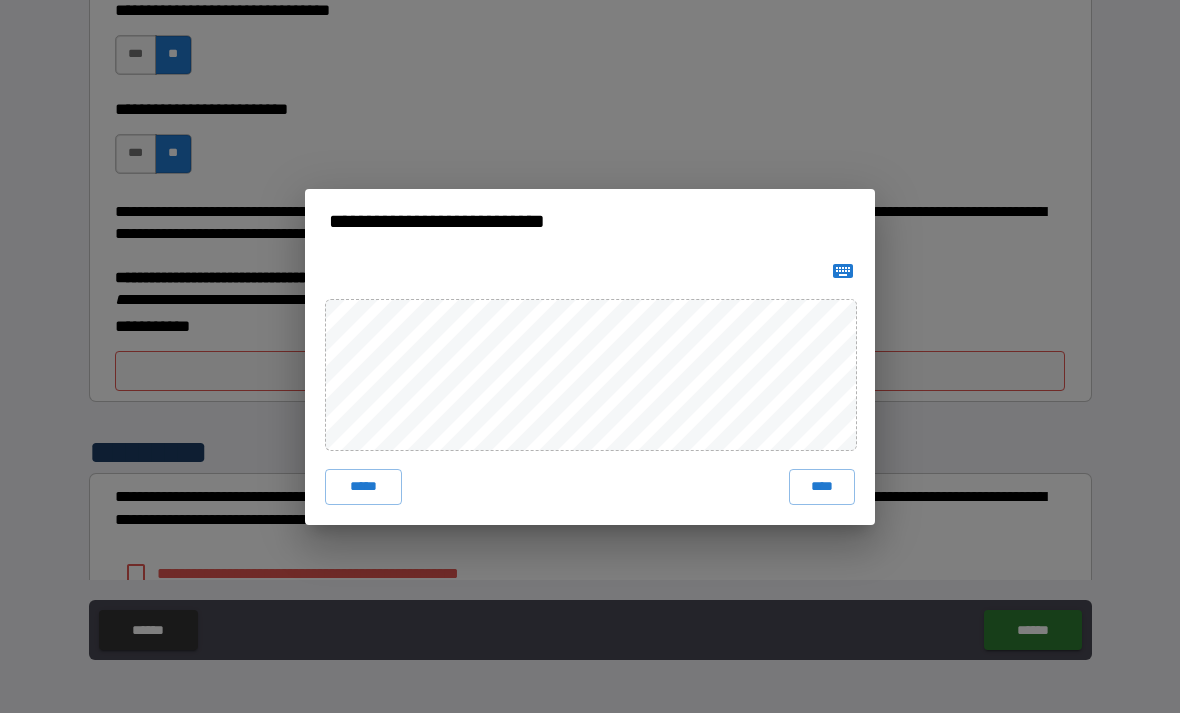 click on "****" at bounding box center (822, 487) 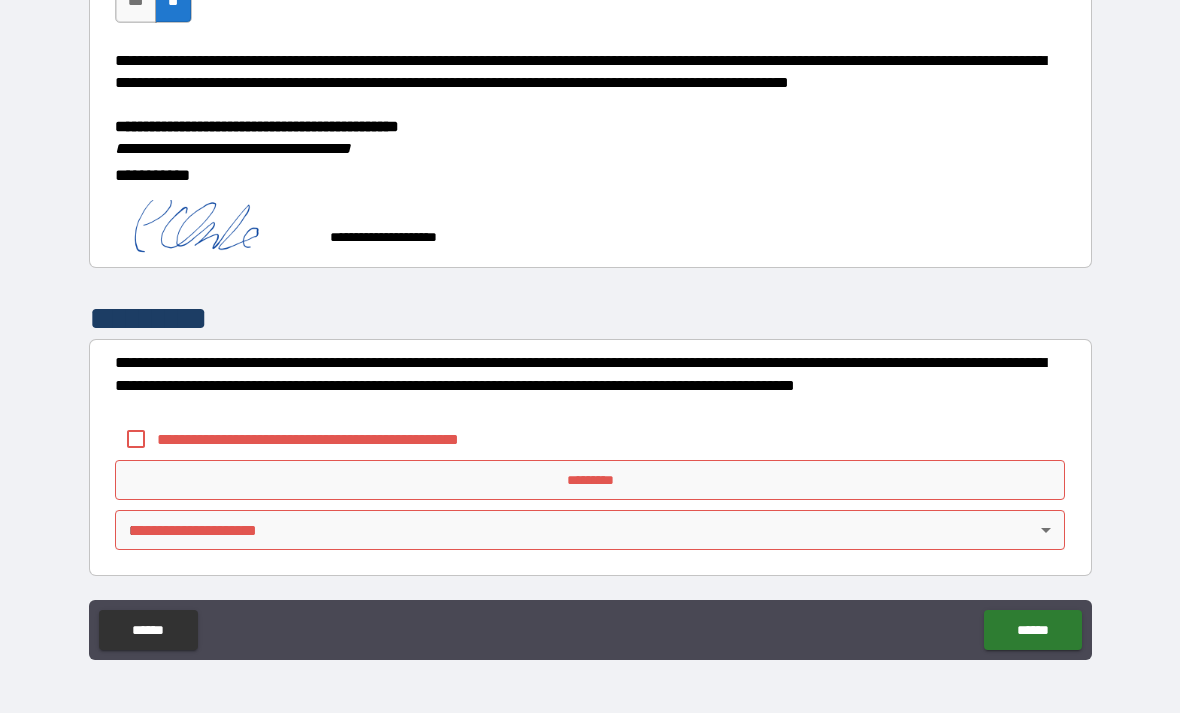 scroll, scrollTop: 1514, scrollLeft: 0, axis: vertical 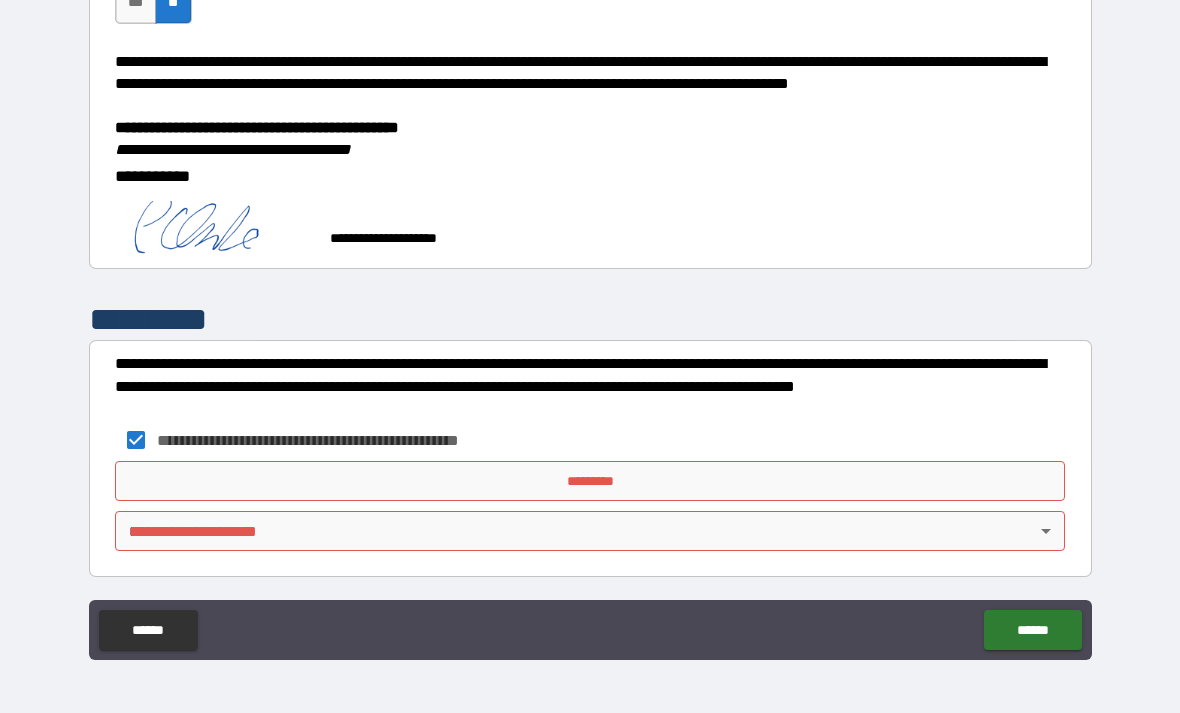 click on "*********" at bounding box center (590, 481) 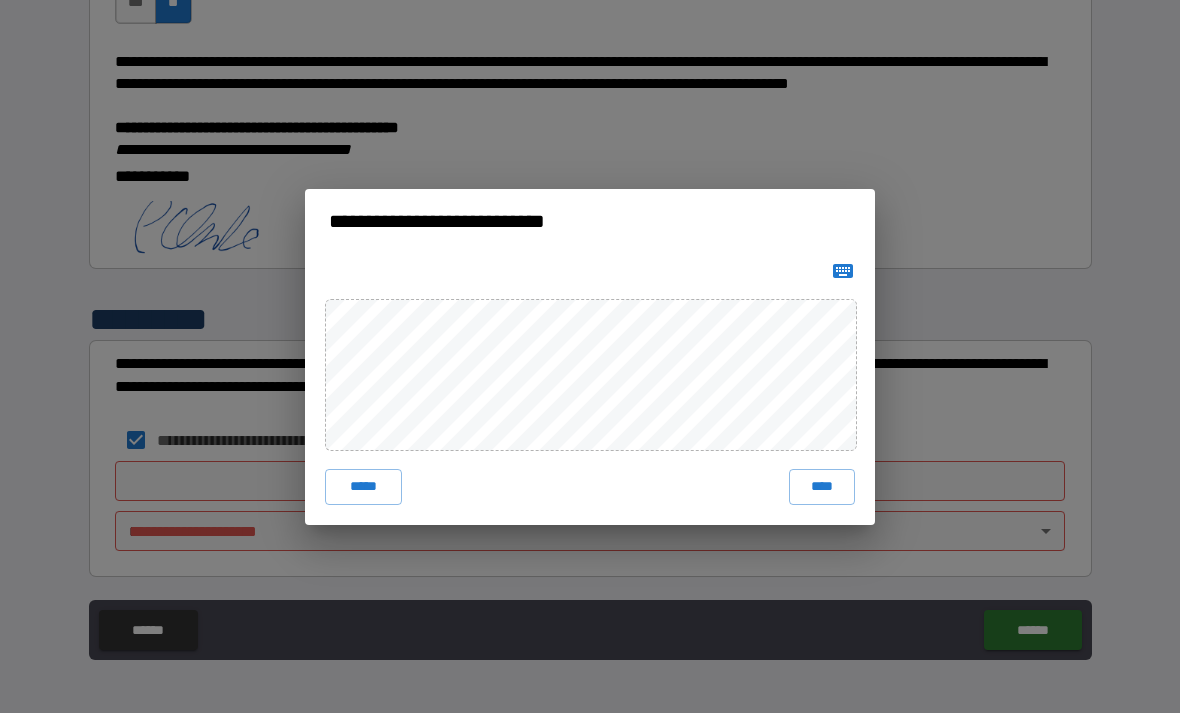 click on "****" at bounding box center [822, 487] 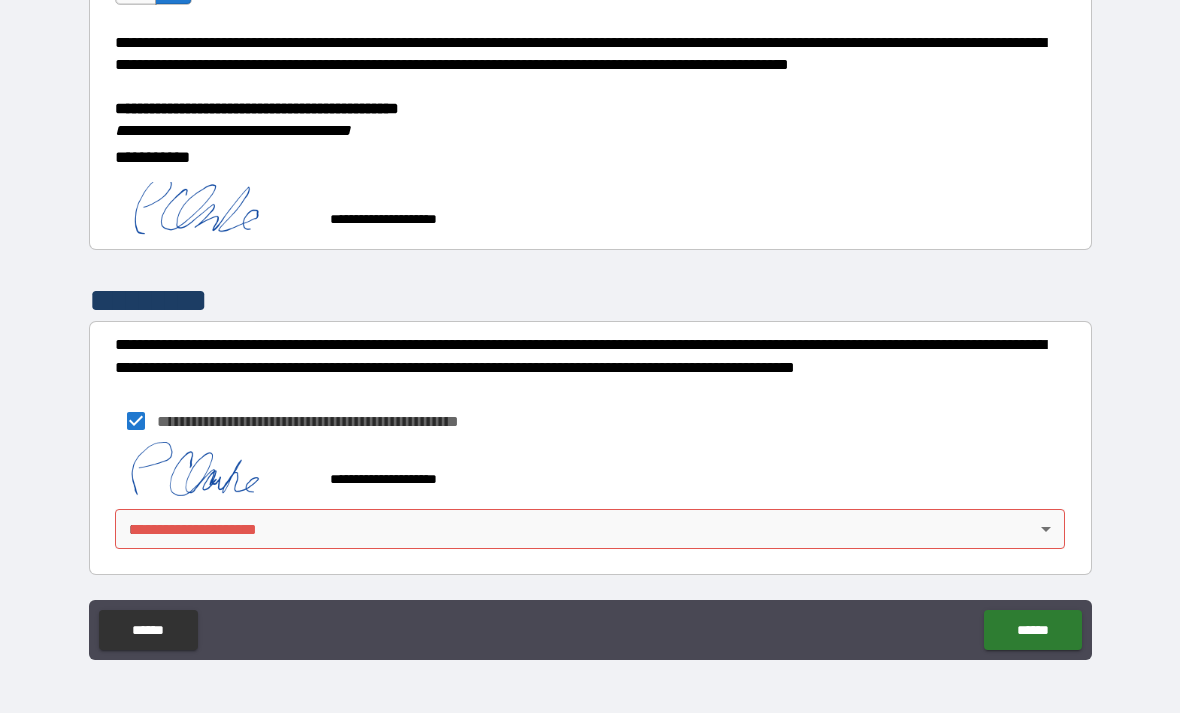 scroll, scrollTop: 1531, scrollLeft: 0, axis: vertical 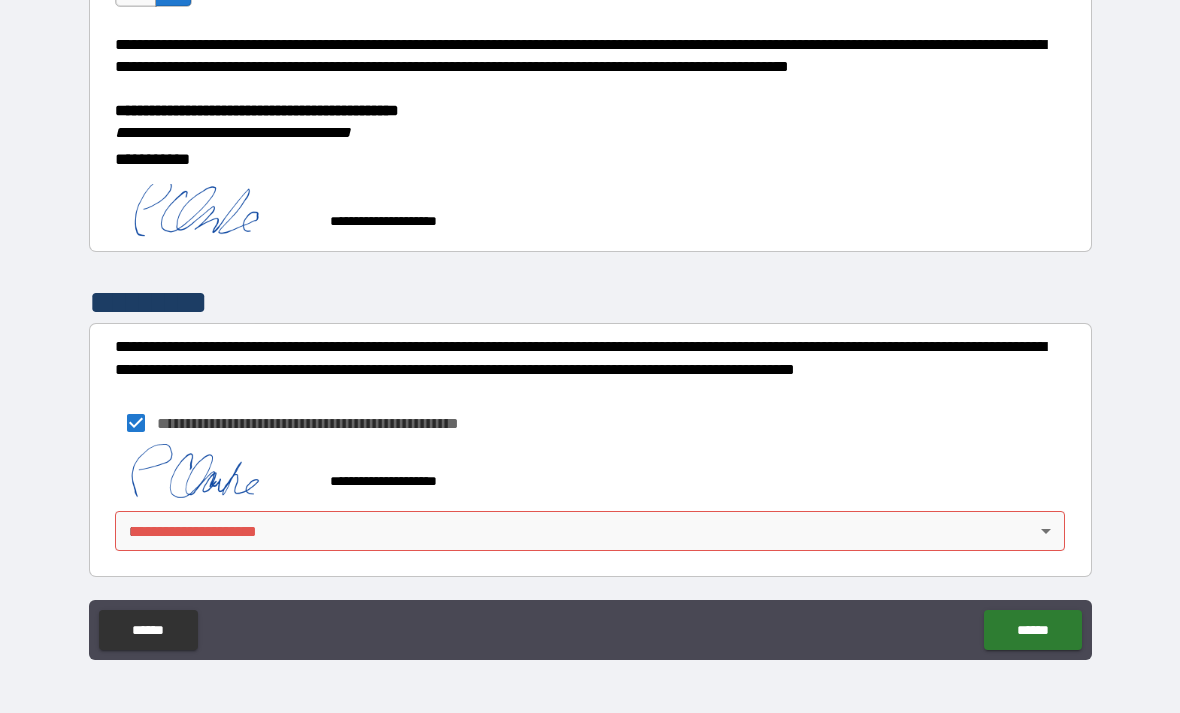 click on "**********" at bounding box center (590, 324) 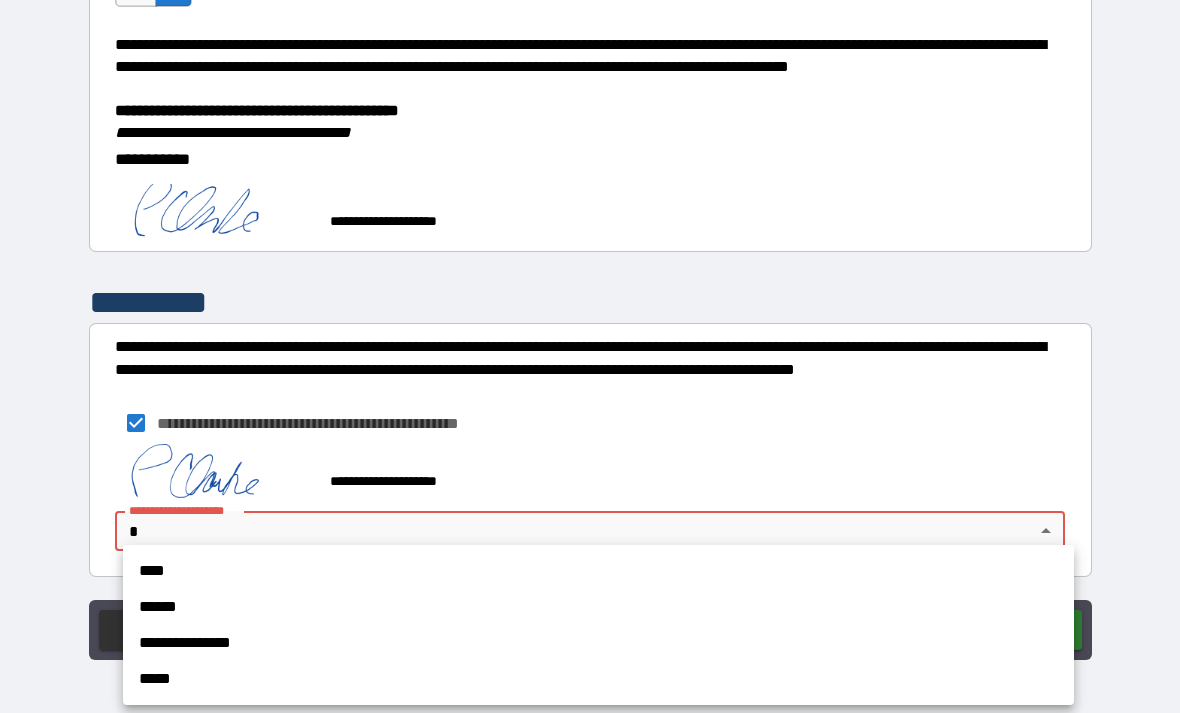 click on "****" at bounding box center (598, 571) 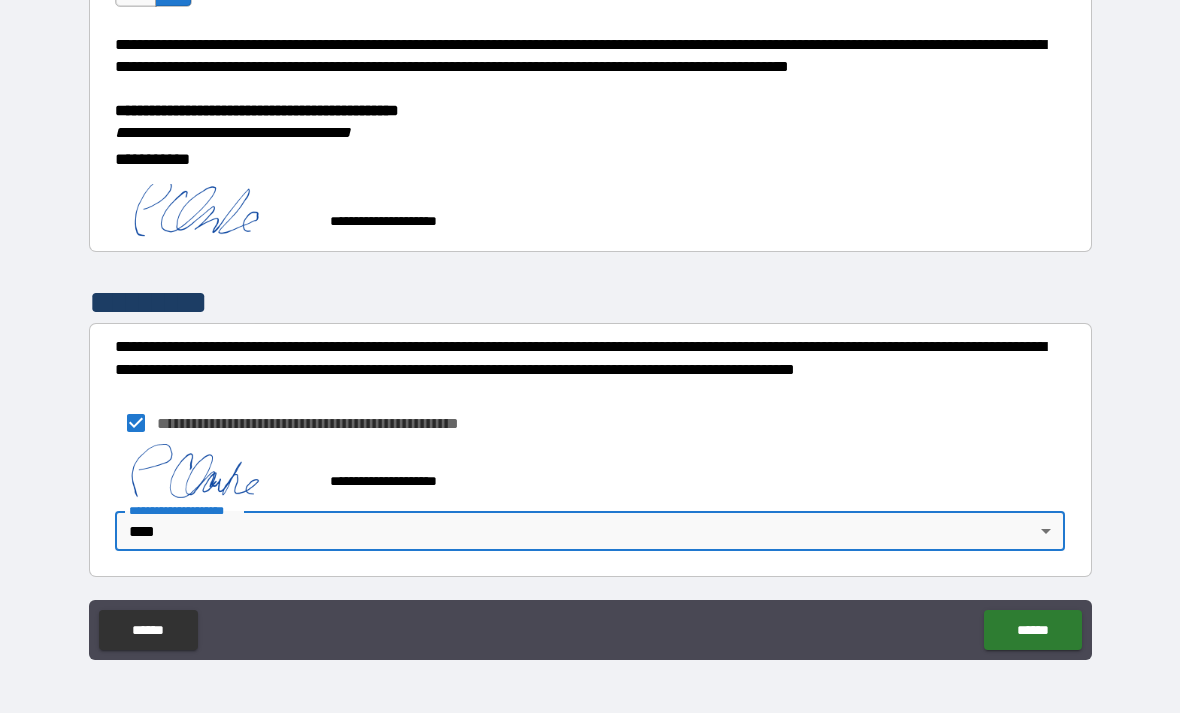 click on "******" at bounding box center [1032, 630] 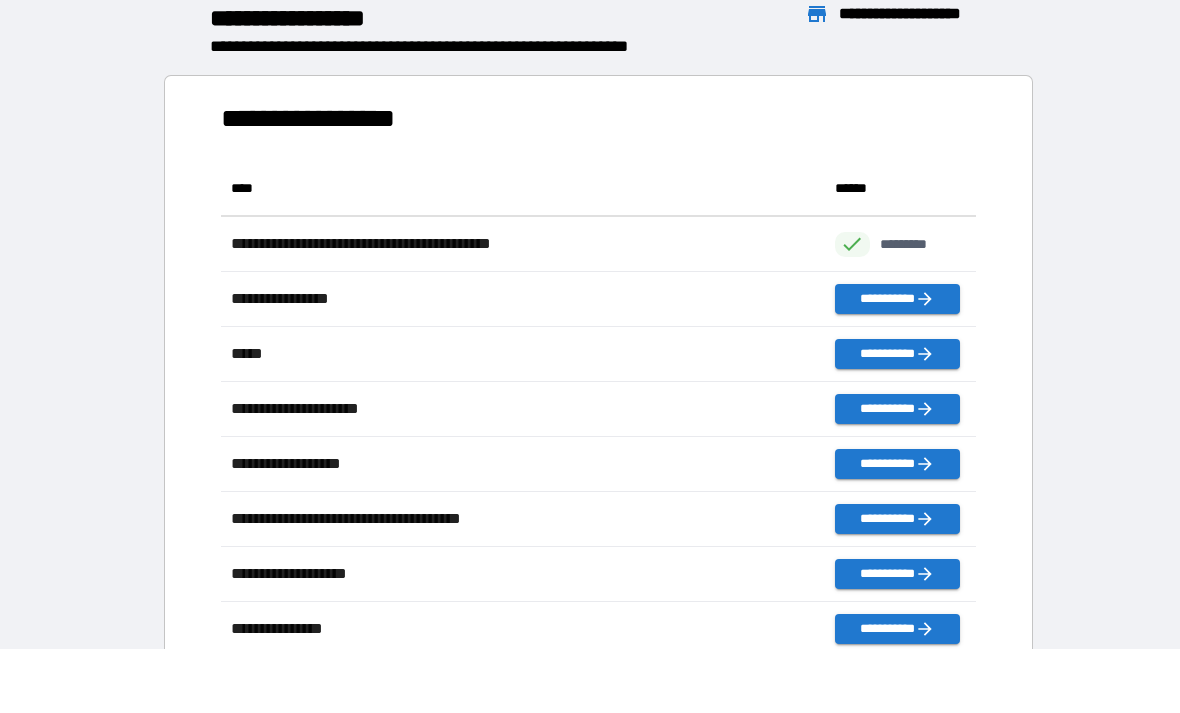 scroll, scrollTop: 1, scrollLeft: 1, axis: both 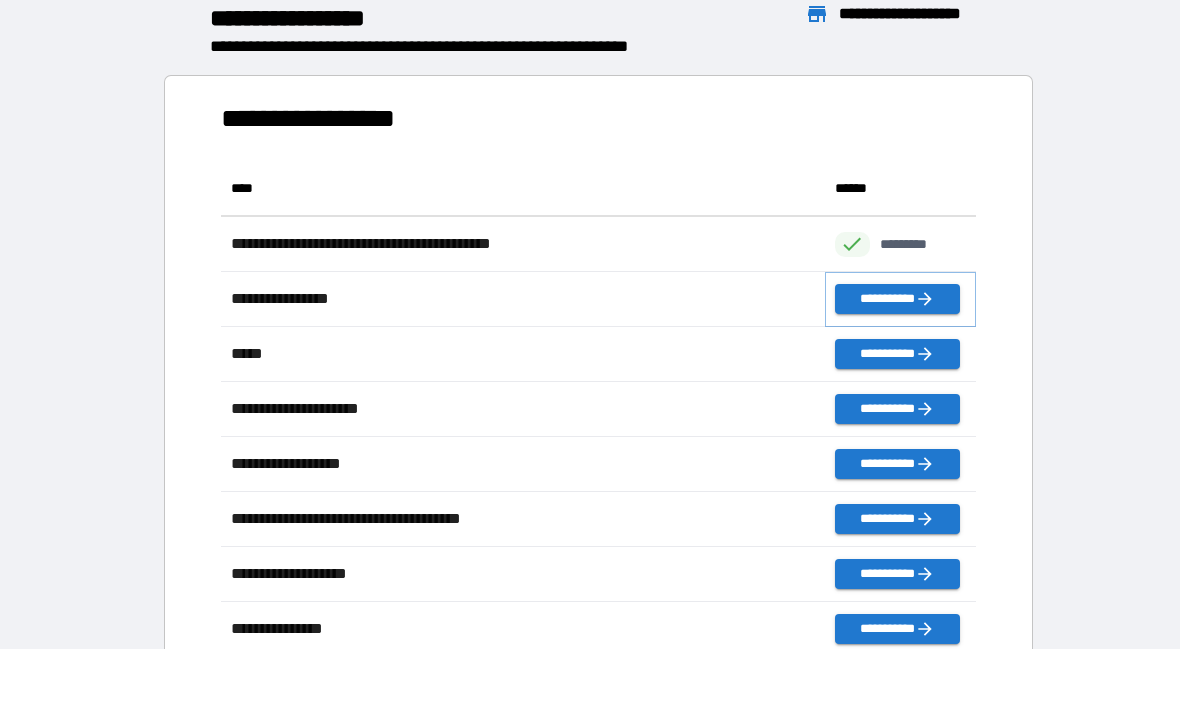 click on "**********" at bounding box center (897, 299) 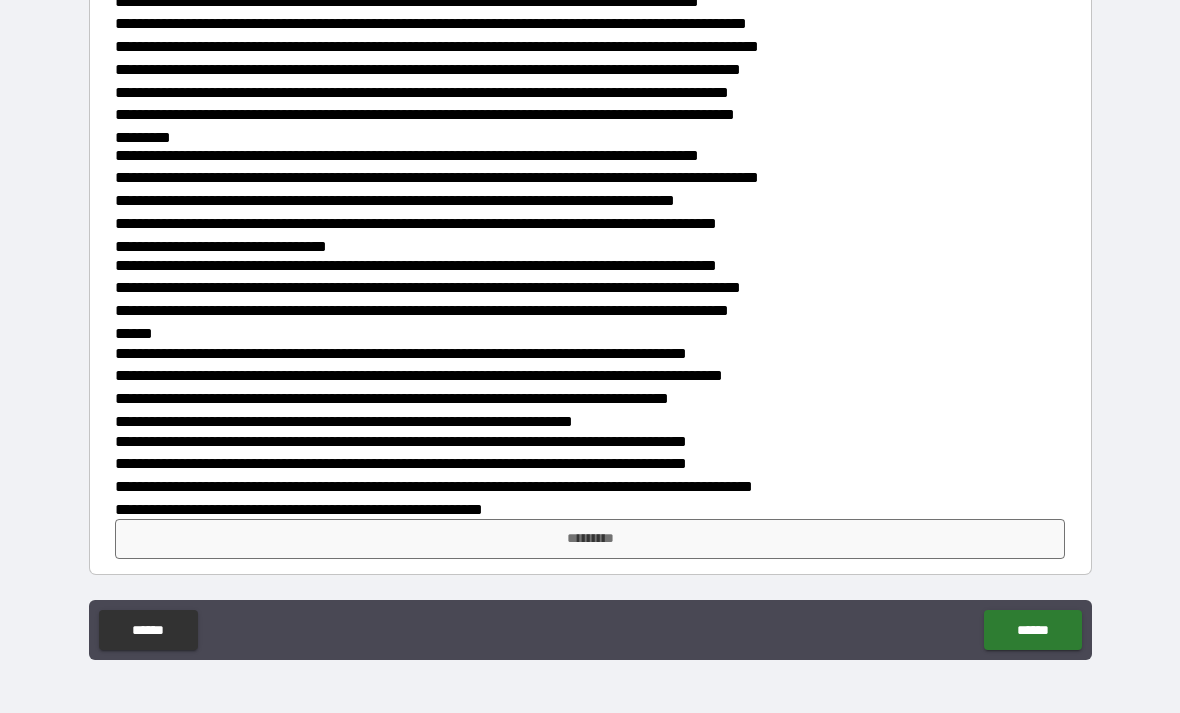 scroll, scrollTop: 433, scrollLeft: 0, axis: vertical 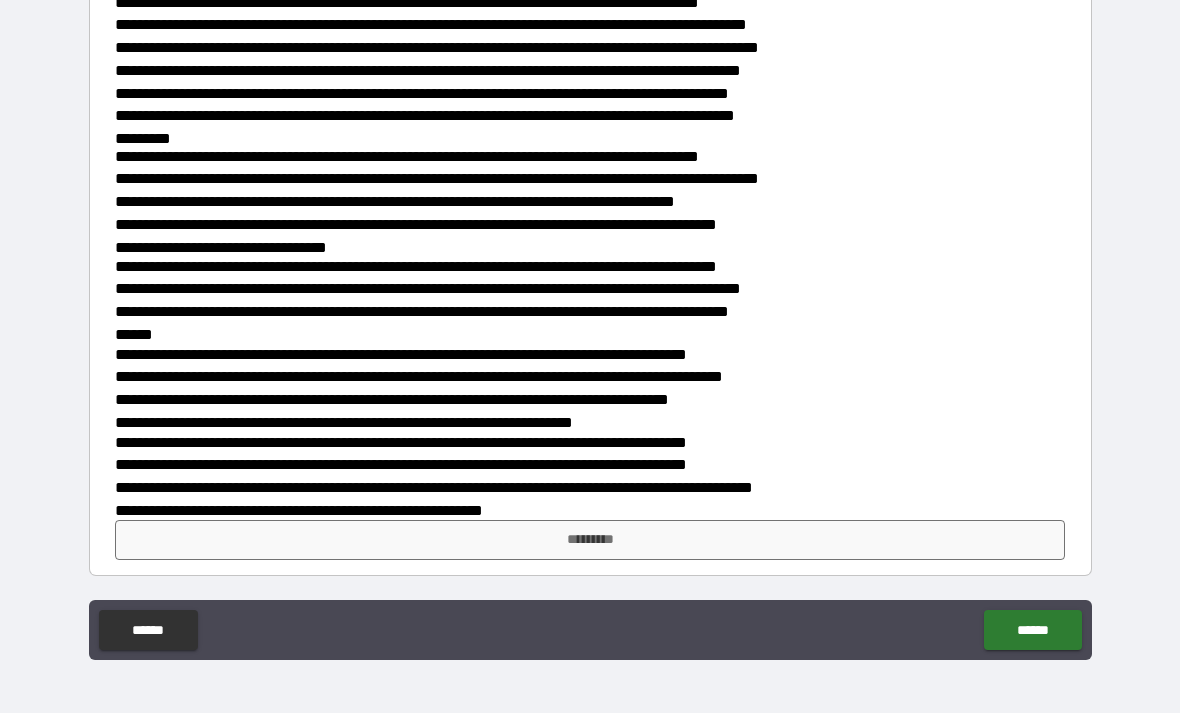 click on "*********" at bounding box center [590, 540] 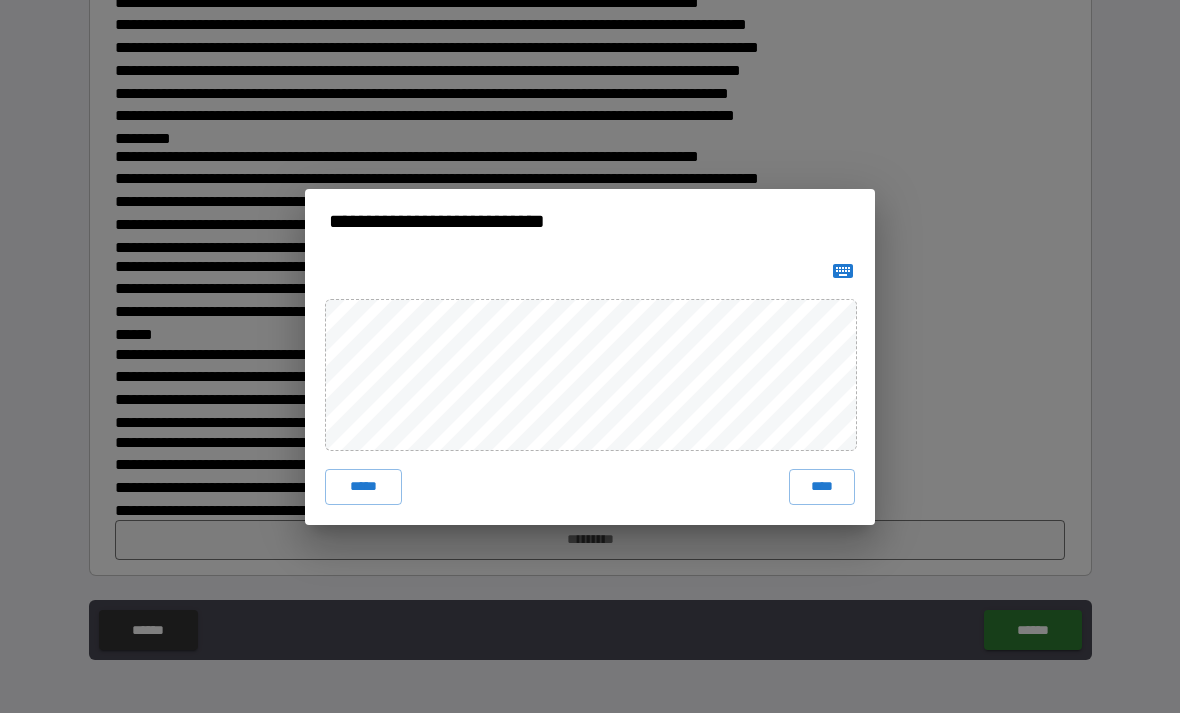 click on "****" at bounding box center (822, 487) 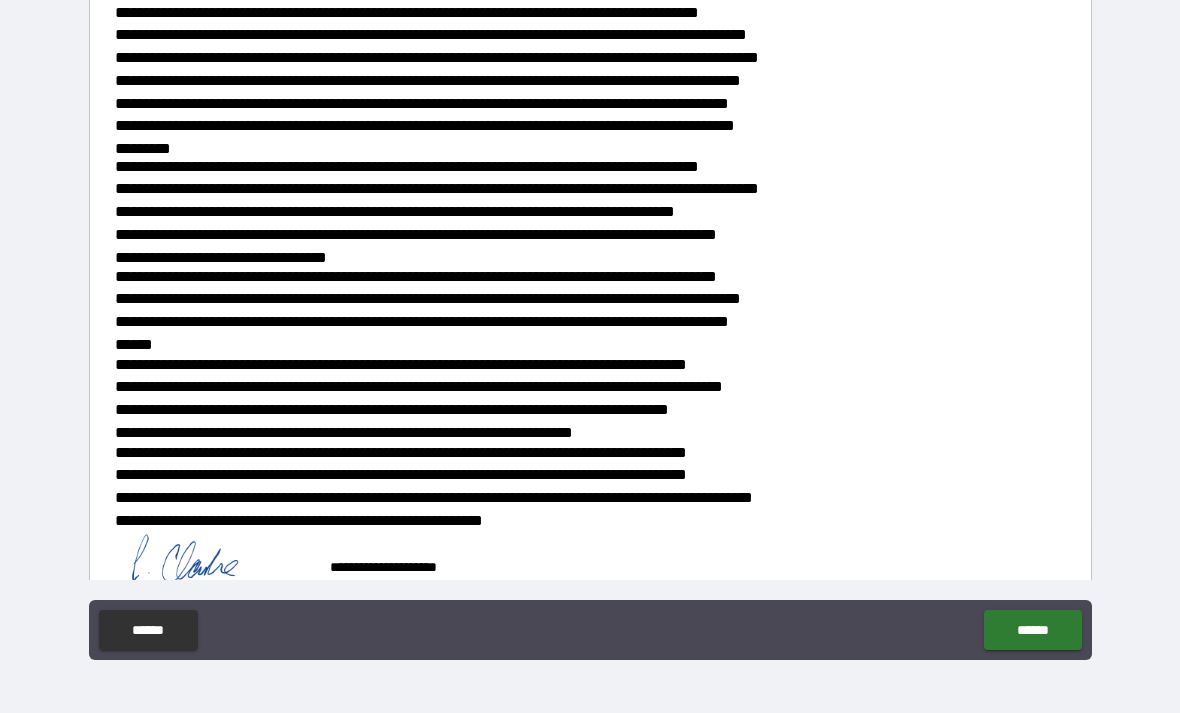 click on "******" at bounding box center (1032, 630) 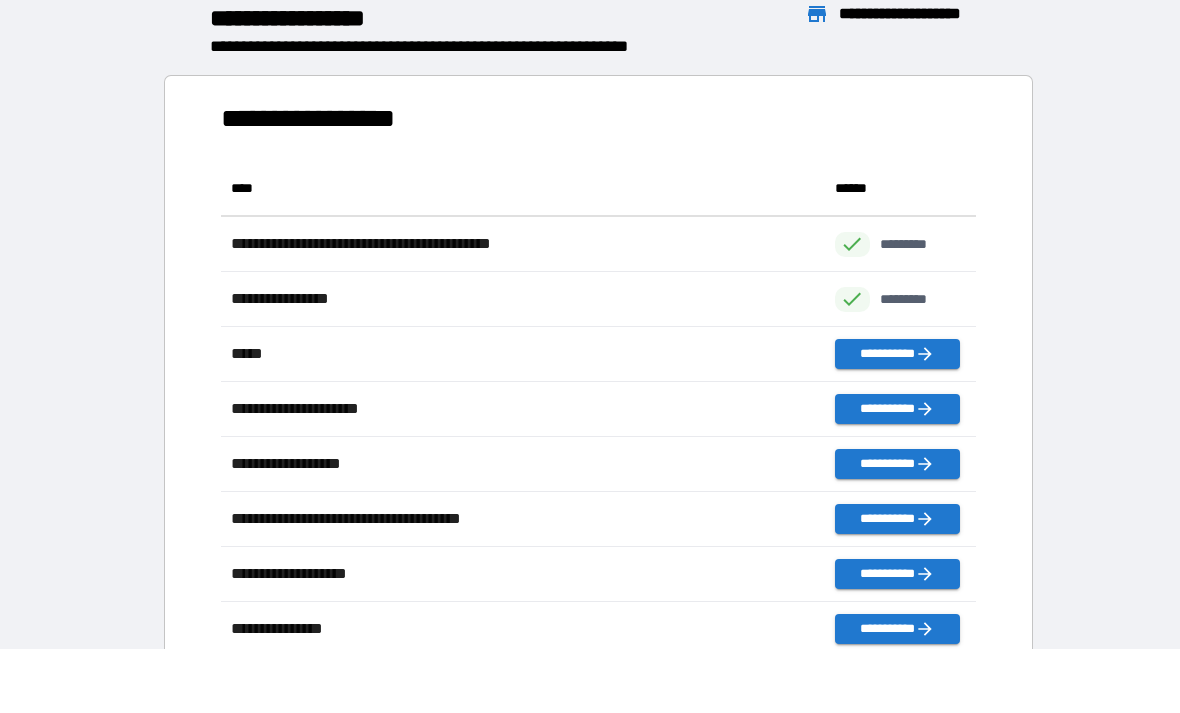scroll, scrollTop: 496, scrollLeft: 755, axis: both 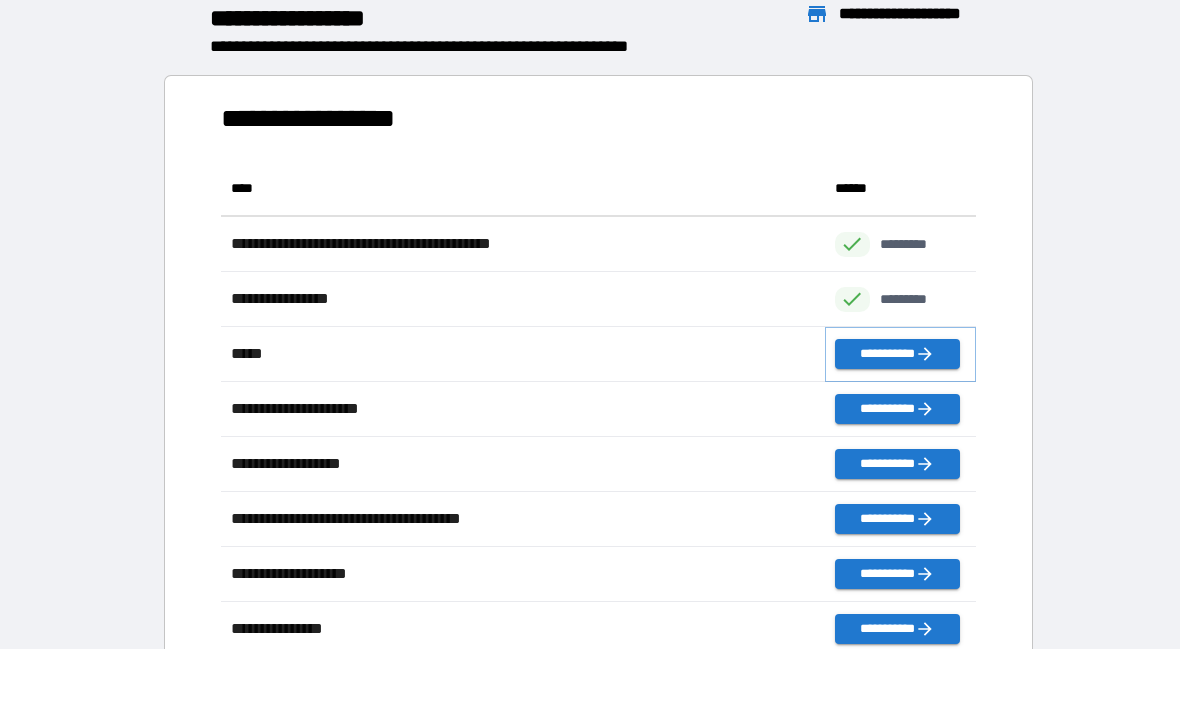 click 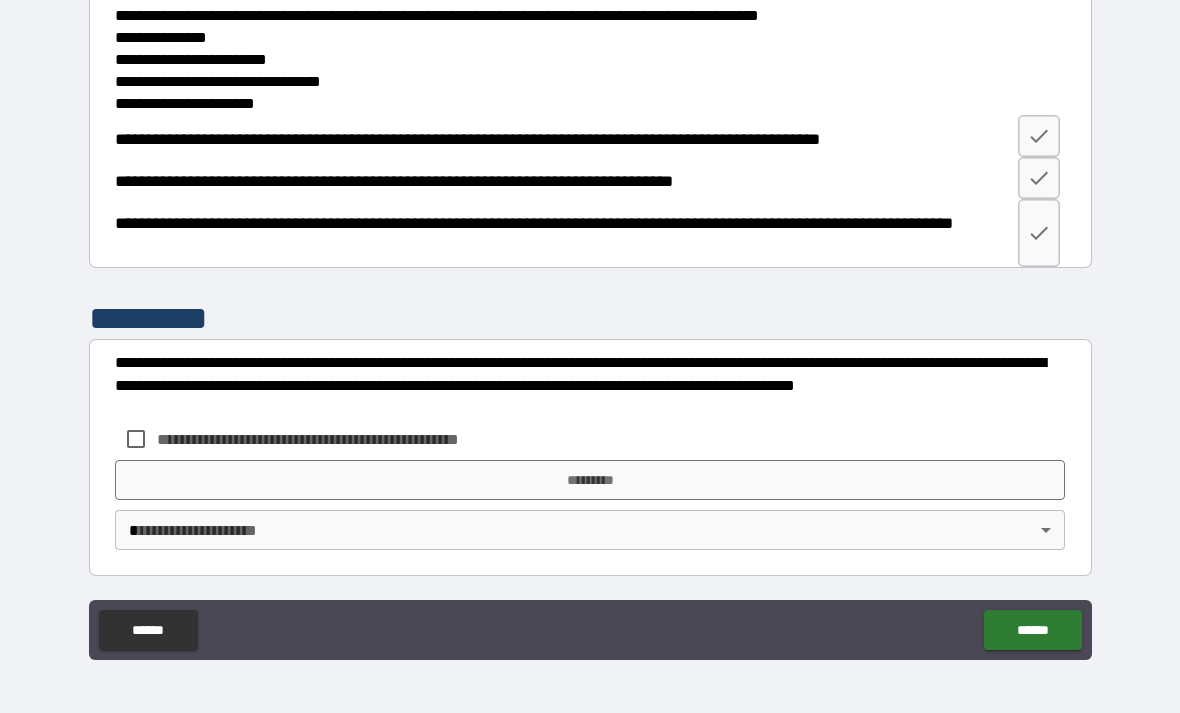 scroll, scrollTop: 2400, scrollLeft: 0, axis: vertical 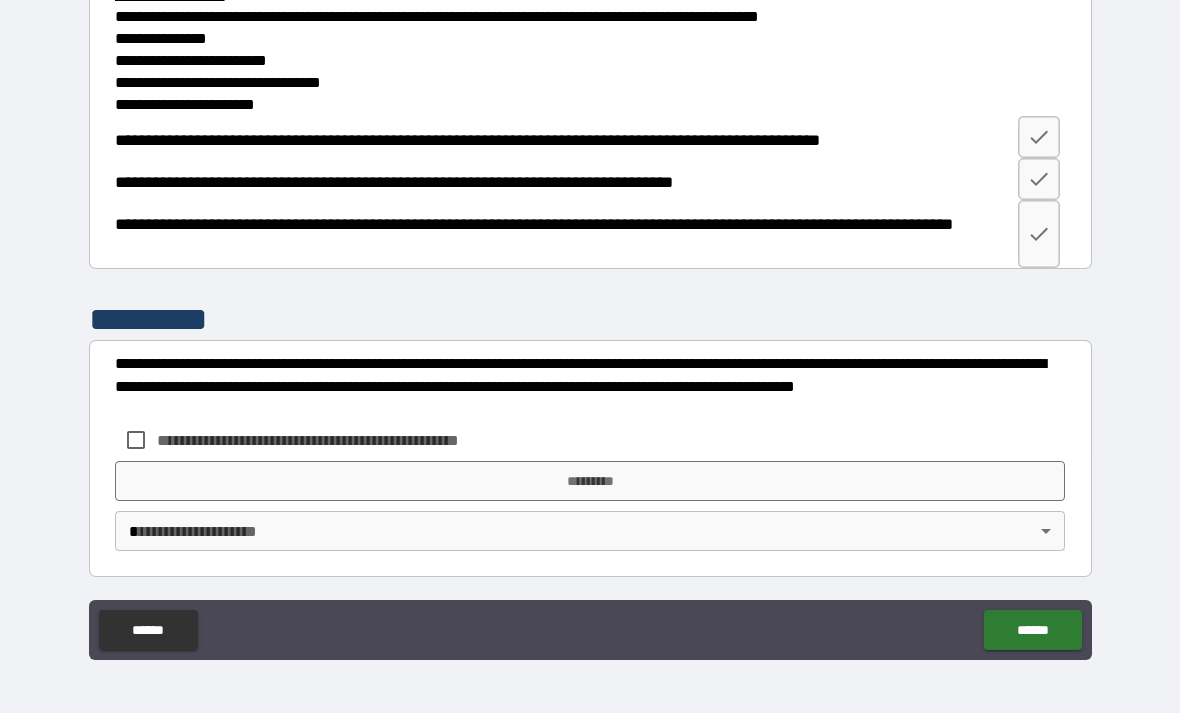 click 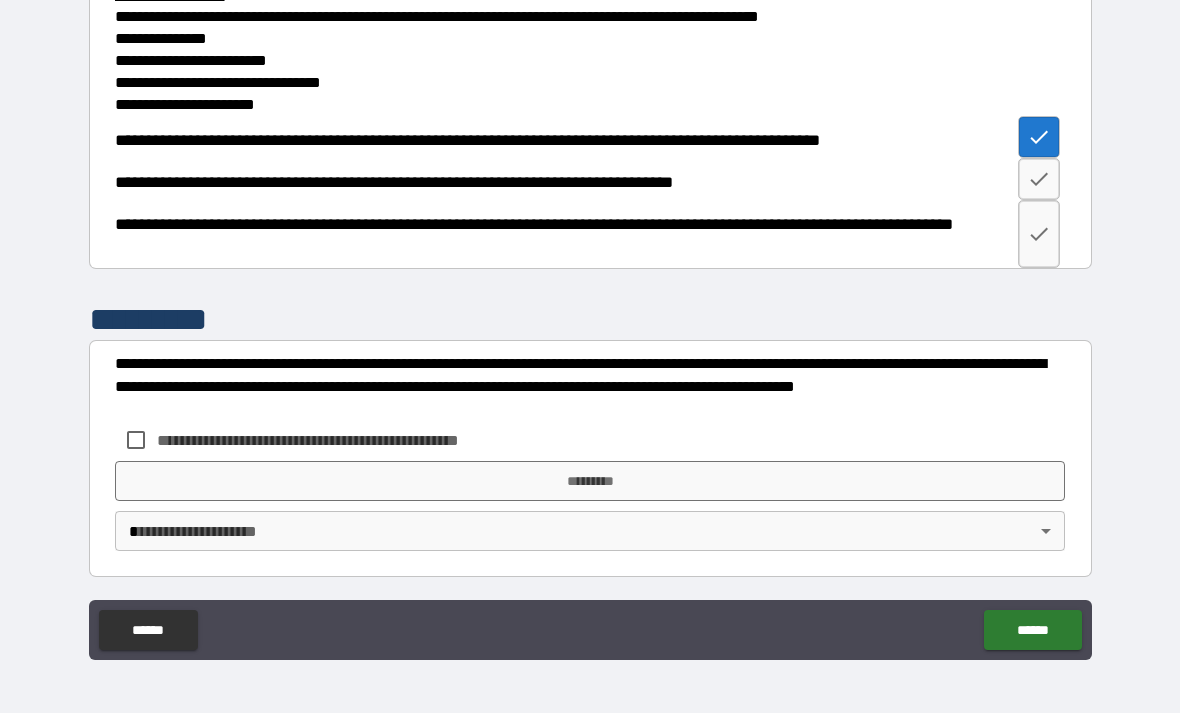 click 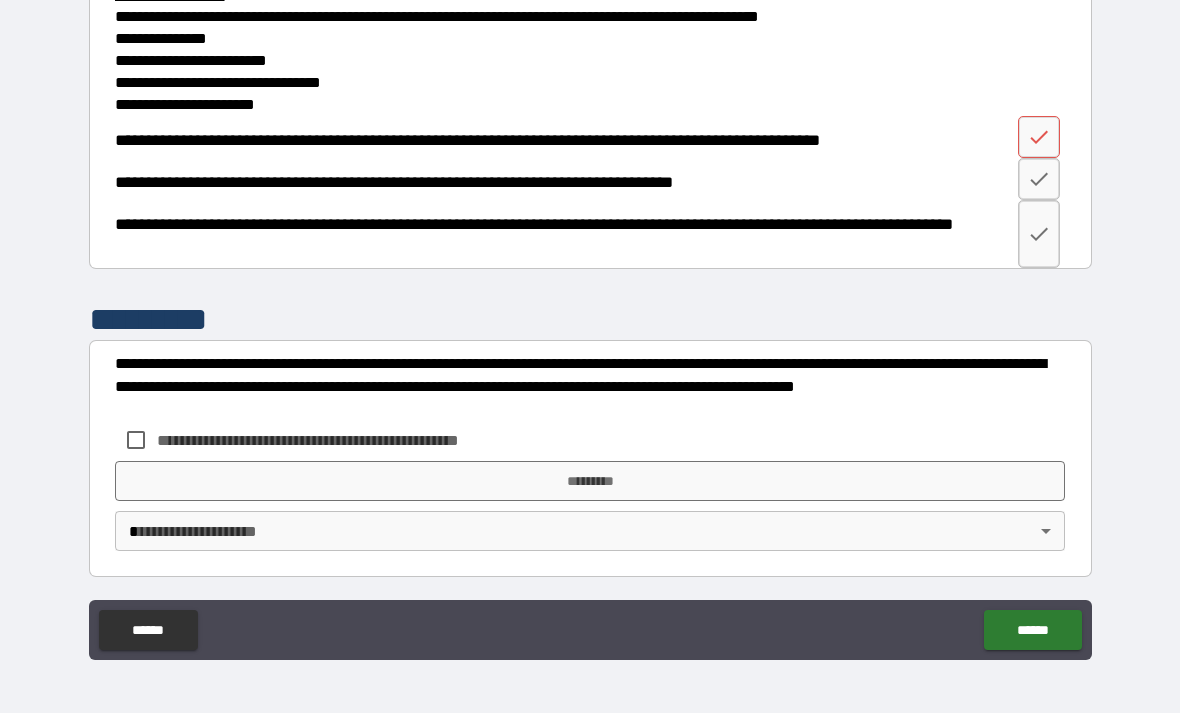 click 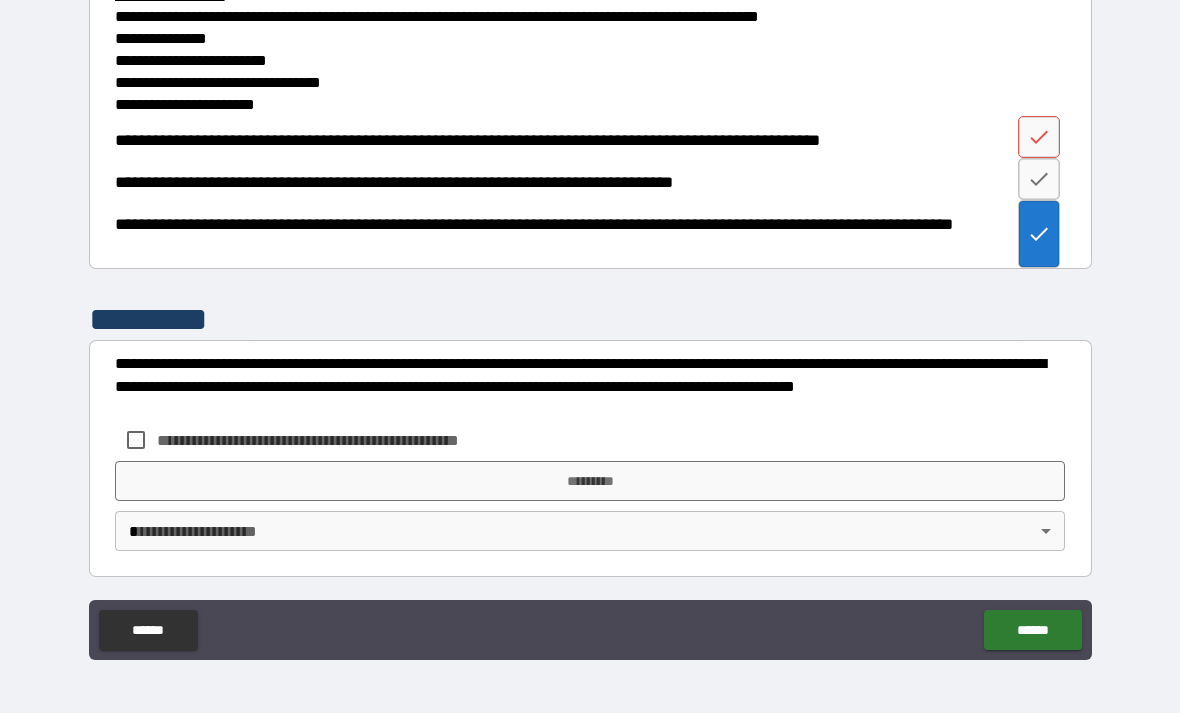 click 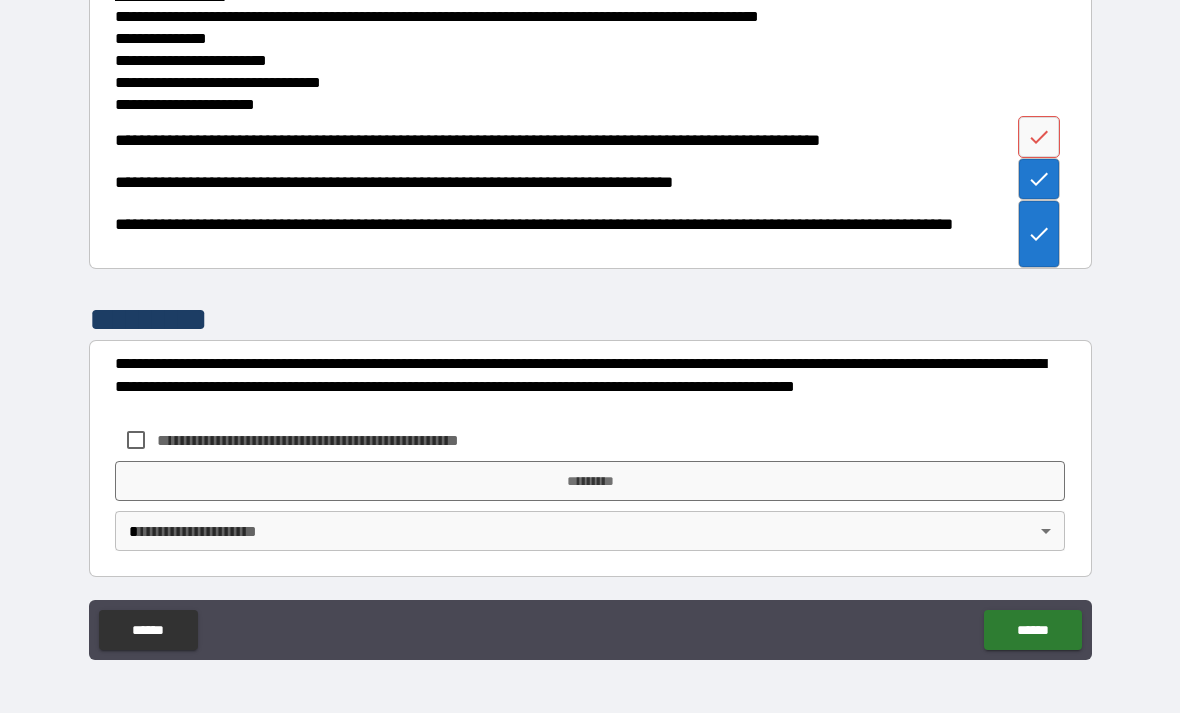 click 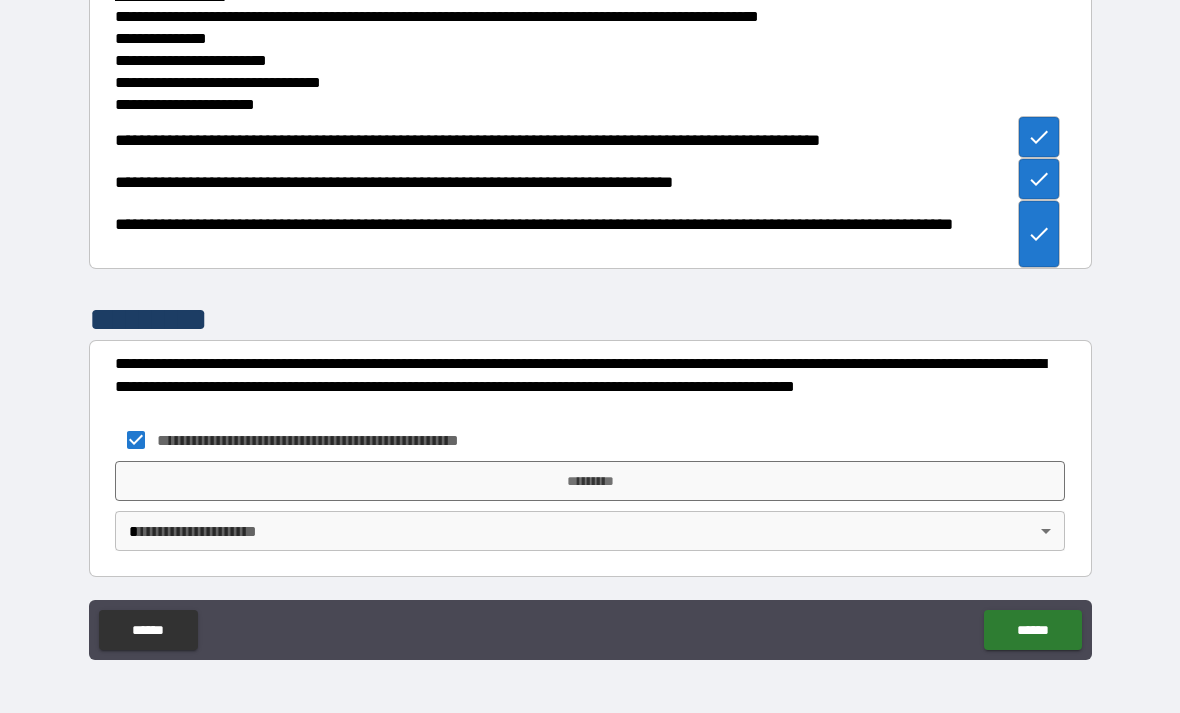 click on "*********" at bounding box center [590, 481] 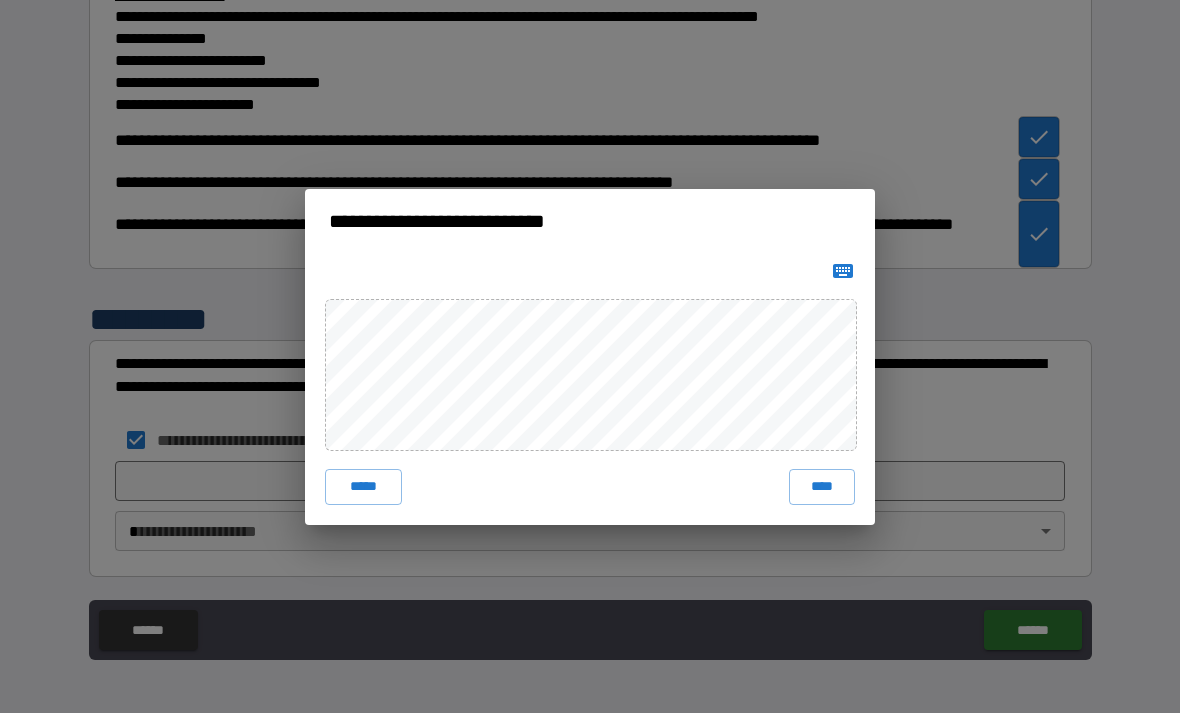 click on "****" at bounding box center (822, 487) 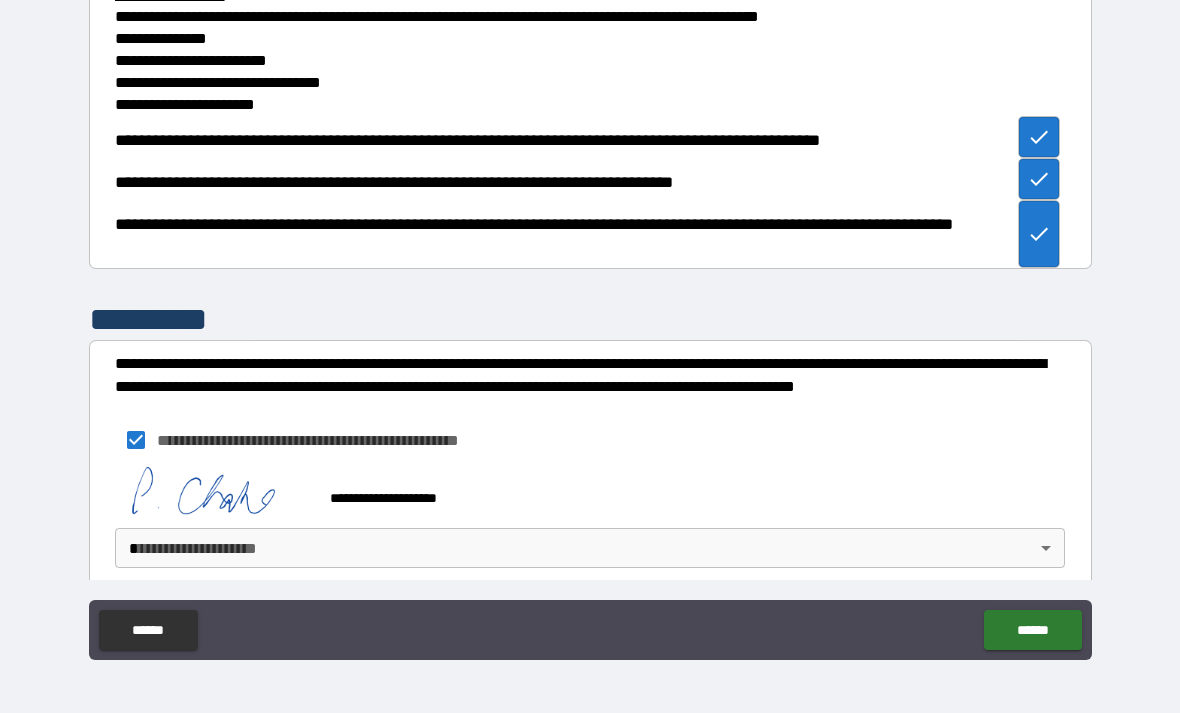 scroll, scrollTop: 2390, scrollLeft: 0, axis: vertical 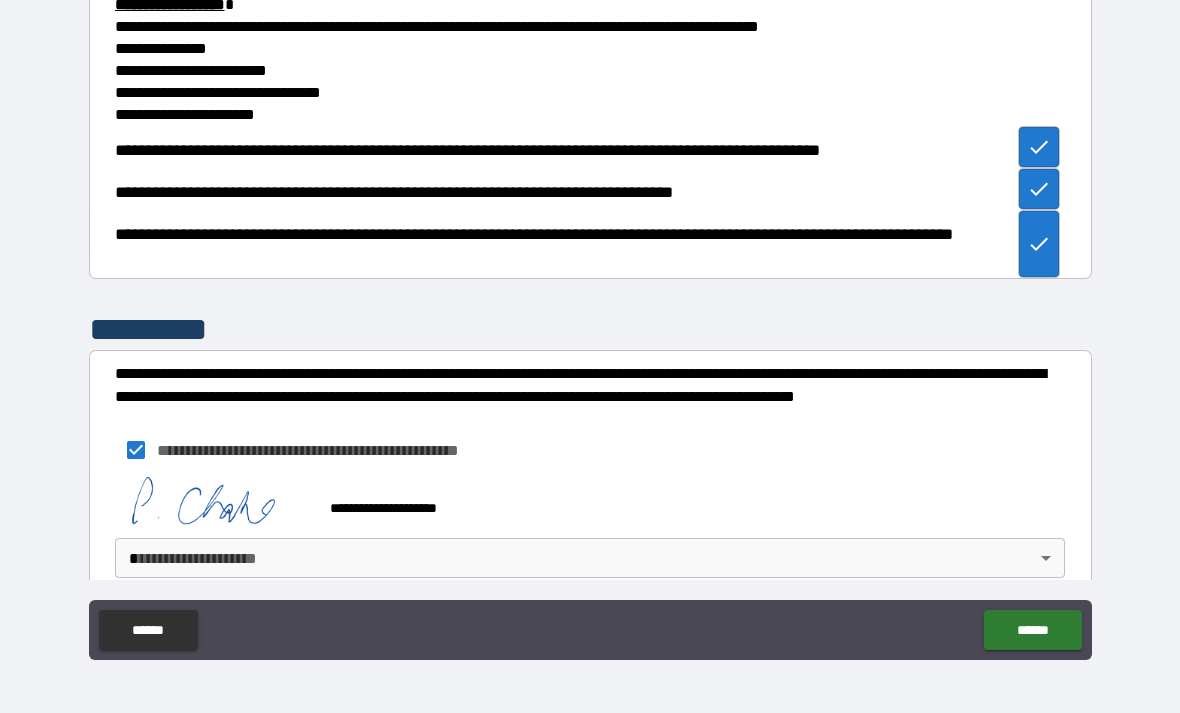 click on "**********" at bounding box center [590, 324] 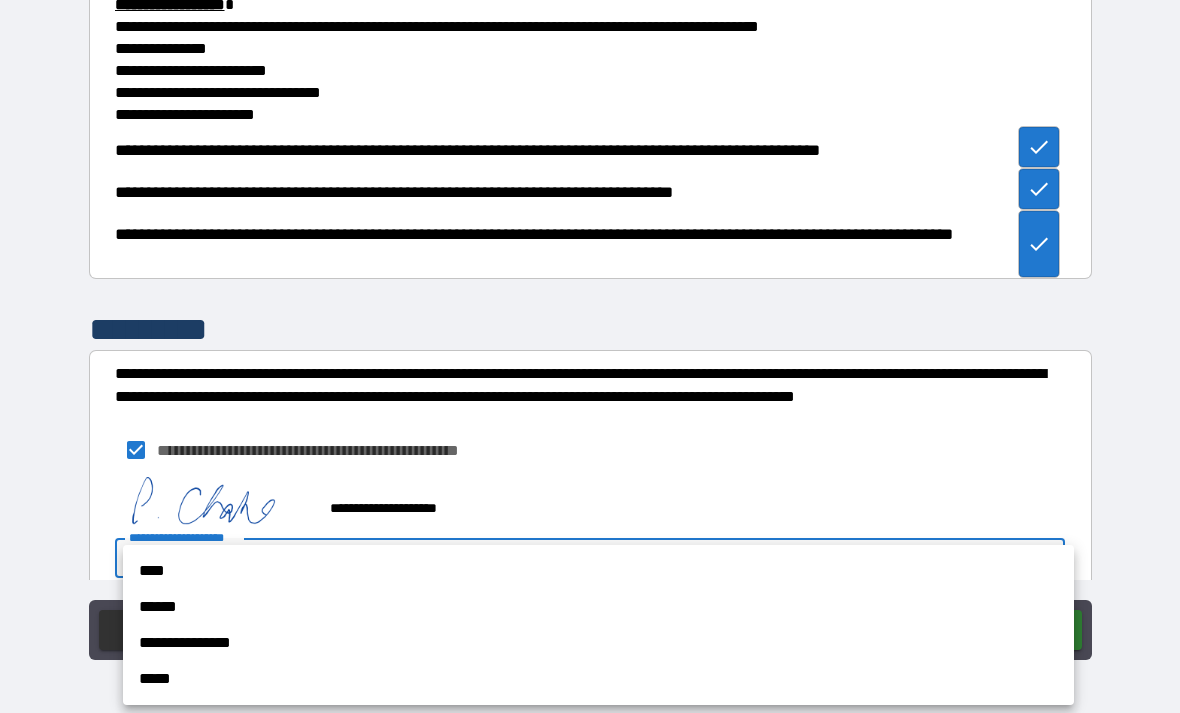 click on "****" at bounding box center (598, 571) 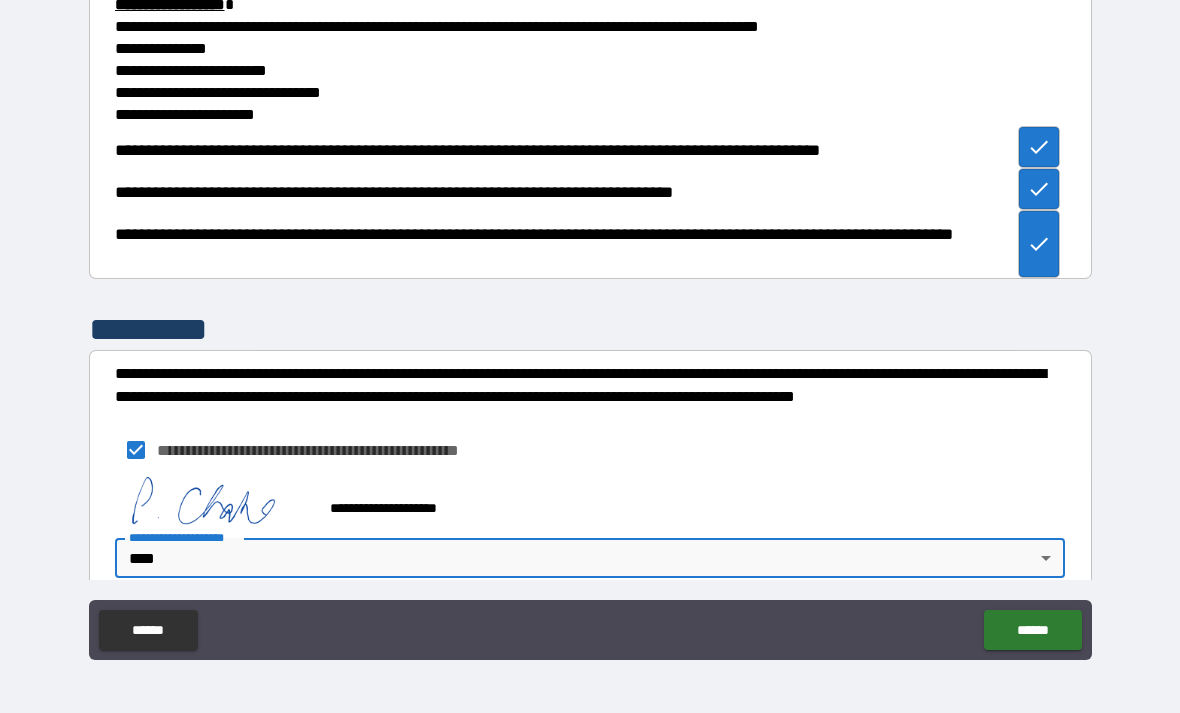 click on "******" at bounding box center [1032, 630] 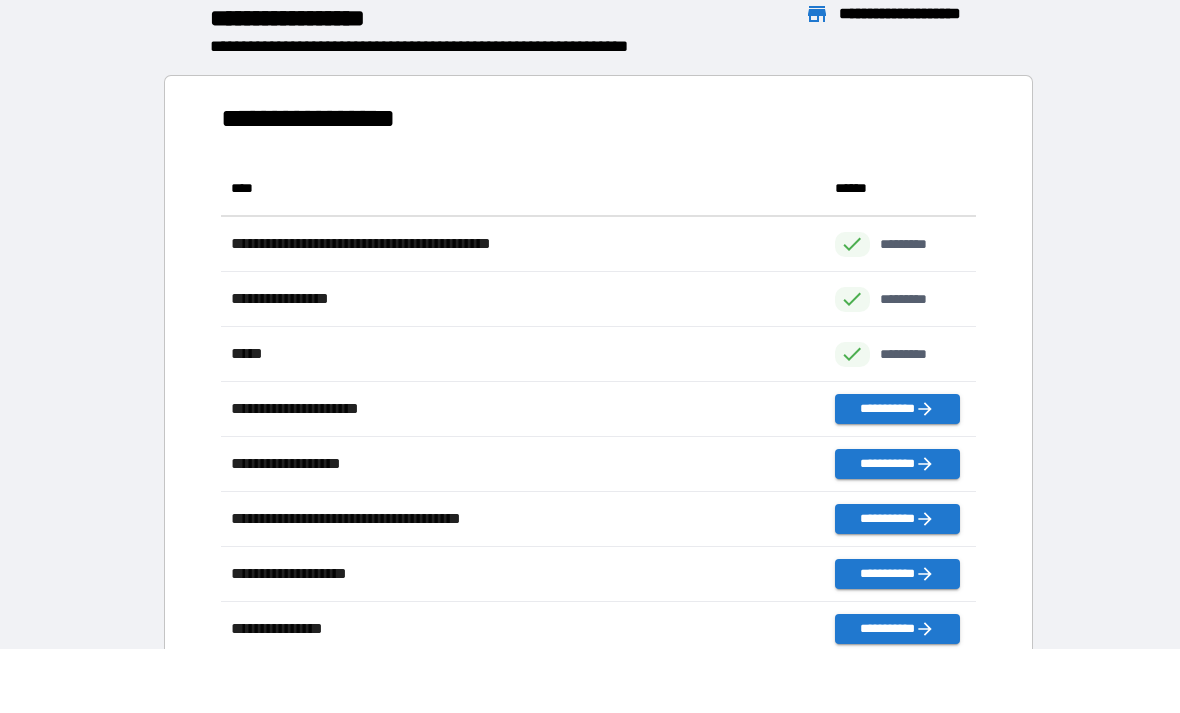 scroll, scrollTop: 1, scrollLeft: 1, axis: both 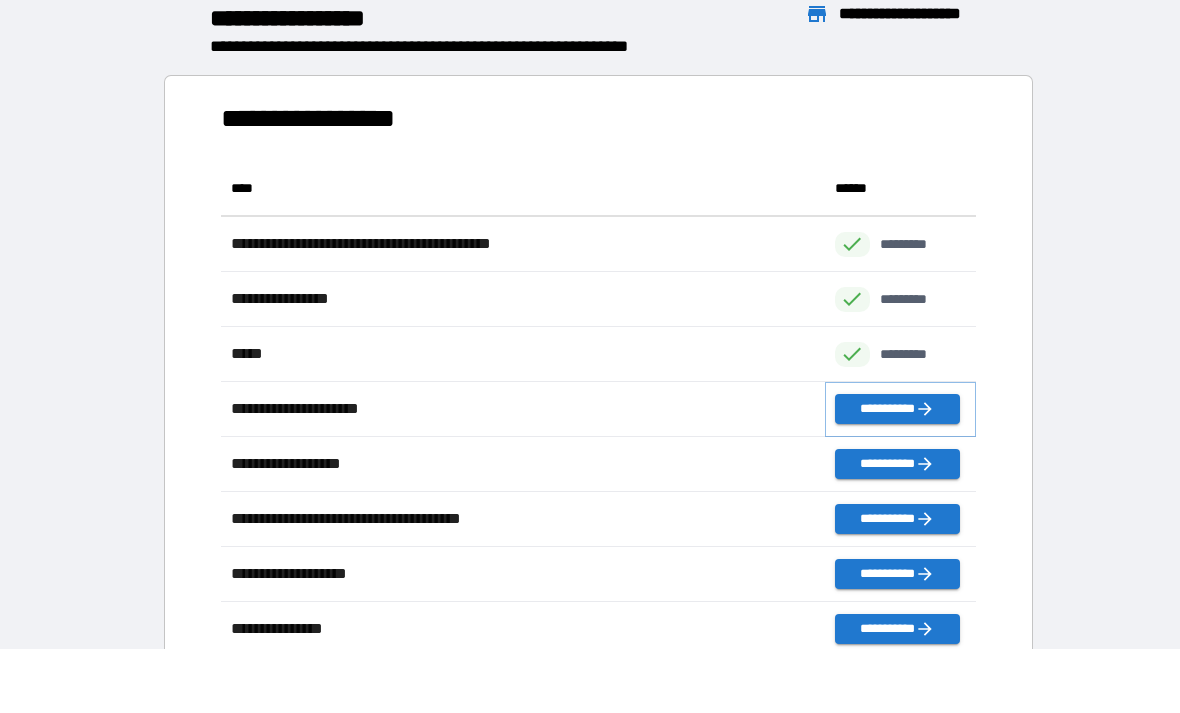 click on "**********" at bounding box center [897, 409] 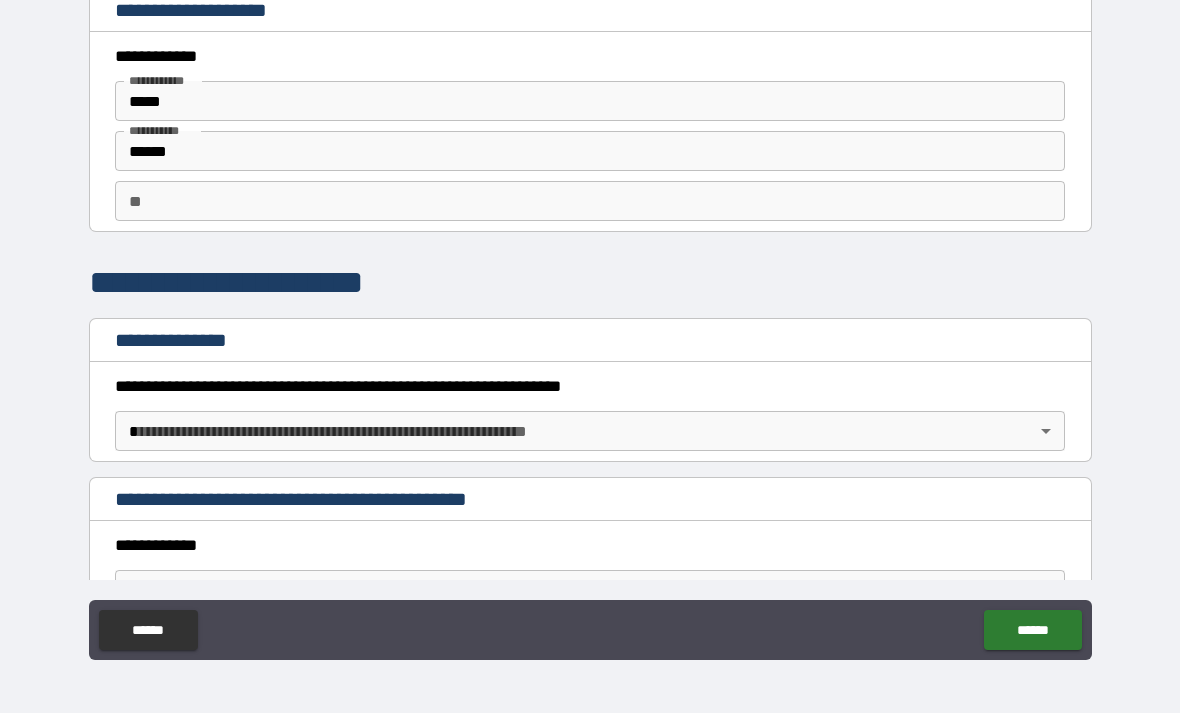 click on "**********" at bounding box center (590, 324) 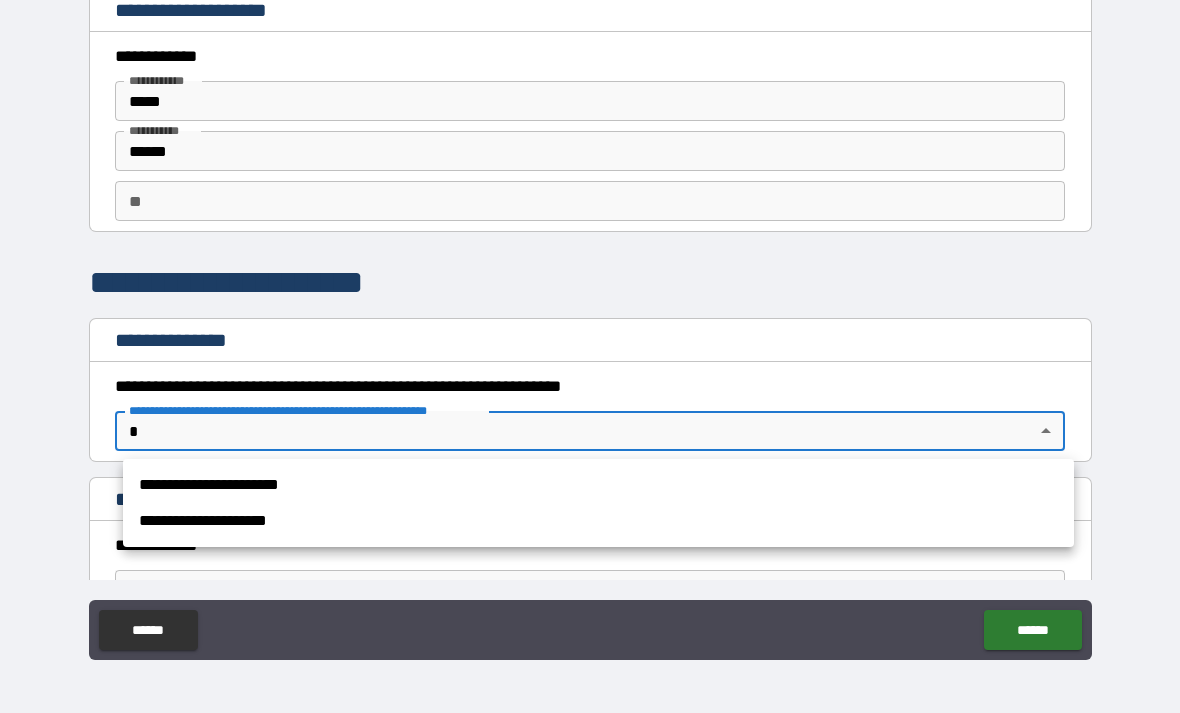 click on "**********" at bounding box center [598, 485] 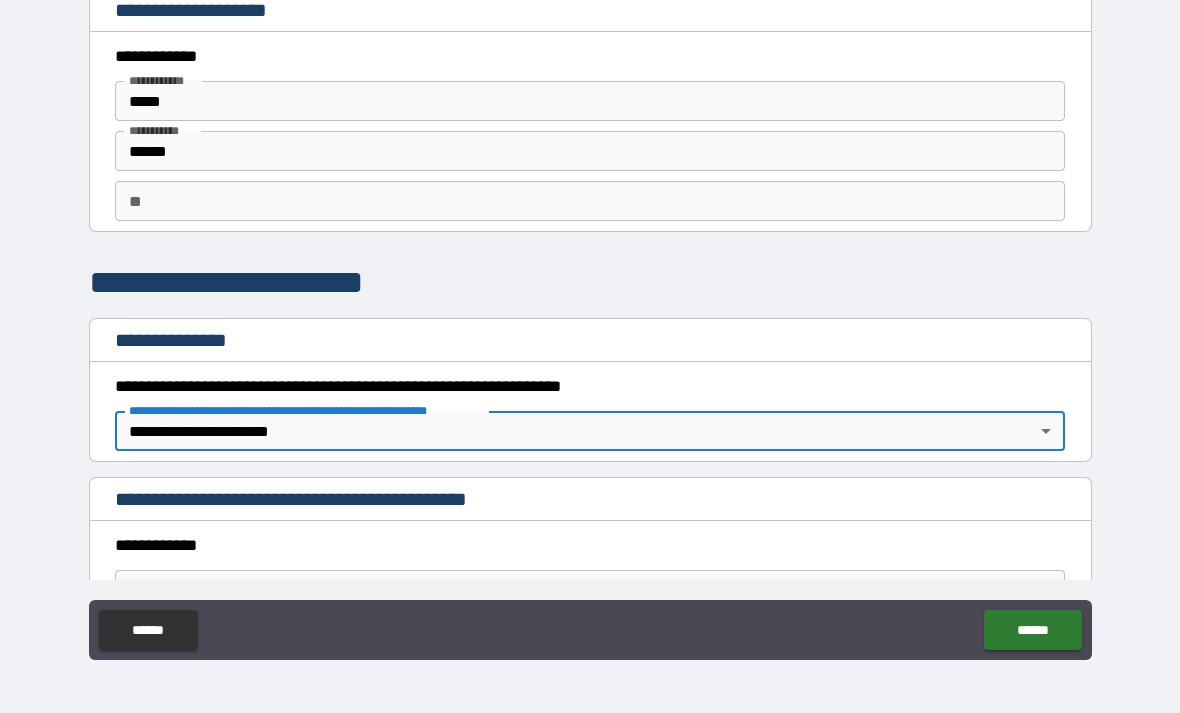 click on "**********" at bounding box center [590, 342] 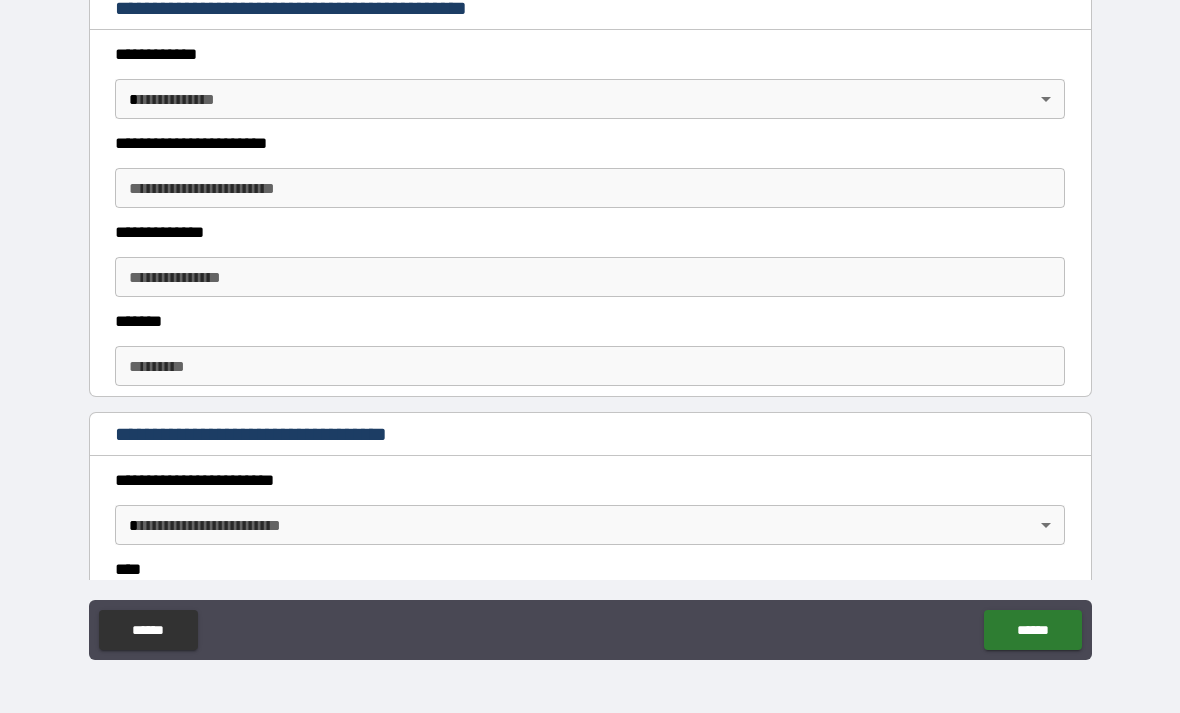 scroll, scrollTop: 444, scrollLeft: 0, axis: vertical 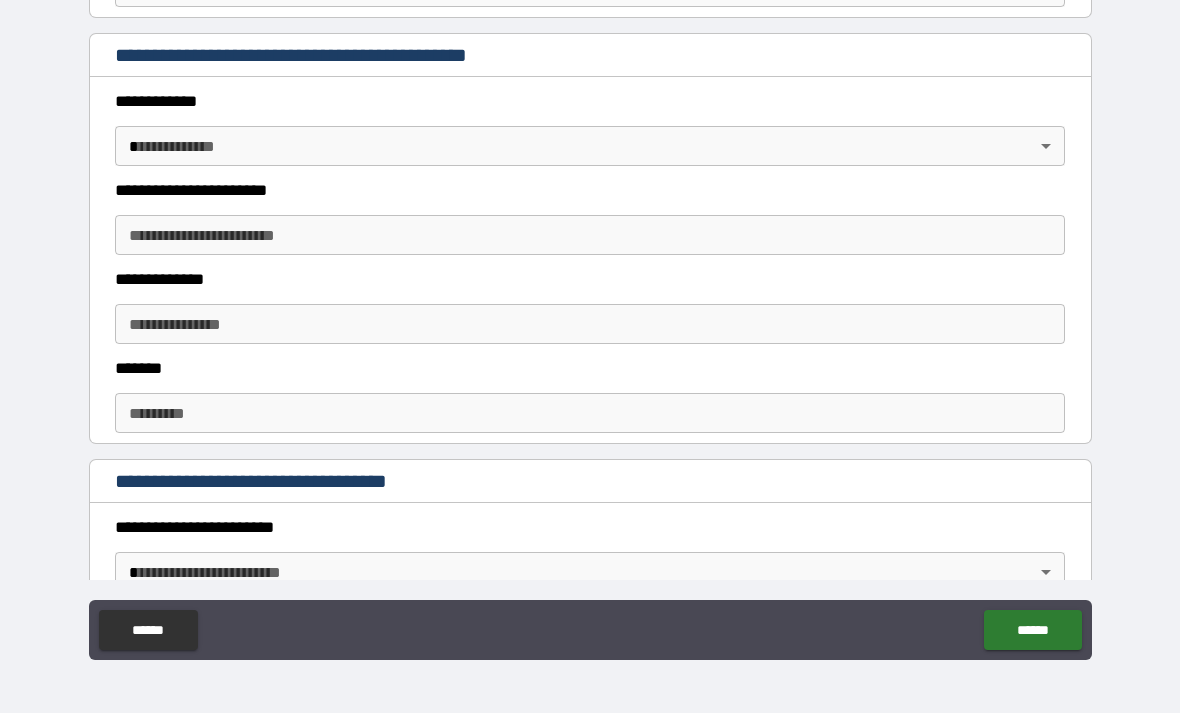 click on "**********" at bounding box center (590, 324) 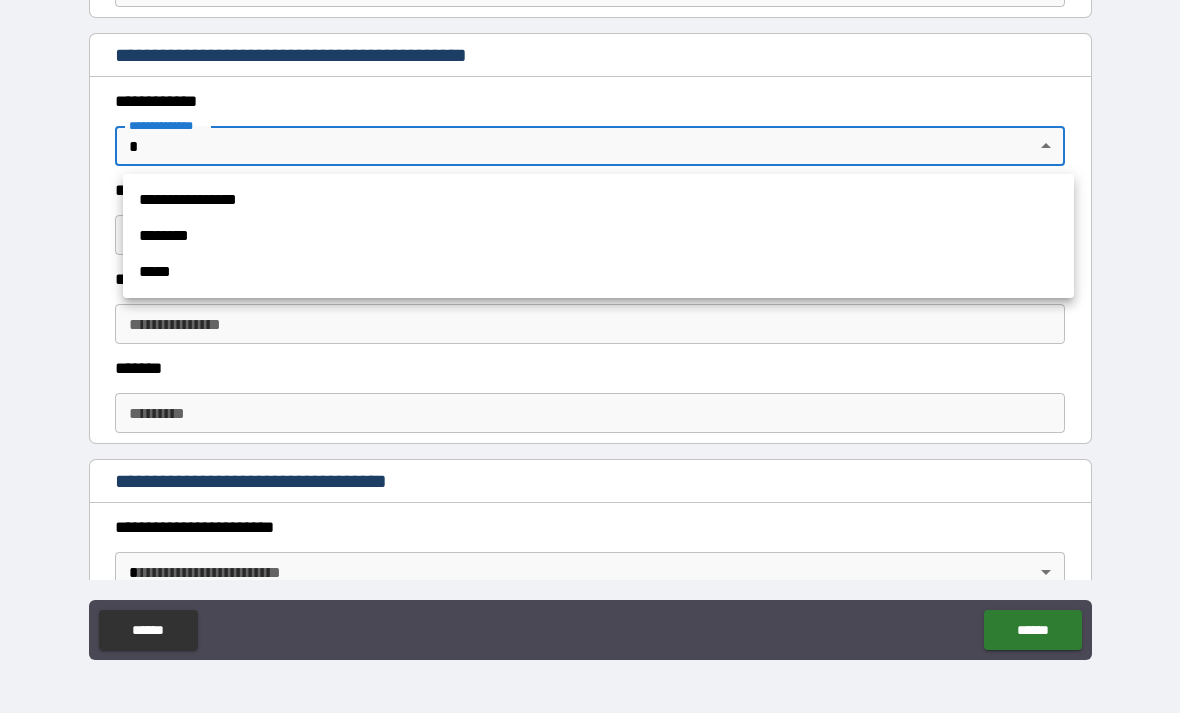 click on "**********" at bounding box center (598, 200) 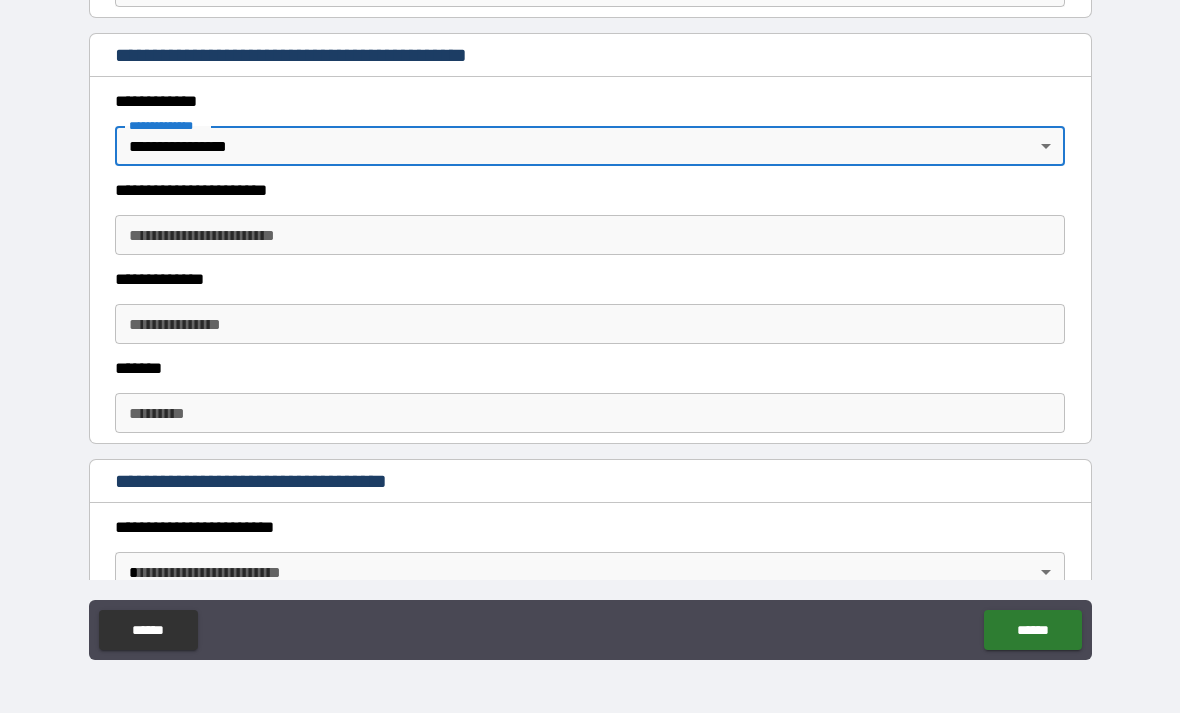click on "**********" at bounding box center (590, 235) 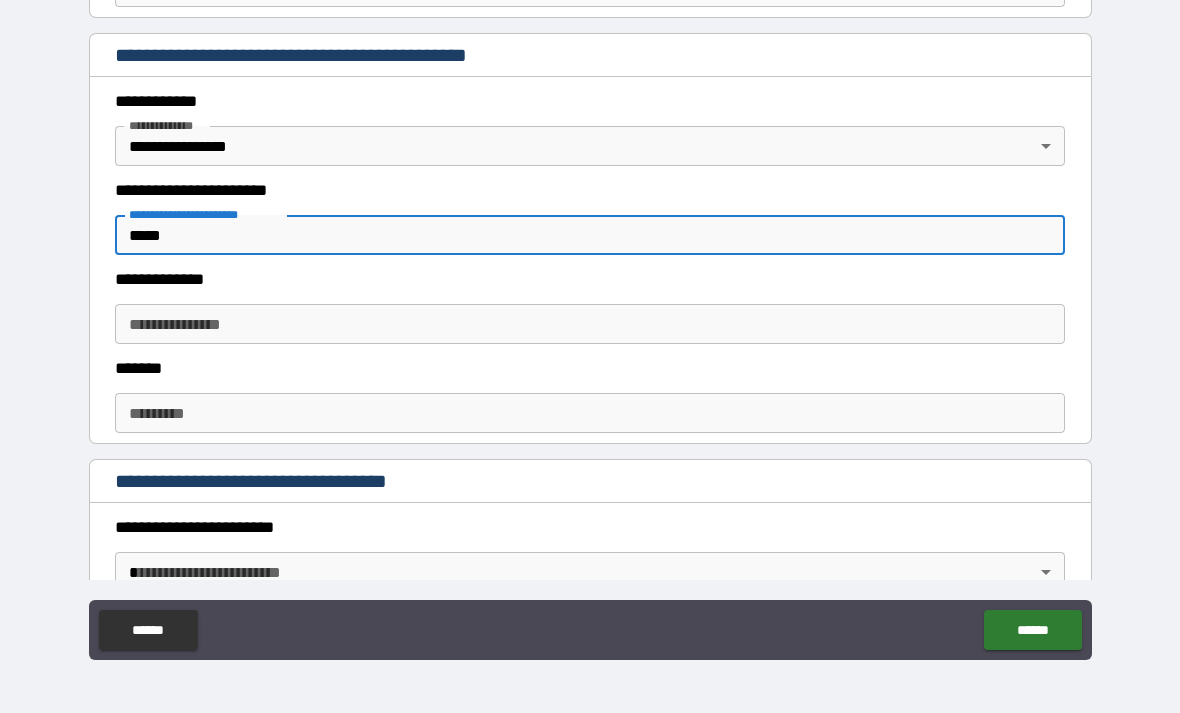 click on "**********" at bounding box center [590, 324] 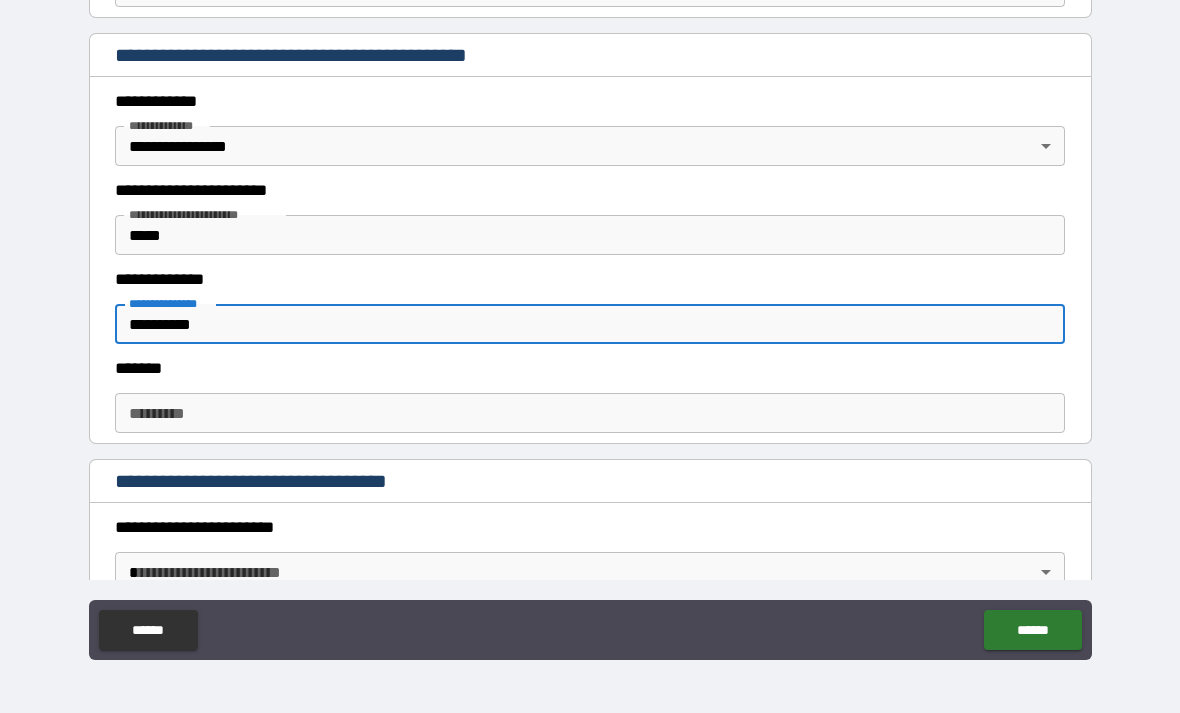 click on "*******   *" at bounding box center [590, 413] 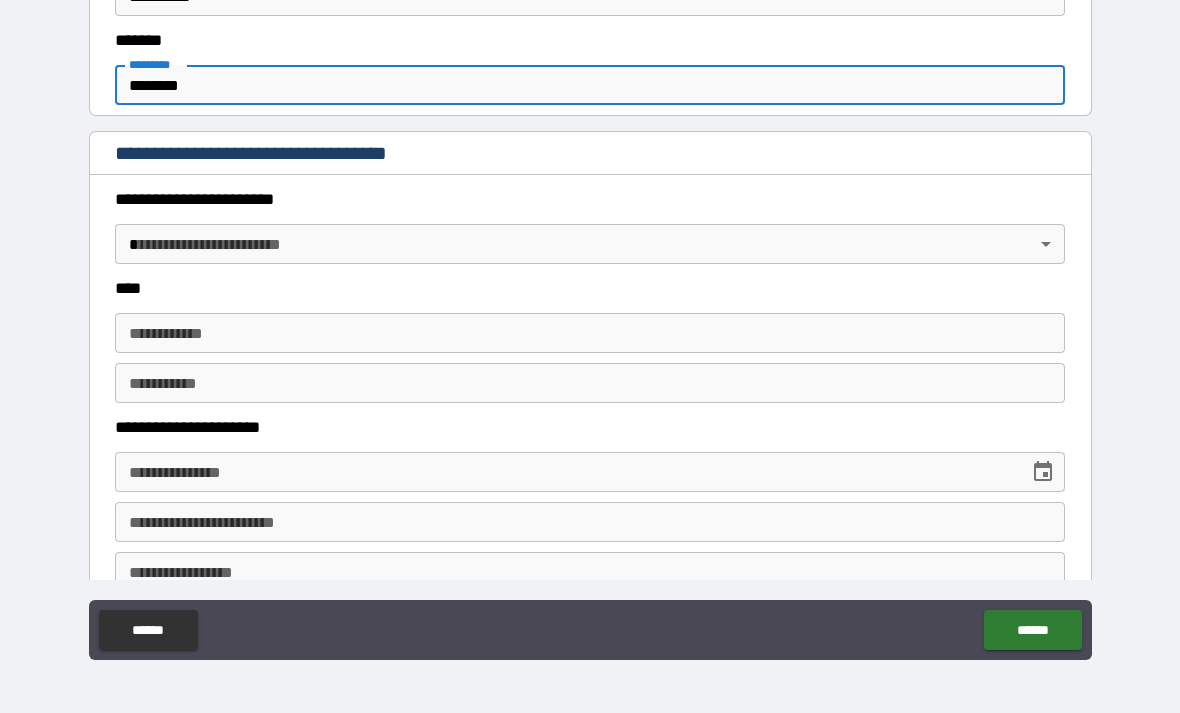 scroll, scrollTop: 770, scrollLeft: 0, axis: vertical 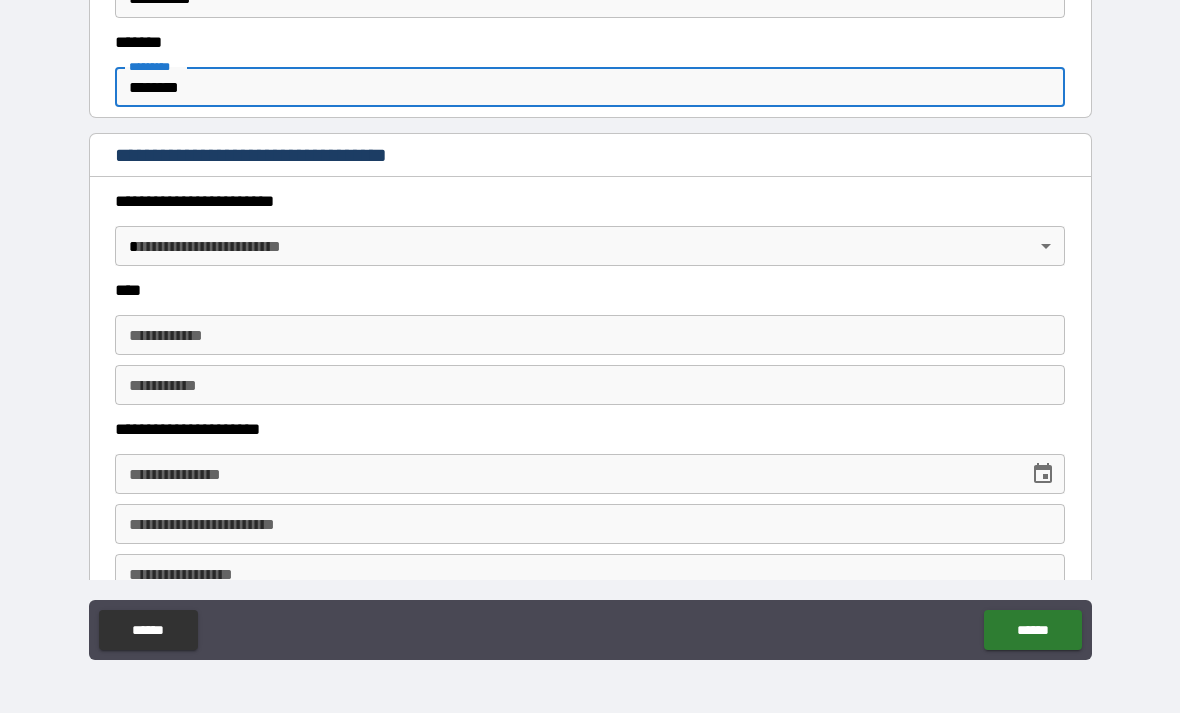 click on "**********" at bounding box center [590, 324] 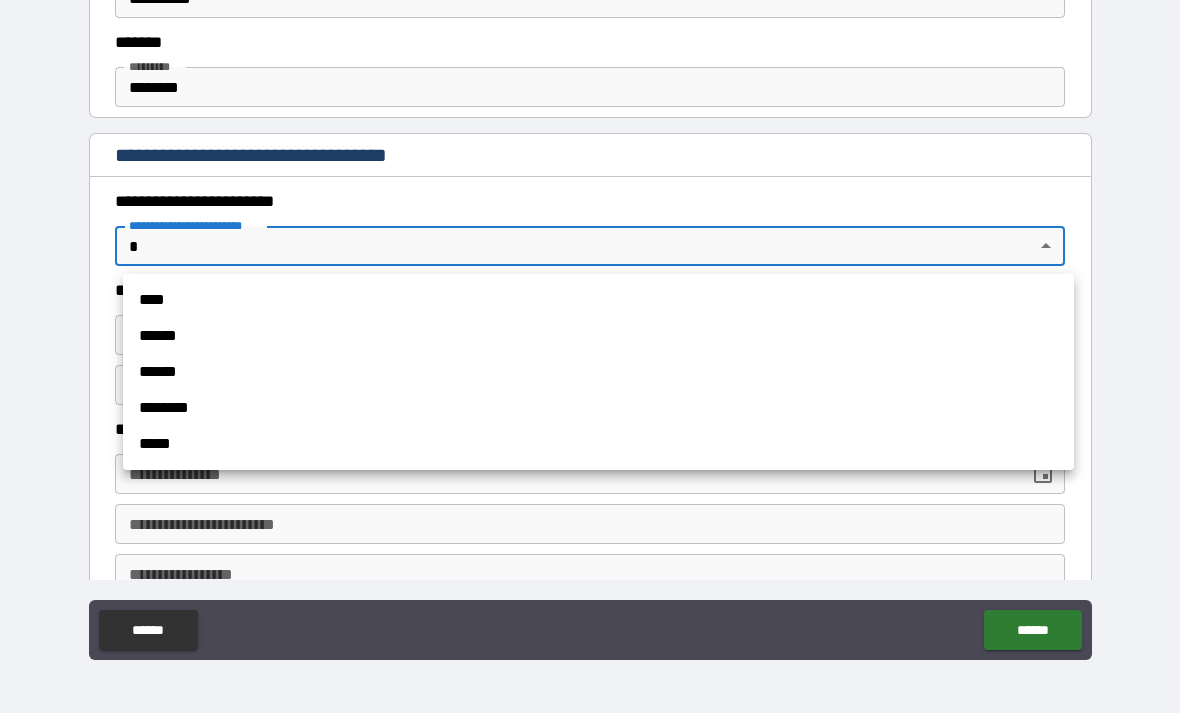 click on "****" at bounding box center [598, 300] 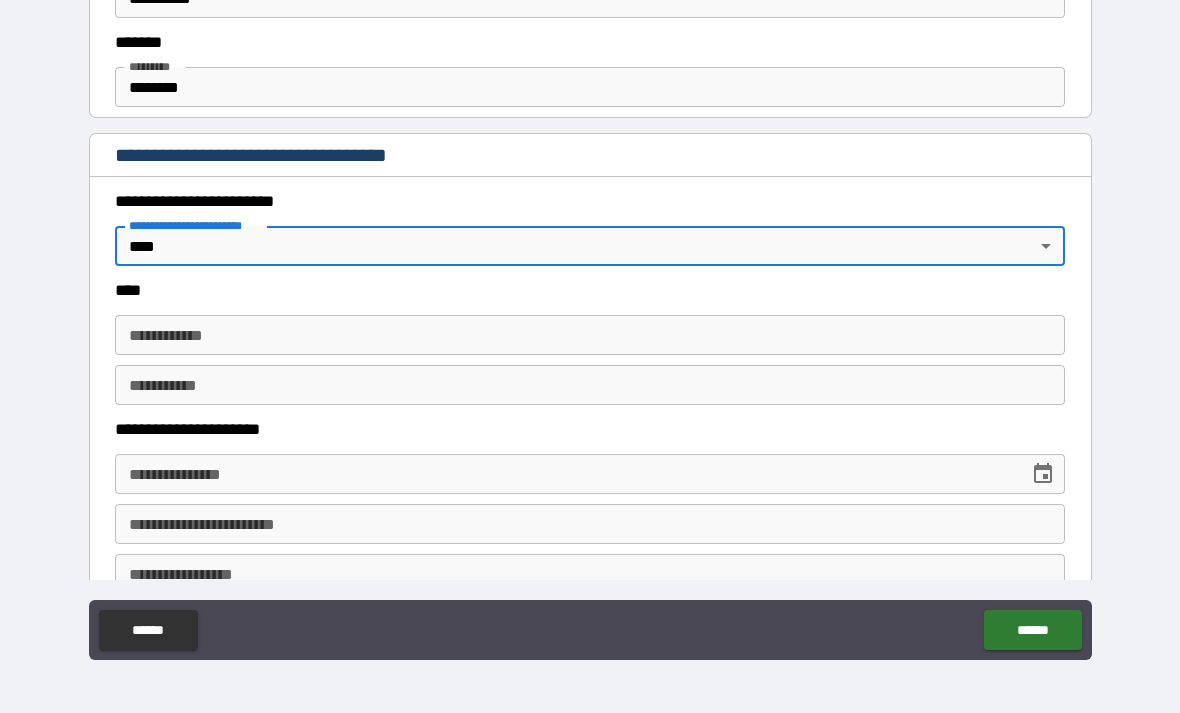 click on "**********" at bounding box center (590, 335) 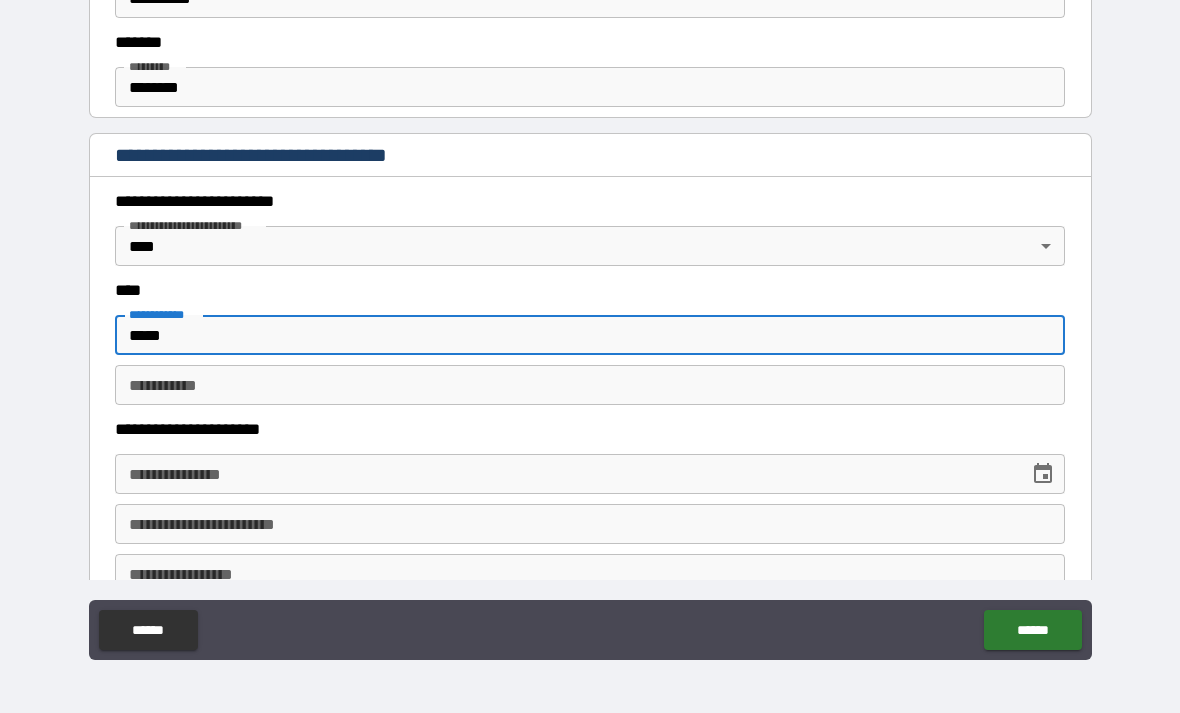 click on "**********" at bounding box center [590, 324] 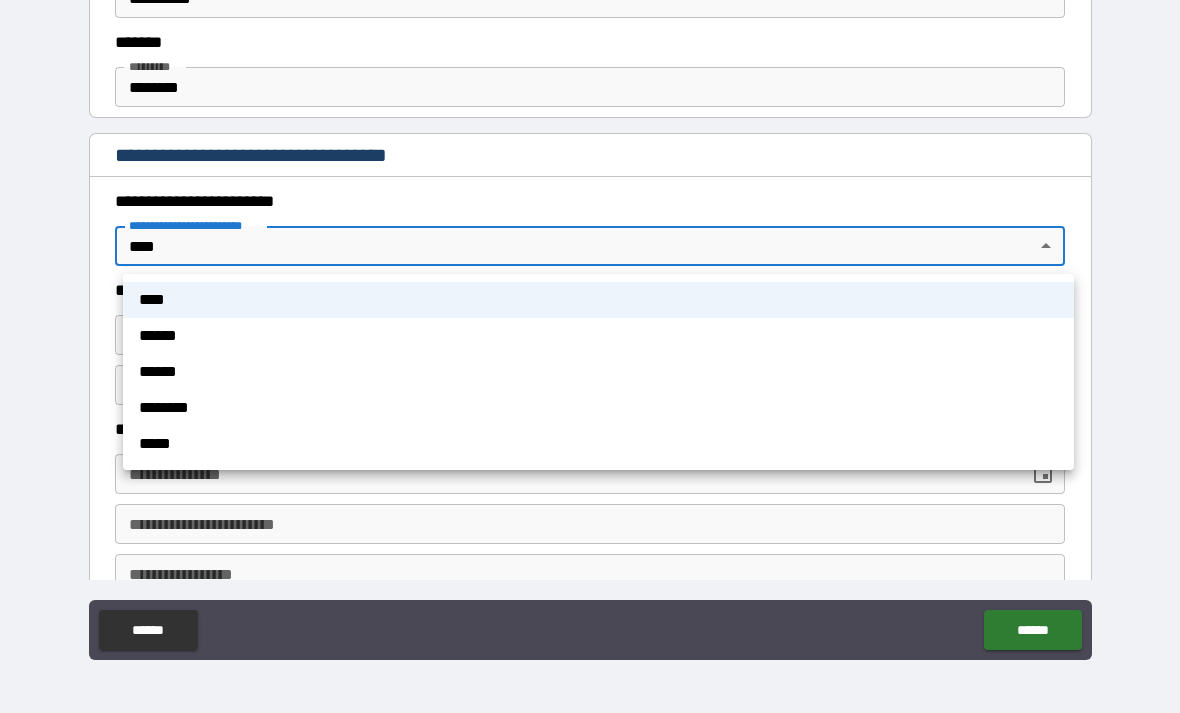 click on "******" at bounding box center [598, 372] 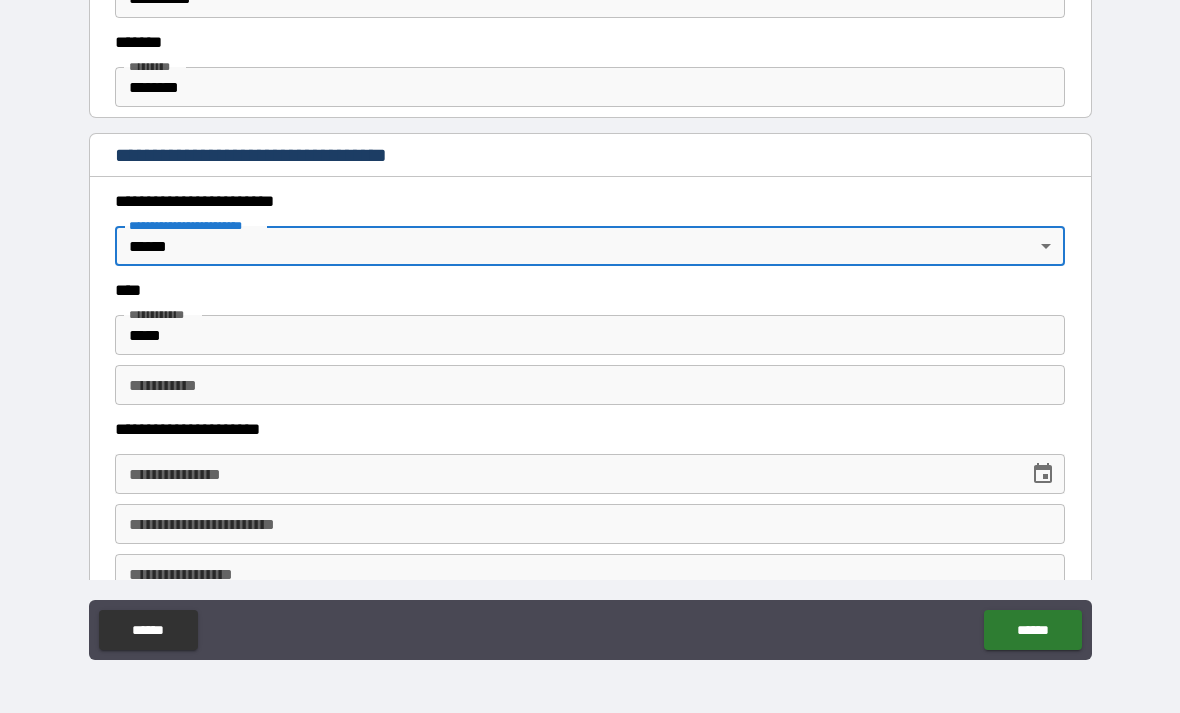 click on "*****" at bounding box center (590, 335) 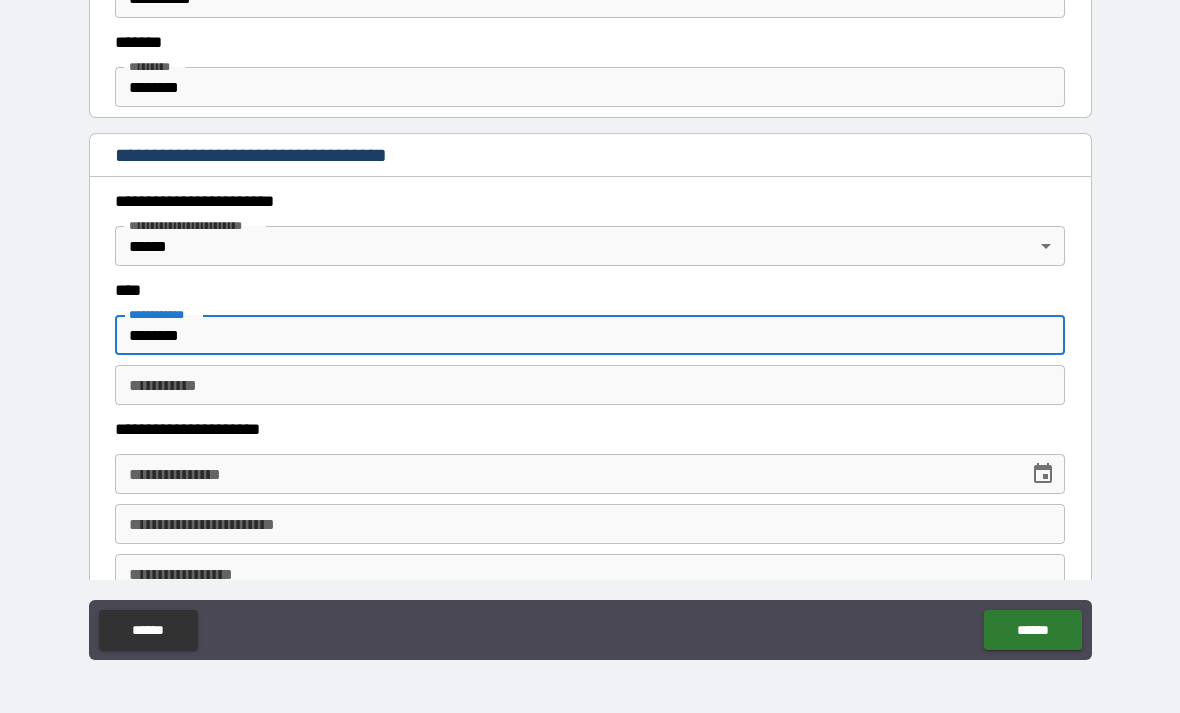 click on "*********   * *********   *" at bounding box center [590, 385] 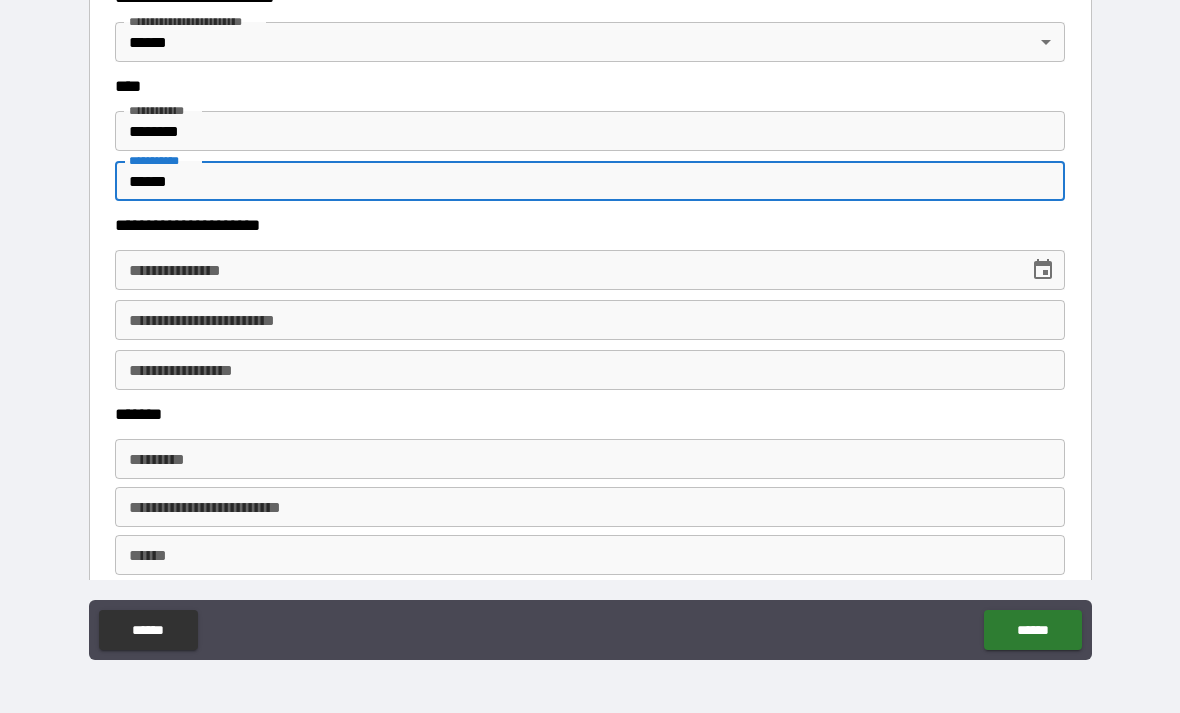 scroll, scrollTop: 977, scrollLeft: 0, axis: vertical 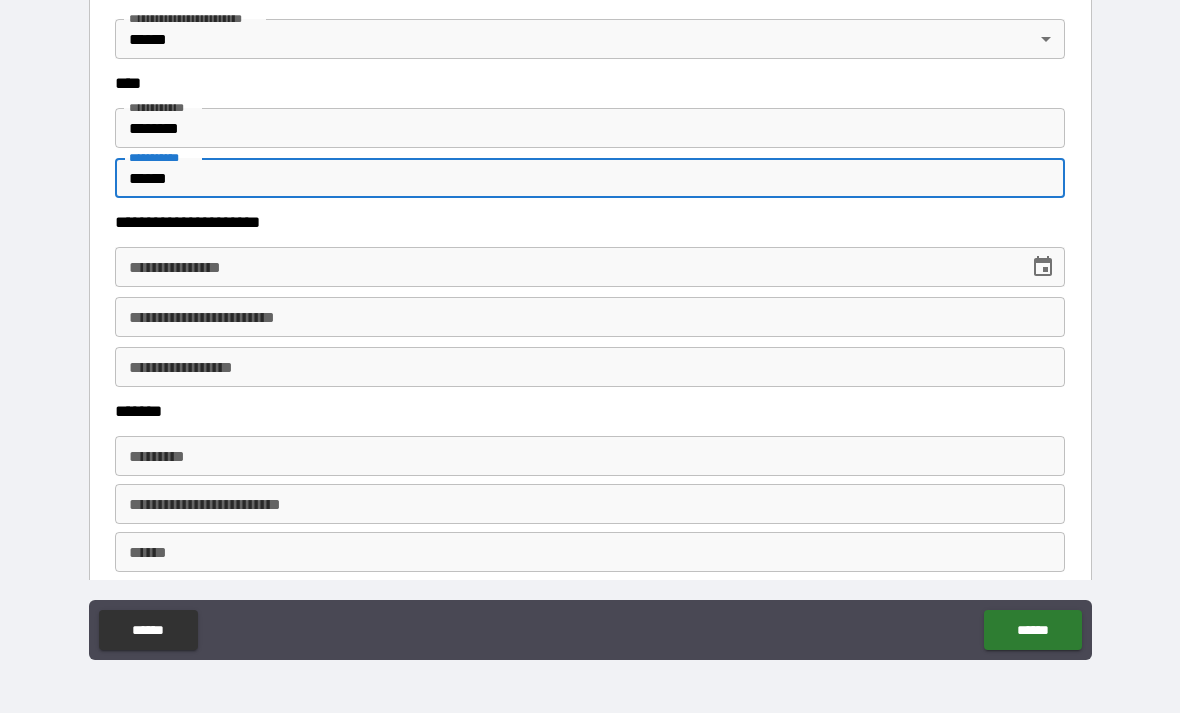 click on "**********" at bounding box center [565, 267] 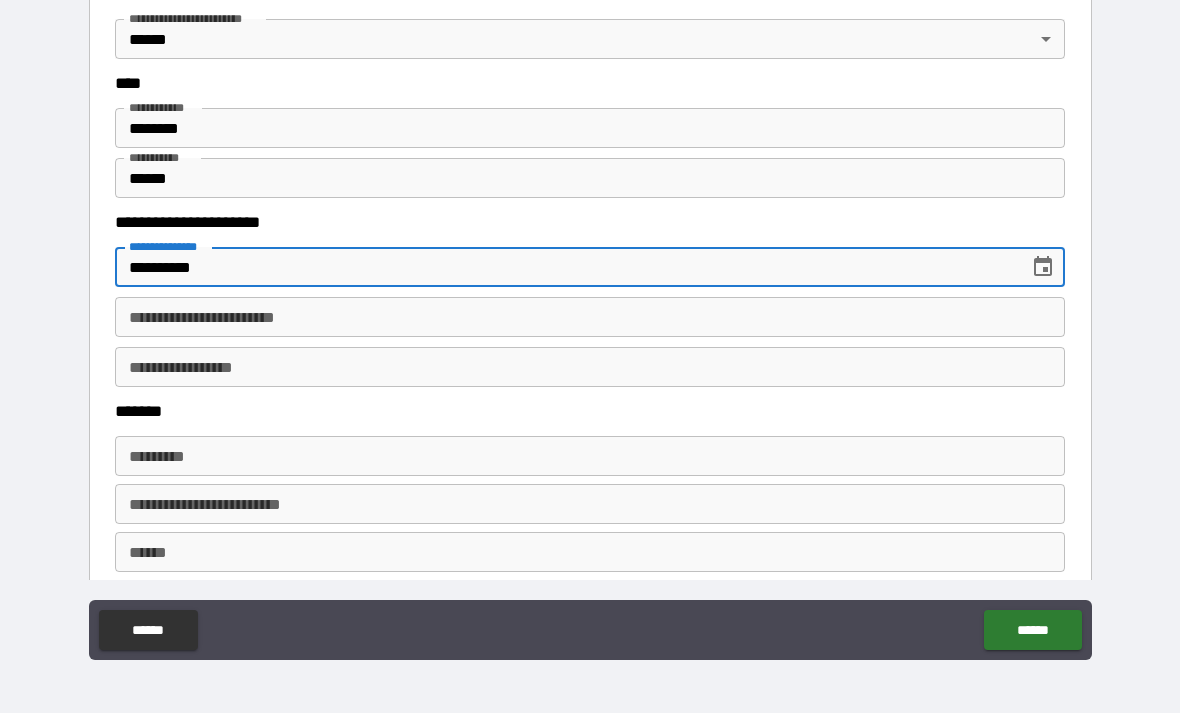 click on "**********" at bounding box center (590, 317) 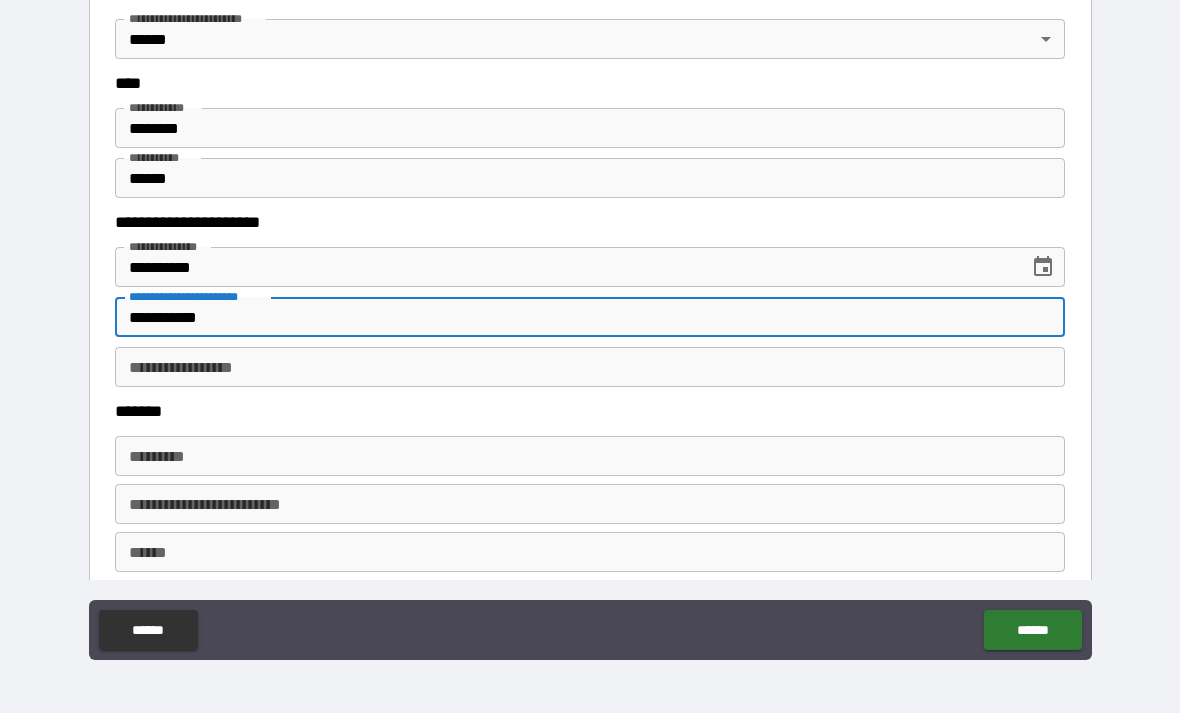 click on "**********" at bounding box center (590, 367) 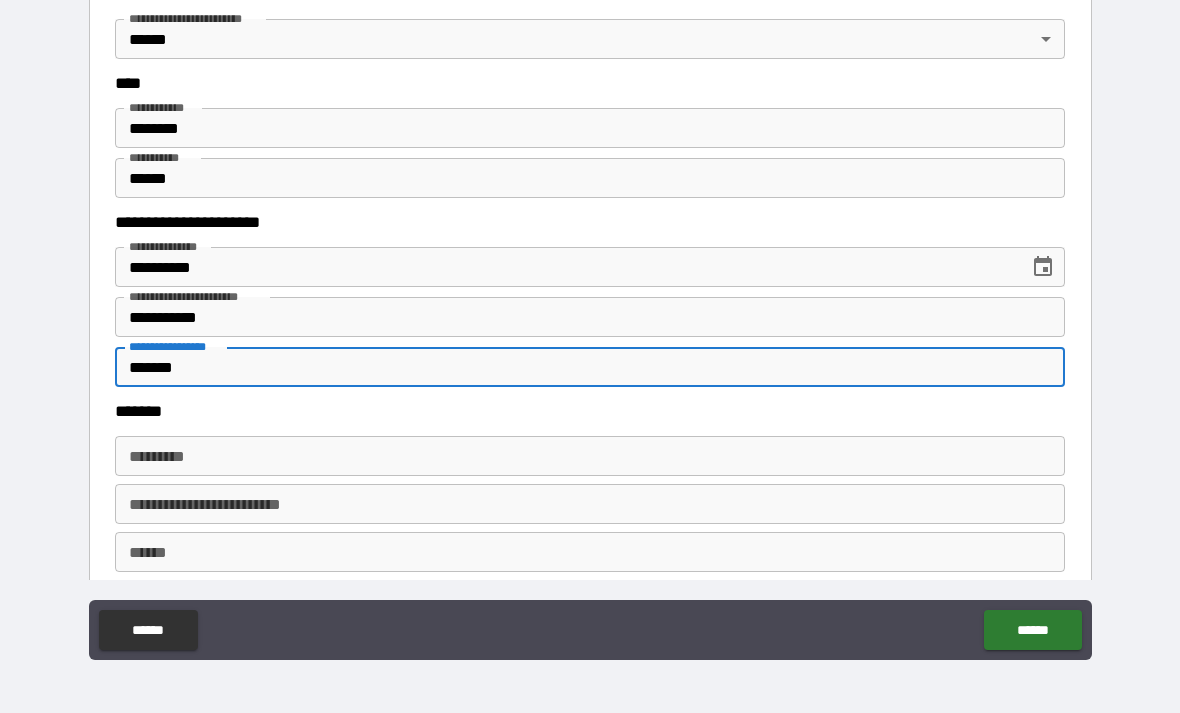 click on "*******   * *******   *" at bounding box center [590, 456] 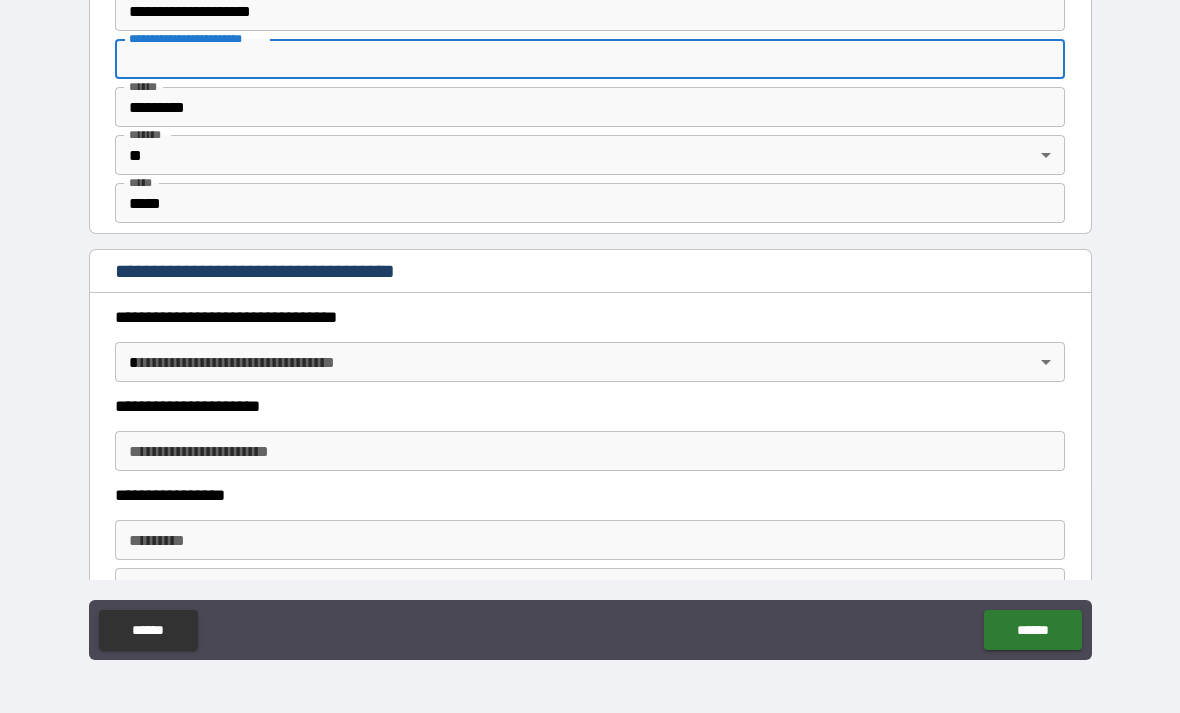 scroll, scrollTop: 1424, scrollLeft: 0, axis: vertical 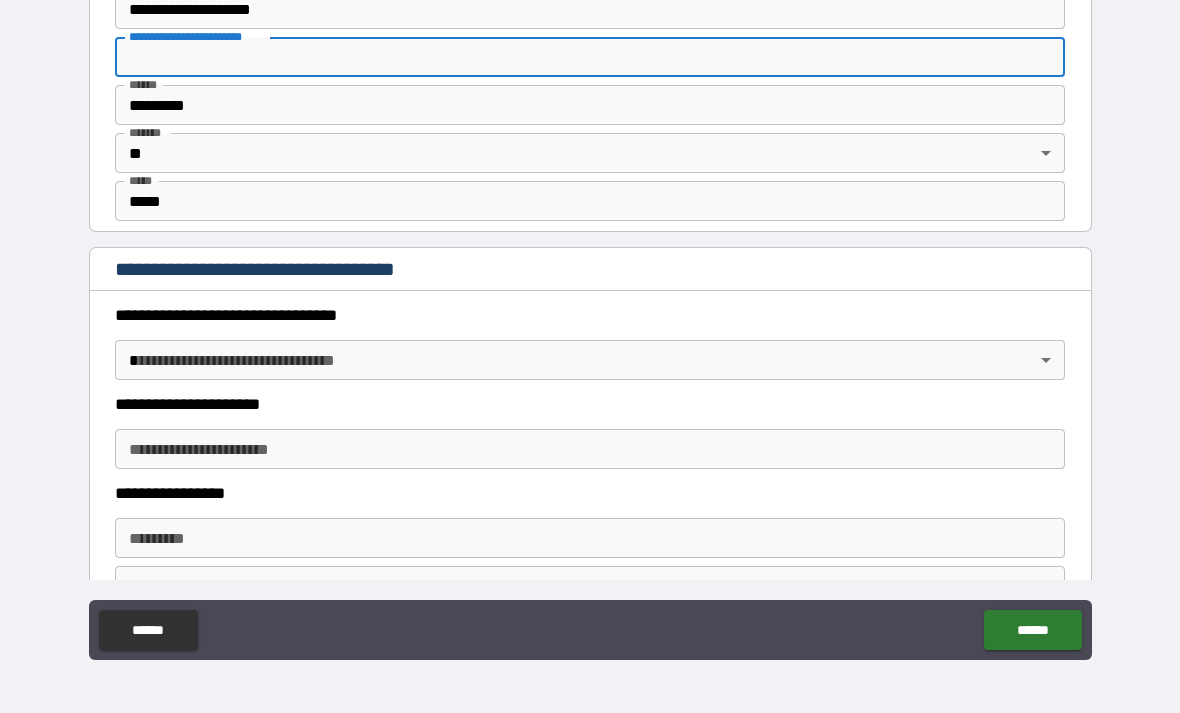 click on "**********" at bounding box center (590, 324) 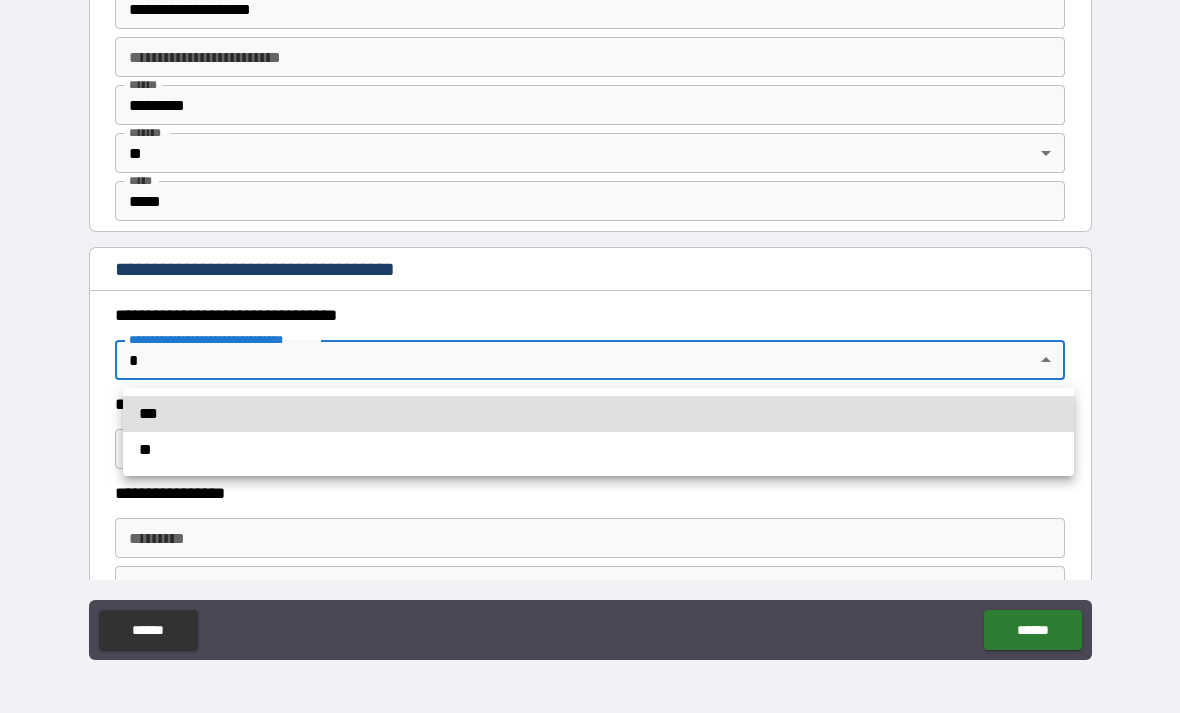 click on "***" at bounding box center [598, 414] 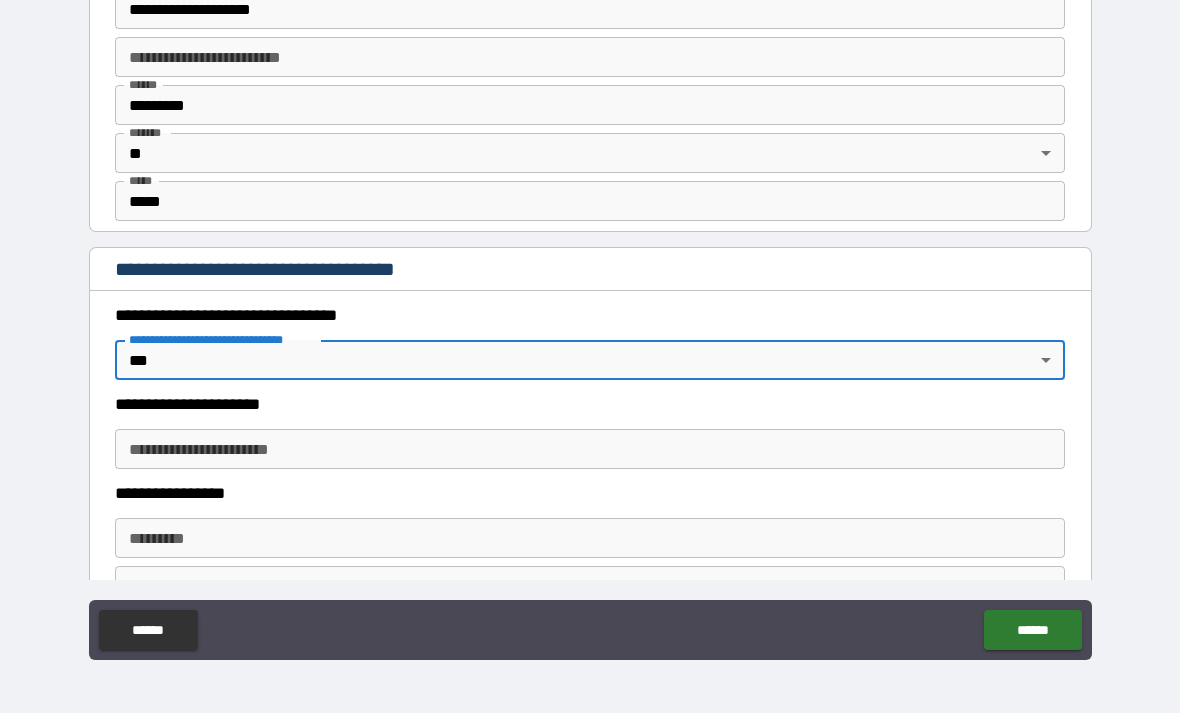 click on "**********" at bounding box center (590, 449) 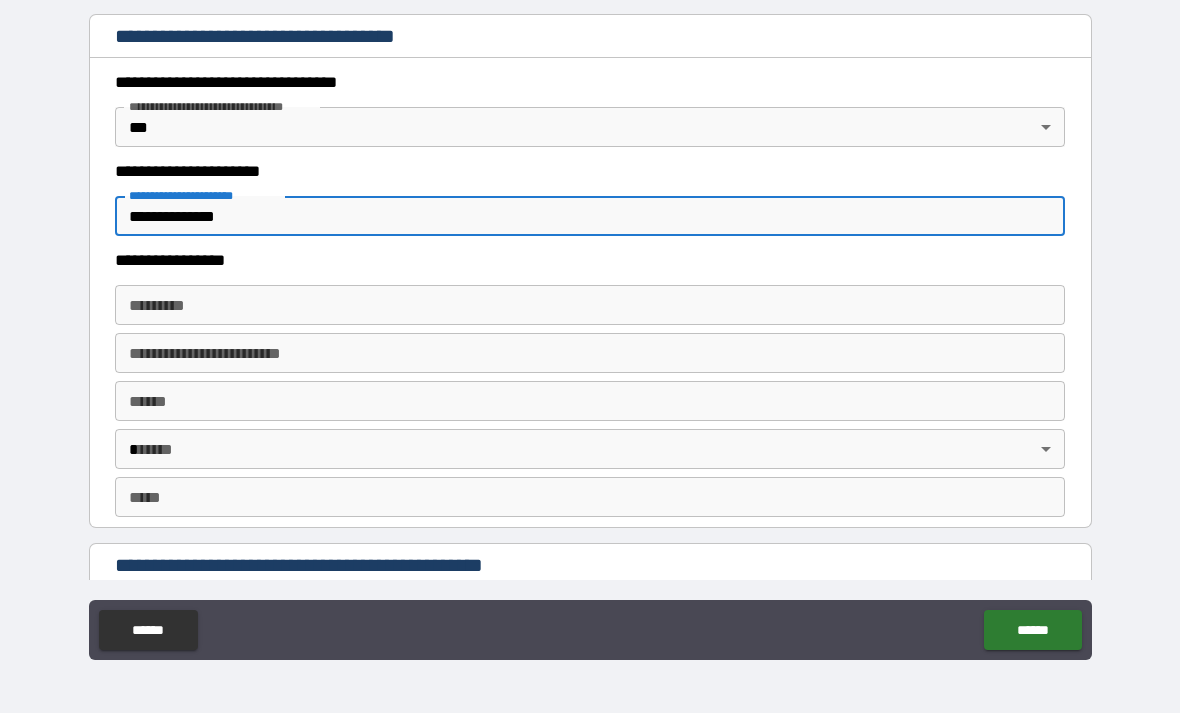 scroll, scrollTop: 1658, scrollLeft: 0, axis: vertical 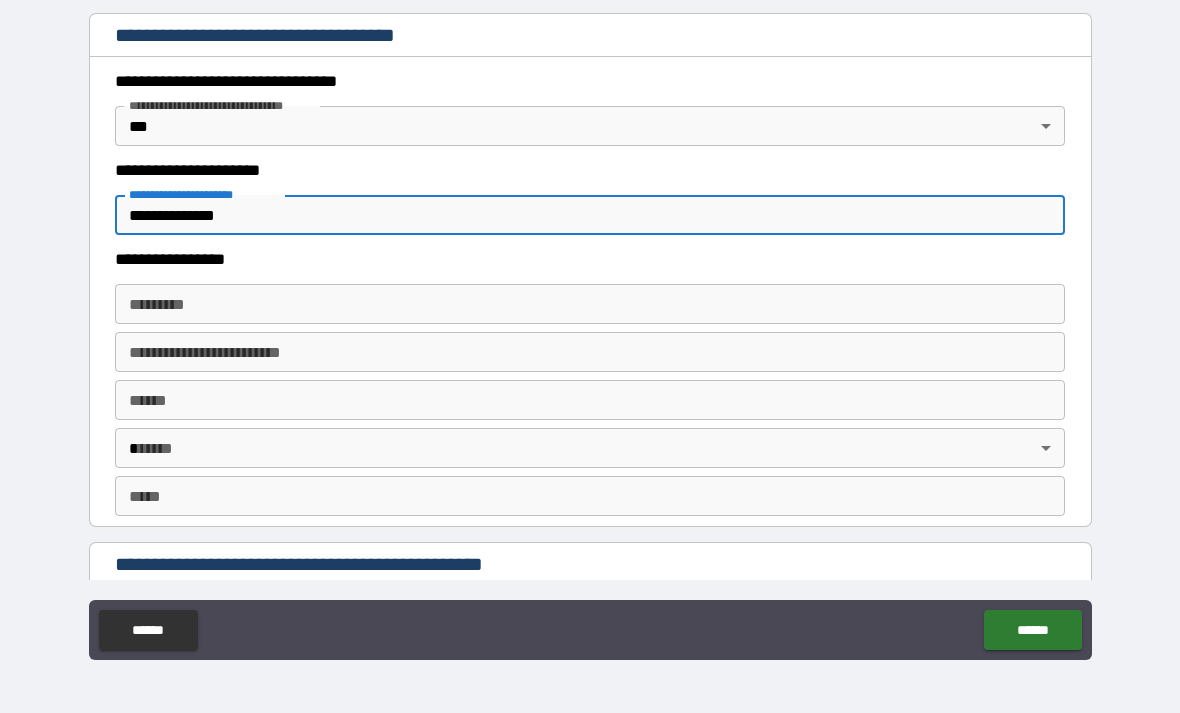 click on "**********" at bounding box center [590, 215] 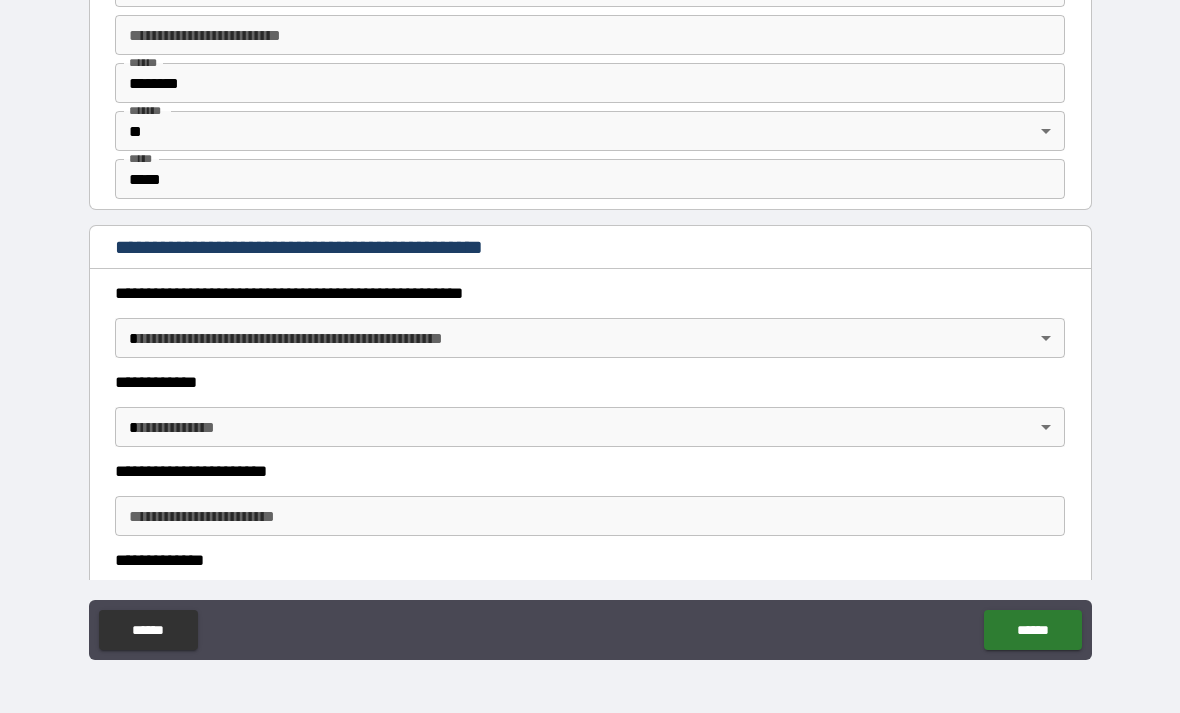 scroll, scrollTop: 2013, scrollLeft: 0, axis: vertical 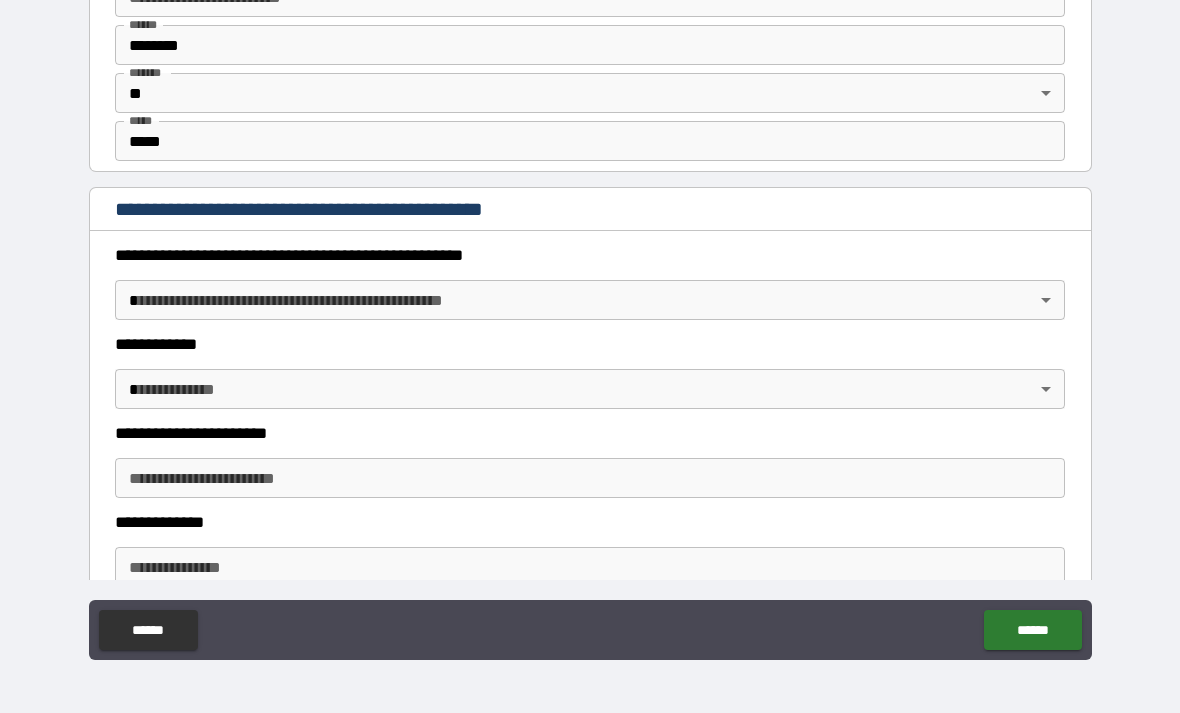 click on "**********" at bounding box center [590, 324] 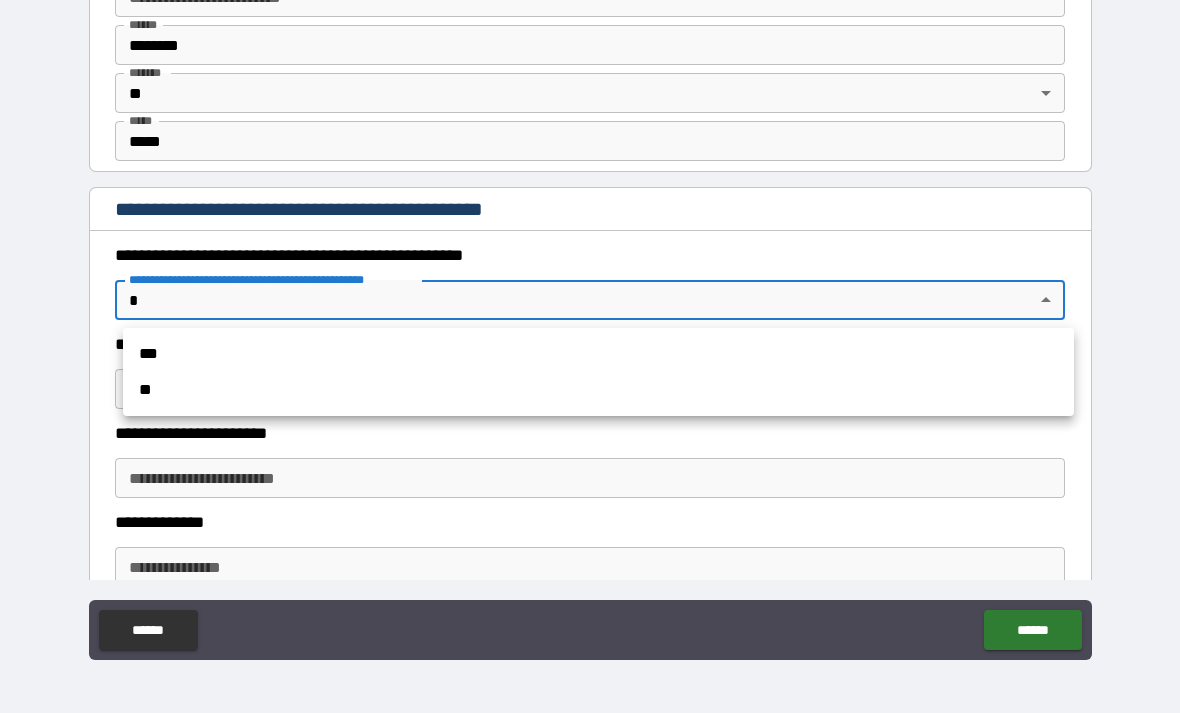 click on "**" at bounding box center [598, 390] 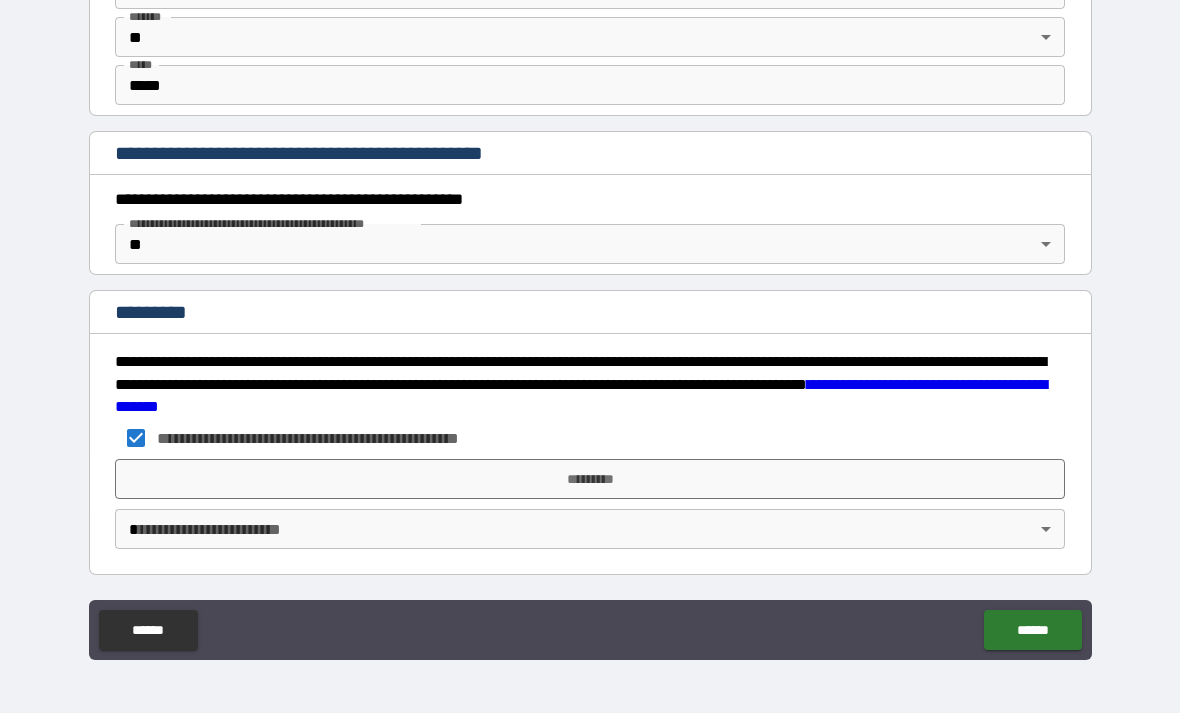 scroll, scrollTop: 2069, scrollLeft: 0, axis: vertical 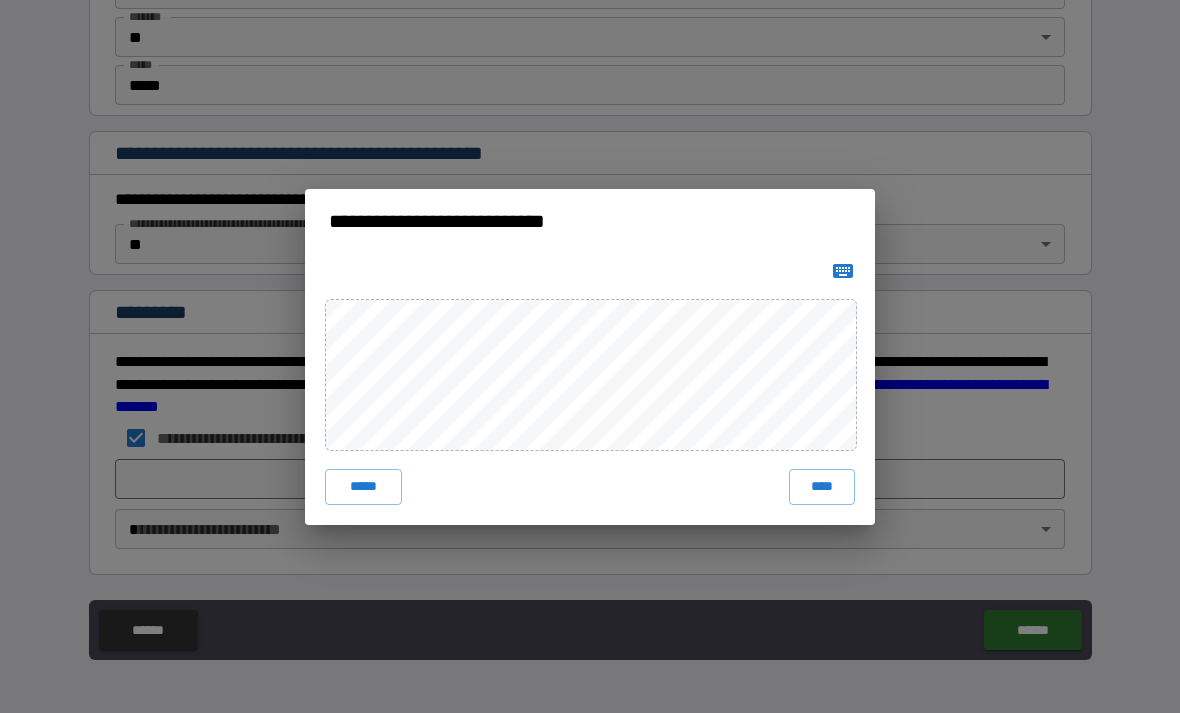 click on "****" at bounding box center (822, 487) 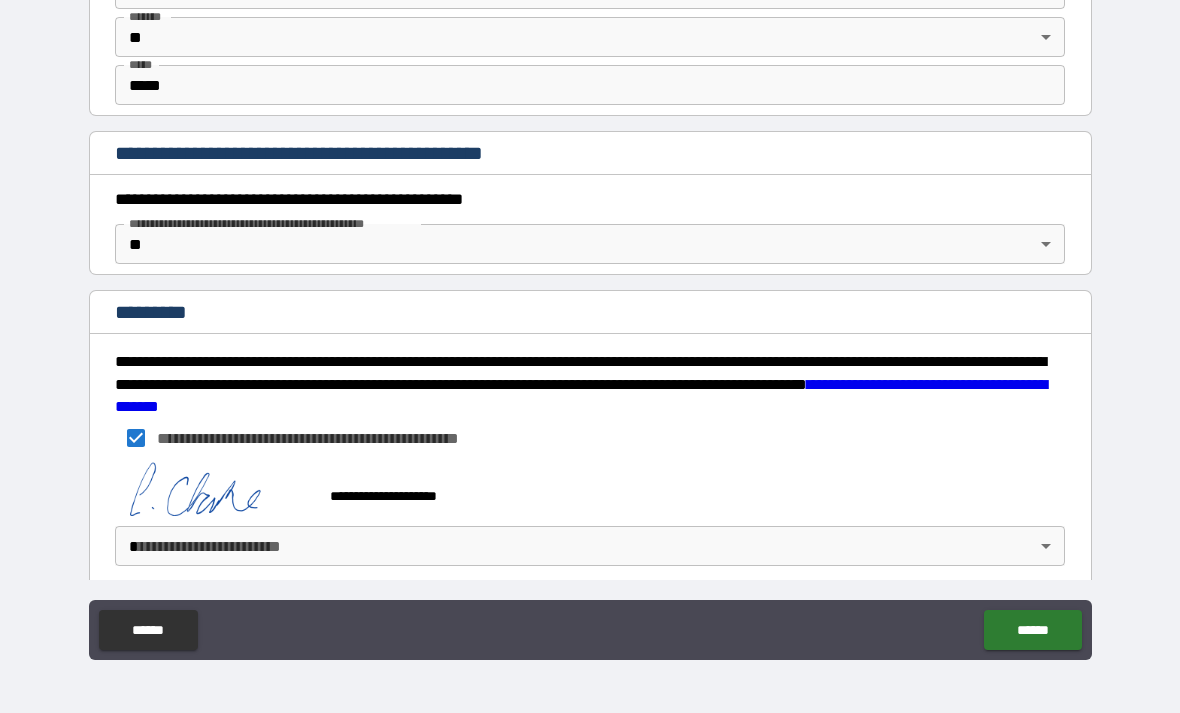scroll, scrollTop: 2059, scrollLeft: 0, axis: vertical 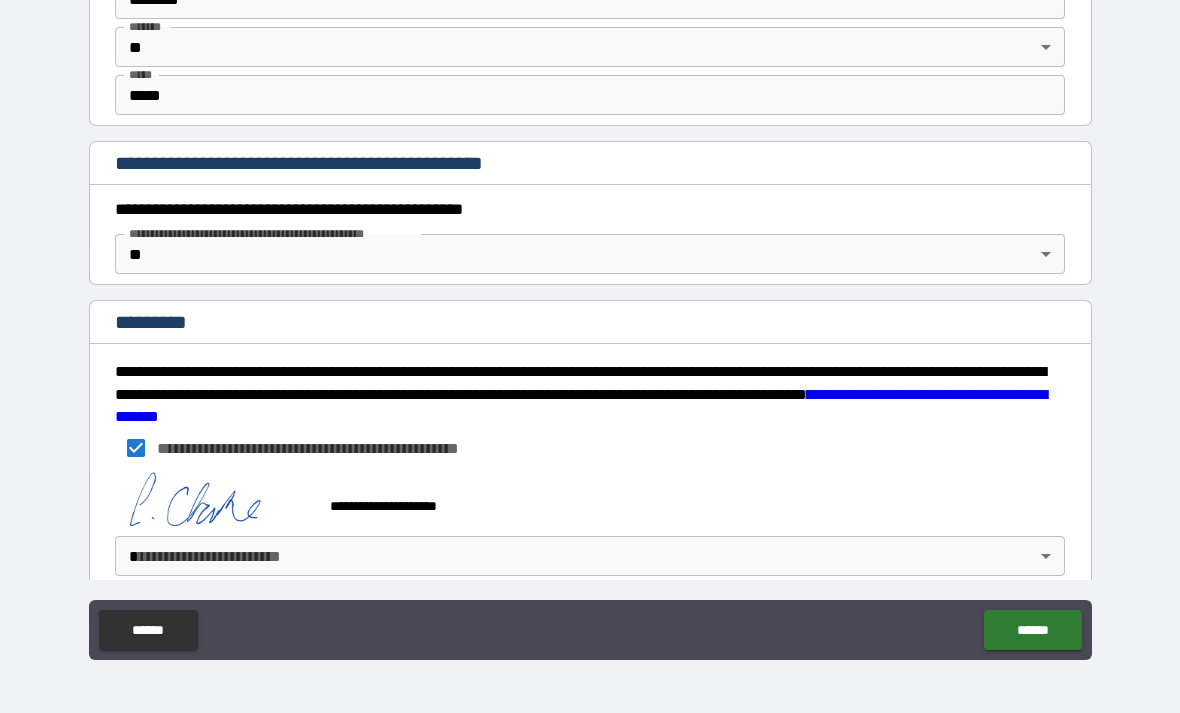 click on "**********" at bounding box center [590, 324] 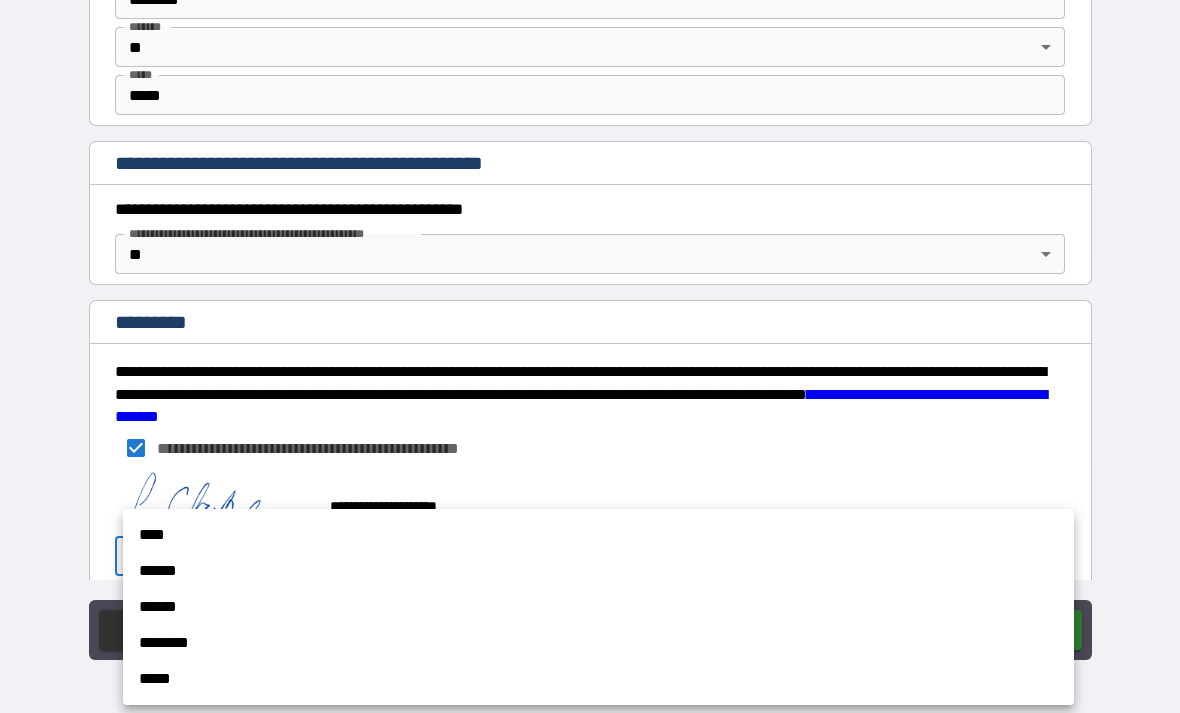 click on "****" at bounding box center (598, 535) 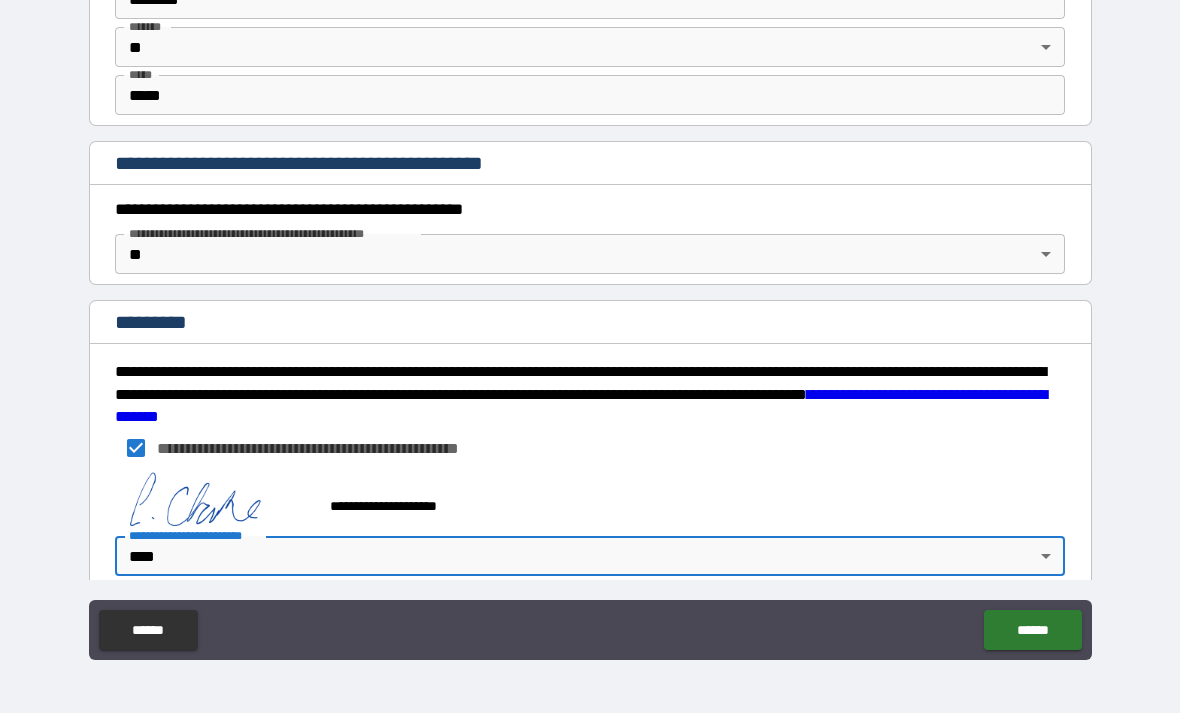 click on "******" at bounding box center [1032, 630] 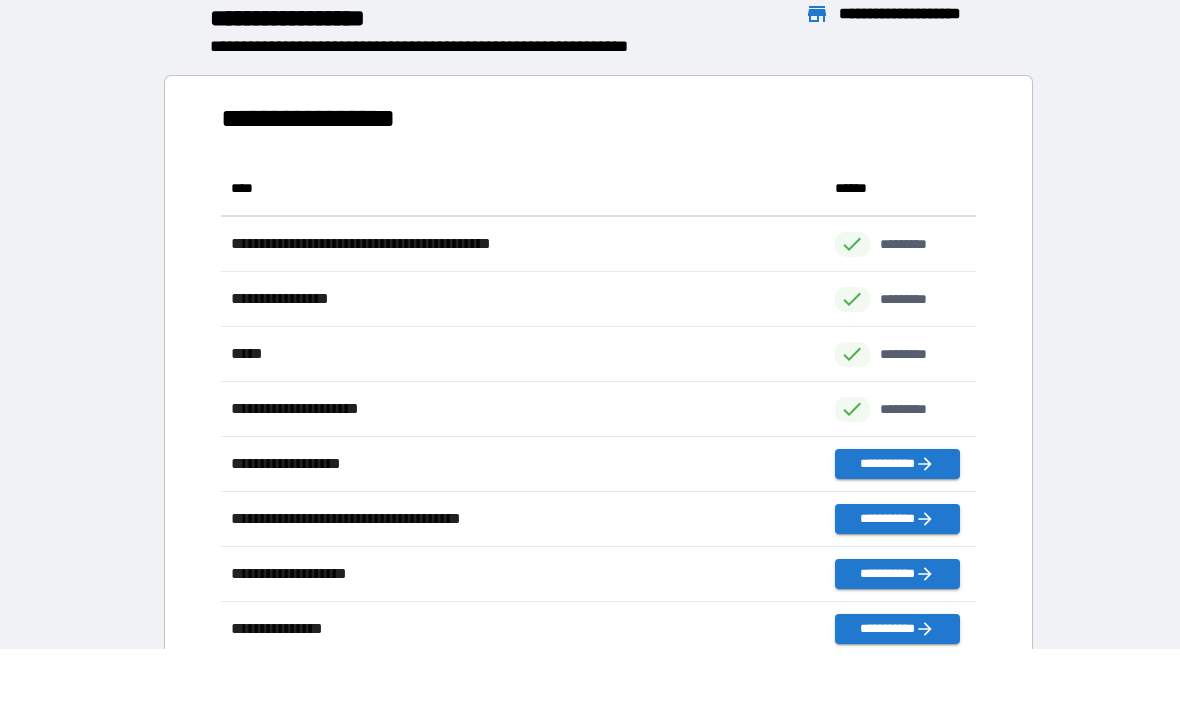 scroll, scrollTop: 1, scrollLeft: 1, axis: both 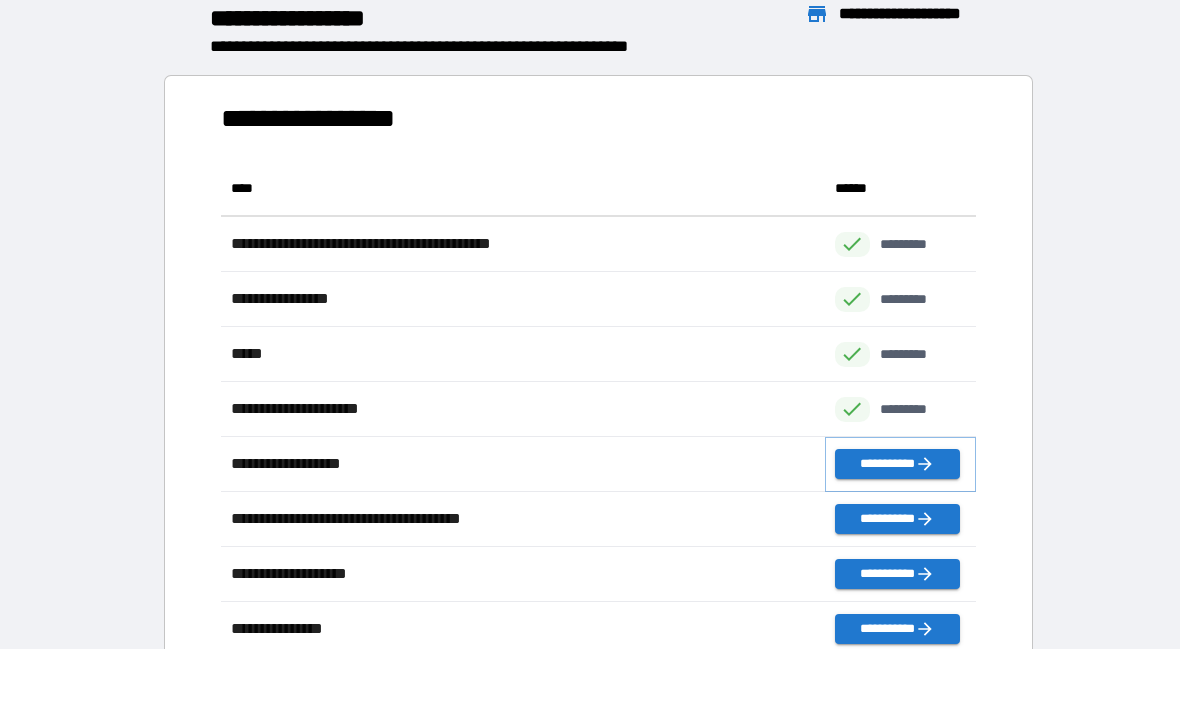 click on "**********" at bounding box center (897, 464) 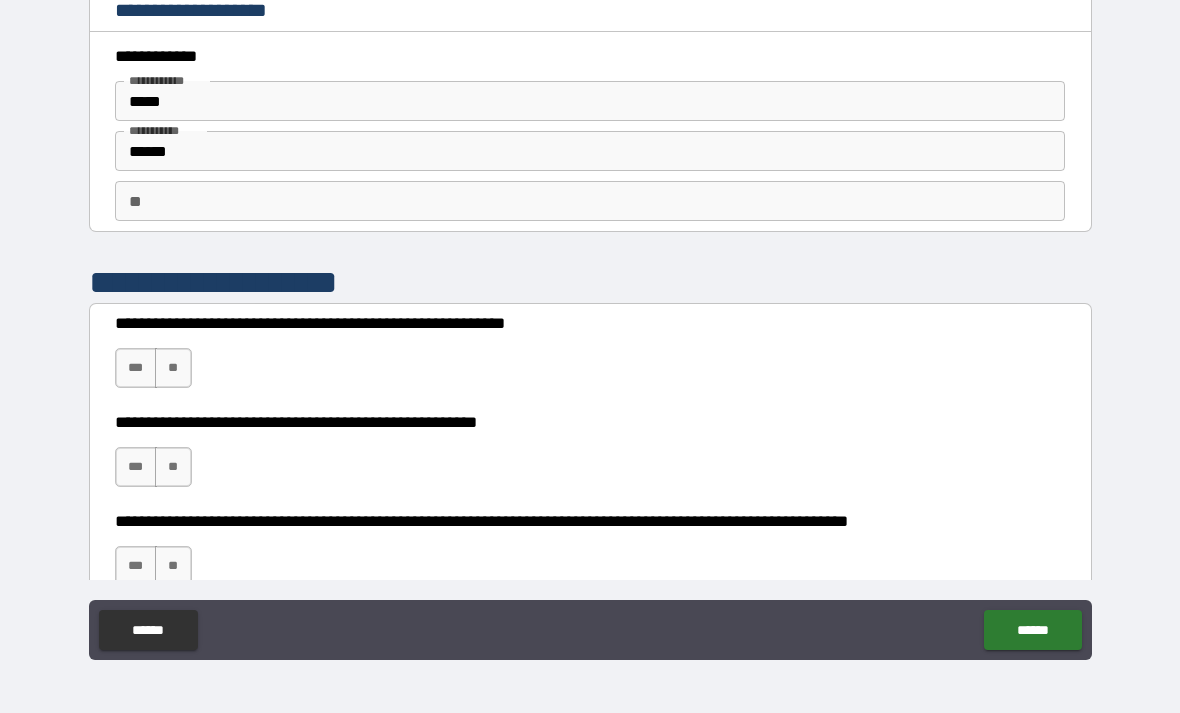 click on "***" at bounding box center (136, 368) 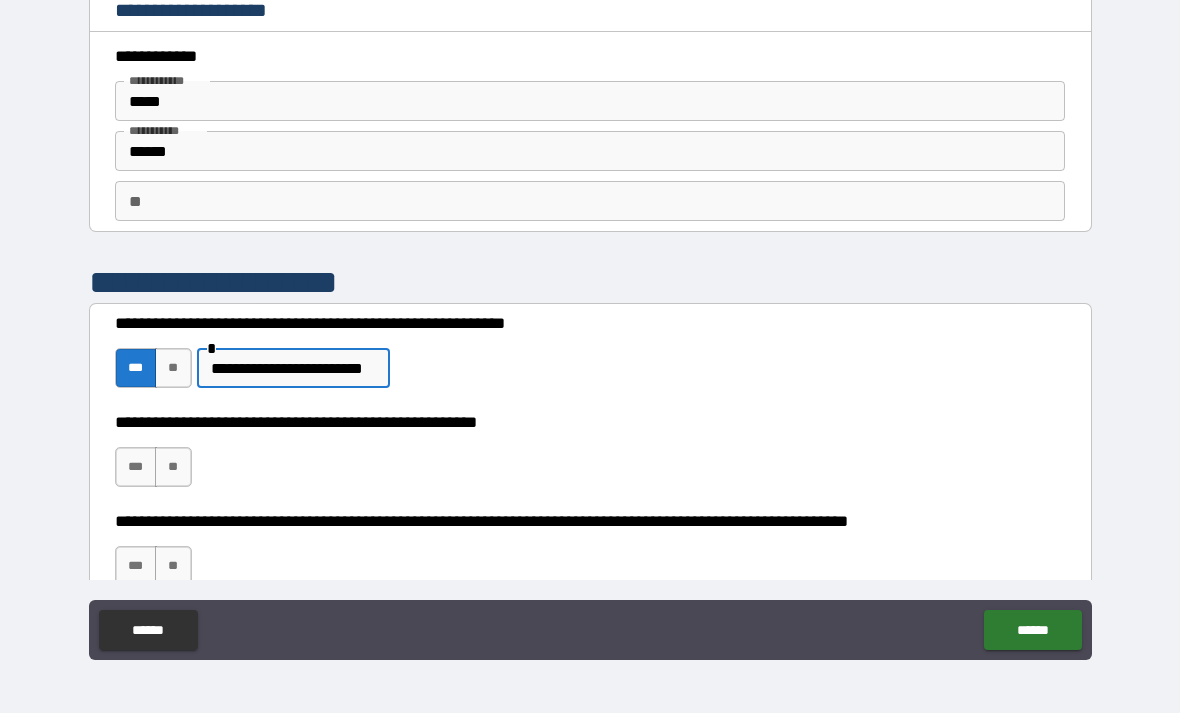 click on "**" at bounding box center [173, 467] 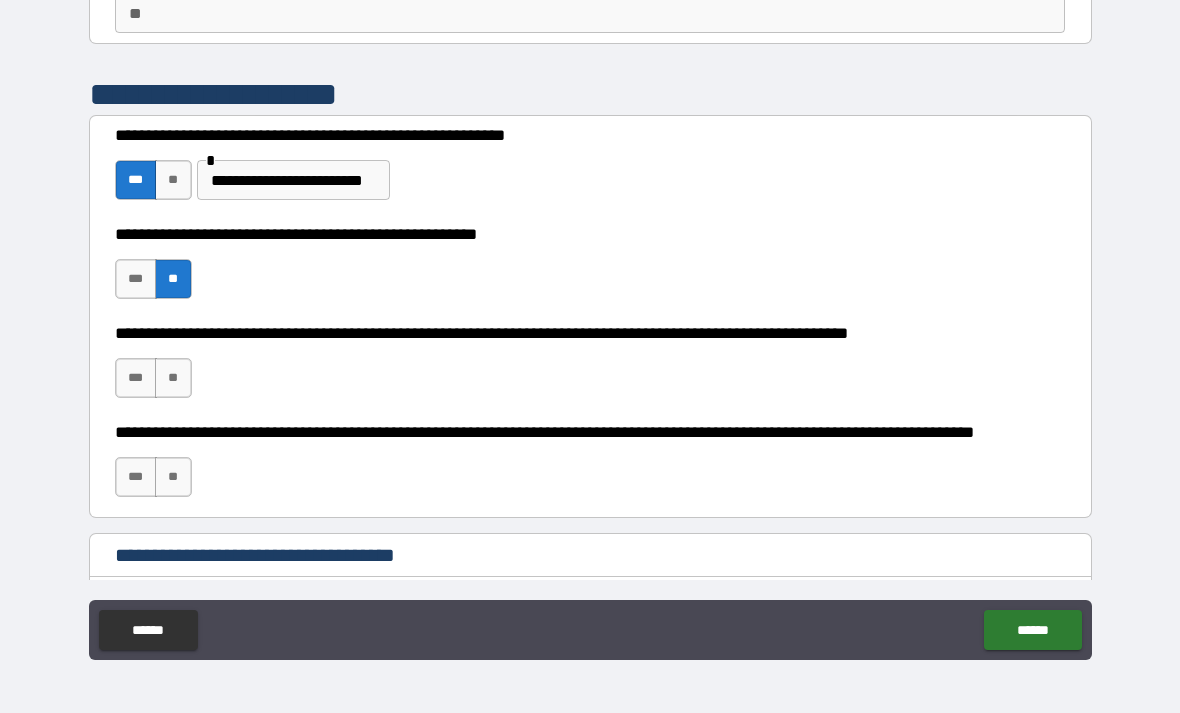 scroll, scrollTop: 191, scrollLeft: 0, axis: vertical 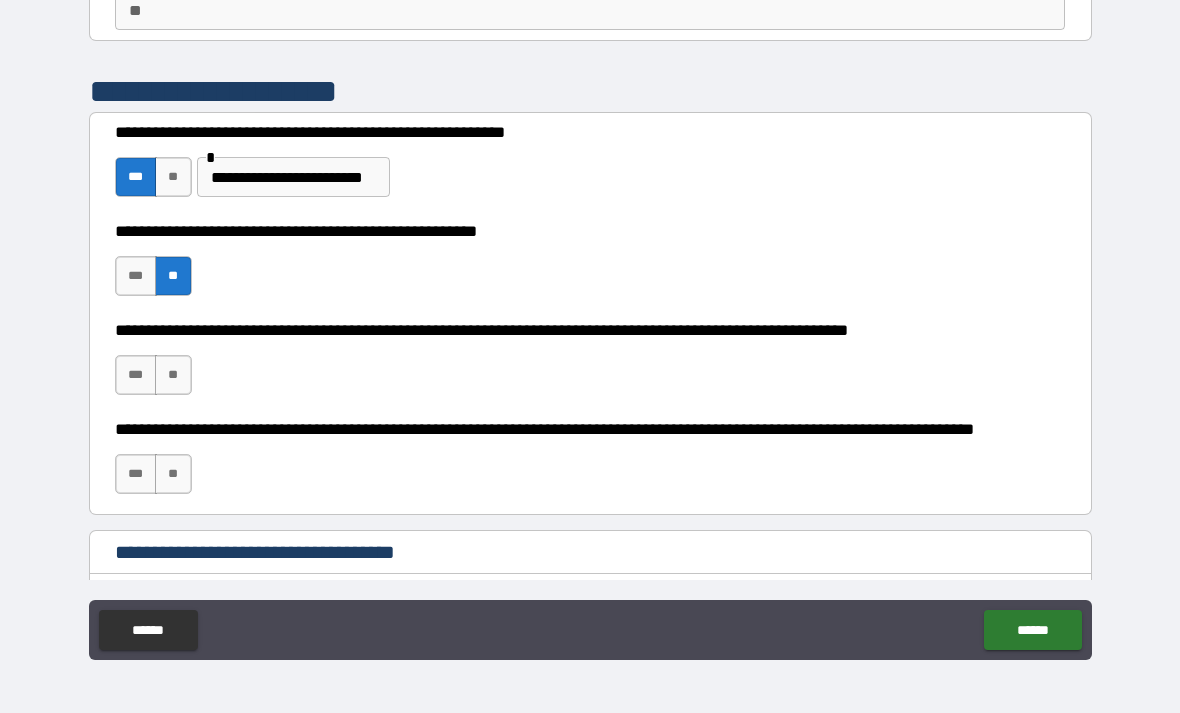 click on "**" at bounding box center (173, 375) 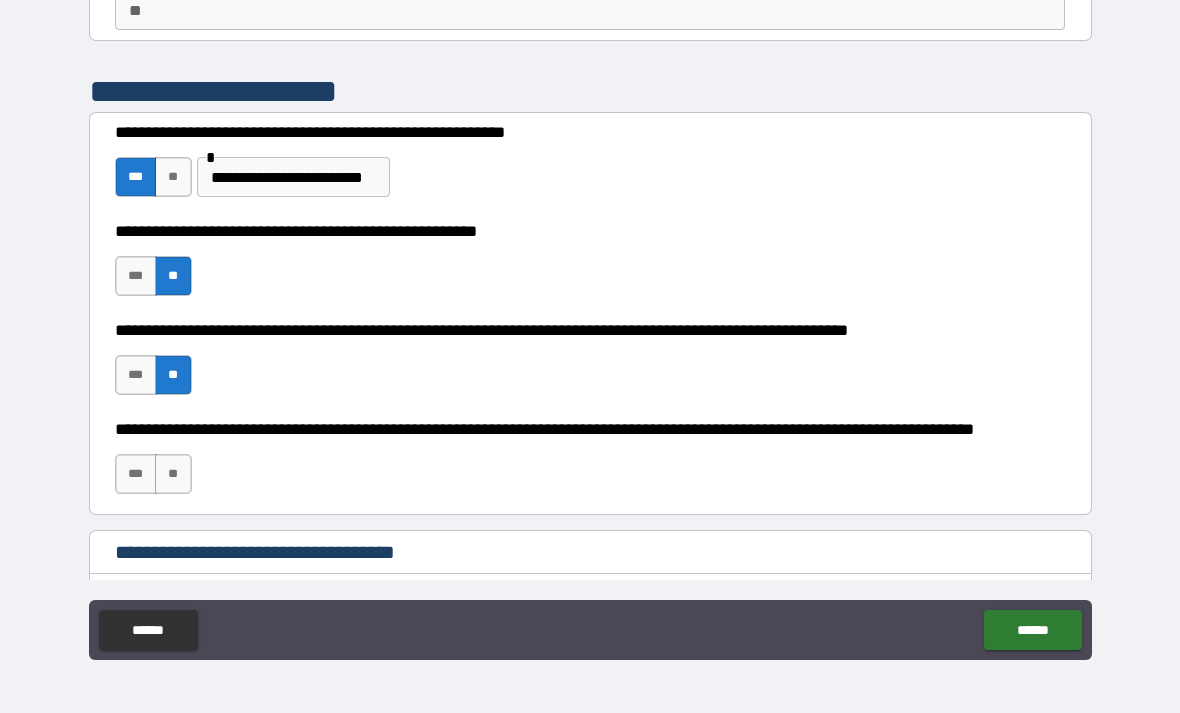 click on "**" at bounding box center [173, 474] 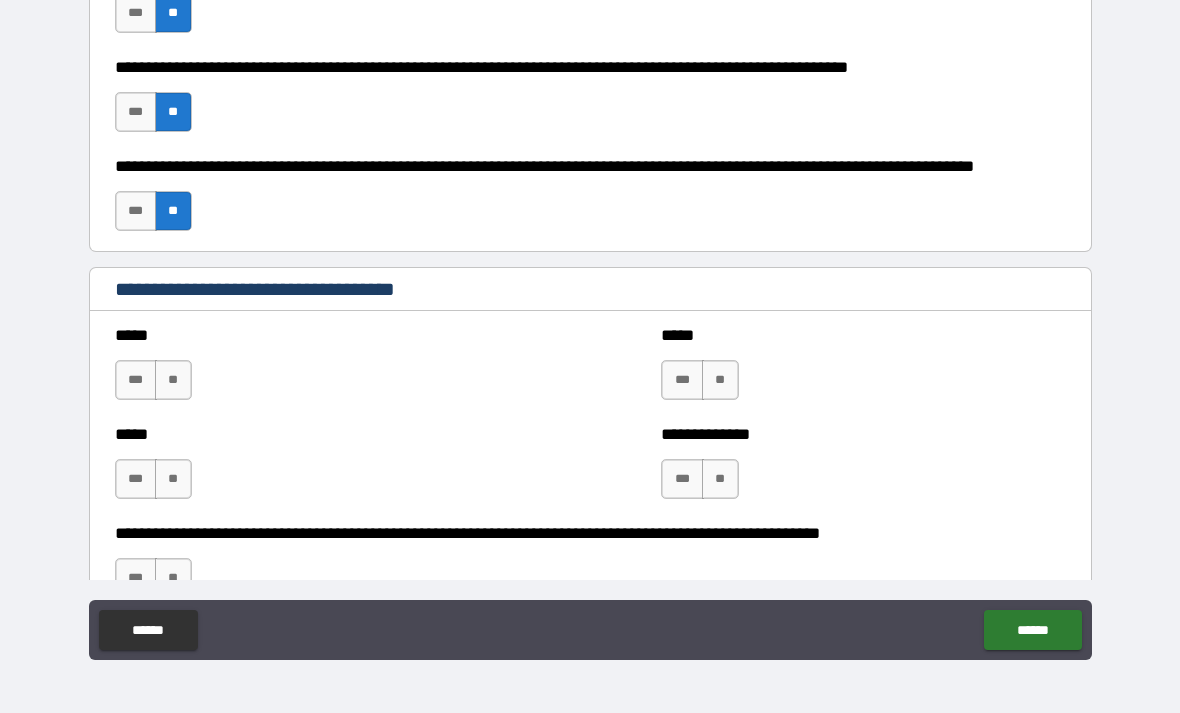 scroll, scrollTop: 475, scrollLeft: 0, axis: vertical 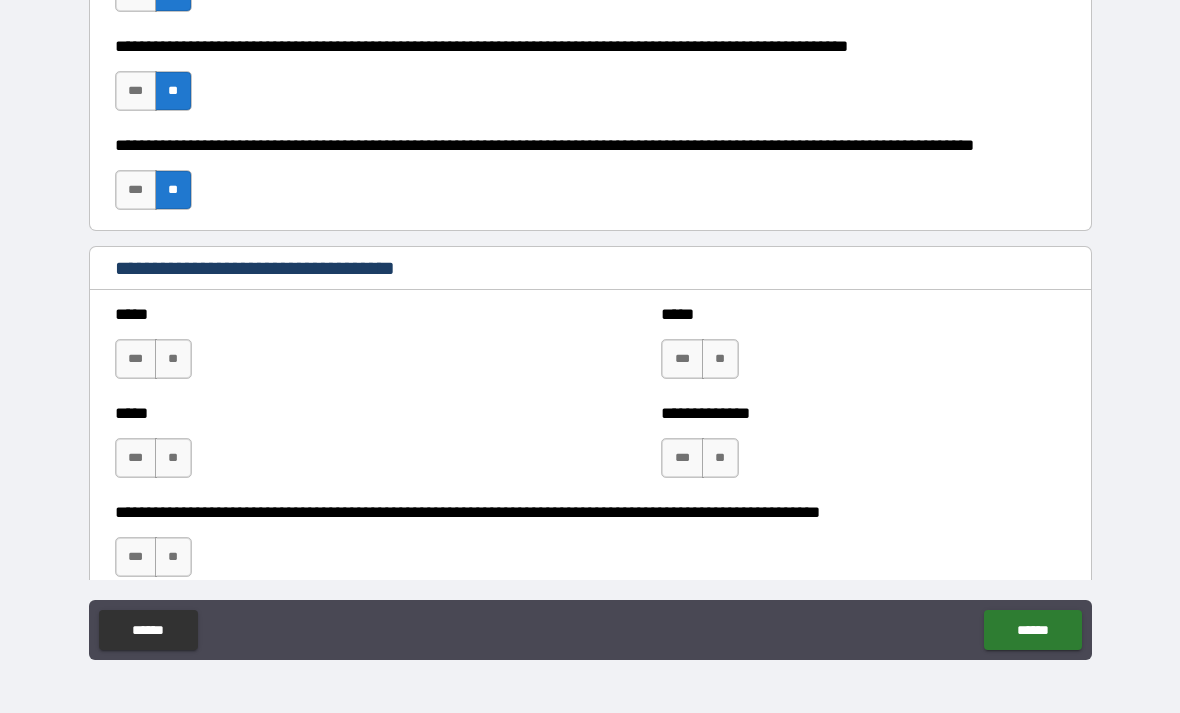 click on "***" at bounding box center (682, 458) 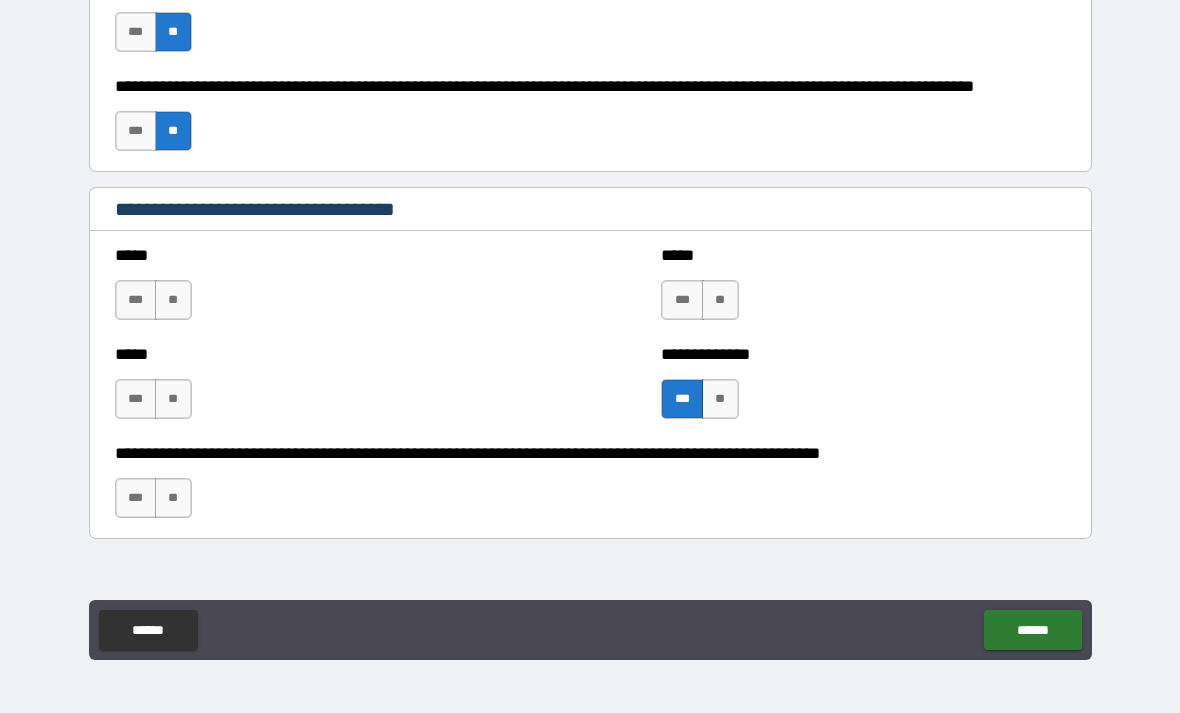 scroll, scrollTop: 618, scrollLeft: 0, axis: vertical 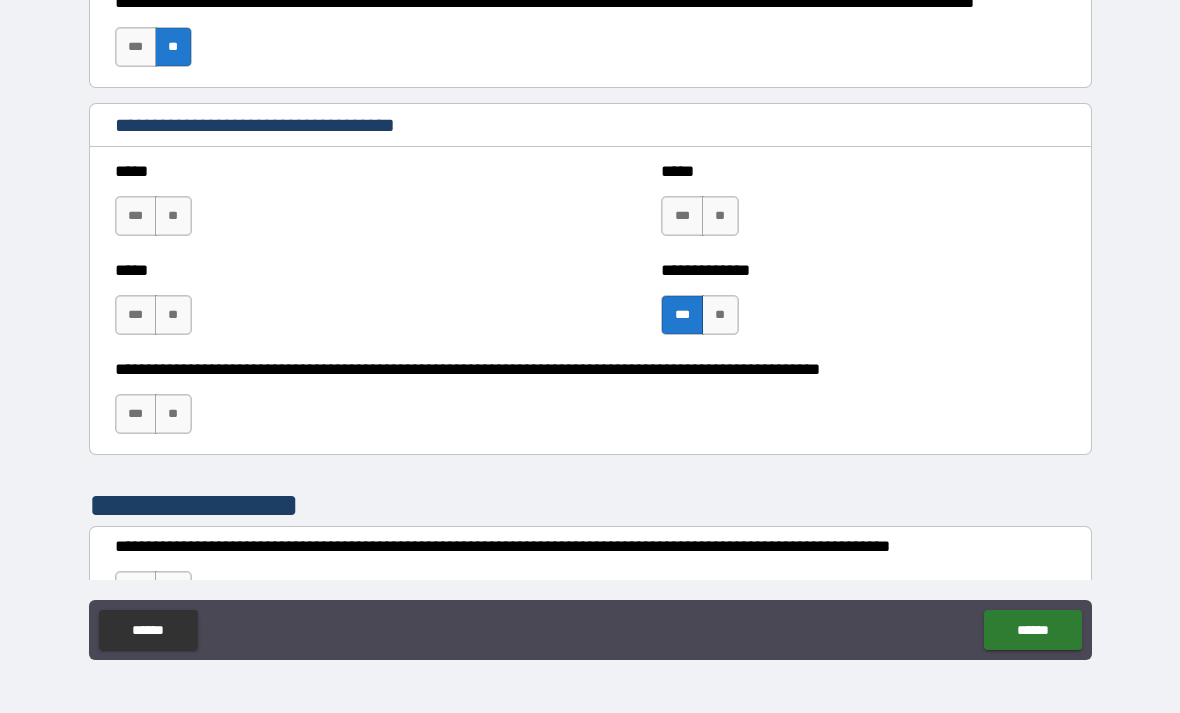 click on "**" at bounding box center (173, 414) 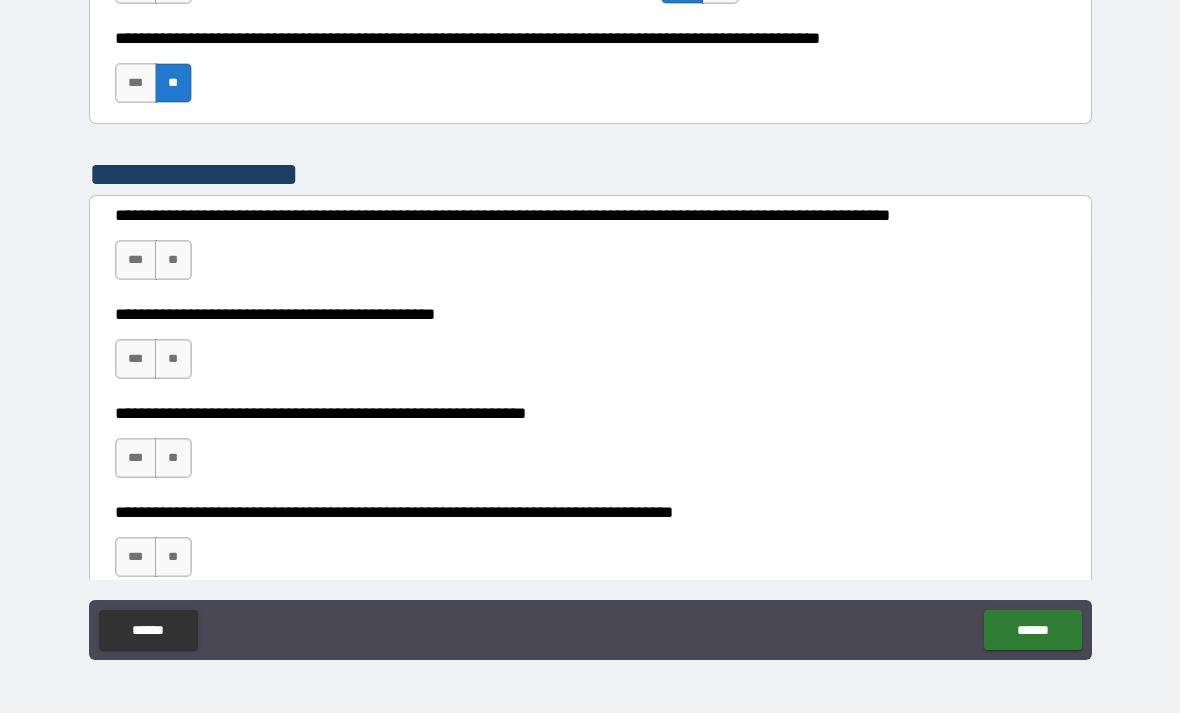 scroll, scrollTop: 946, scrollLeft: 0, axis: vertical 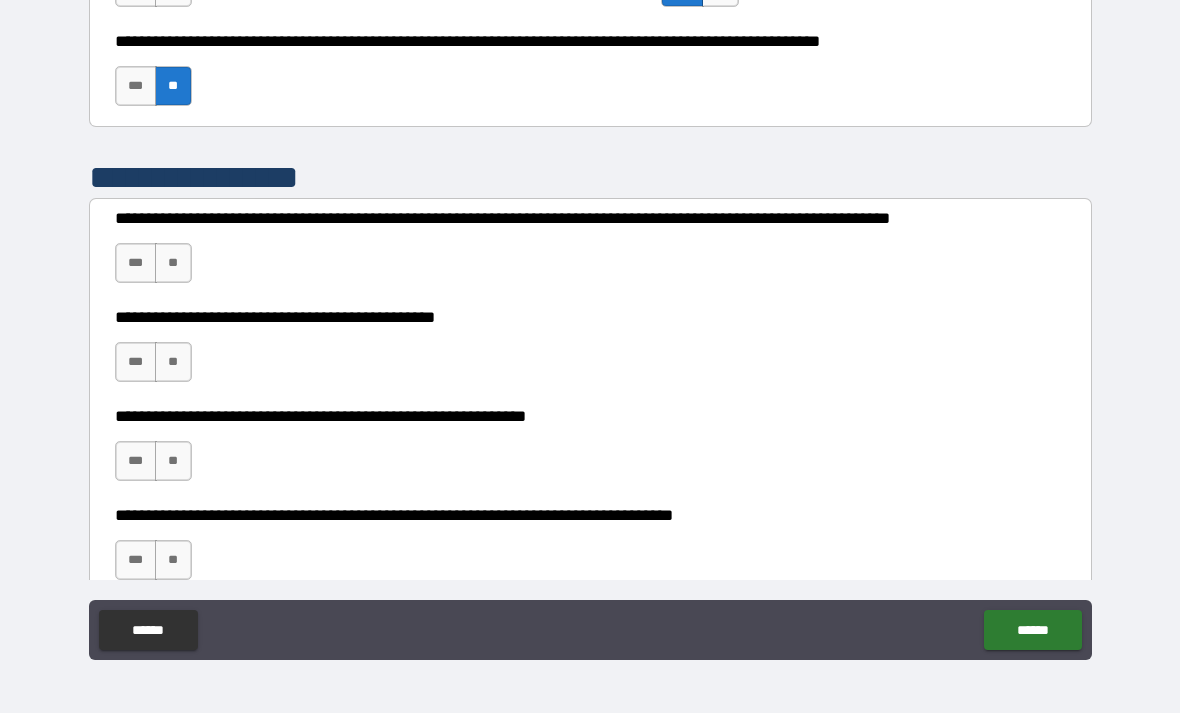 click on "**" at bounding box center (173, 263) 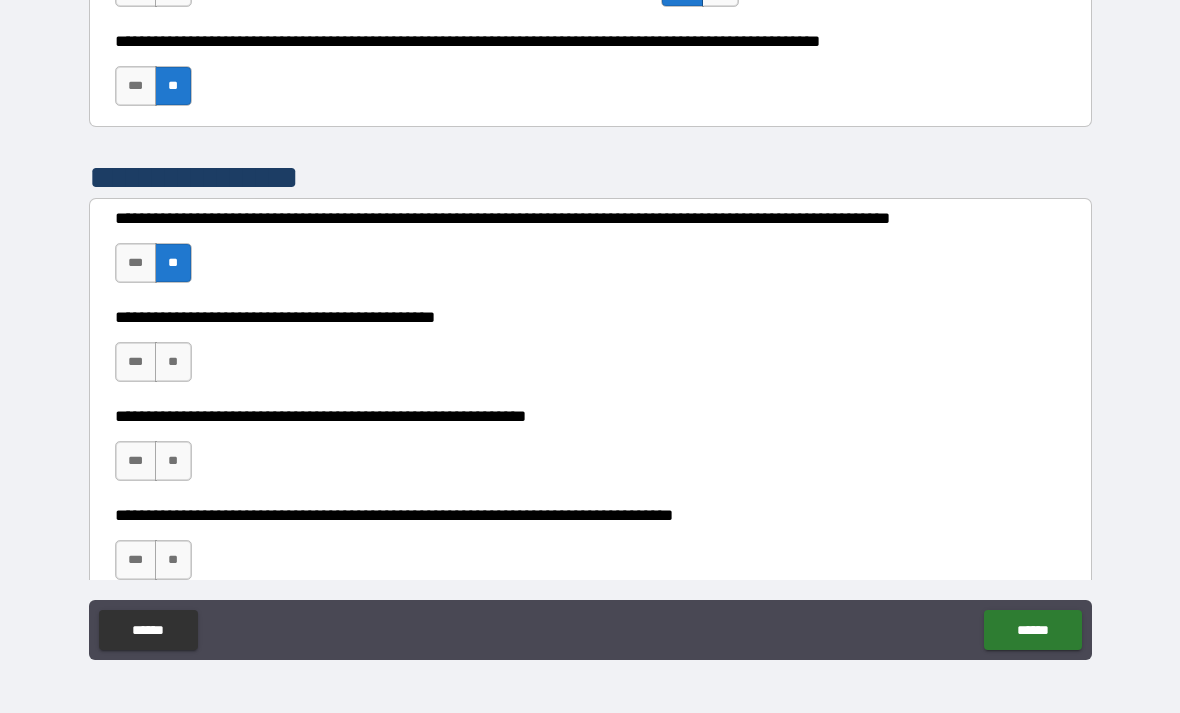click on "**" at bounding box center (173, 362) 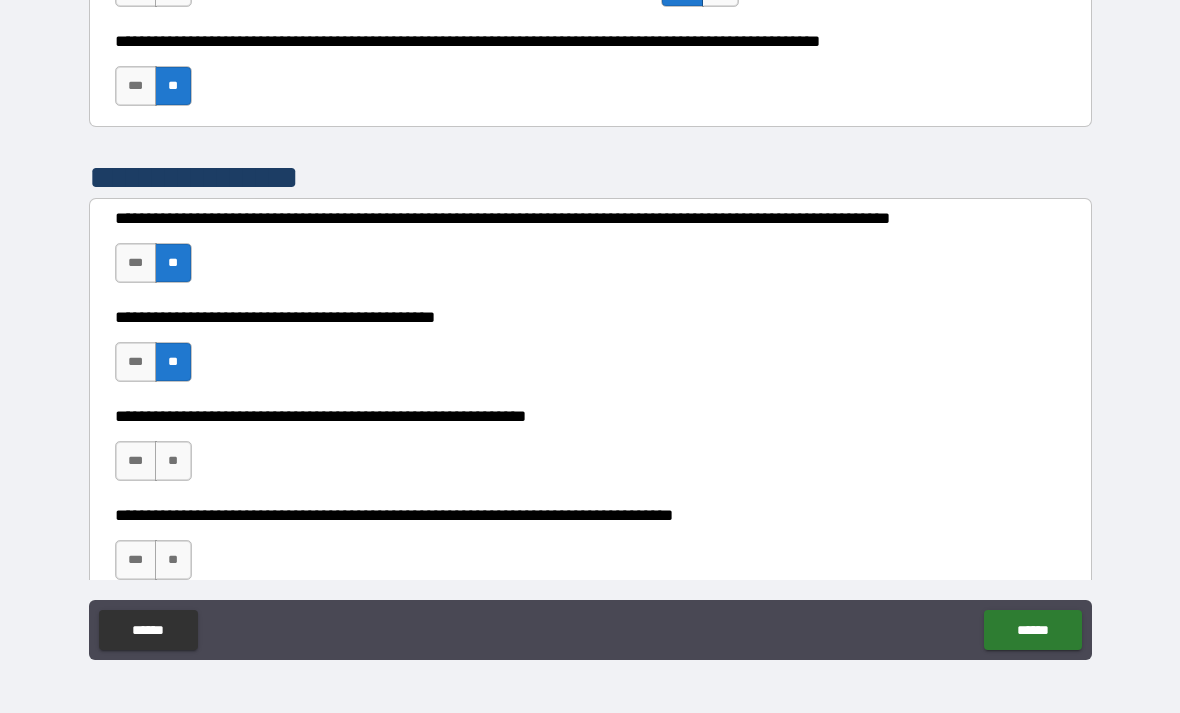 click on "**" at bounding box center (173, 461) 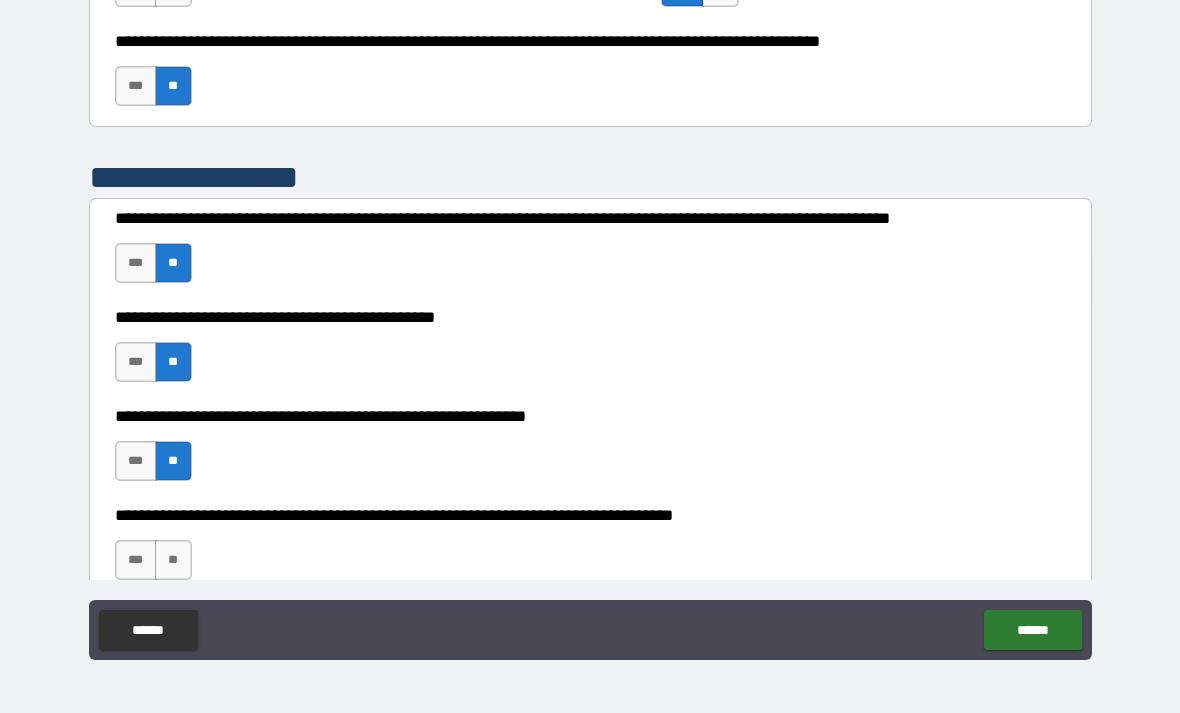 click on "**" at bounding box center (173, 560) 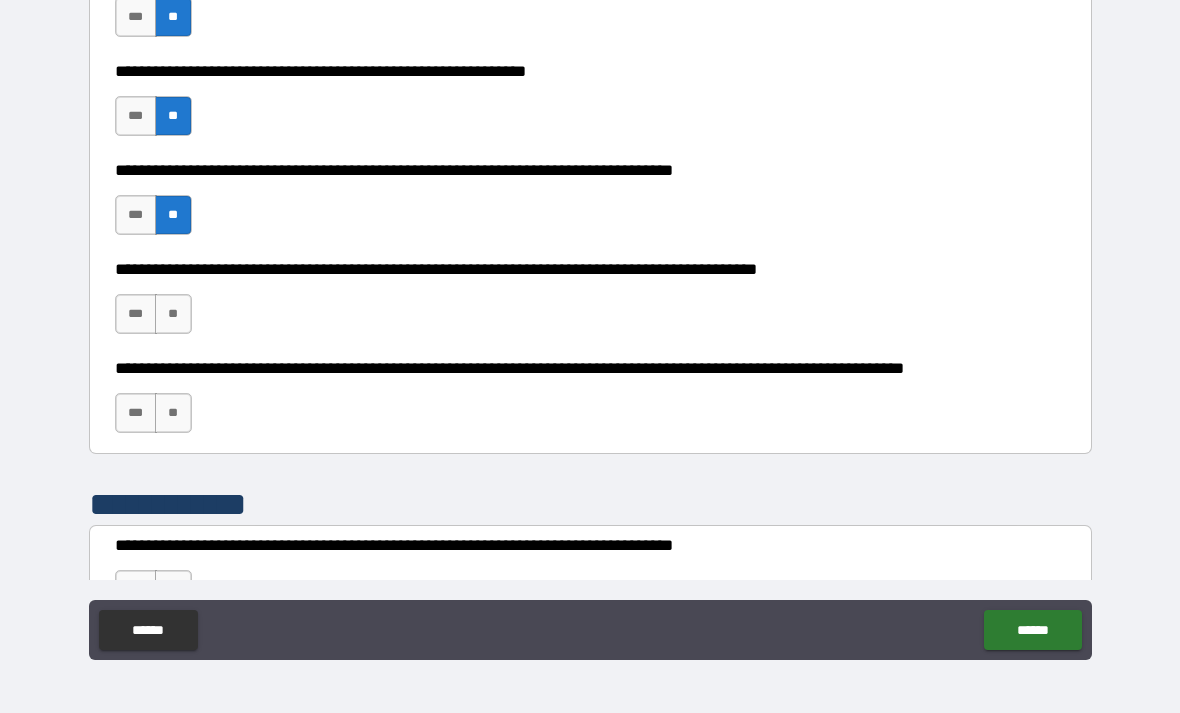 scroll, scrollTop: 1288, scrollLeft: 0, axis: vertical 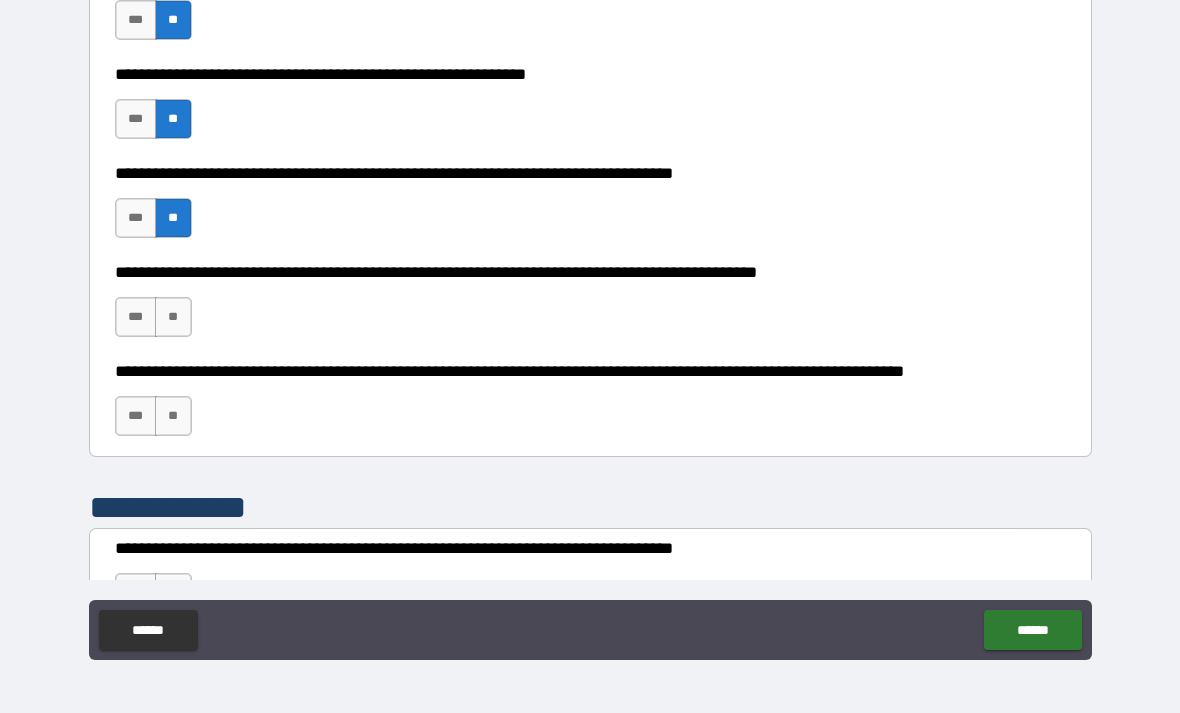 click on "***" at bounding box center [136, 317] 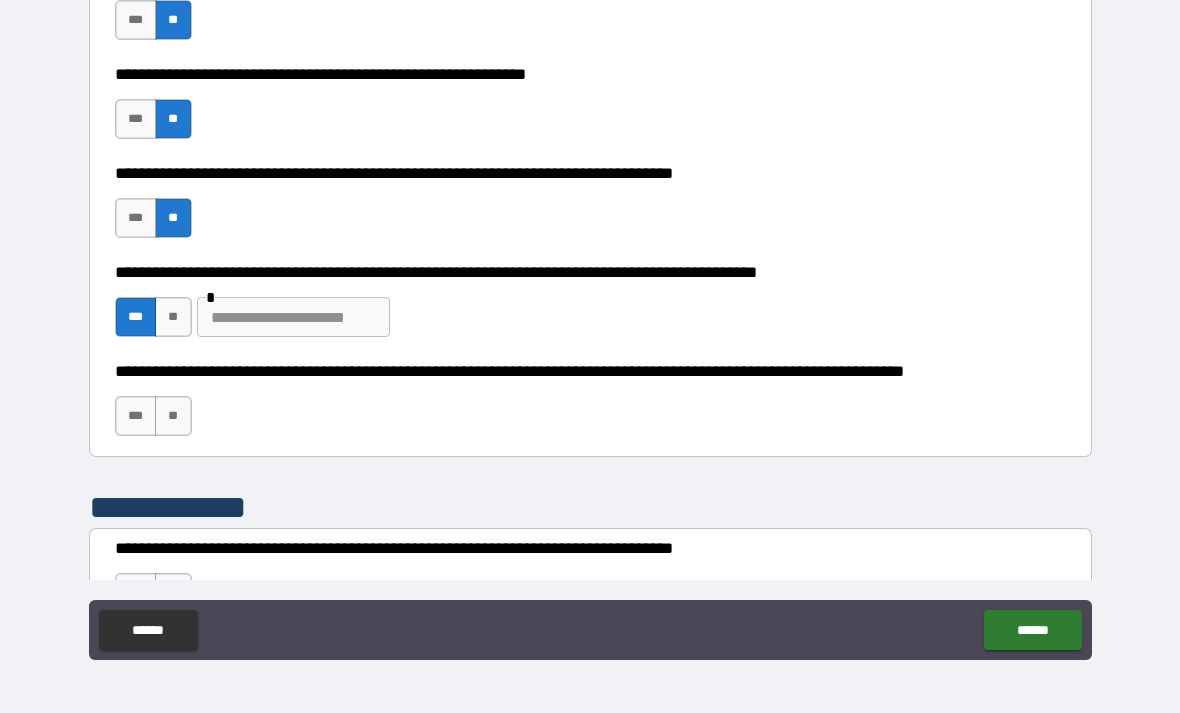 click at bounding box center [293, 317] 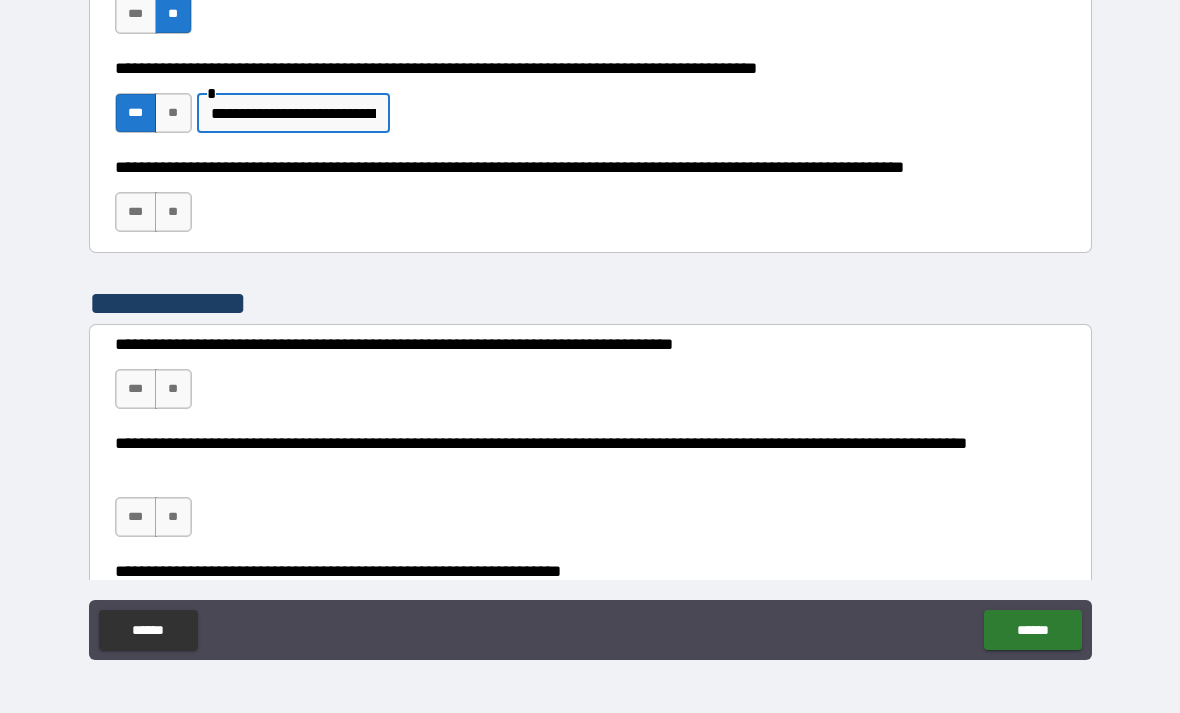 scroll, scrollTop: 1502, scrollLeft: 0, axis: vertical 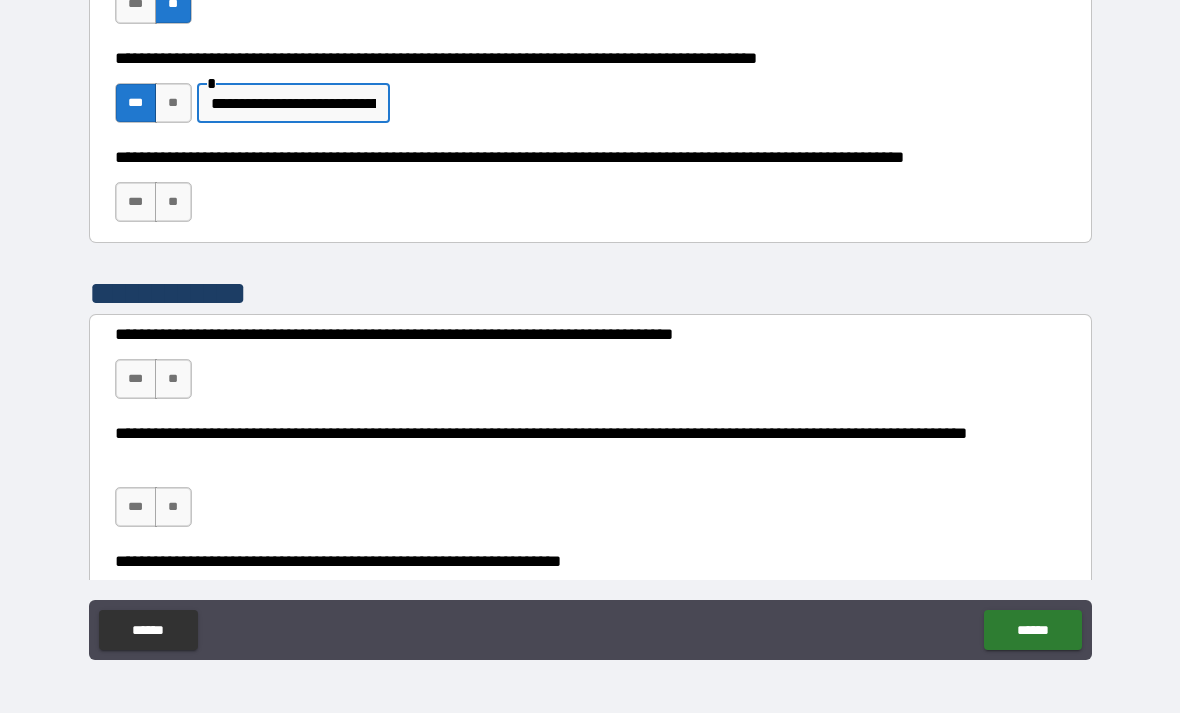 click on "**********" at bounding box center [293, 103] 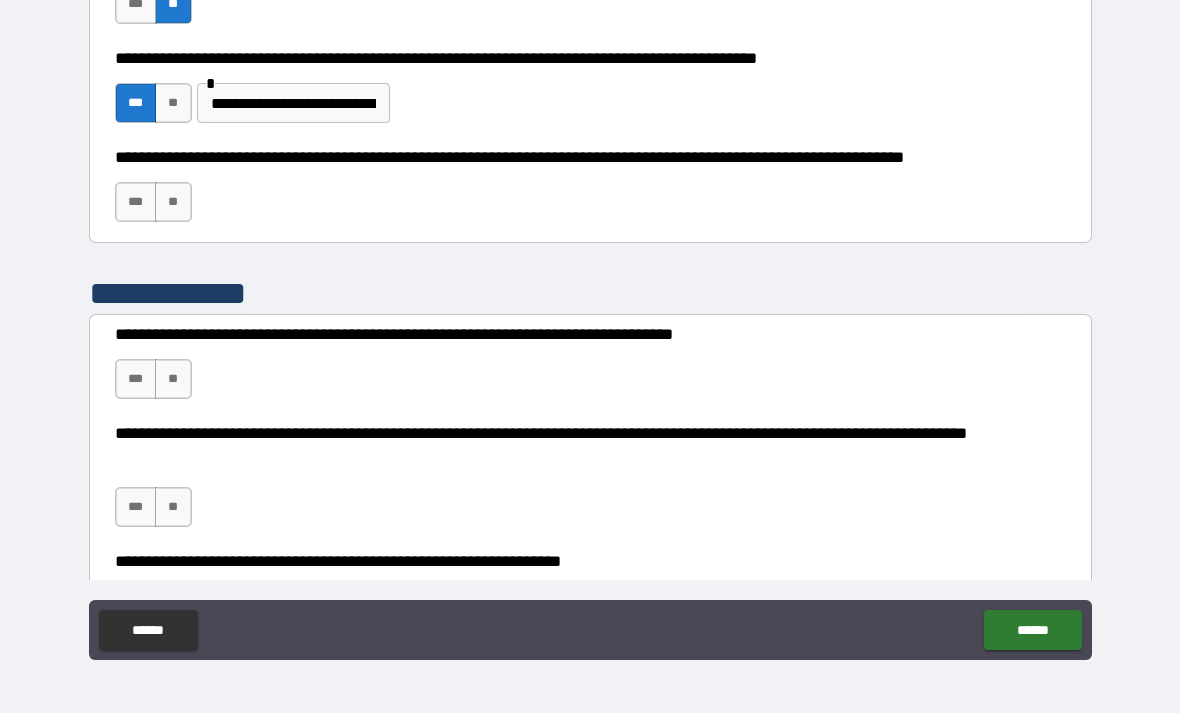 click on "**" at bounding box center (173, 202) 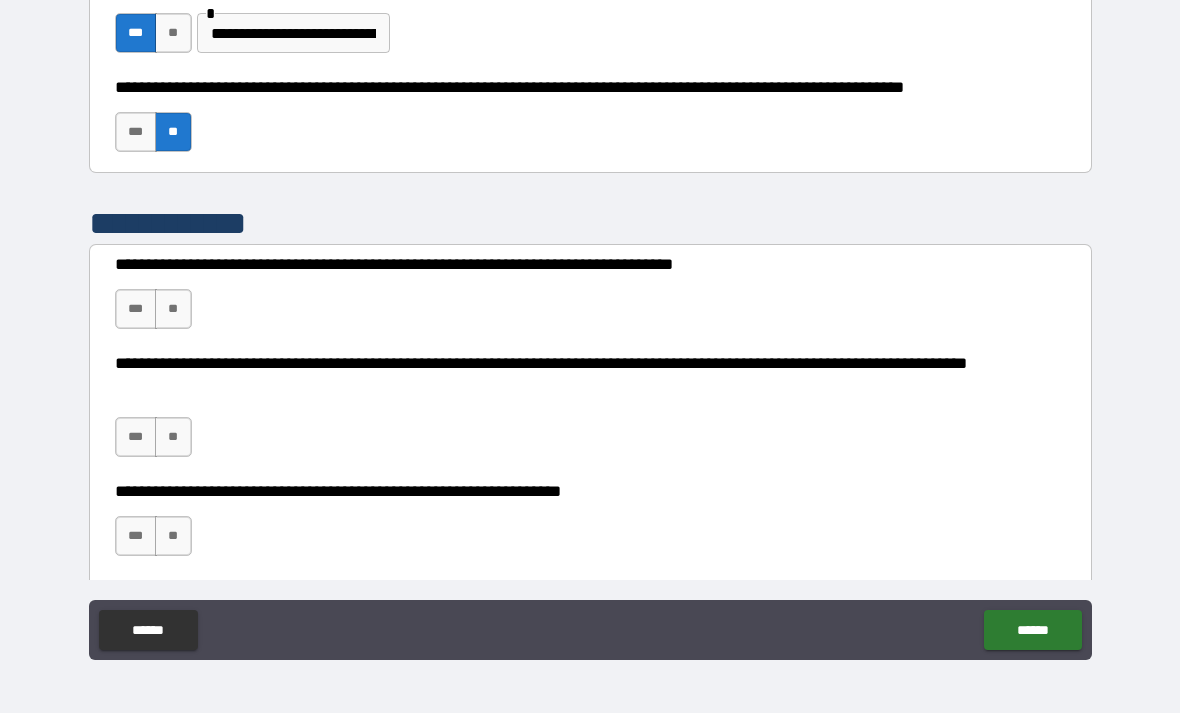 scroll, scrollTop: 1572, scrollLeft: 0, axis: vertical 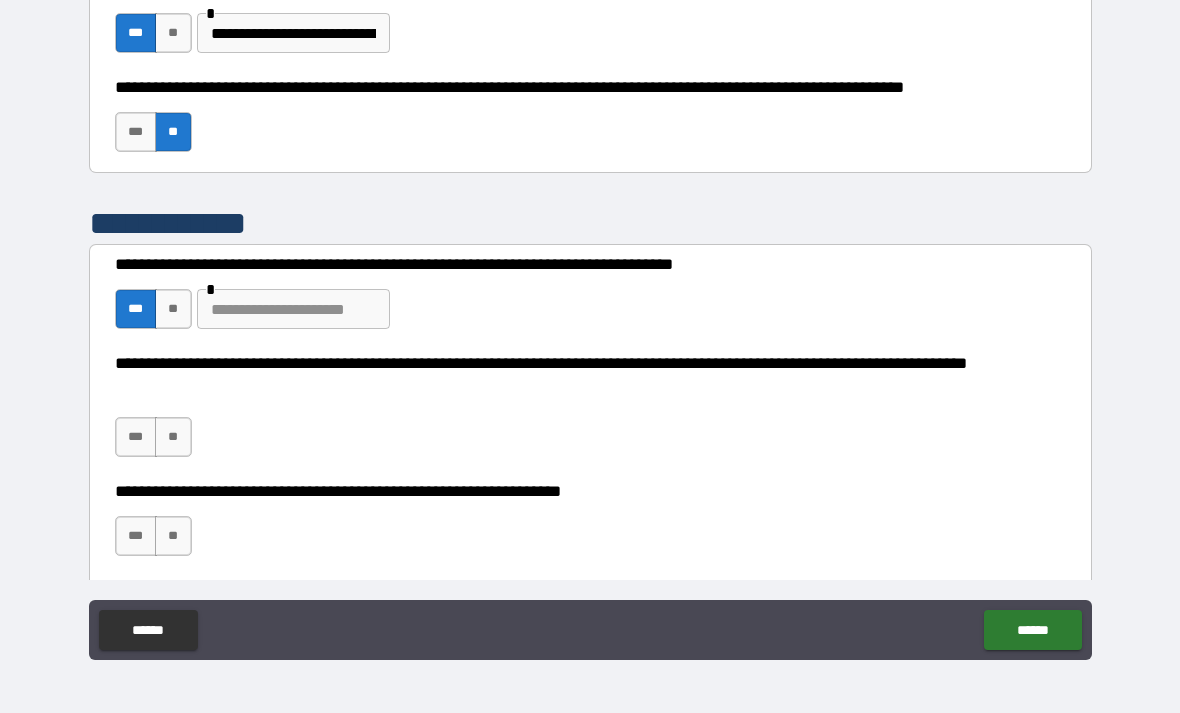 click at bounding box center (293, 309) 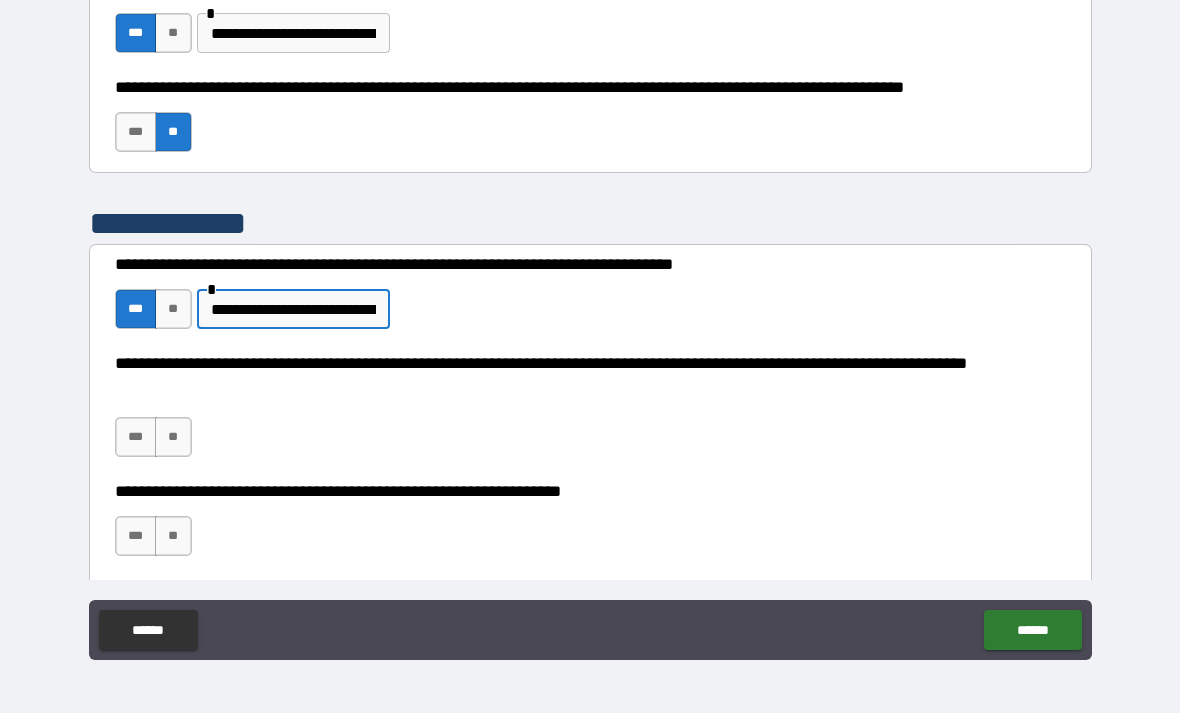click on "**" at bounding box center [173, 437] 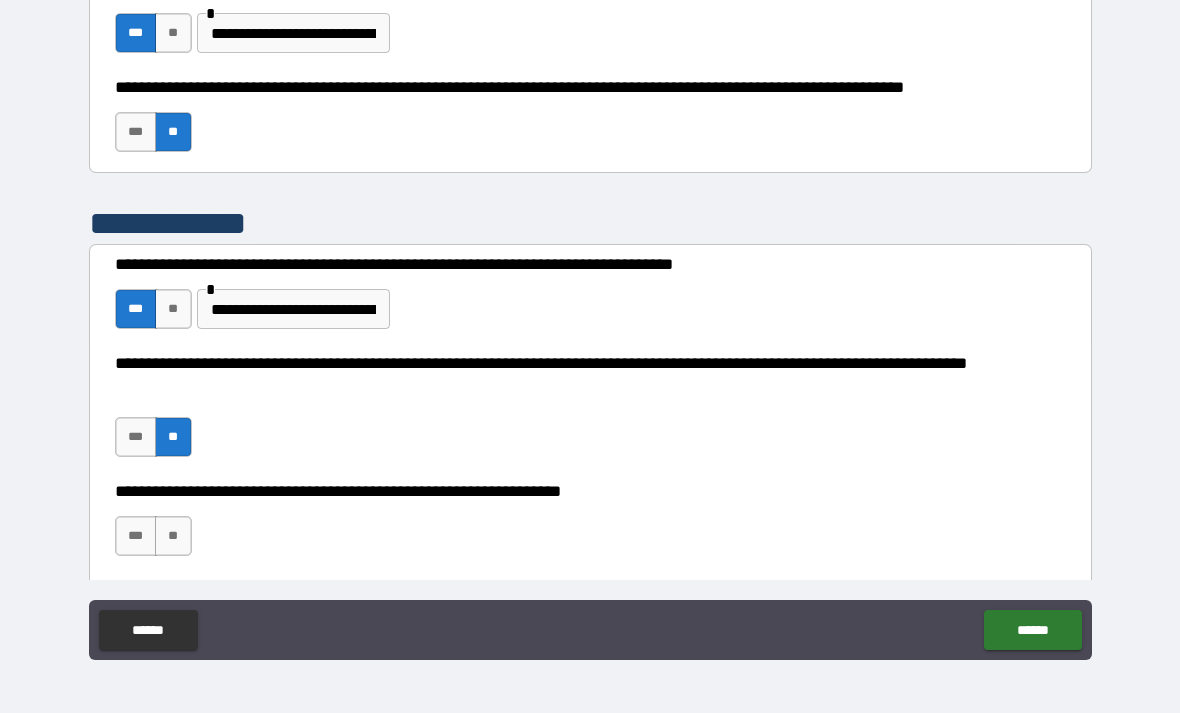 click on "**" at bounding box center [173, 536] 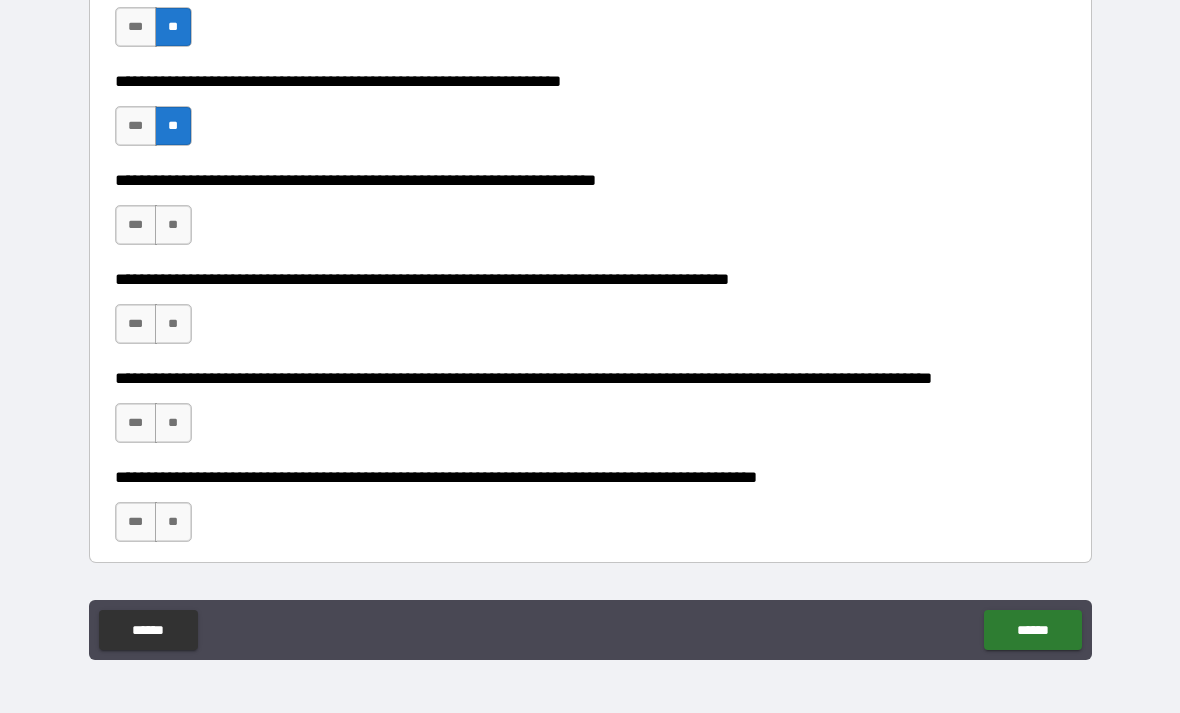 scroll, scrollTop: 1979, scrollLeft: 0, axis: vertical 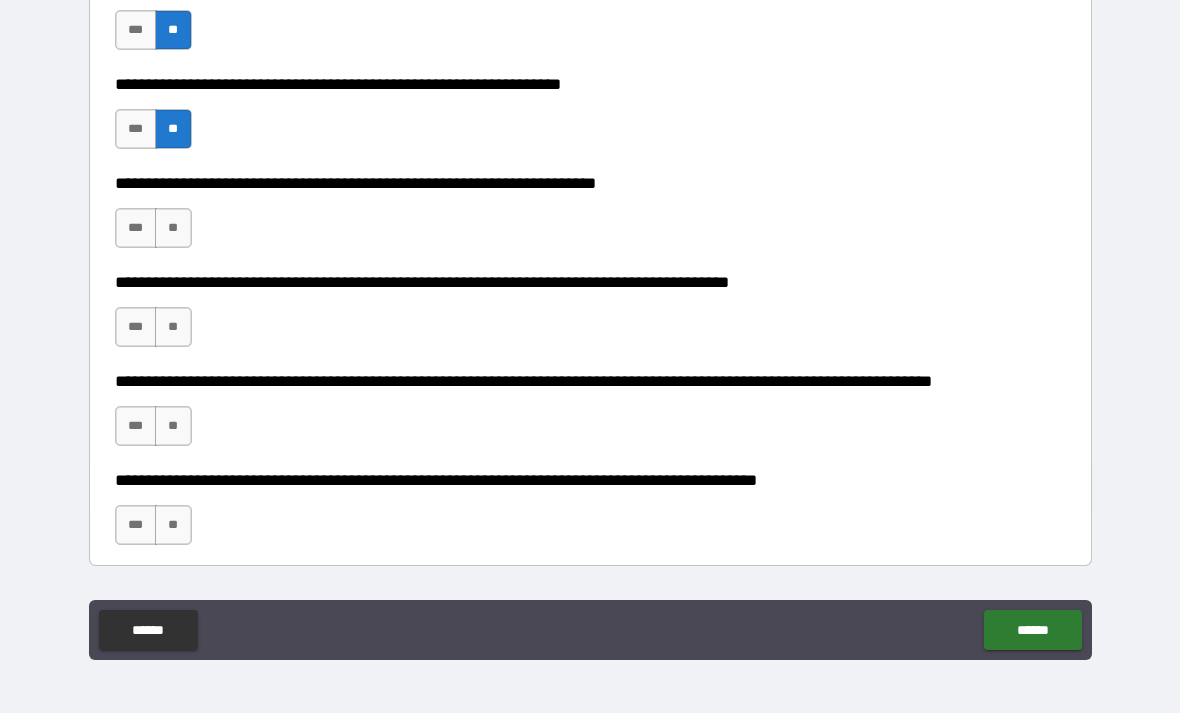 click on "**" at bounding box center (173, 228) 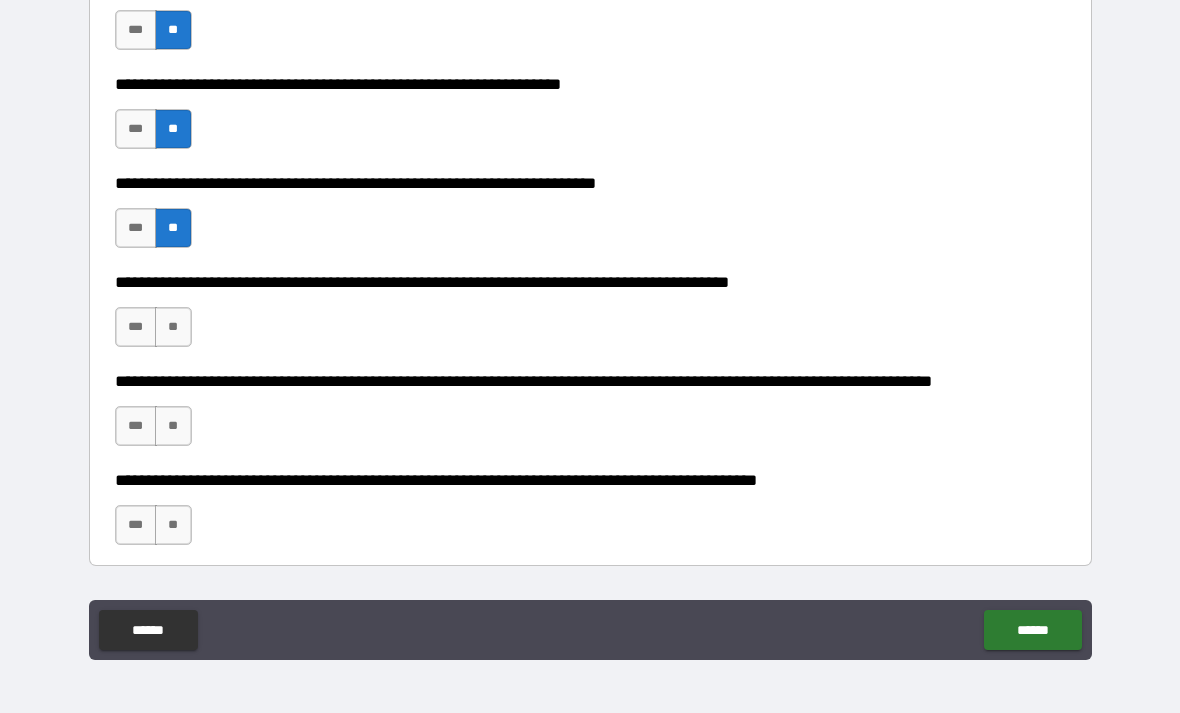 click on "**" at bounding box center [173, 327] 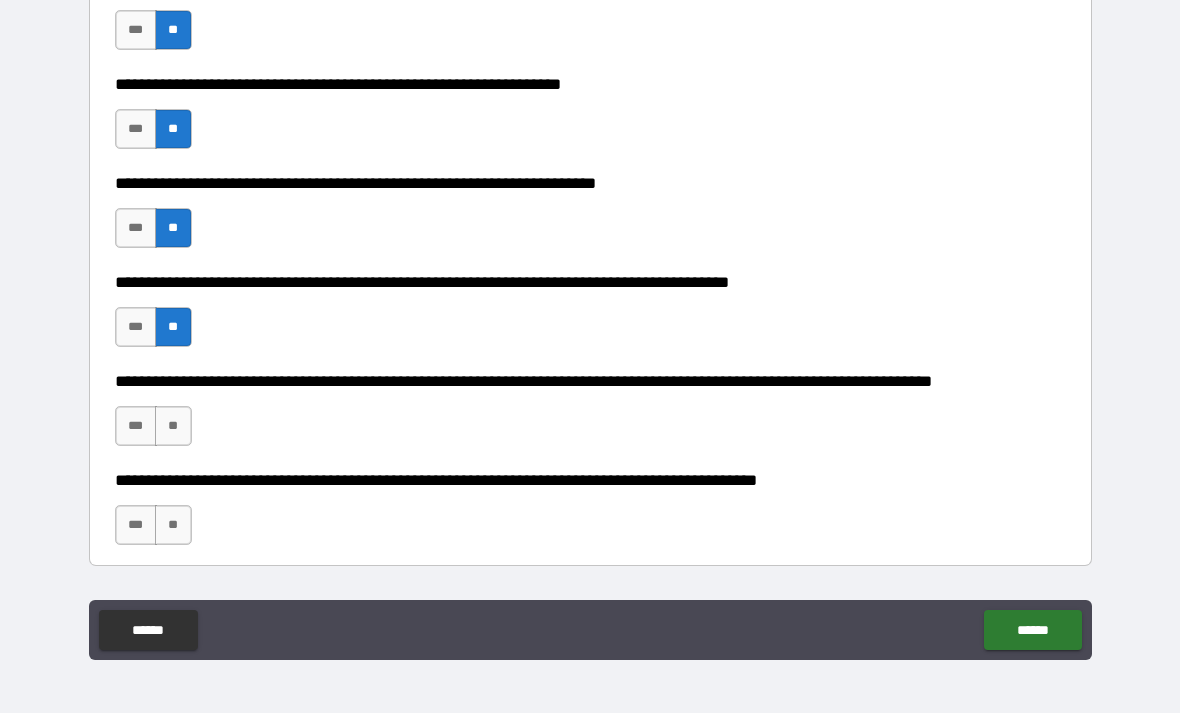 click on "**" at bounding box center [173, 426] 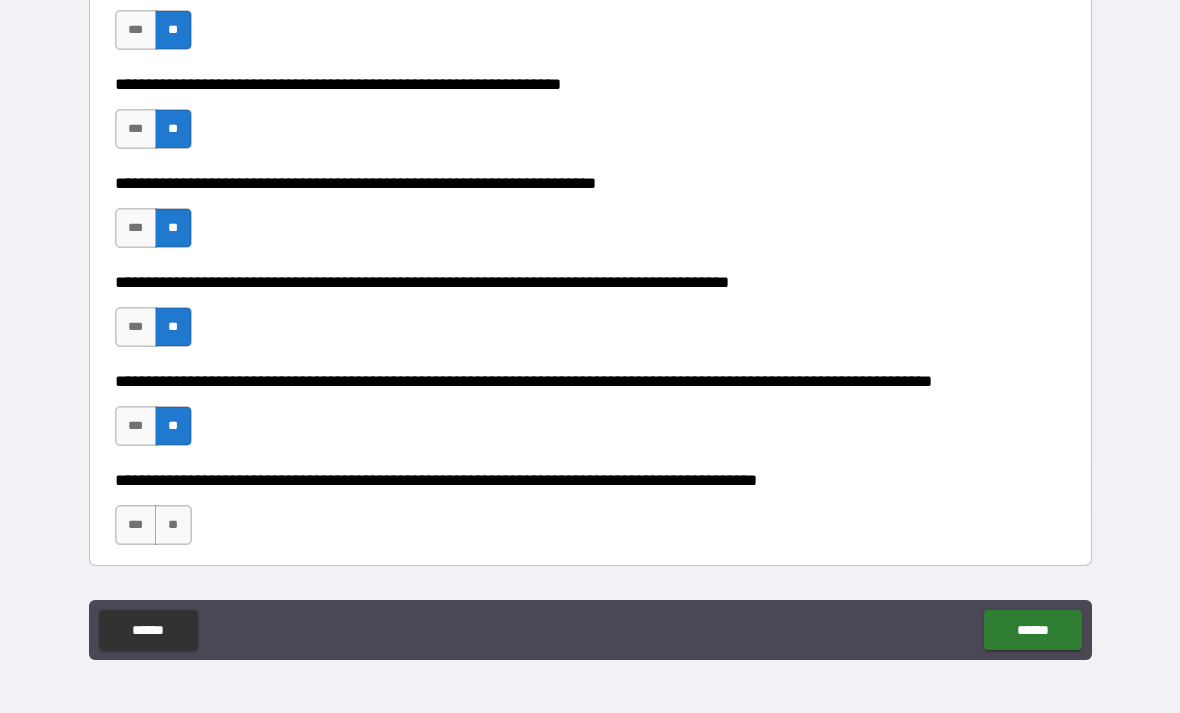 click on "**" at bounding box center [173, 525] 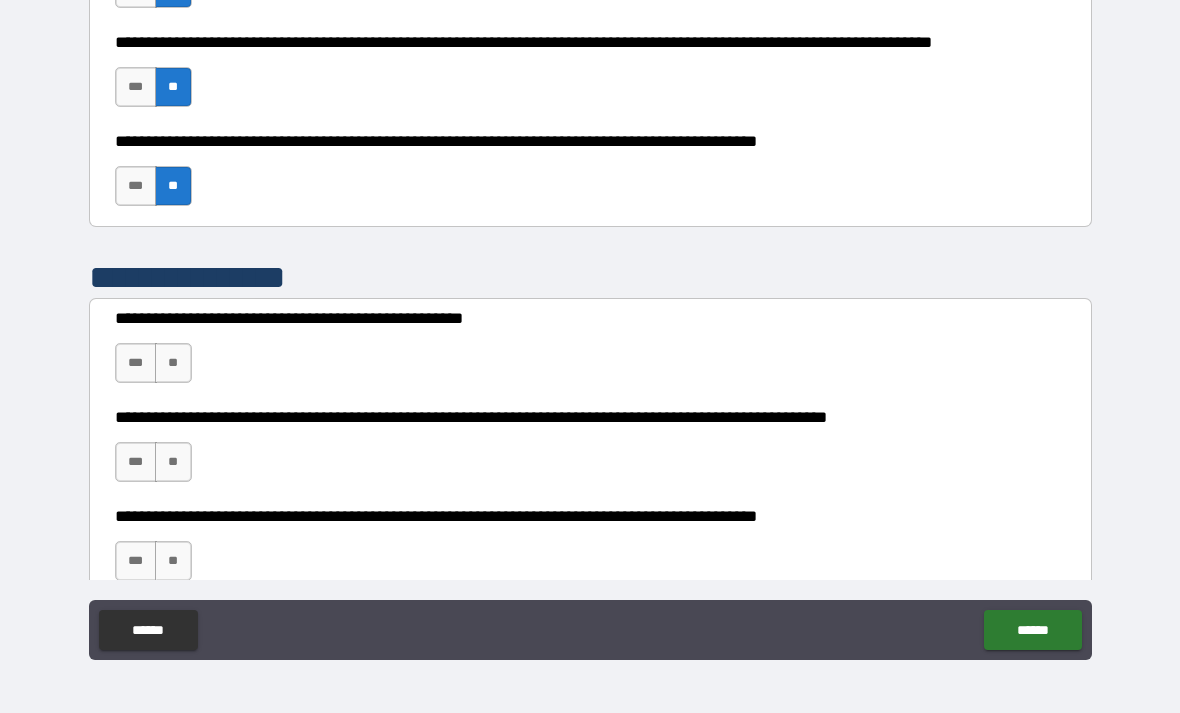 scroll, scrollTop: 2345, scrollLeft: 0, axis: vertical 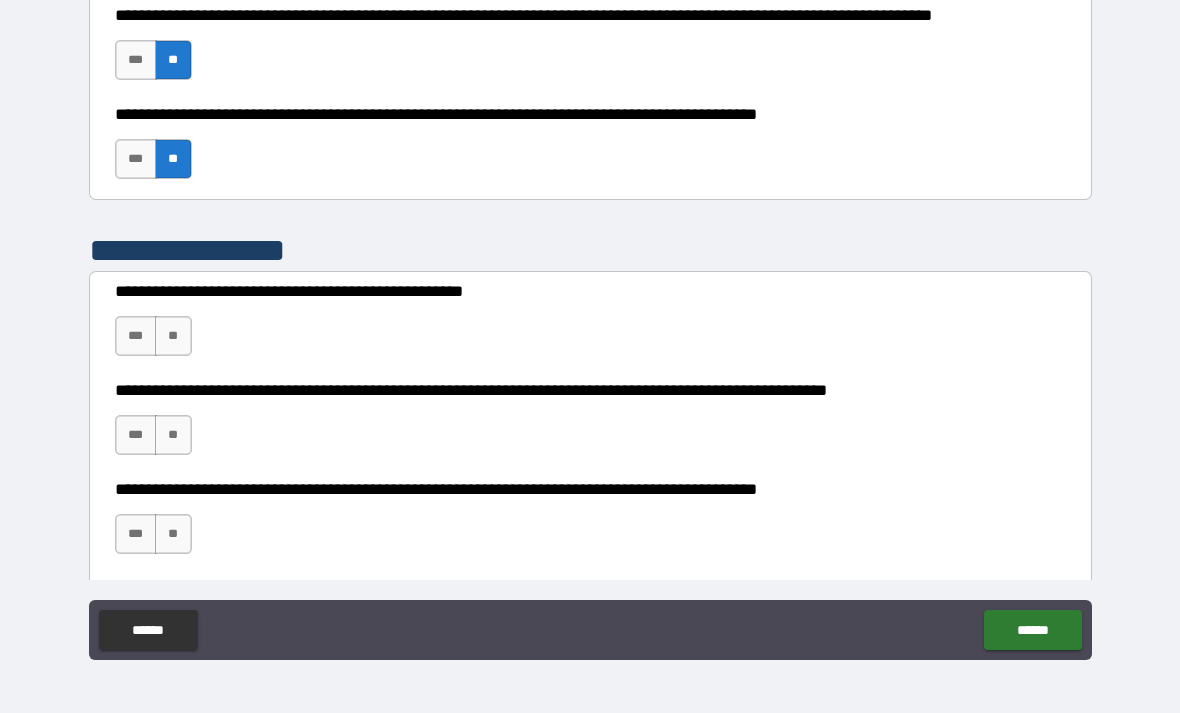 click on "**" at bounding box center [173, 336] 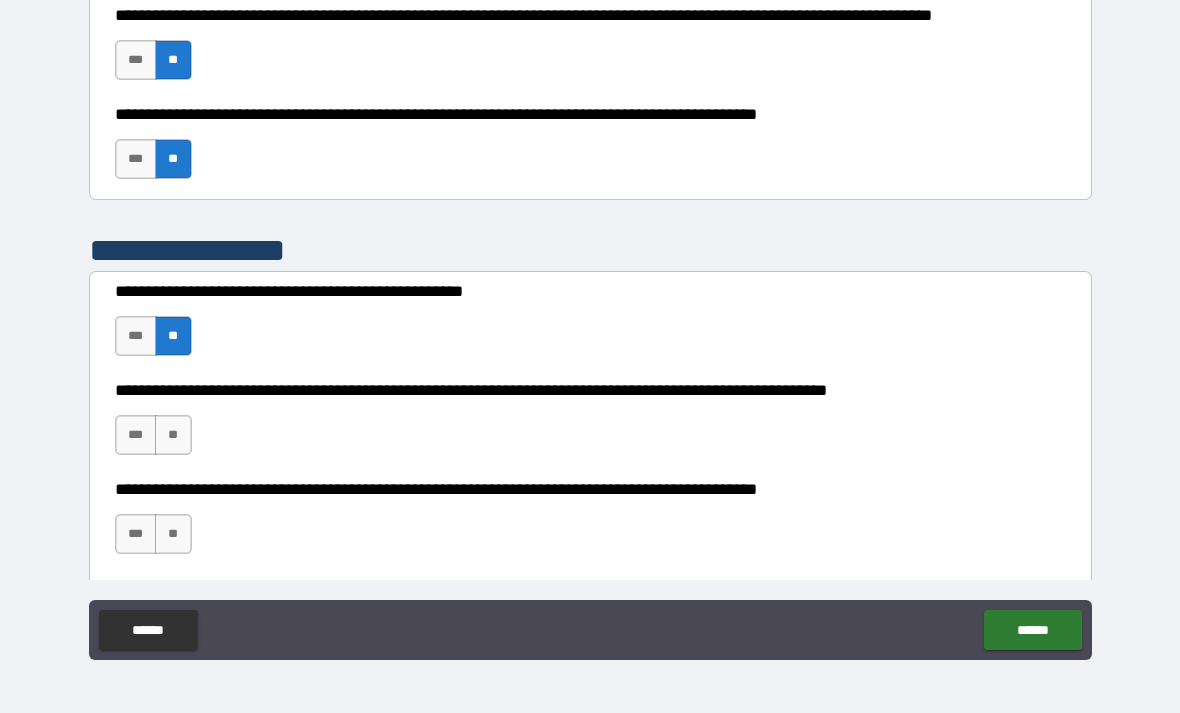 click on "**" at bounding box center (173, 435) 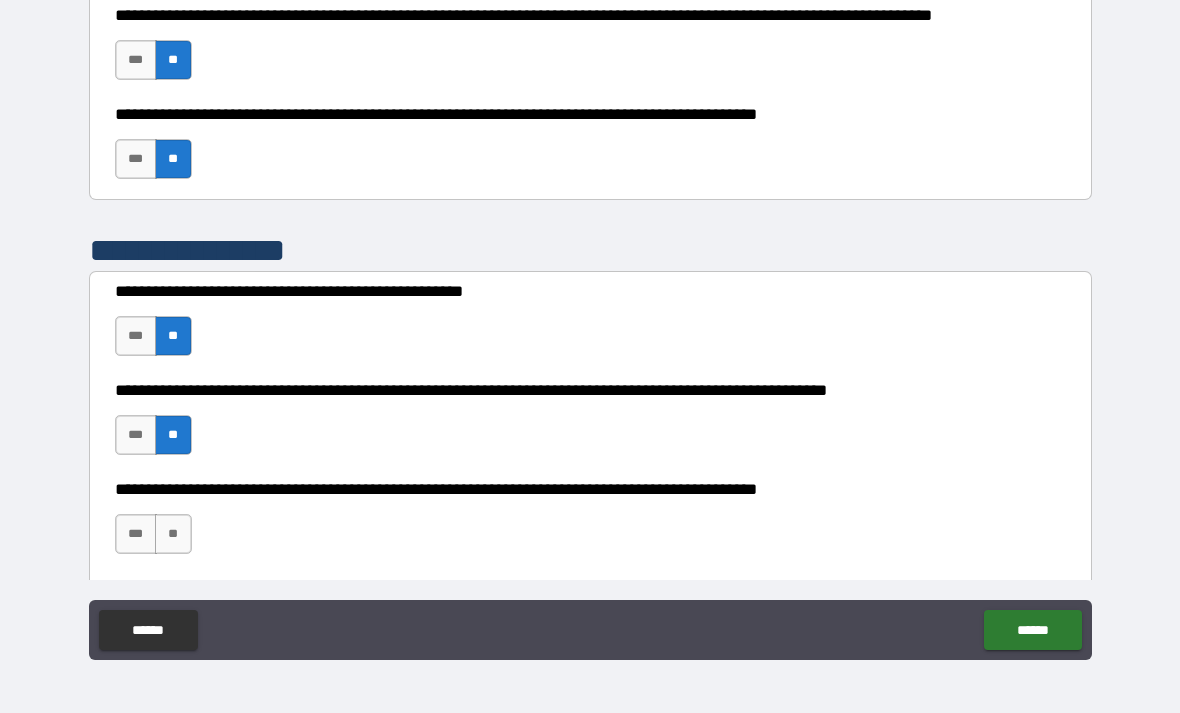 click on "**" at bounding box center [173, 534] 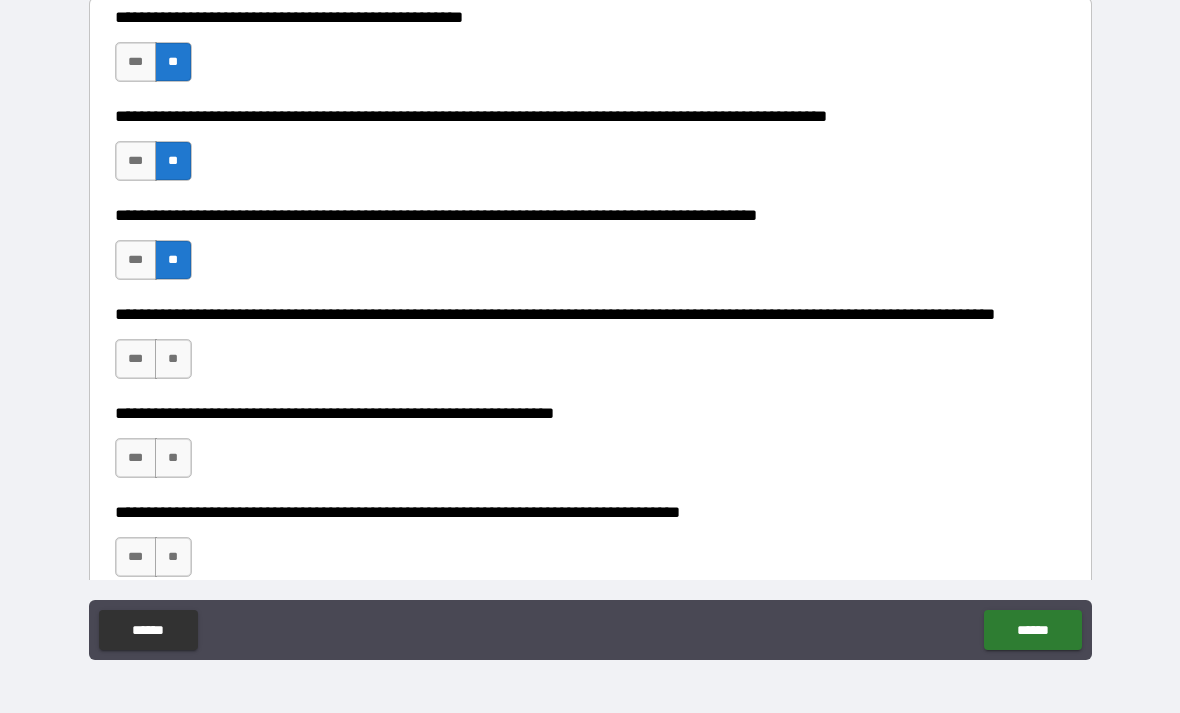 scroll, scrollTop: 2686, scrollLeft: 0, axis: vertical 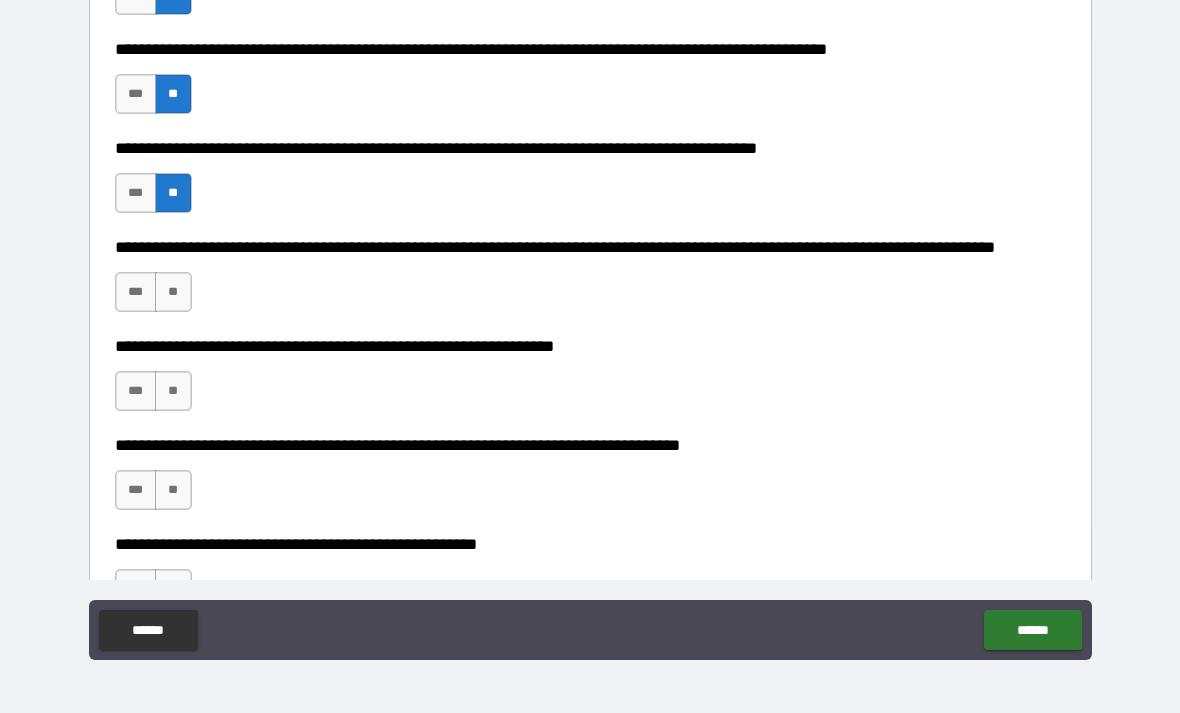 click on "***" at bounding box center (136, 292) 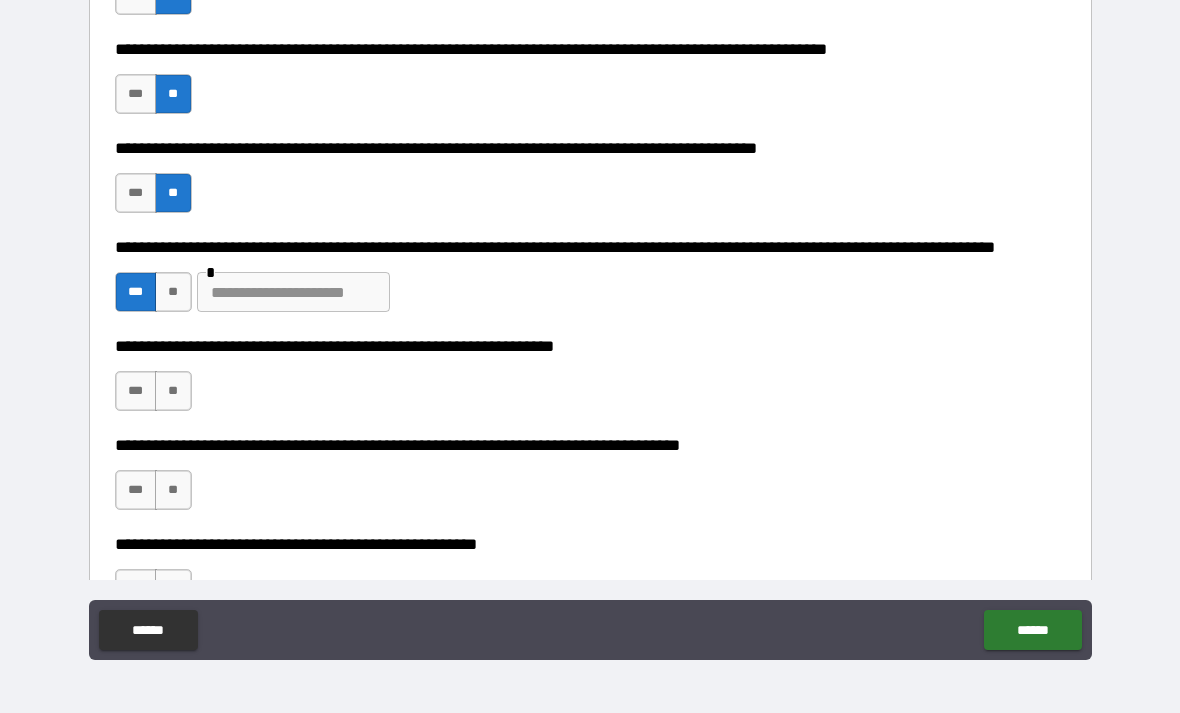 click at bounding box center (293, 292) 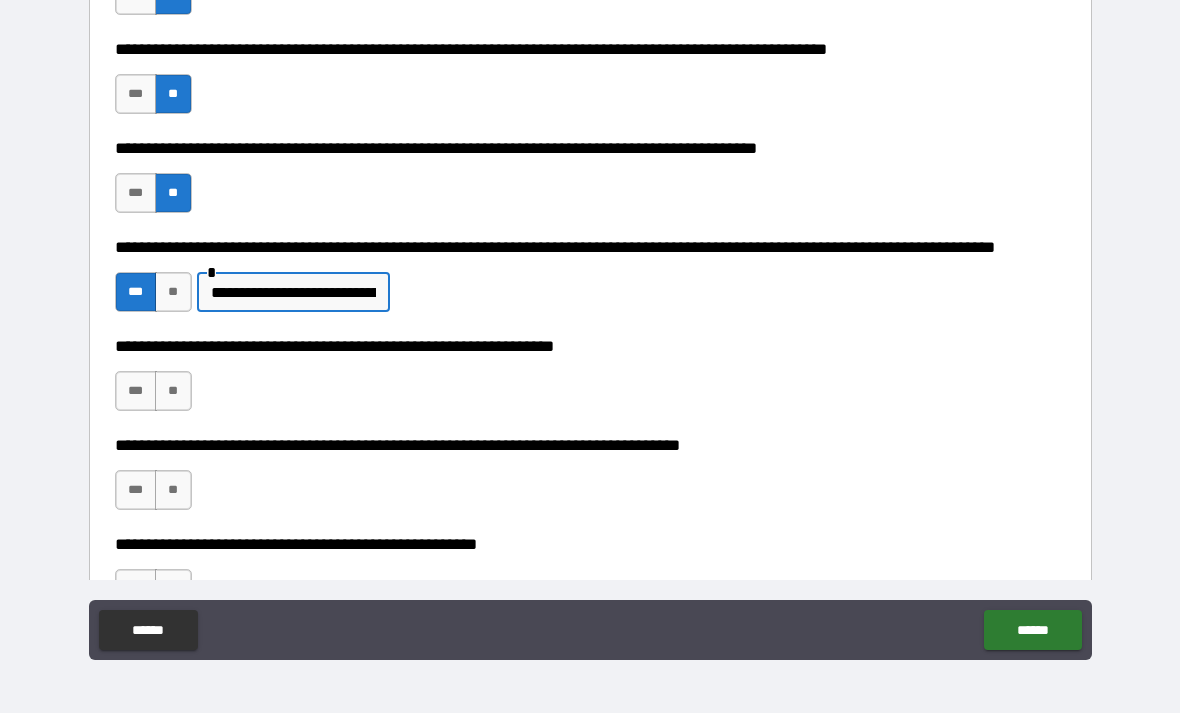 click on "**********" at bounding box center (293, 292) 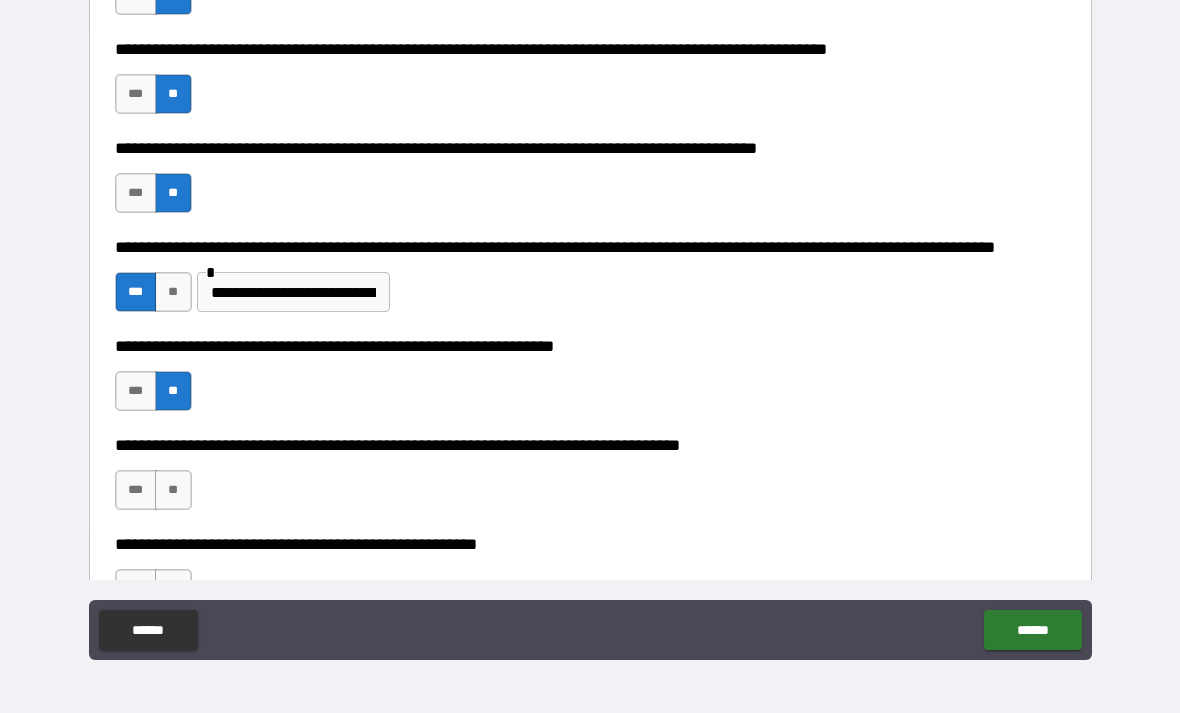 click on "**" at bounding box center [173, 490] 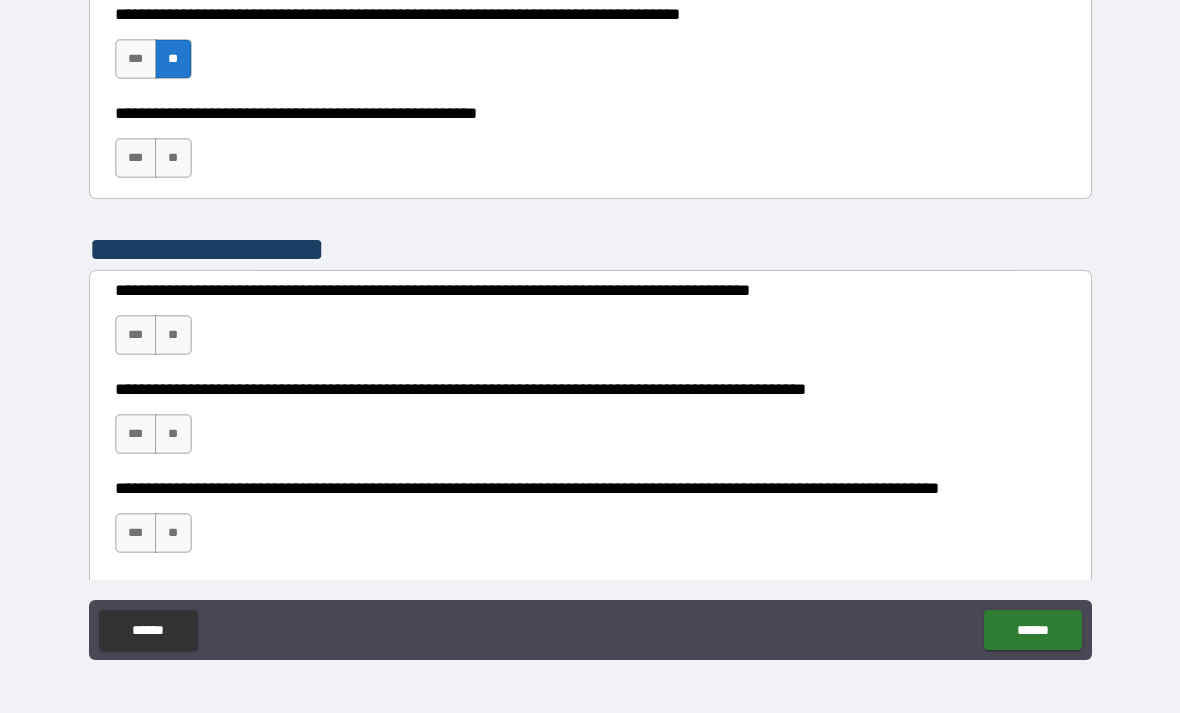 scroll, scrollTop: 3118, scrollLeft: 0, axis: vertical 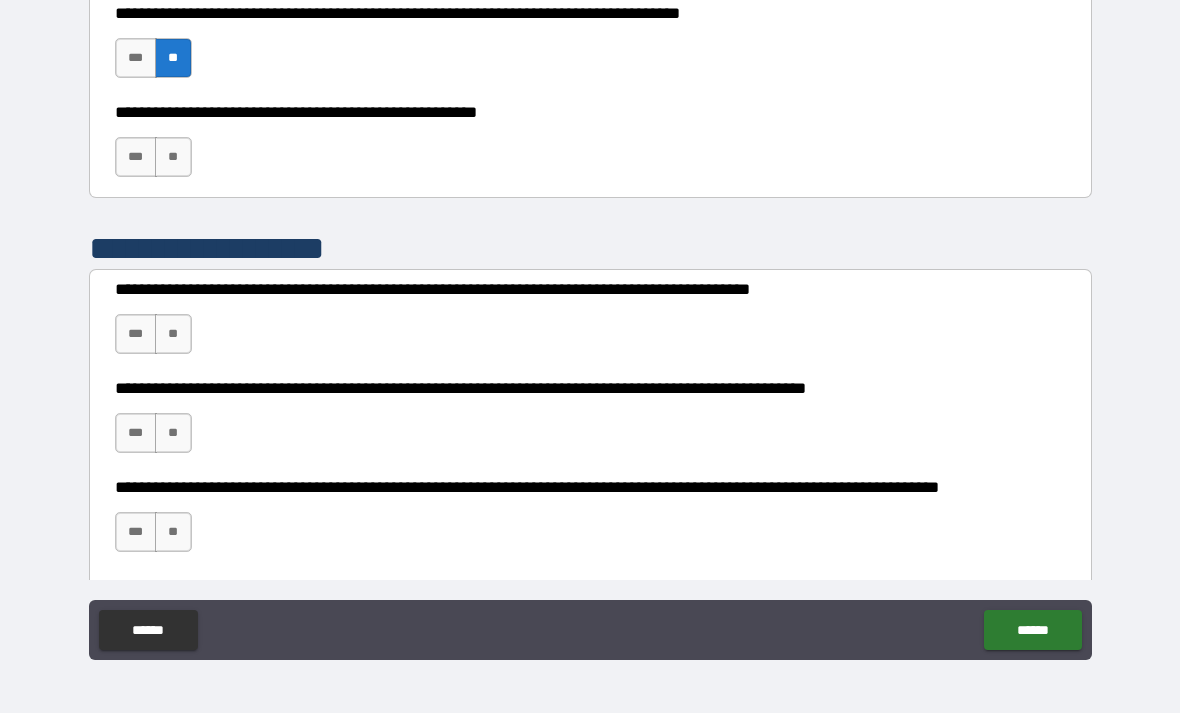 click on "**" at bounding box center [173, 157] 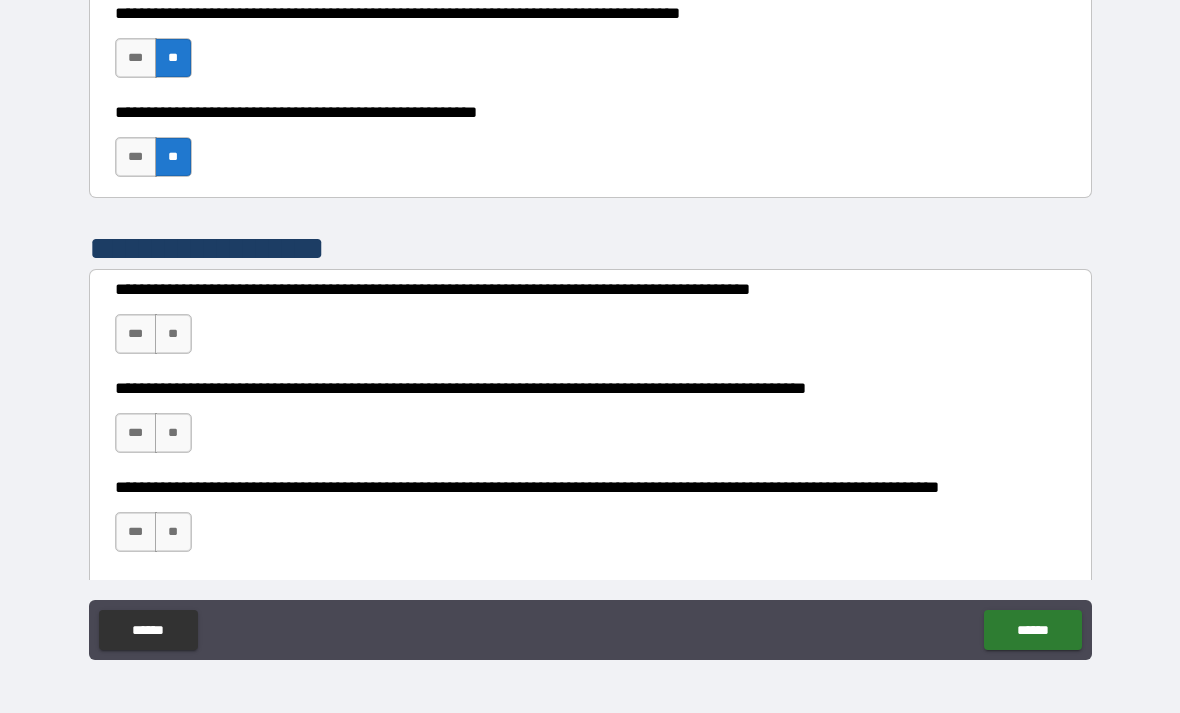 click on "**" at bounding box center [173, 334] 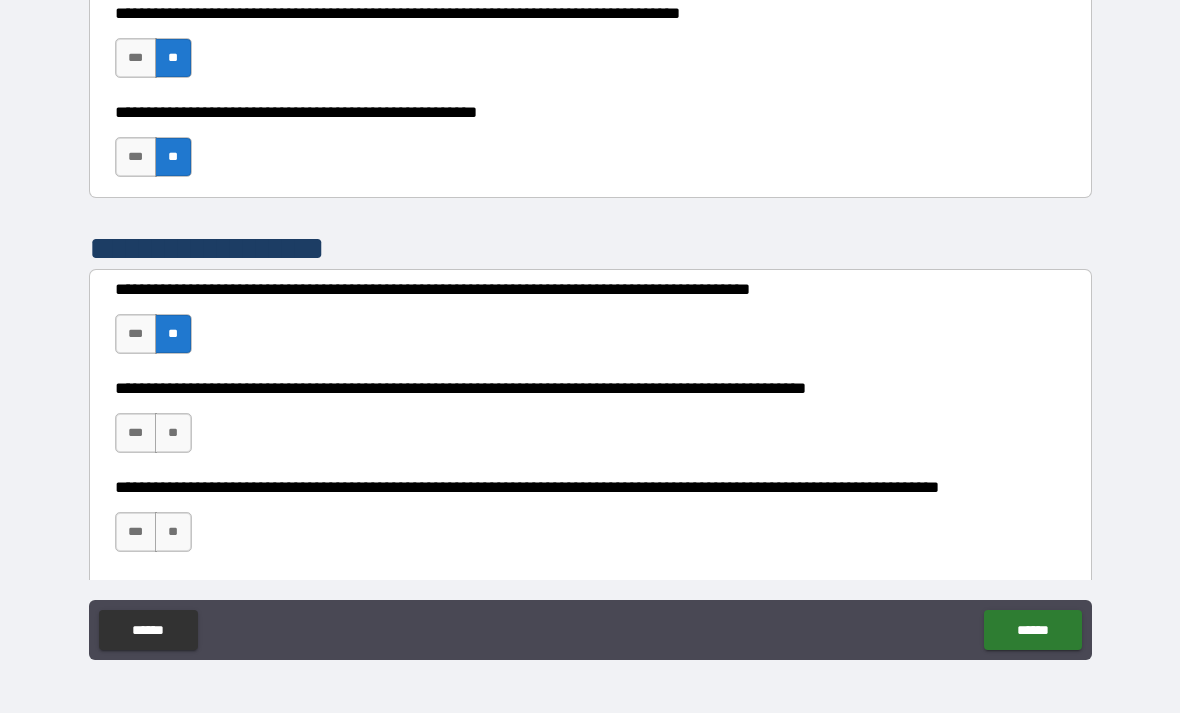 click on "**" at bounding box center (173, 433) 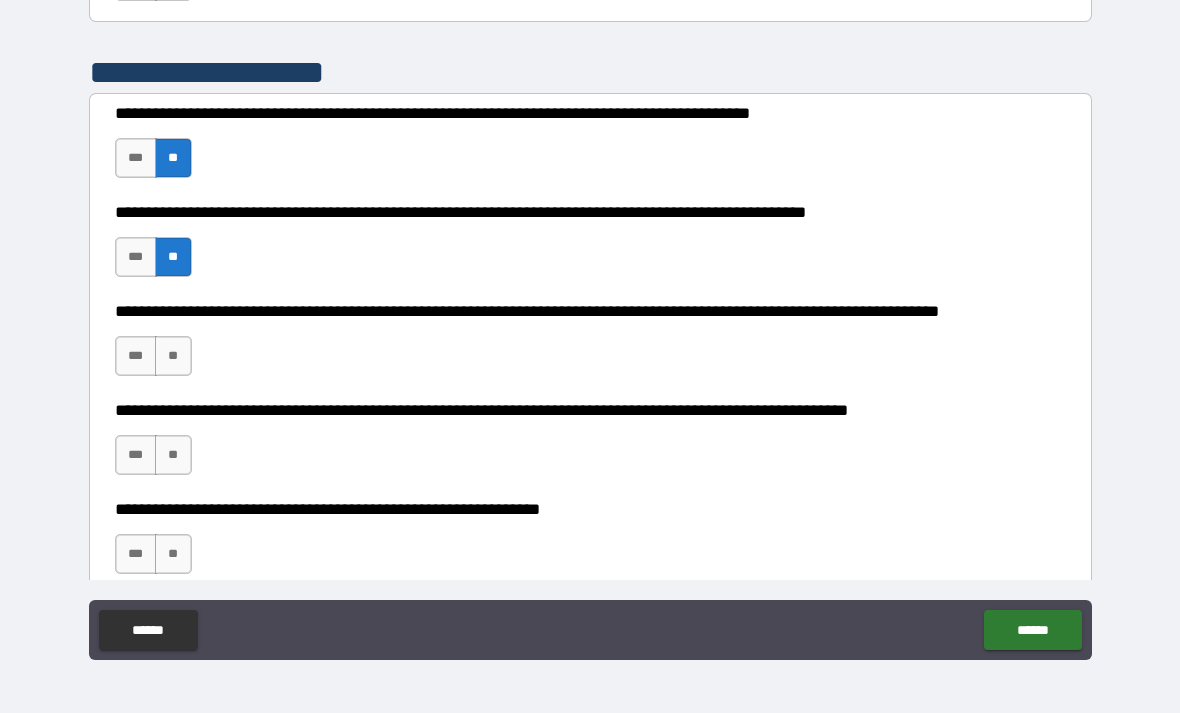 scroll, scrollTop: 3302, scrollLeft: 0, axis: vertical 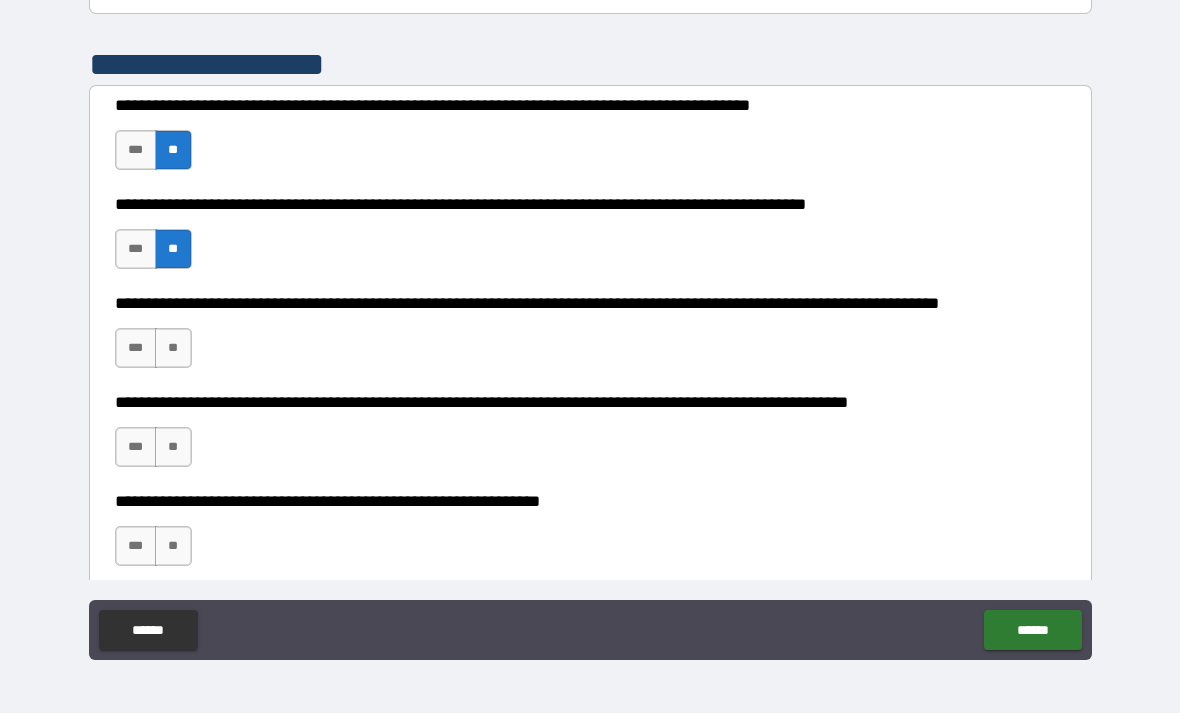 click on "**" at bounding box center (173, 348) 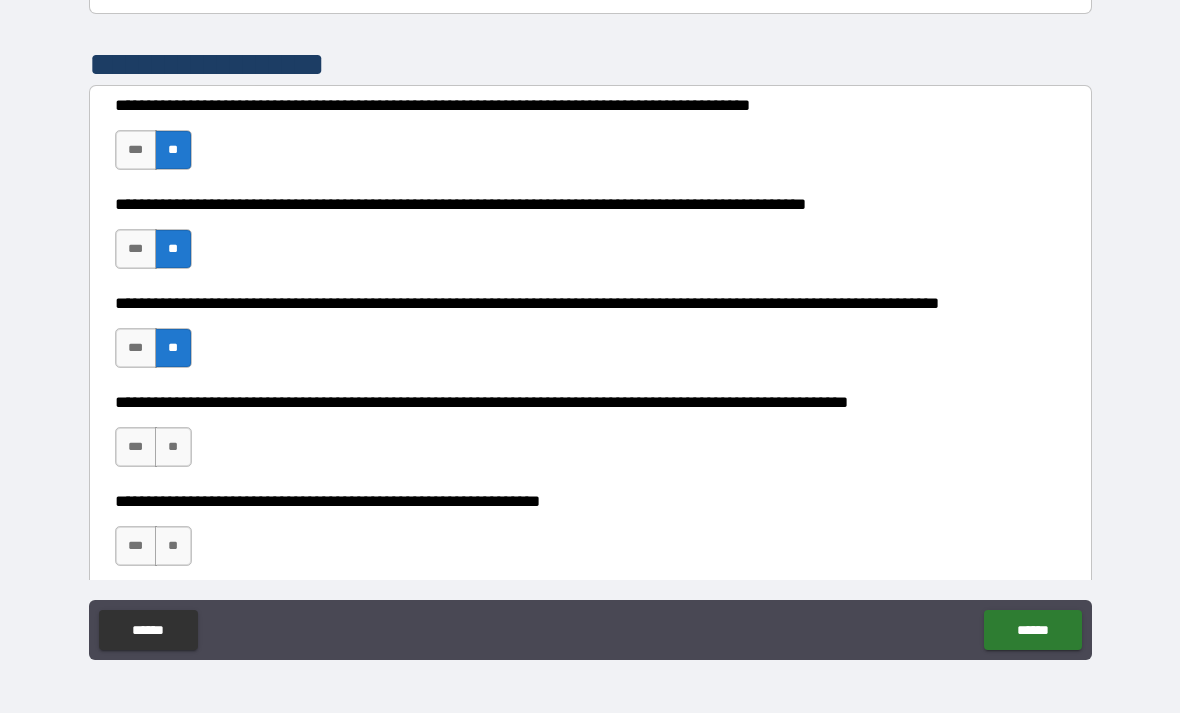 click on "**" at bounding box center [173, 447] 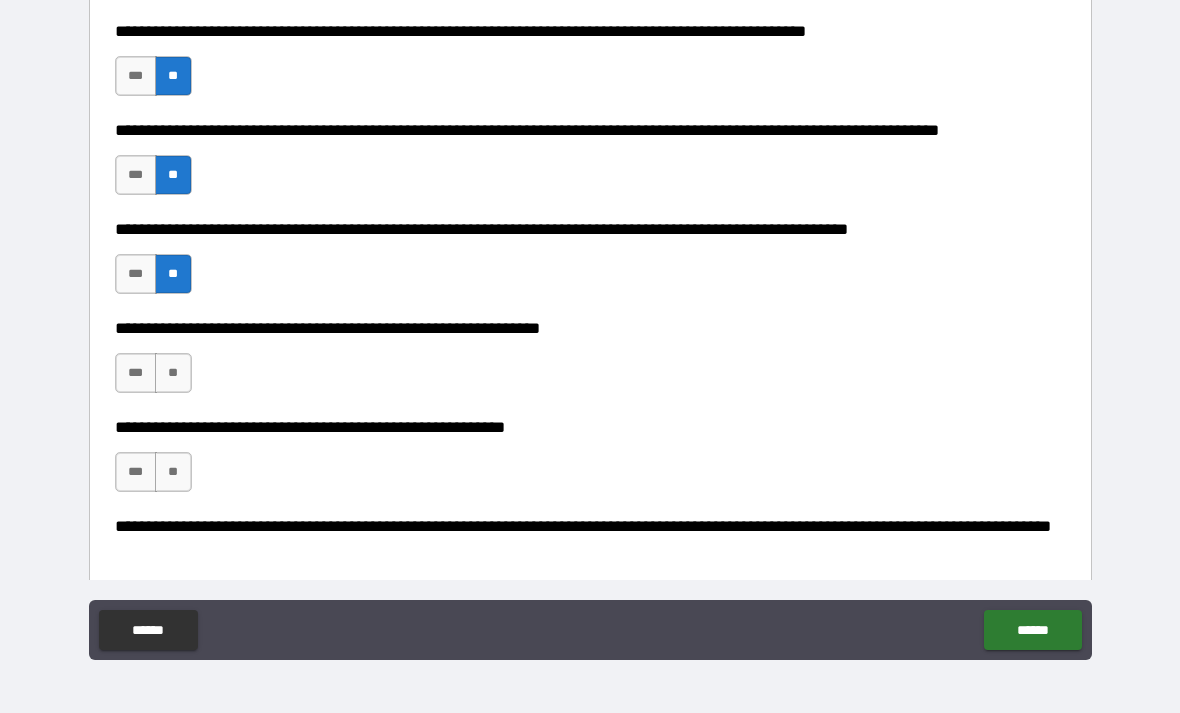scroll, scrollTop: 3484, scrollLeft: 0, axis: vertical 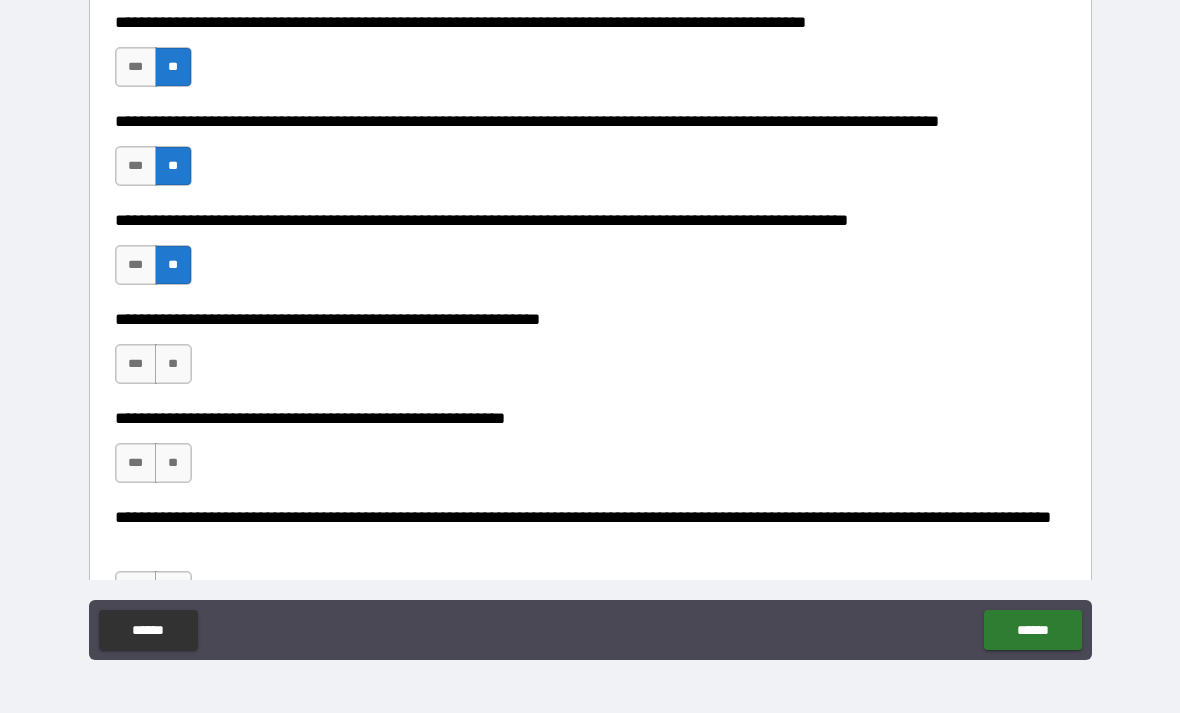 click on "**" at bounding box center (173, 364) 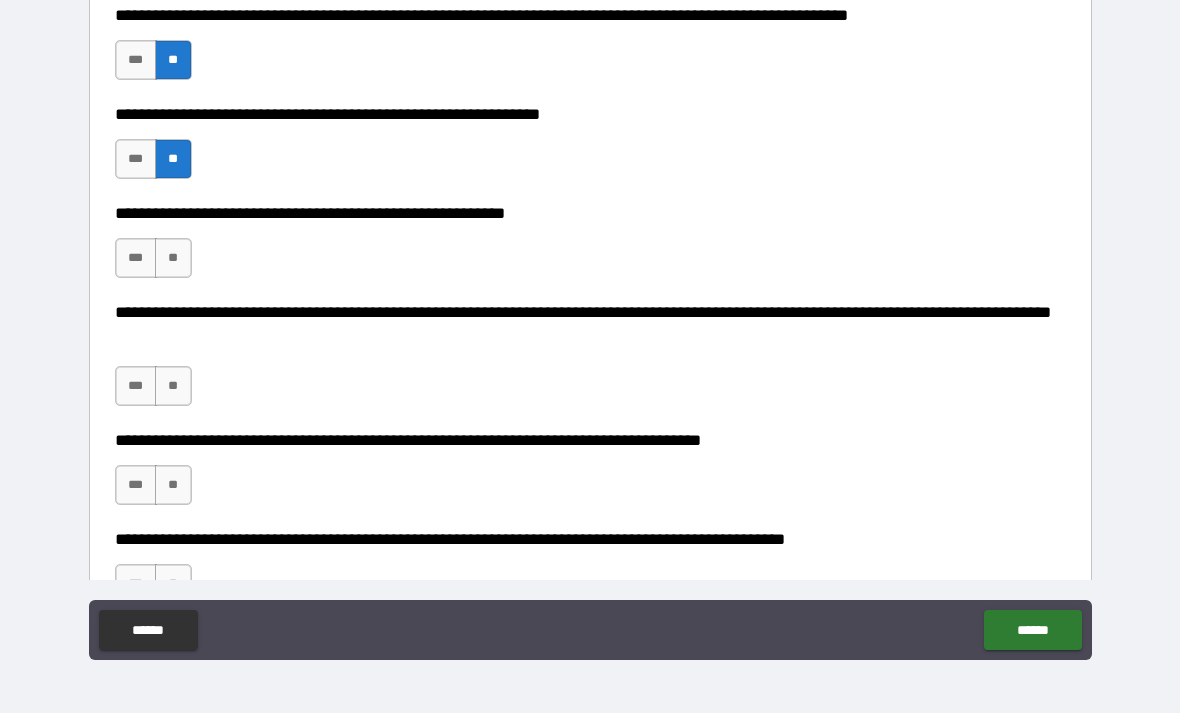 scroll, scrollTop: 3694, scrollLeft: 0, axis: vertical 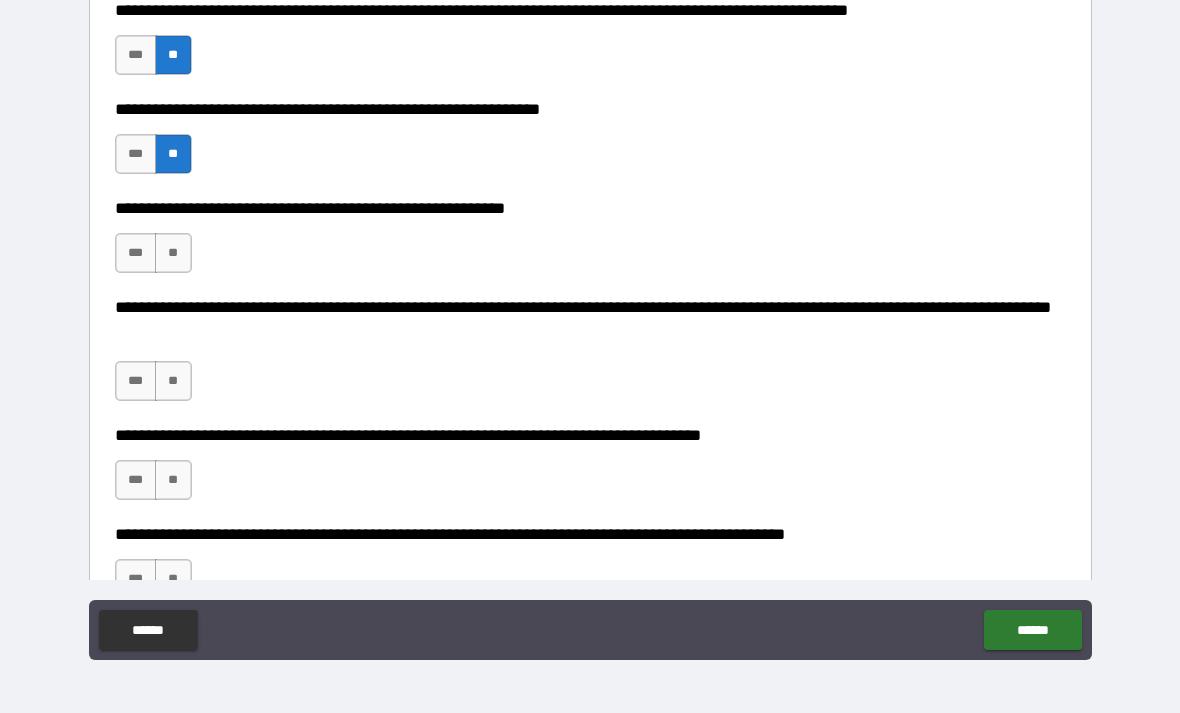 click on "**" at bounding box center (173, 253) 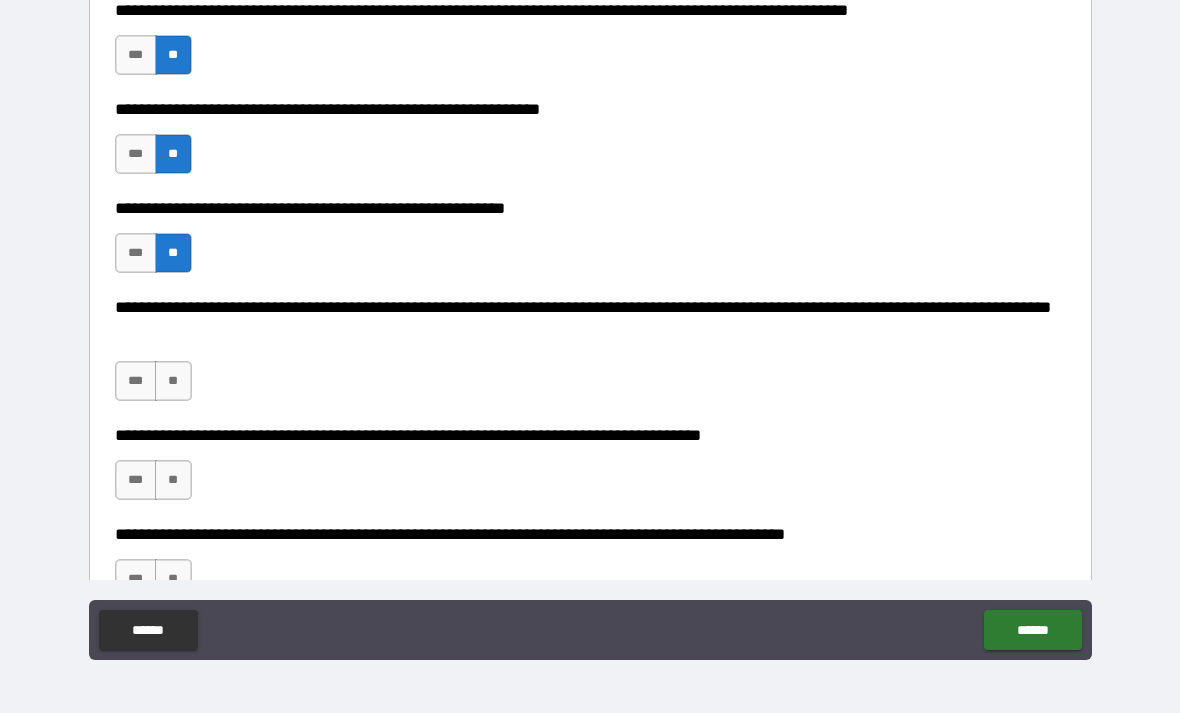 click on "**" at bounding box center [173, 381] 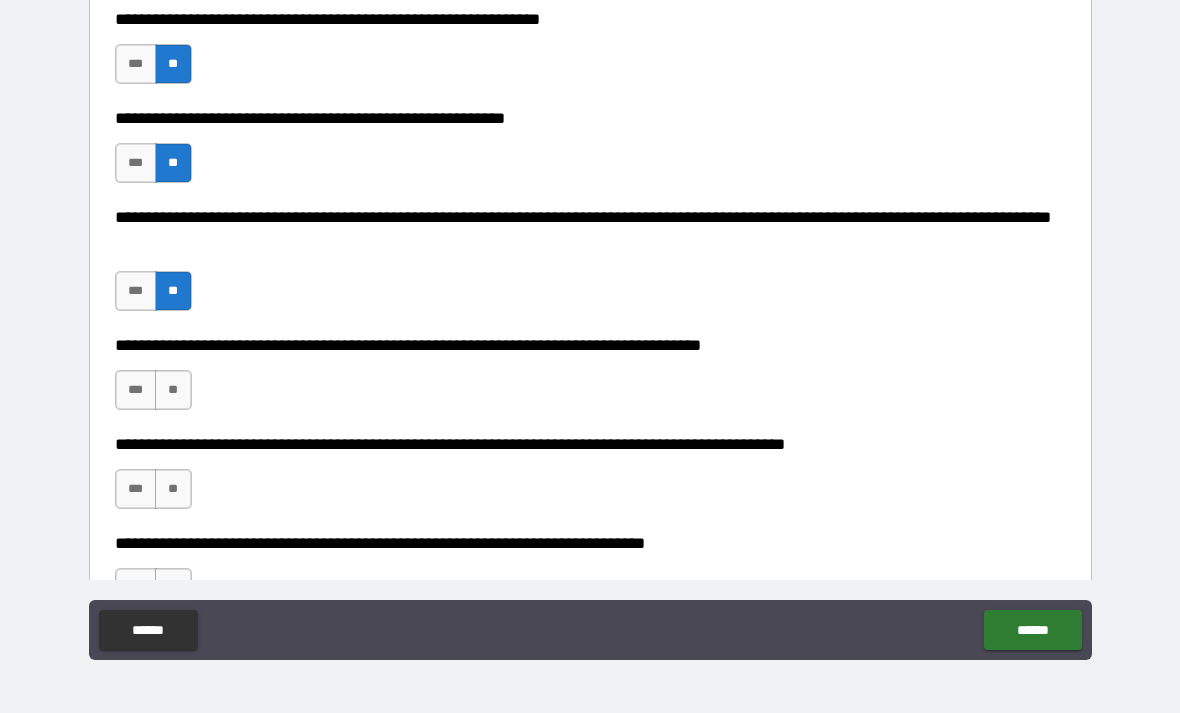scroll, scrollTop: 3879, scrollLeft: 0, axis: vertical 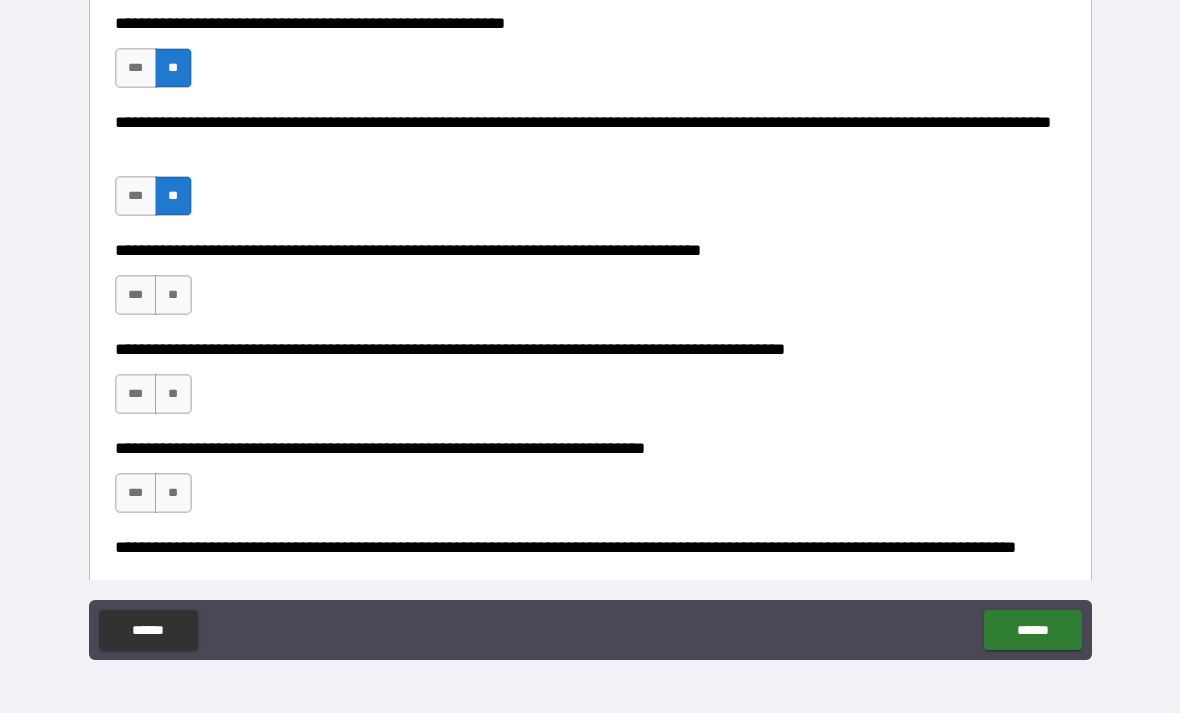 click on "**" at bounding box center [173, 295] 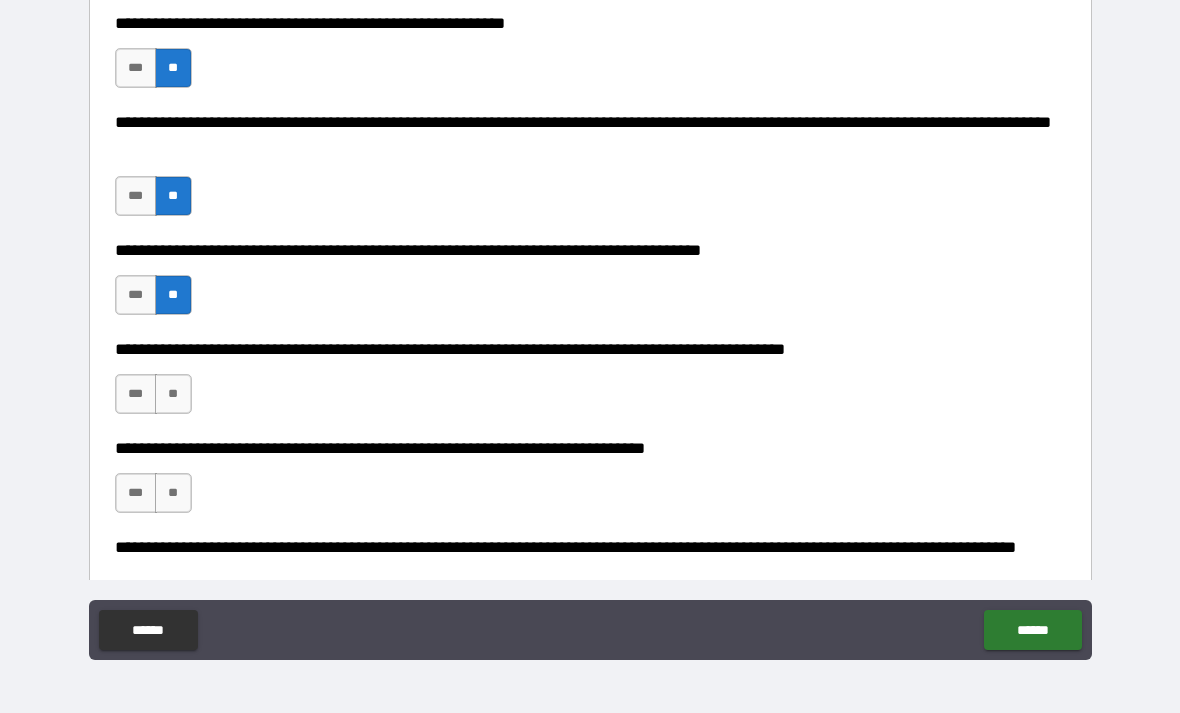 click on "***" at bounding box center [136, 394] 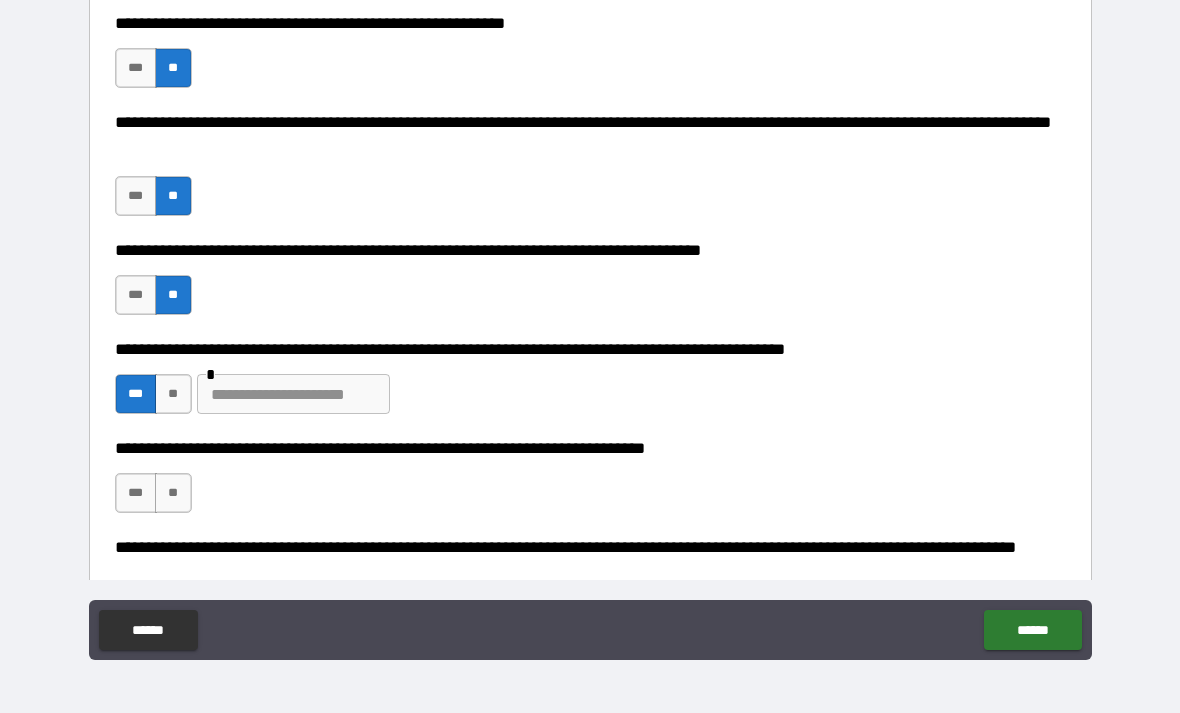 click at bounding box center (293, 394) 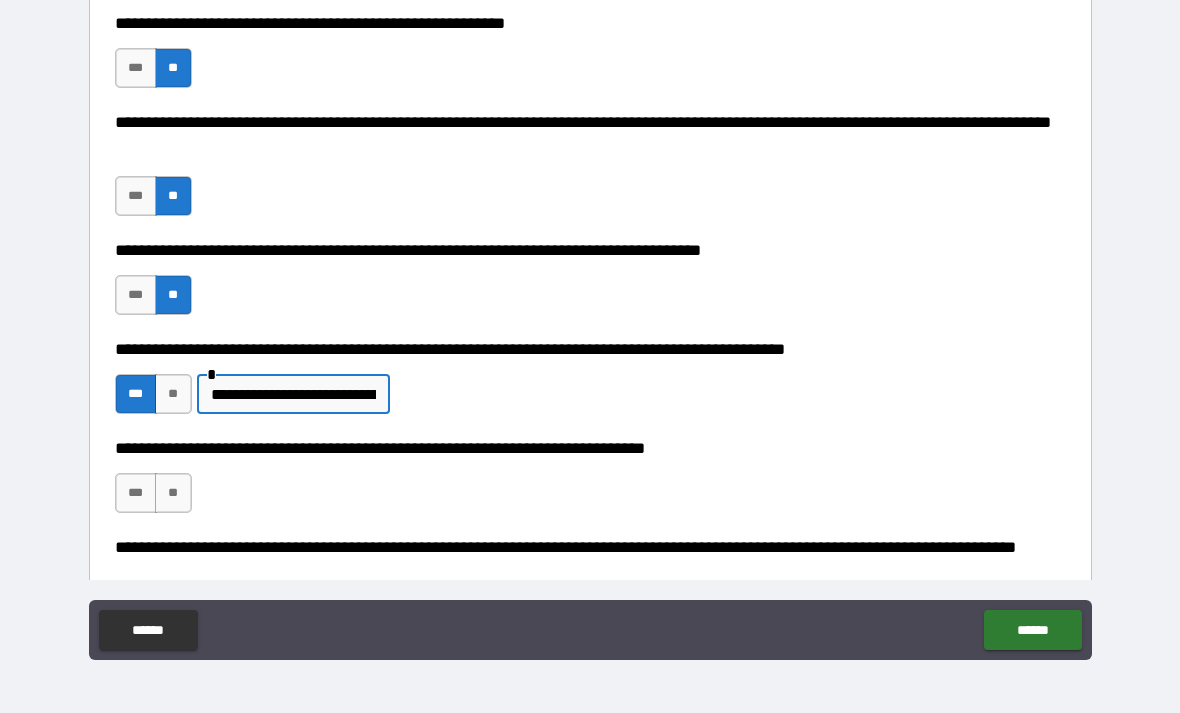 click on "**" at bounding box center [173, 493] 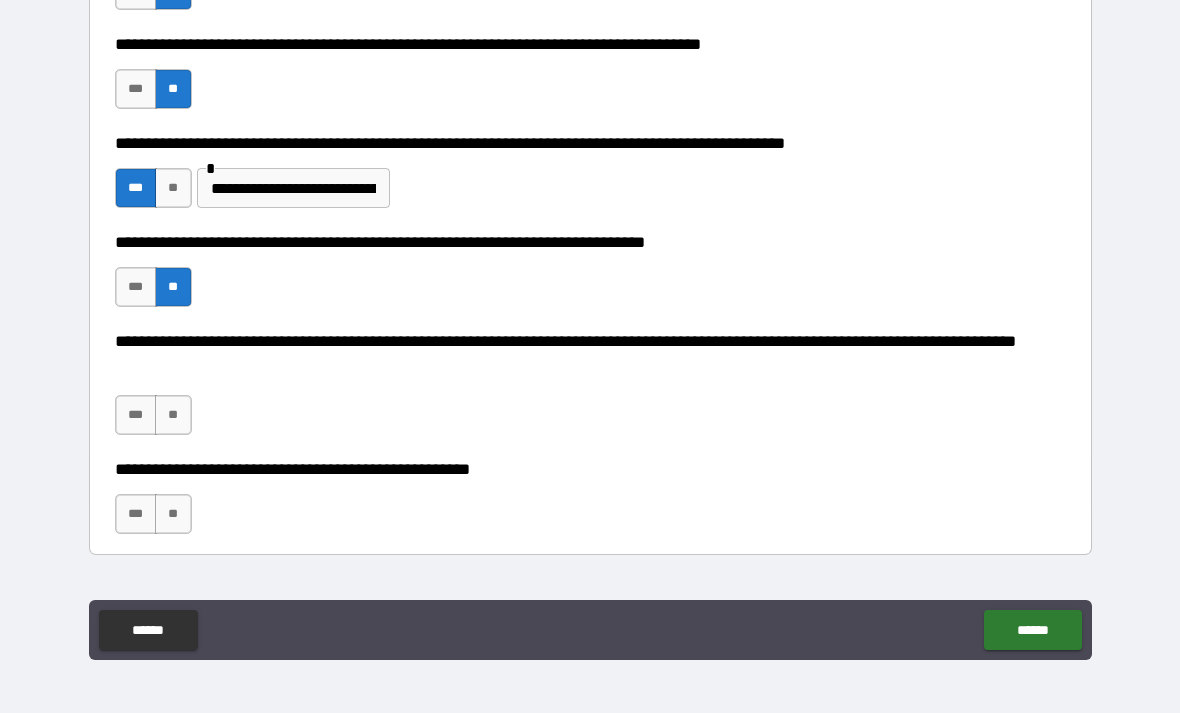 scroll, scrollTop: 4163, scrollLeft: 0, axis: vertical 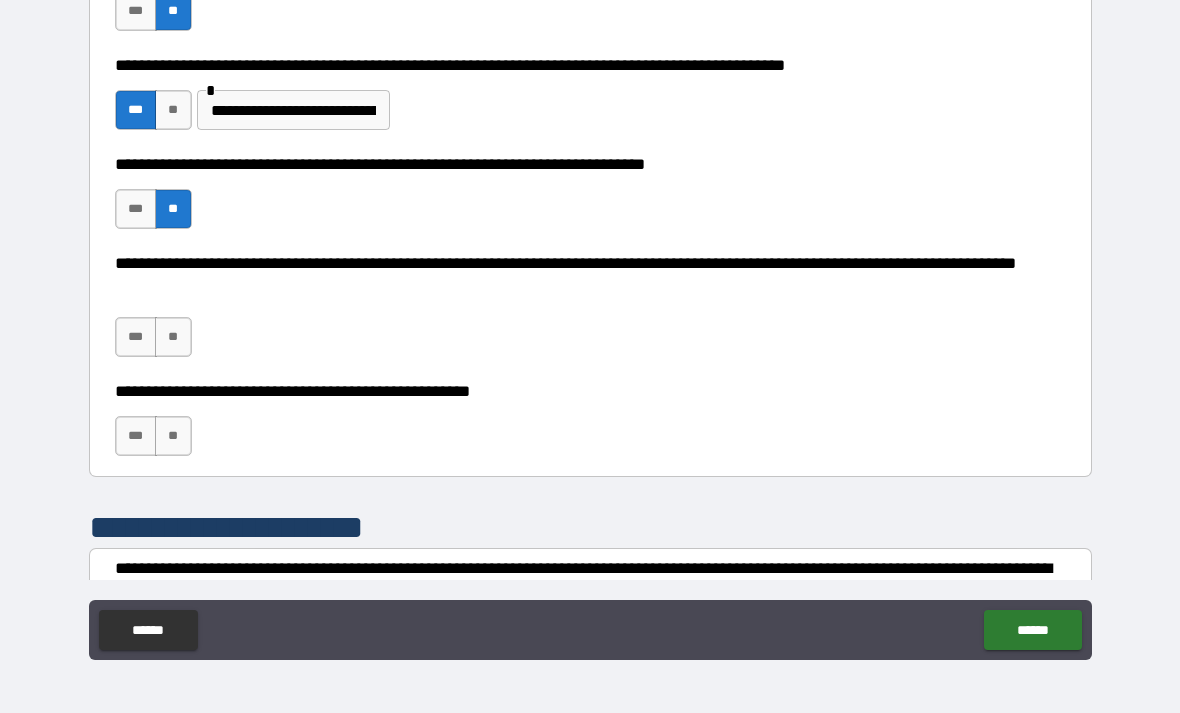 click on "**" at bounding box center [173, 337] 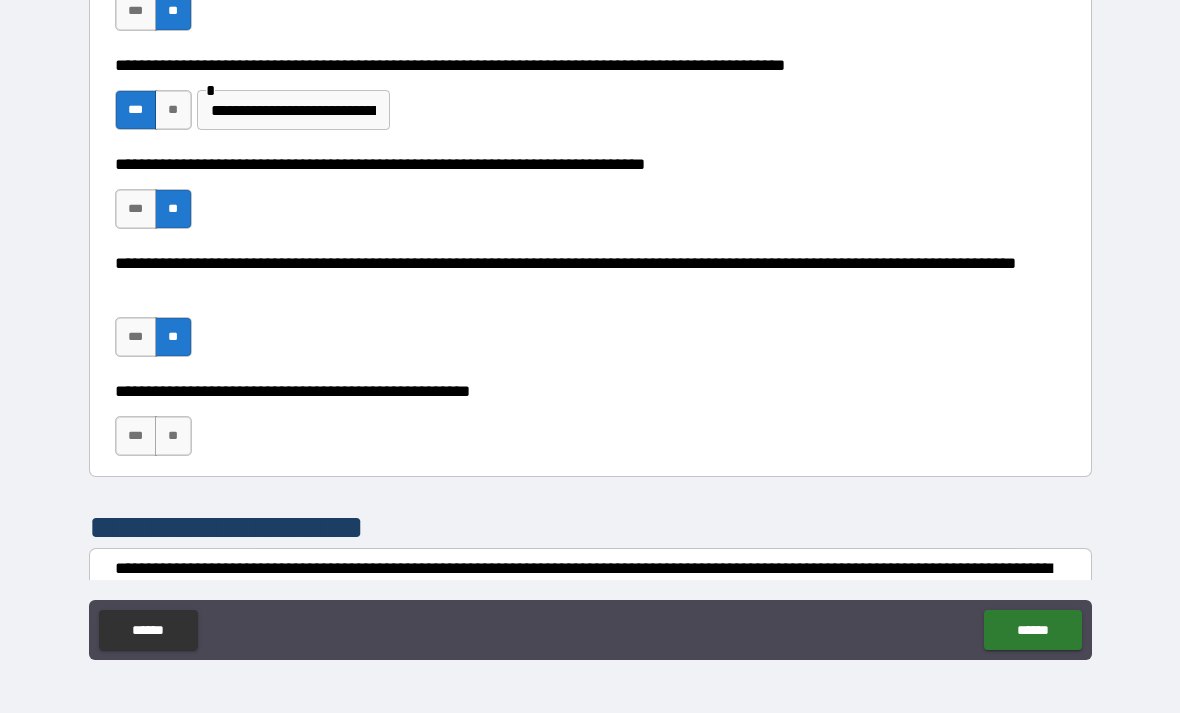 click on "**" at bounding box center (173, 436) 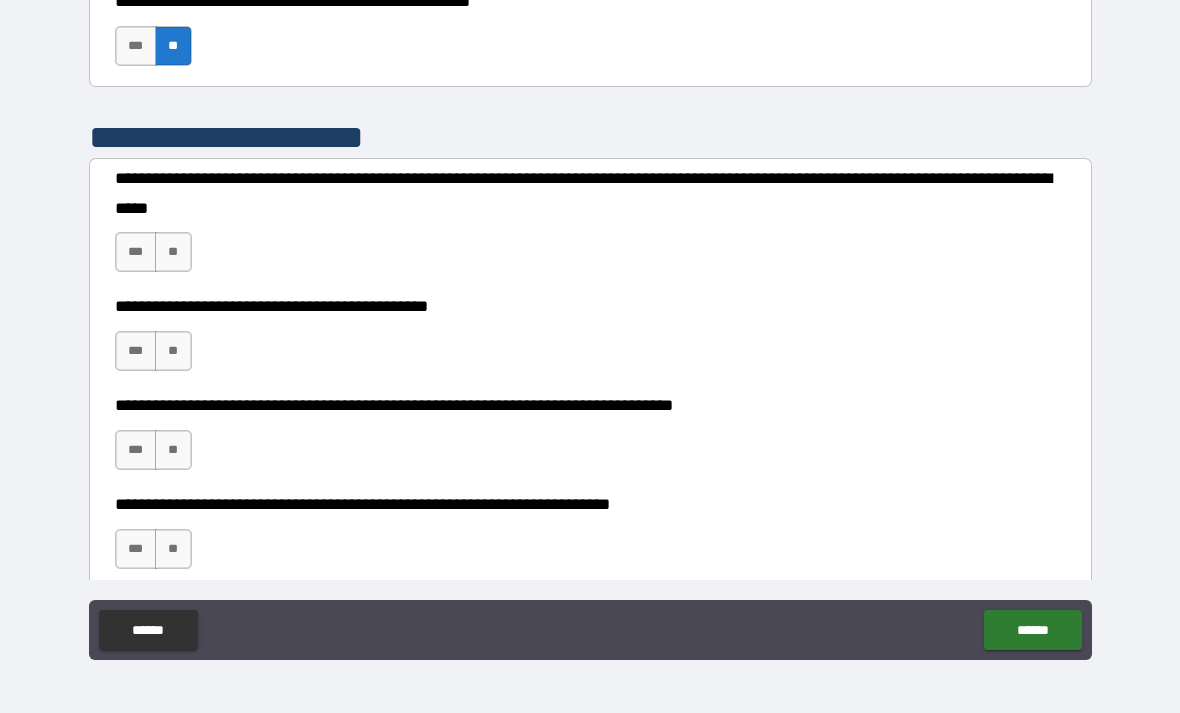 scroll, scrollTop: 4559, scrollLeft: 0, axis: vertical 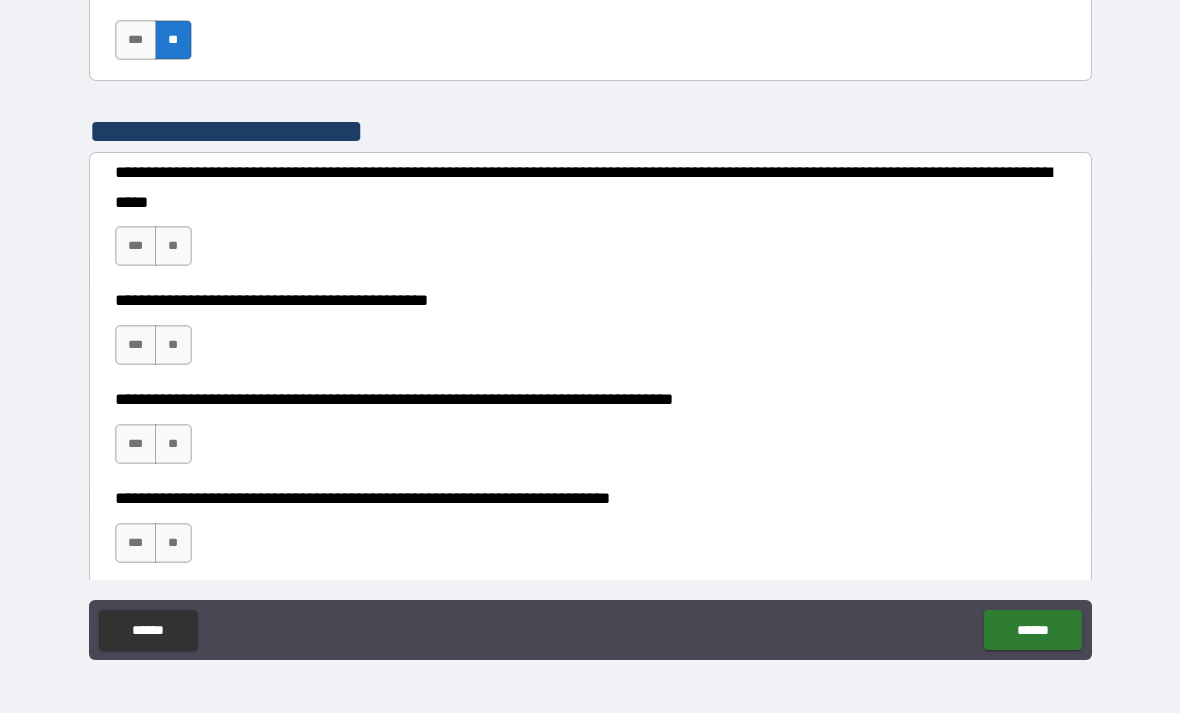 click on "**" at bounding box center (173, 246) 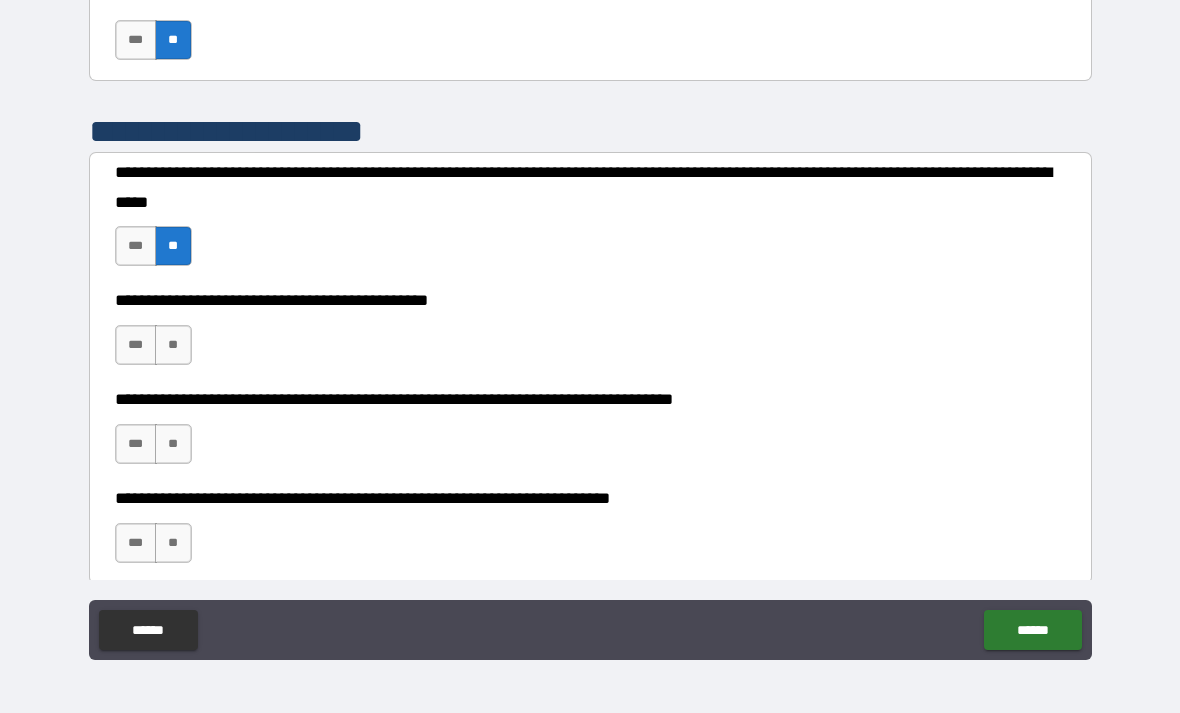 click on "**" at bounding box center [173, 345] 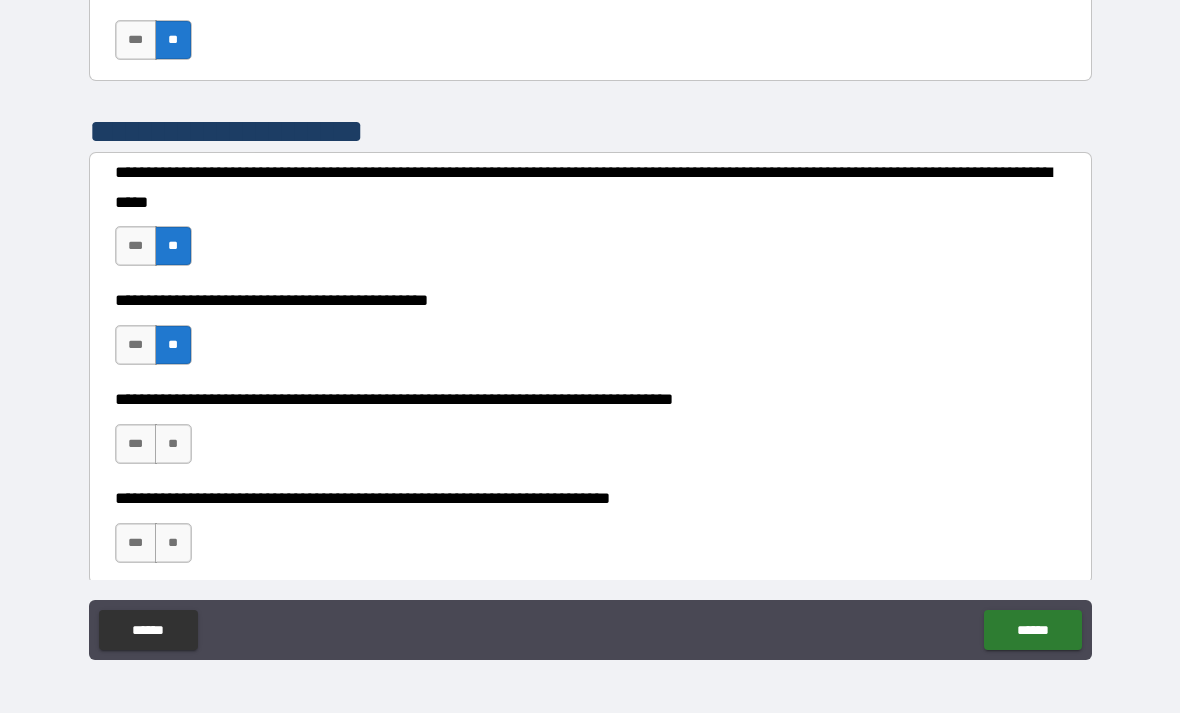 click on "**" at bounding box center (173, 444) 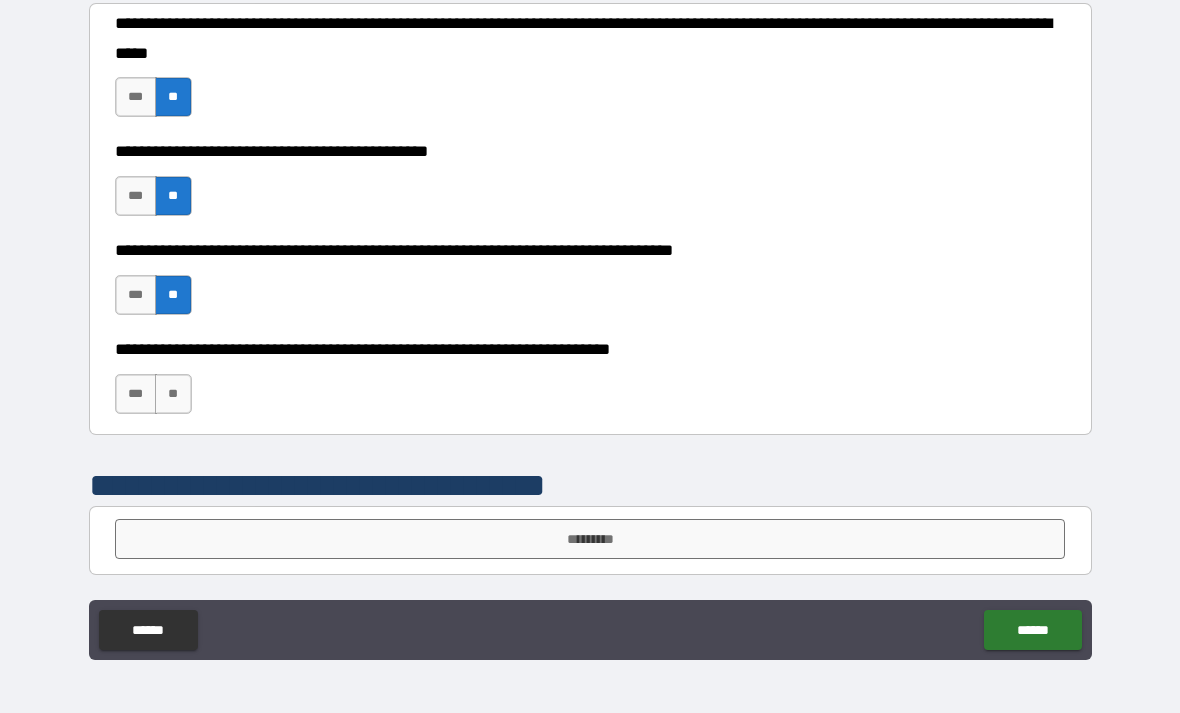 scroll, scrollTop: 4708, scrollLeft: 0, axis: vertical 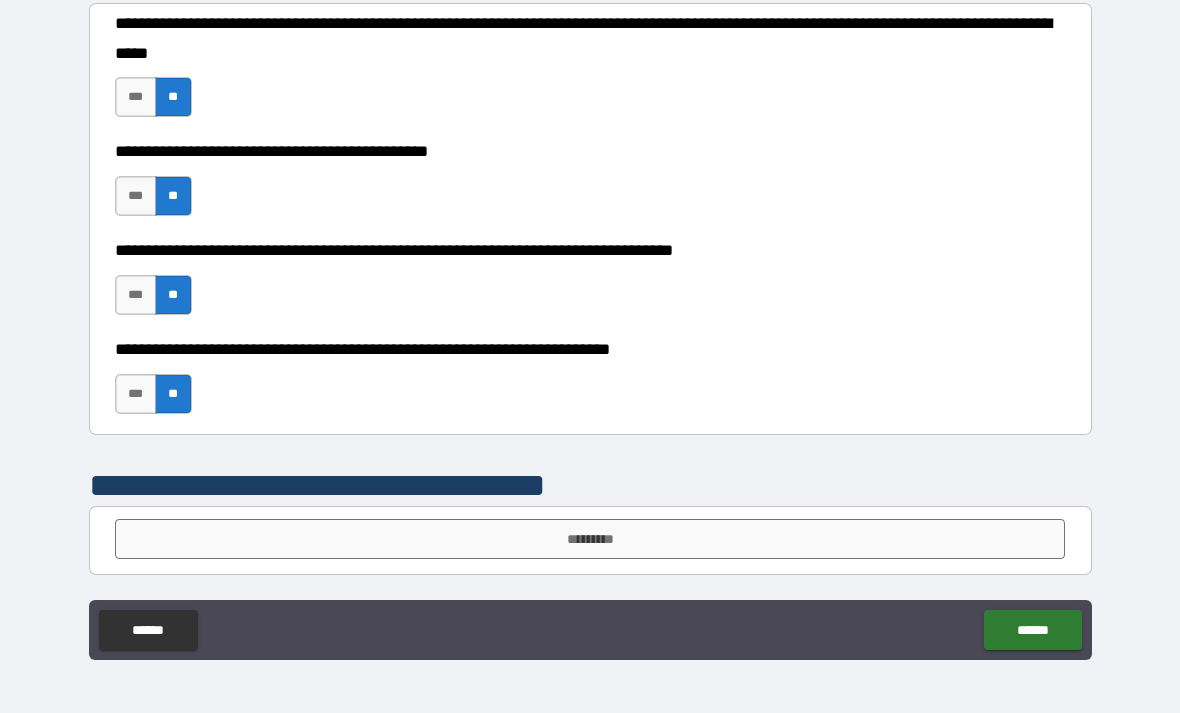 click on "*********" at bounding box center (590, 539) 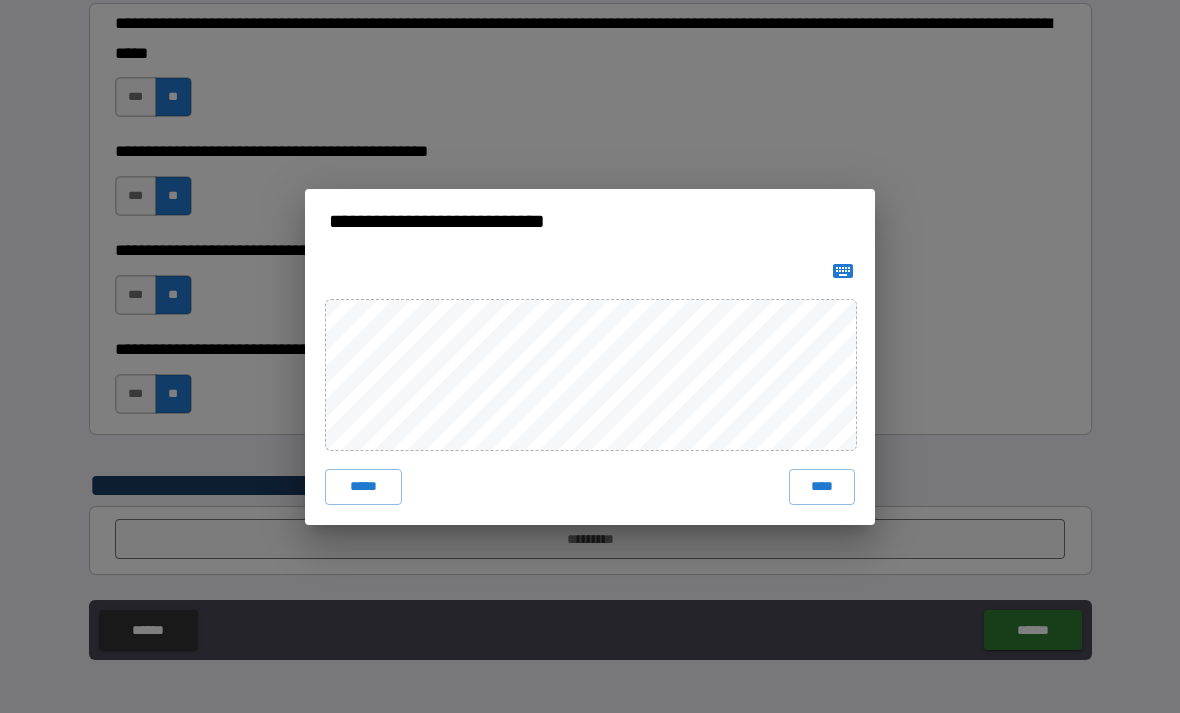 click on "****" at bounding box center (822, 487) 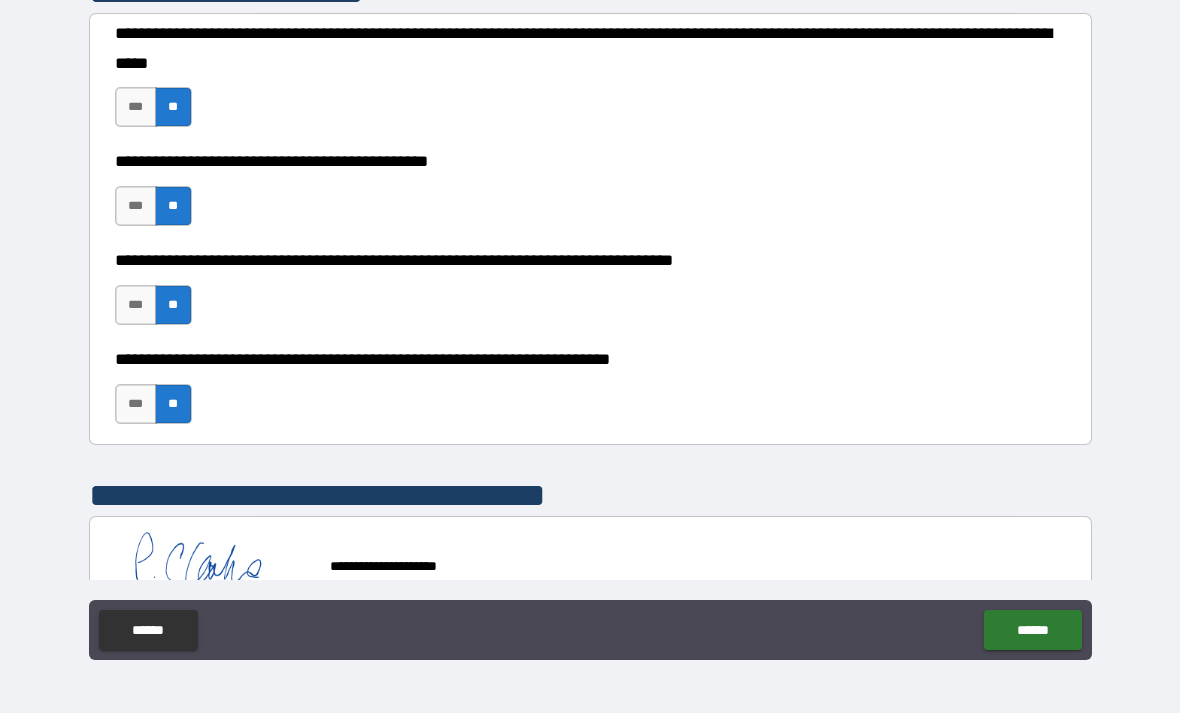 click on "***" at bounding box center (136, 107) 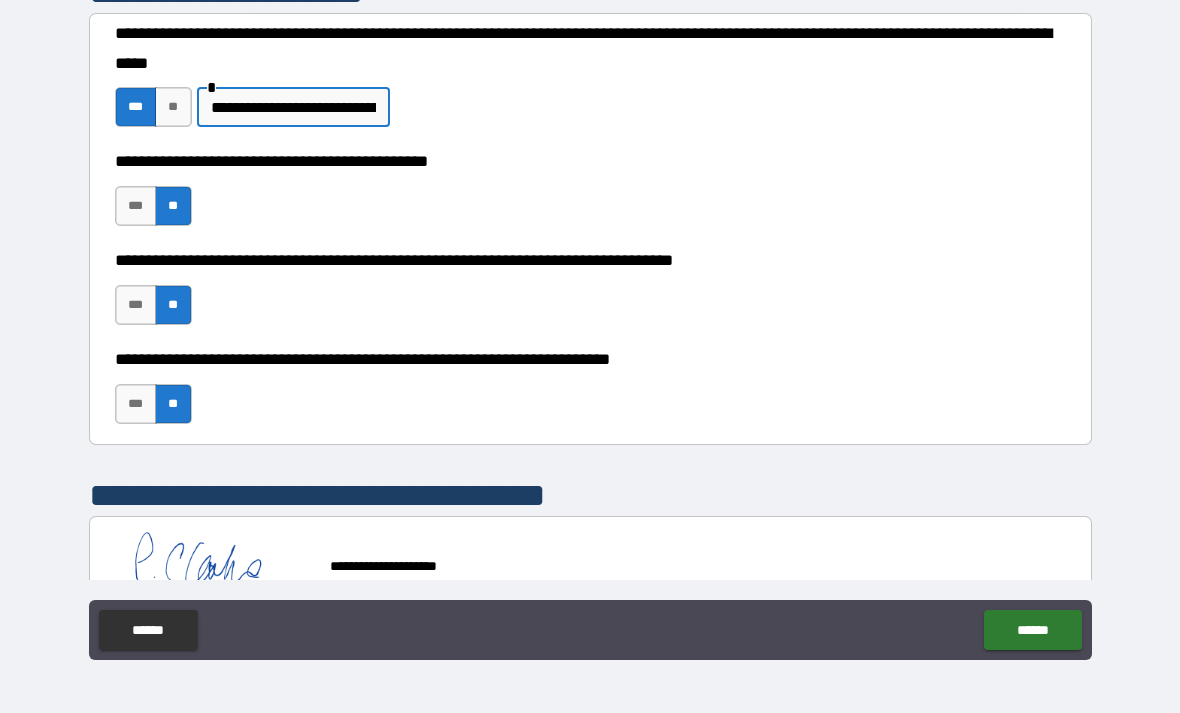click on "**********" at bounding box center (590, 196) 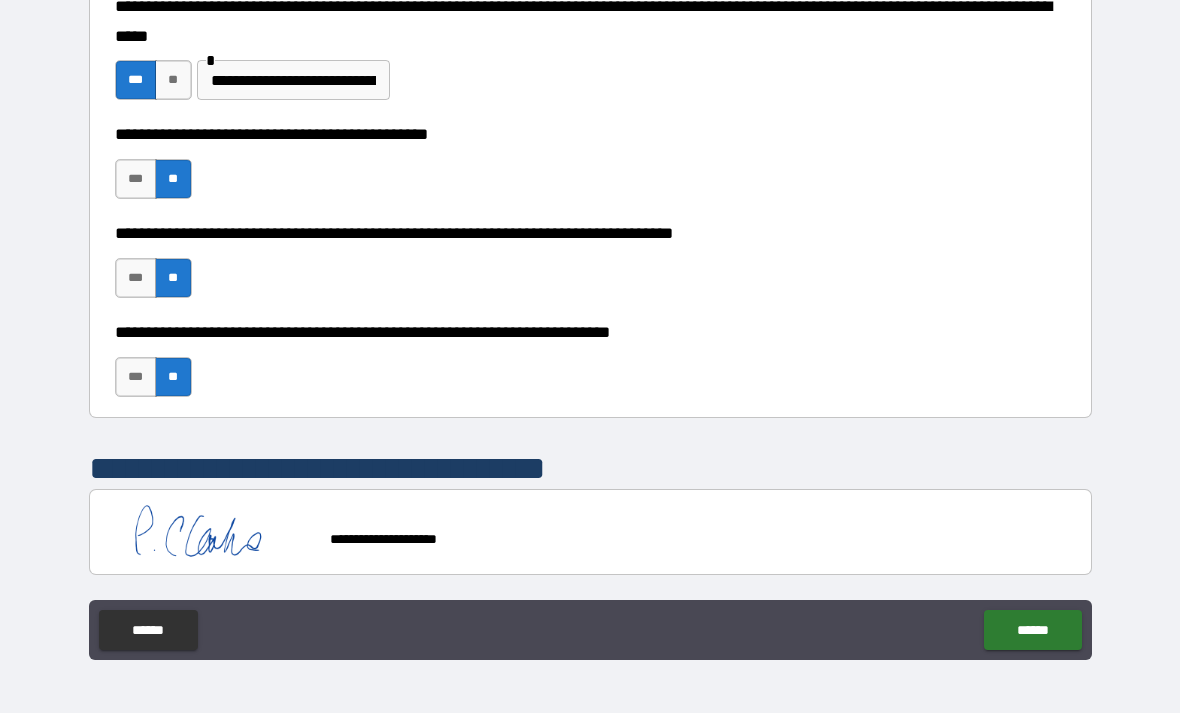 scroll, scrollTop: 4726, scrollLeft: 0, axis: vertical 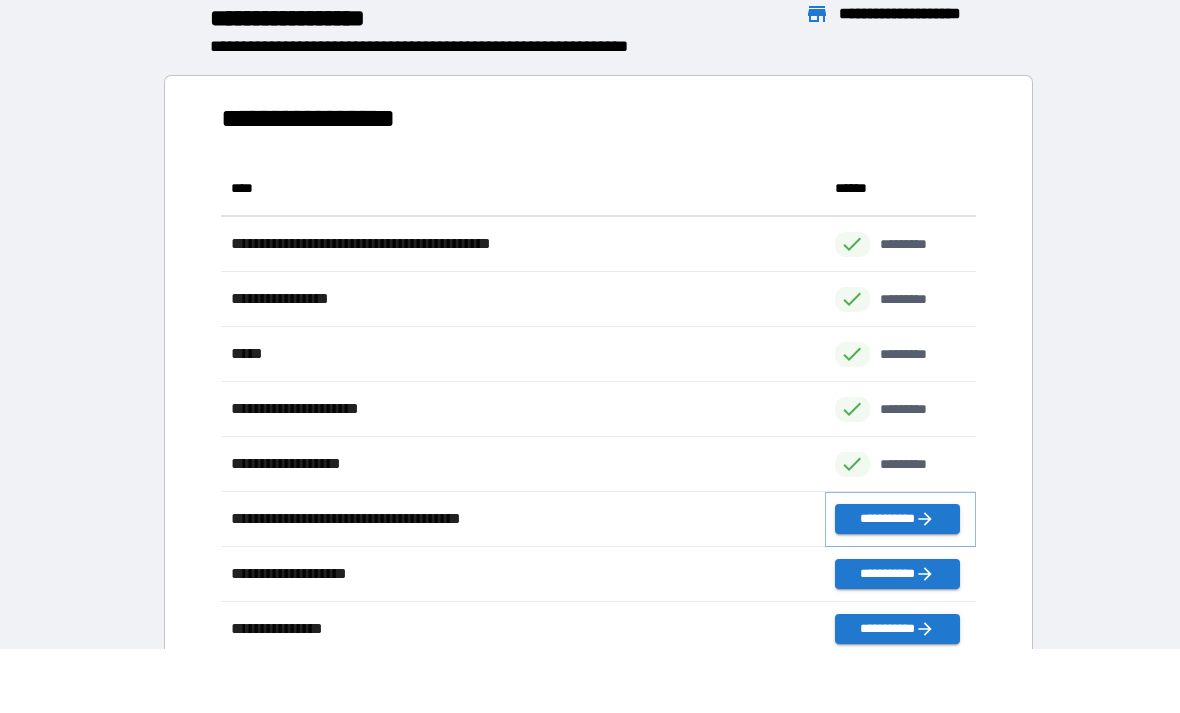 click on "**********" at bounding box center (897, 519) 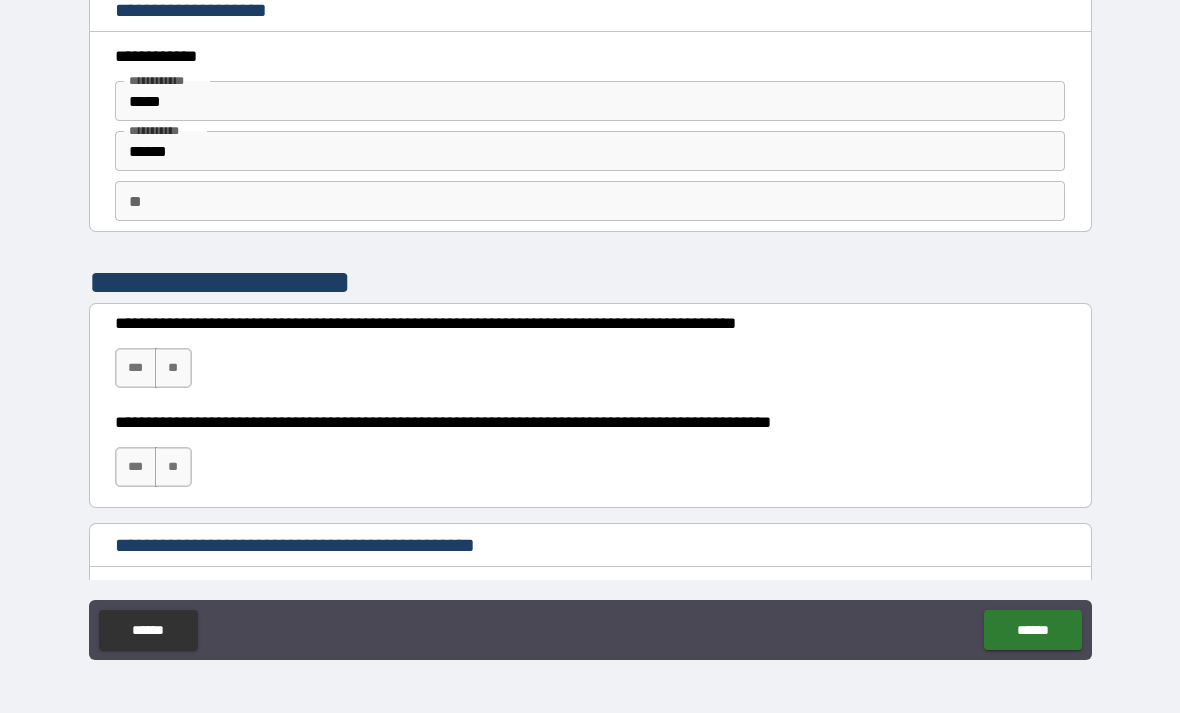 scroll, scrollTop: 0, scrollLeft: 0, axis: both 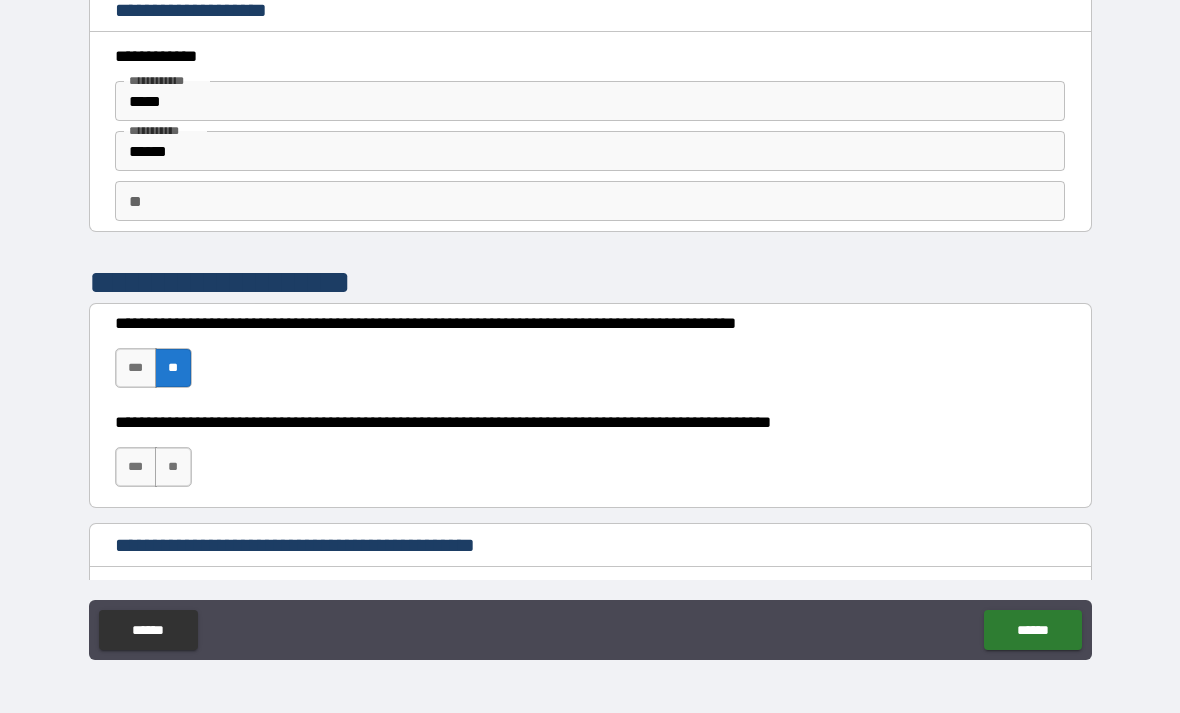 click on "**" at bounding box center (173, 467) 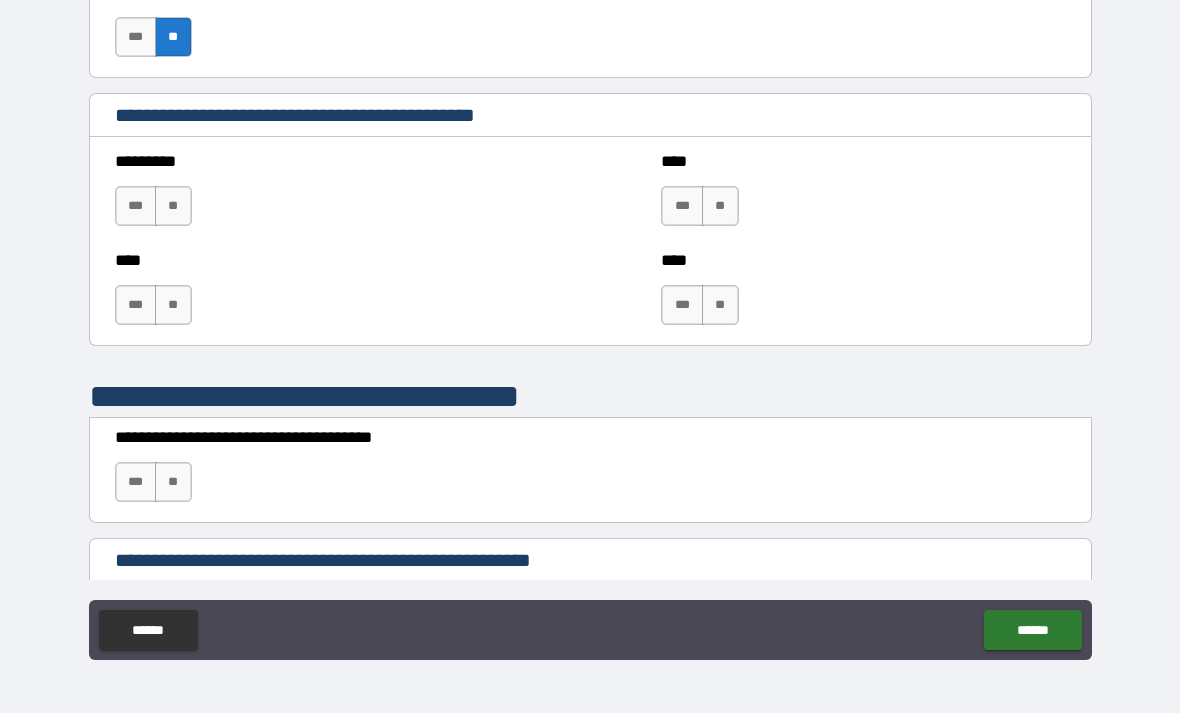 click on "**********" at bounding box center (590, 327) 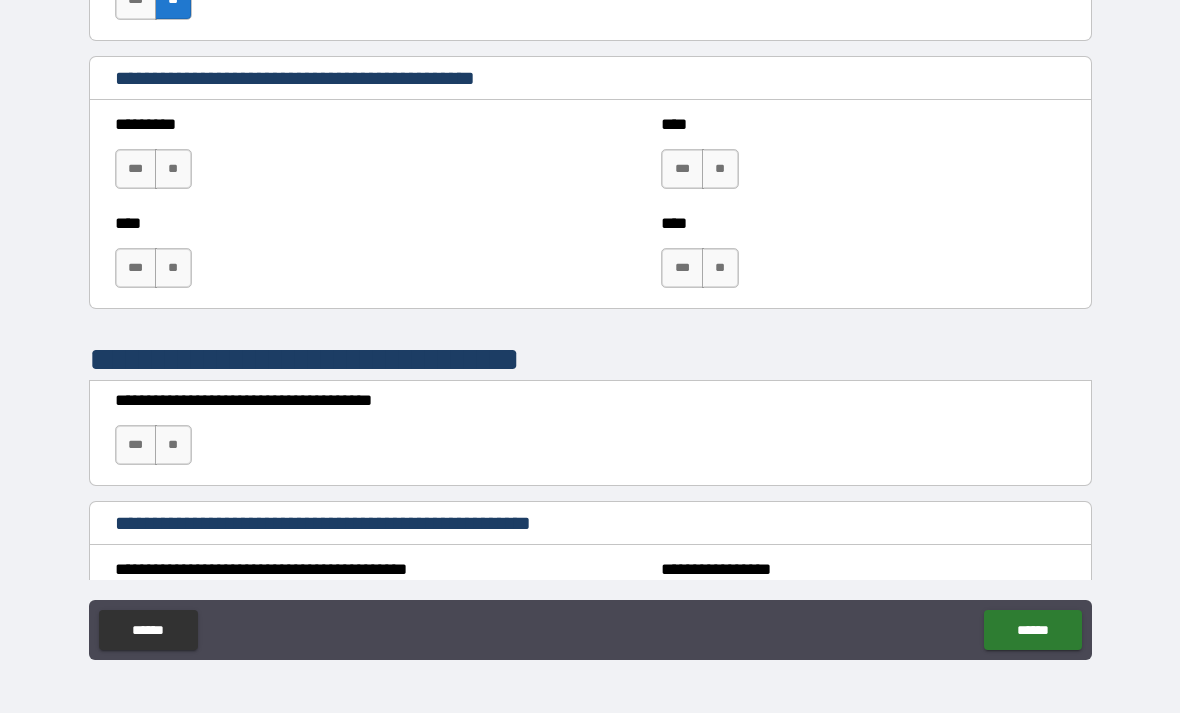 scroll, scrollTop: 468, scrollLeft: 0, axis: vertical 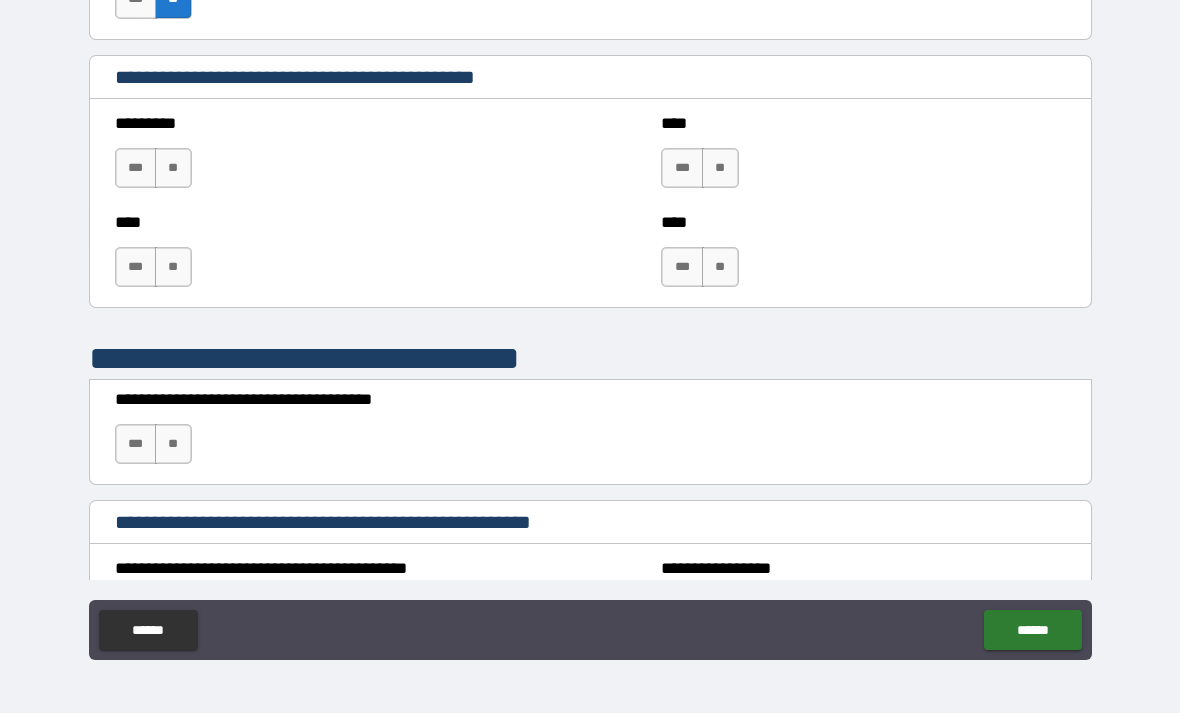 click on "***" at bounding box center [682, 168] 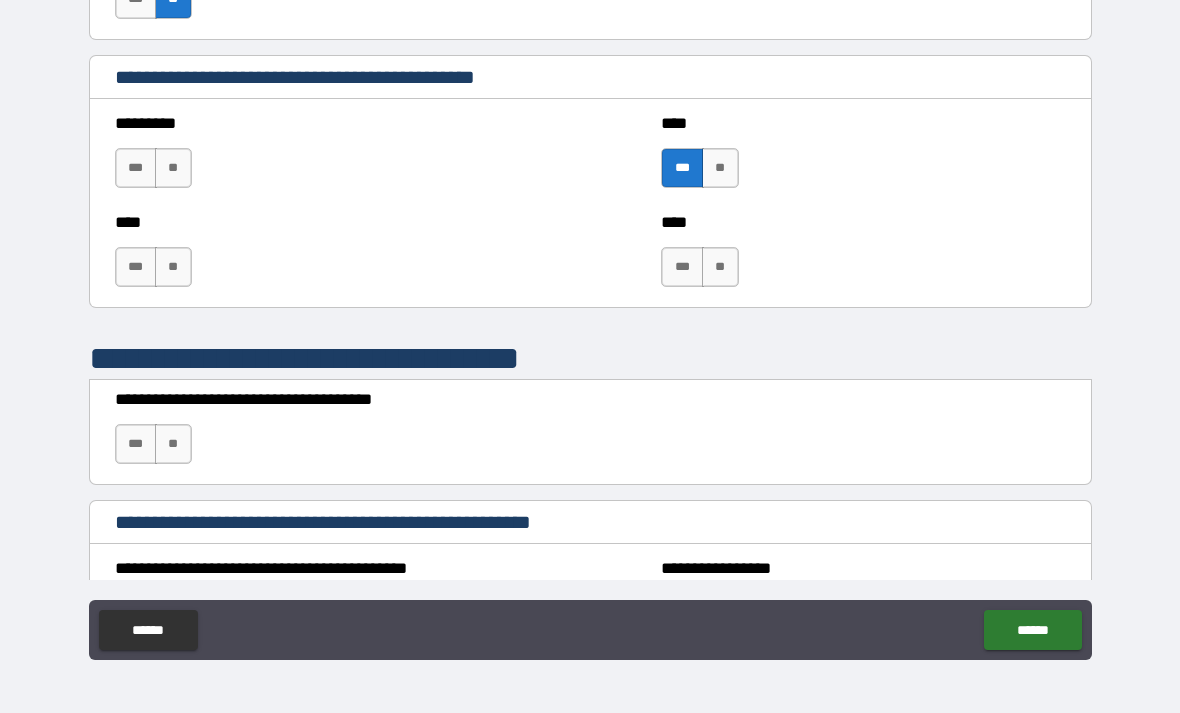 click on "**" at bounding box center [173, 168] 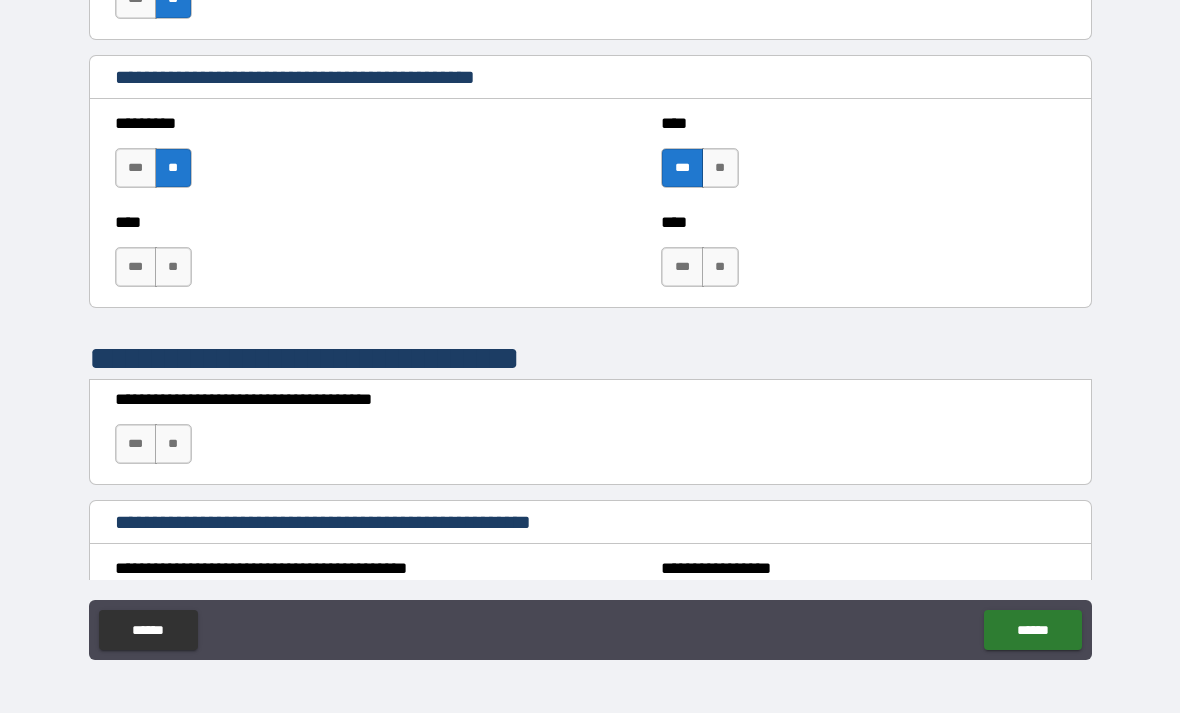 click on "***" at bounding box center (136, 267) 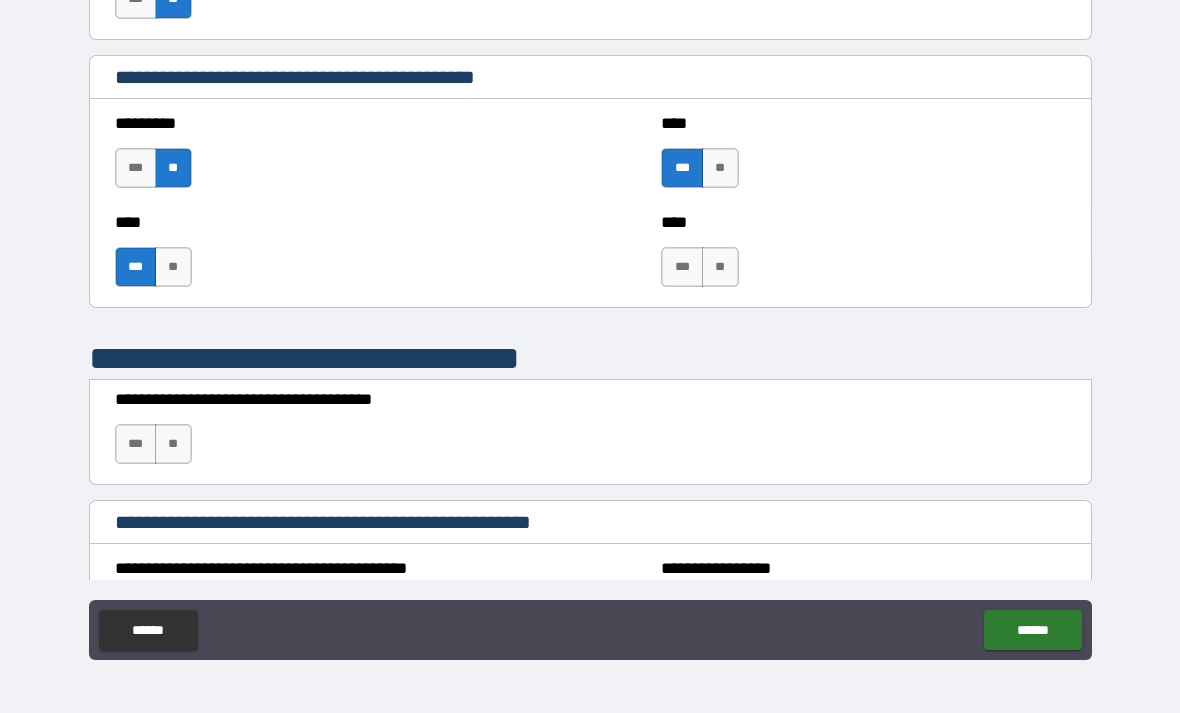 click on "**" at bounding box center [720, 267] 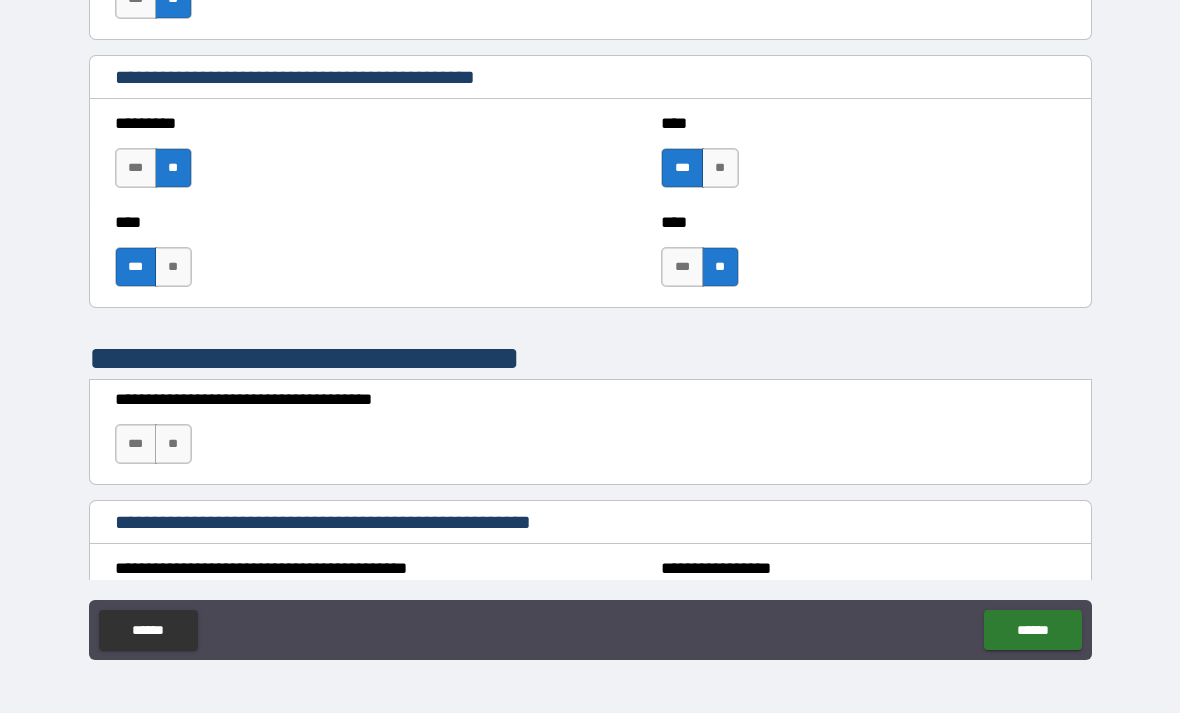 click on "**" at bounding box center (173, 444) 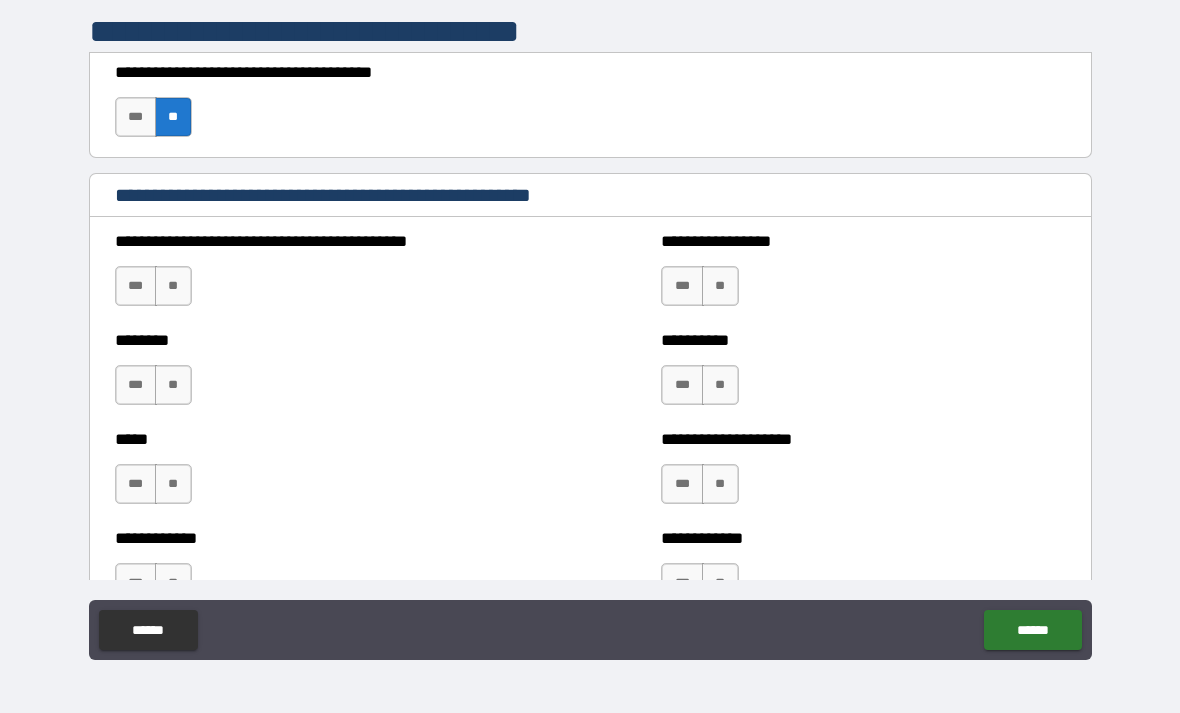 scroll, scrollTop: 796, scrollLeft: 0, axis: vertical 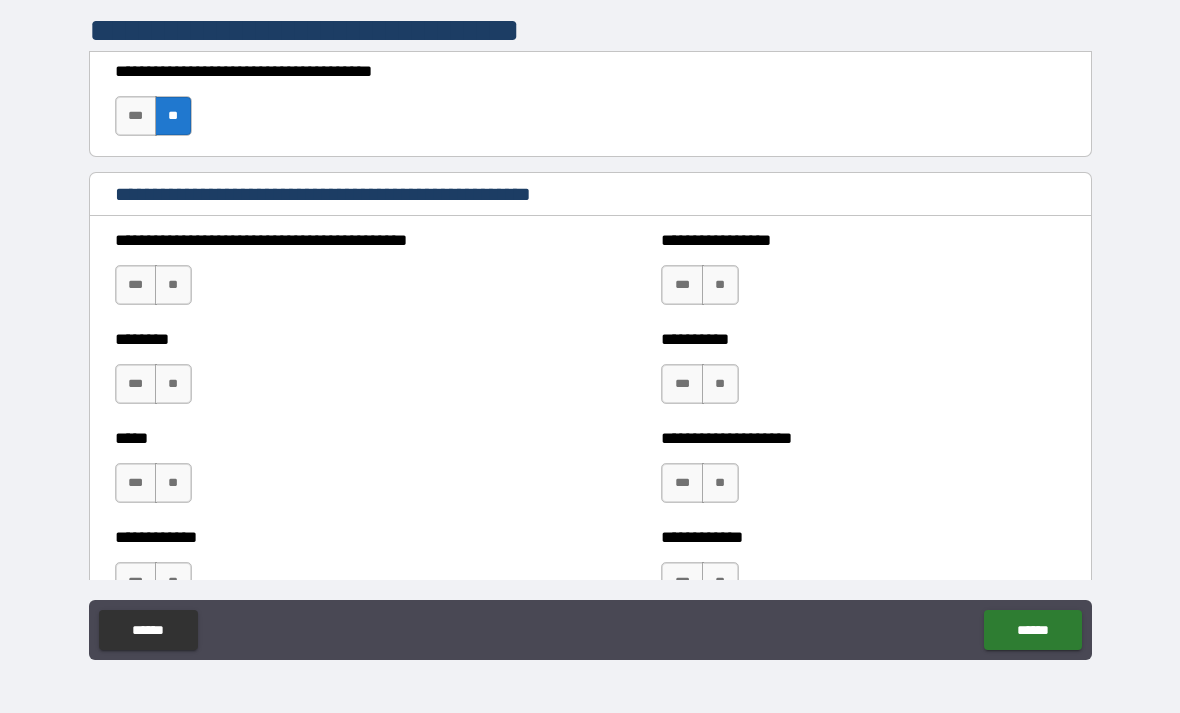 click on "**" at bounding box center (173, 285) 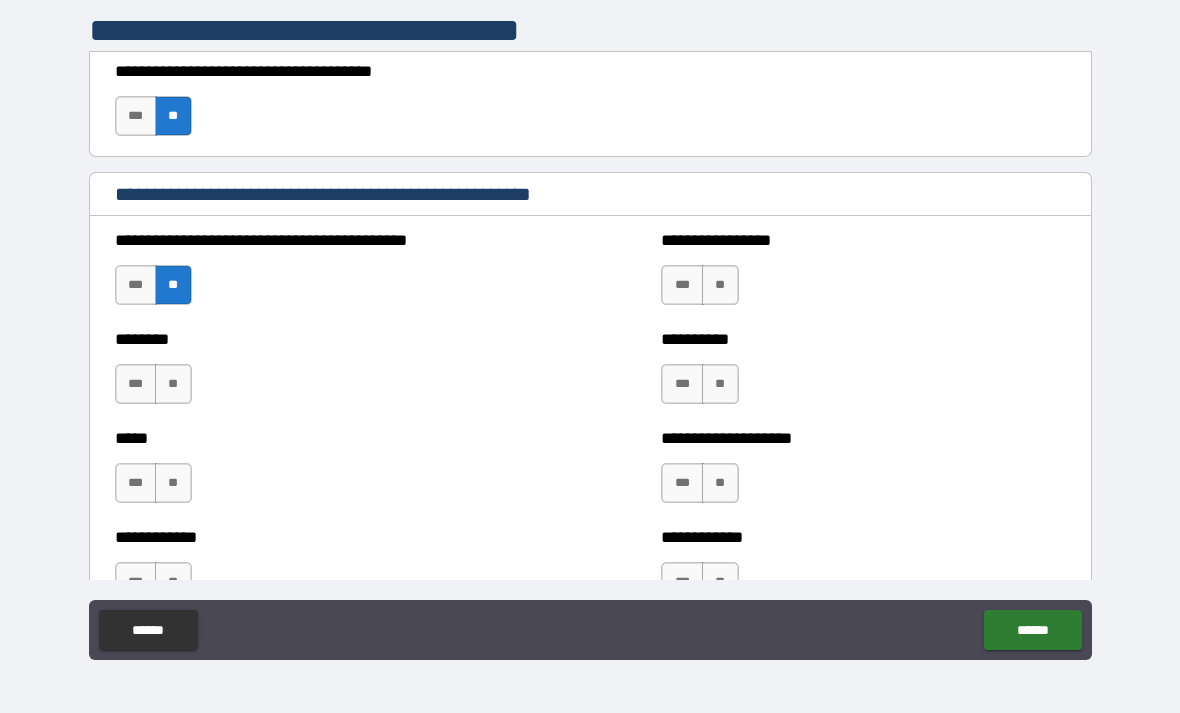 click on "**" at bounding box center (173, 384) 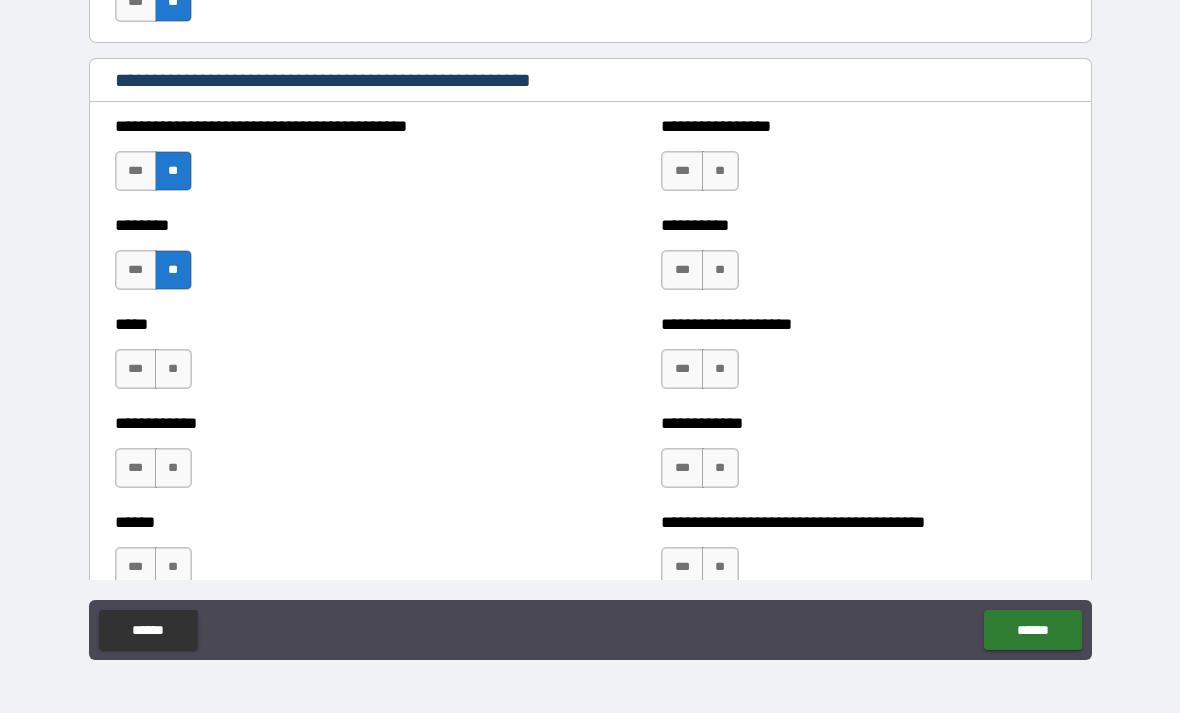 scroll, scrollTop: 974, scrollLeft: 0, axis: vertical 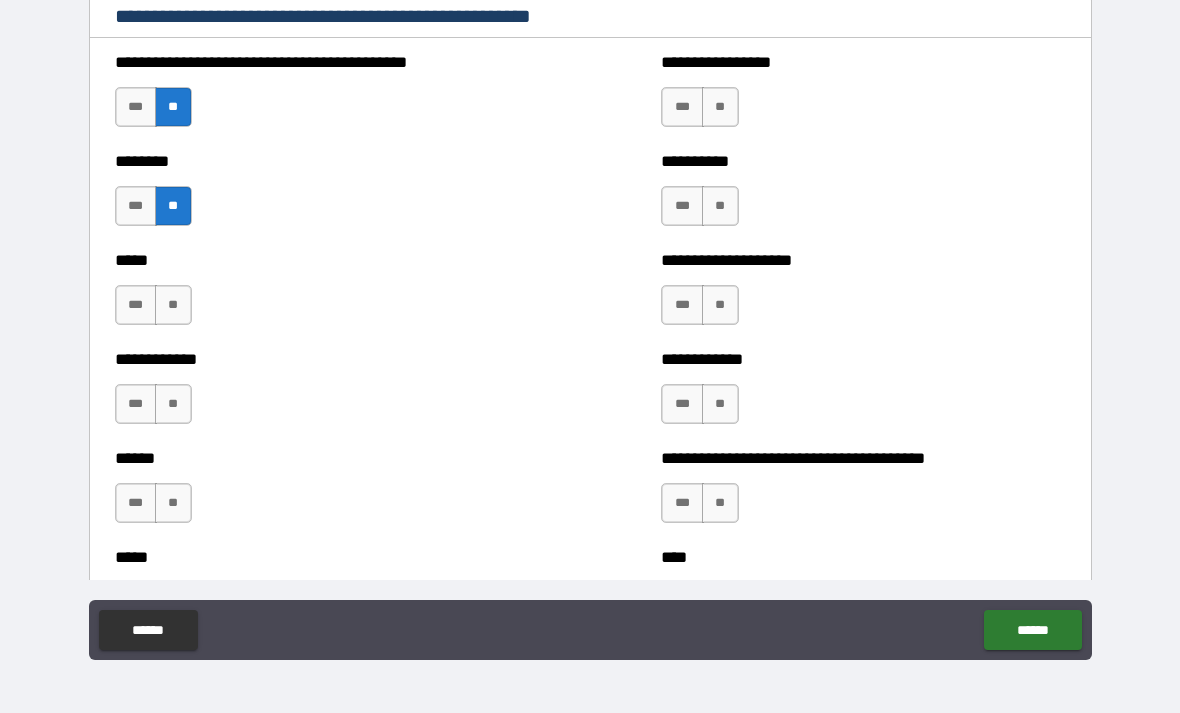 click on "**" at bounding box center [173, 305] 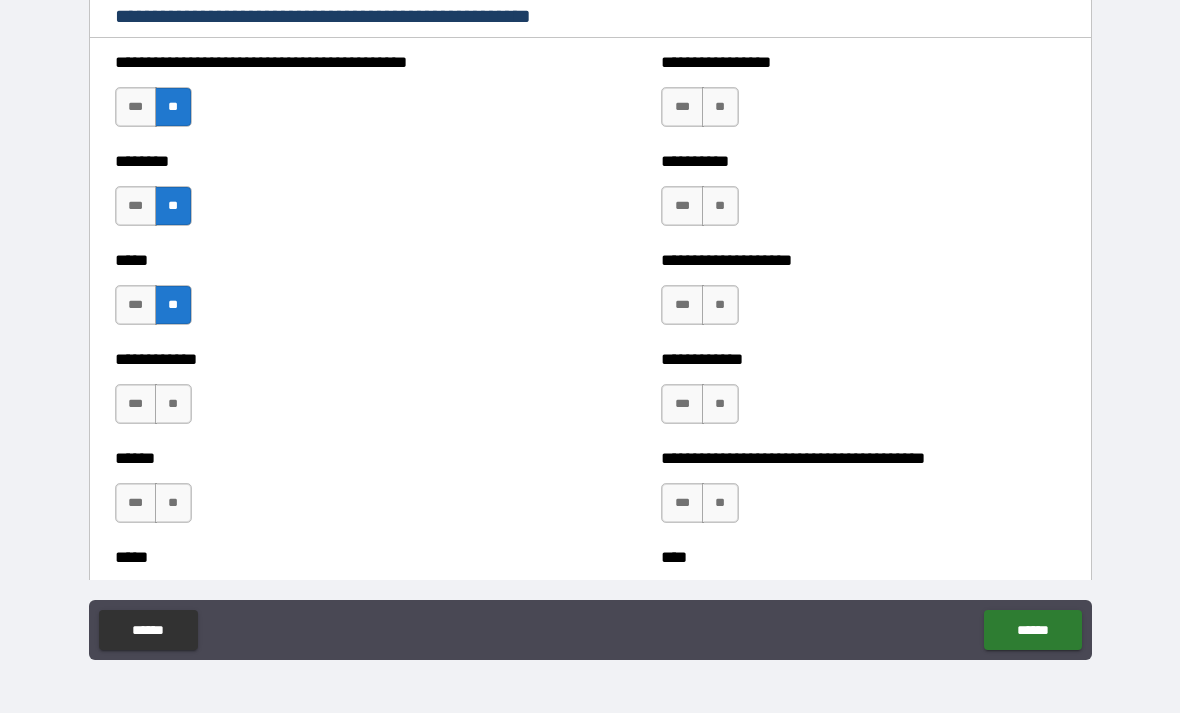 click on "**" at bounding box center (173, 404) 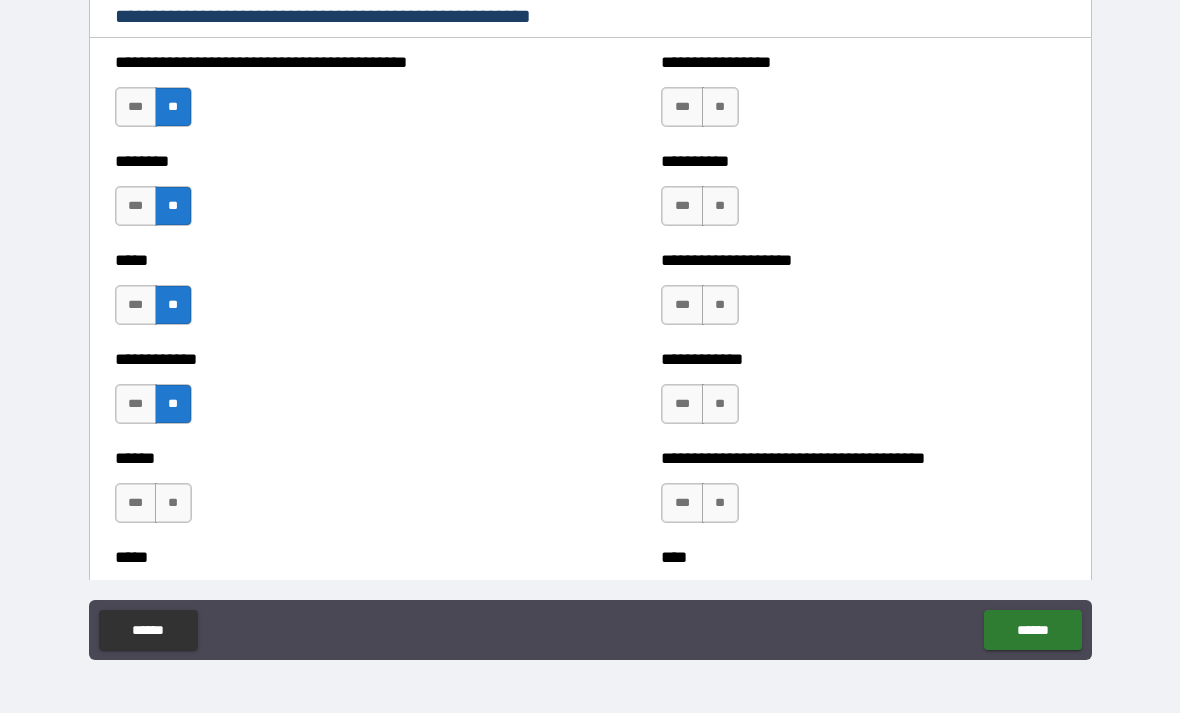 click on "**" at bounding box center (173, 503) 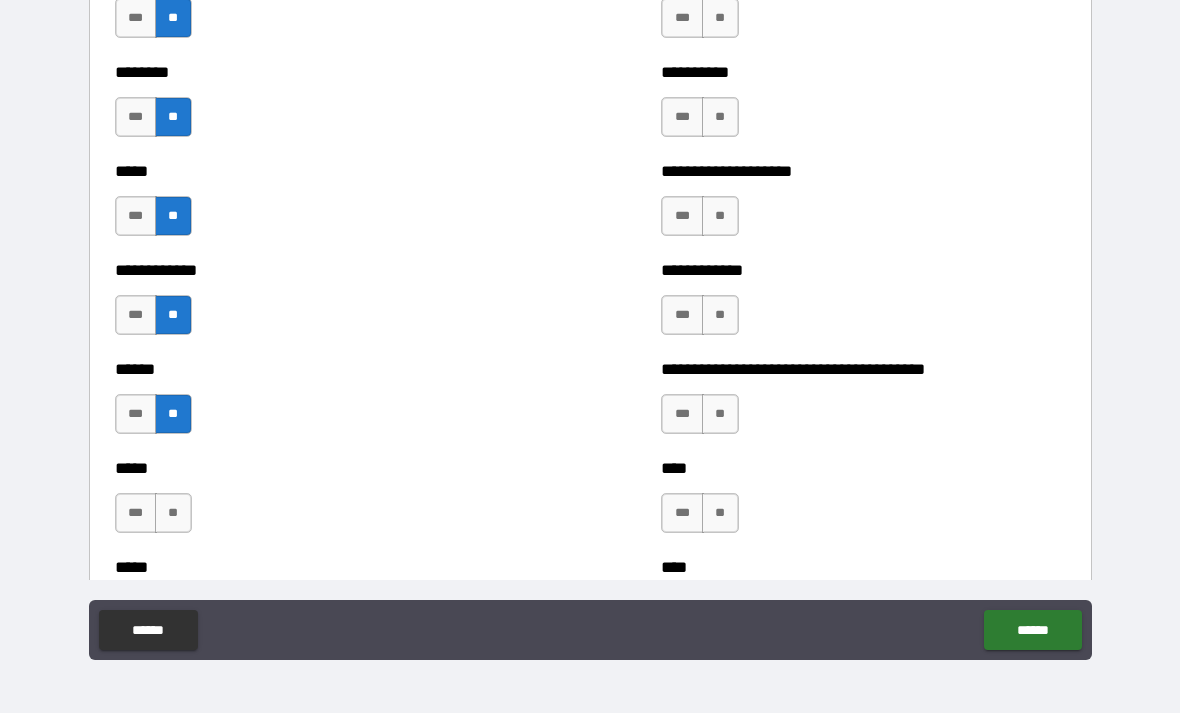 click on "**" at bounding box center (173, 513) 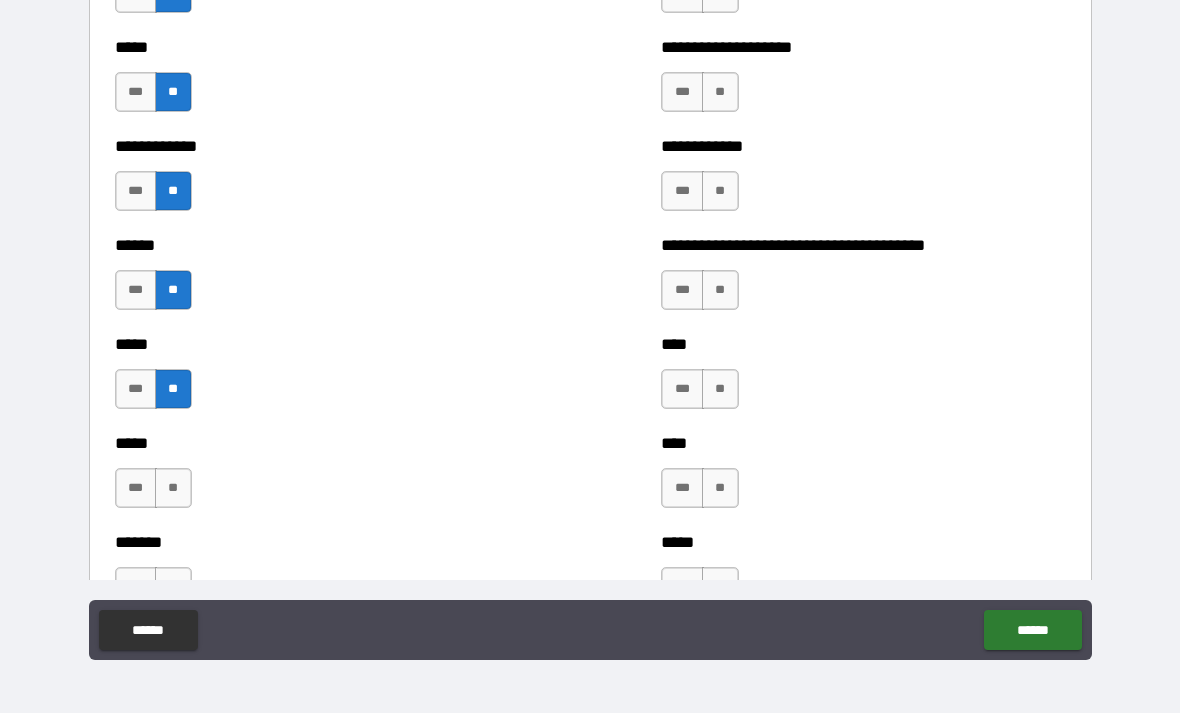 click on "**" at bounding box center (173, 488) 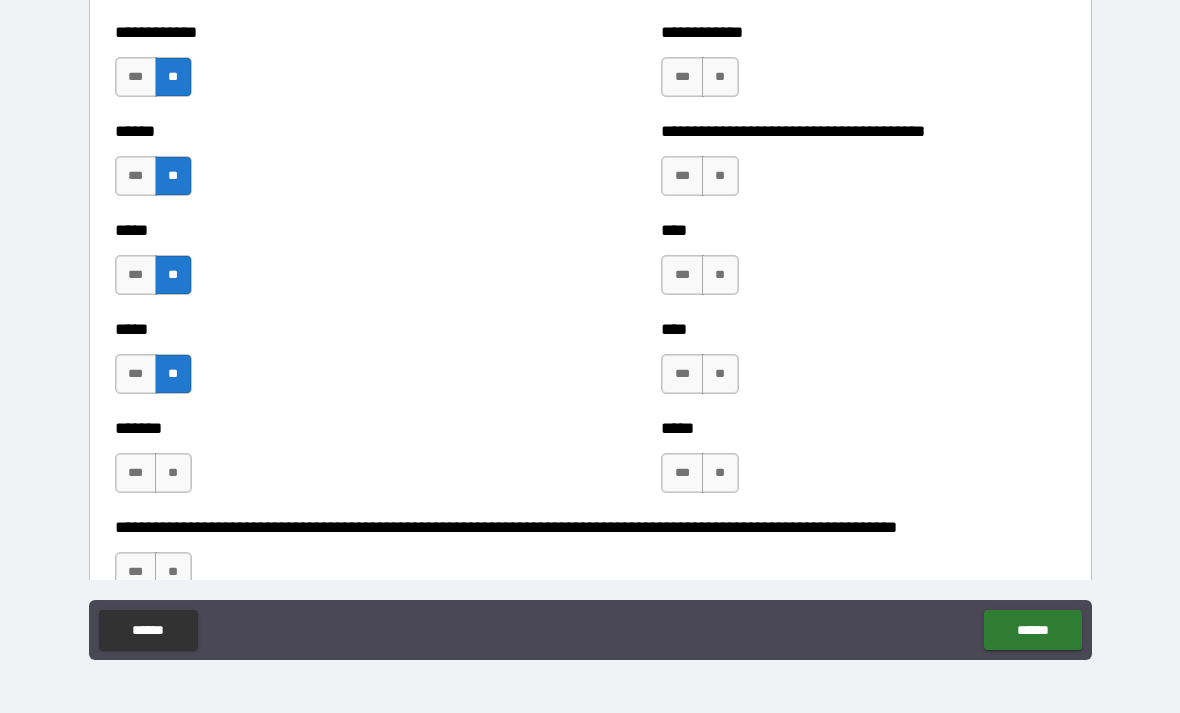 scroll, scrollTop: 1302, scrollLeft: 0, axis: vertical 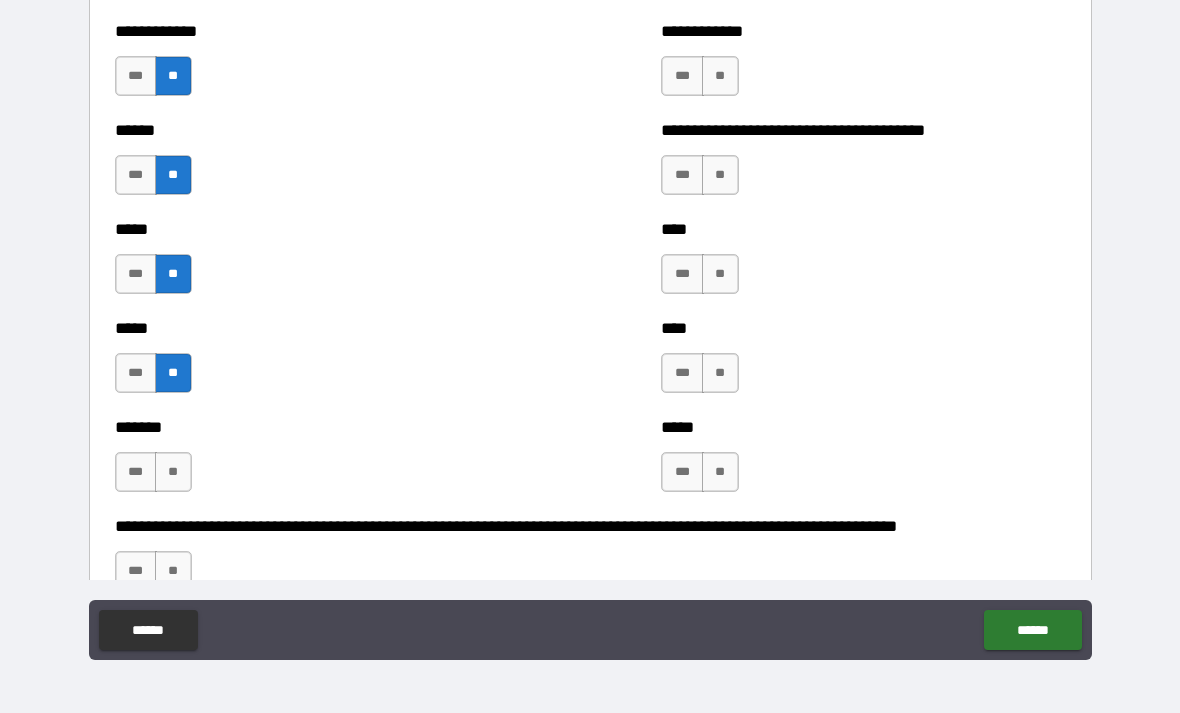 click on "**" at bounding box center [173, 472] 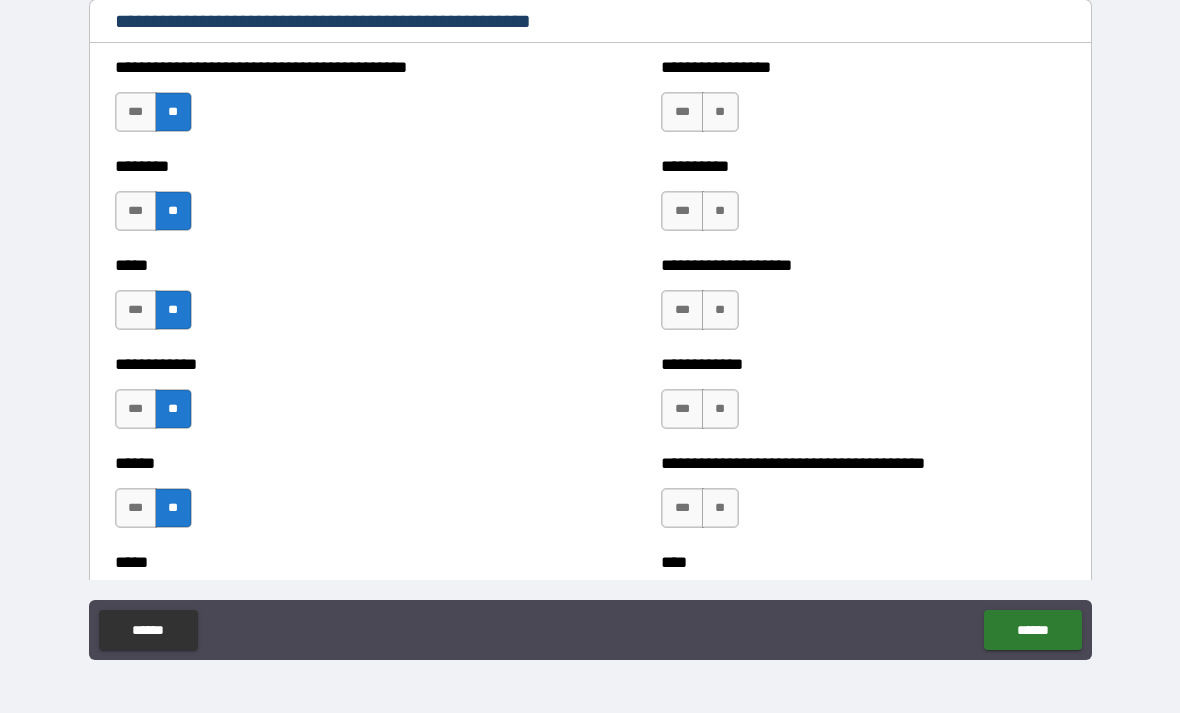 scroll, scrollTop: 967, scrollLeft: 0, axis: vertical 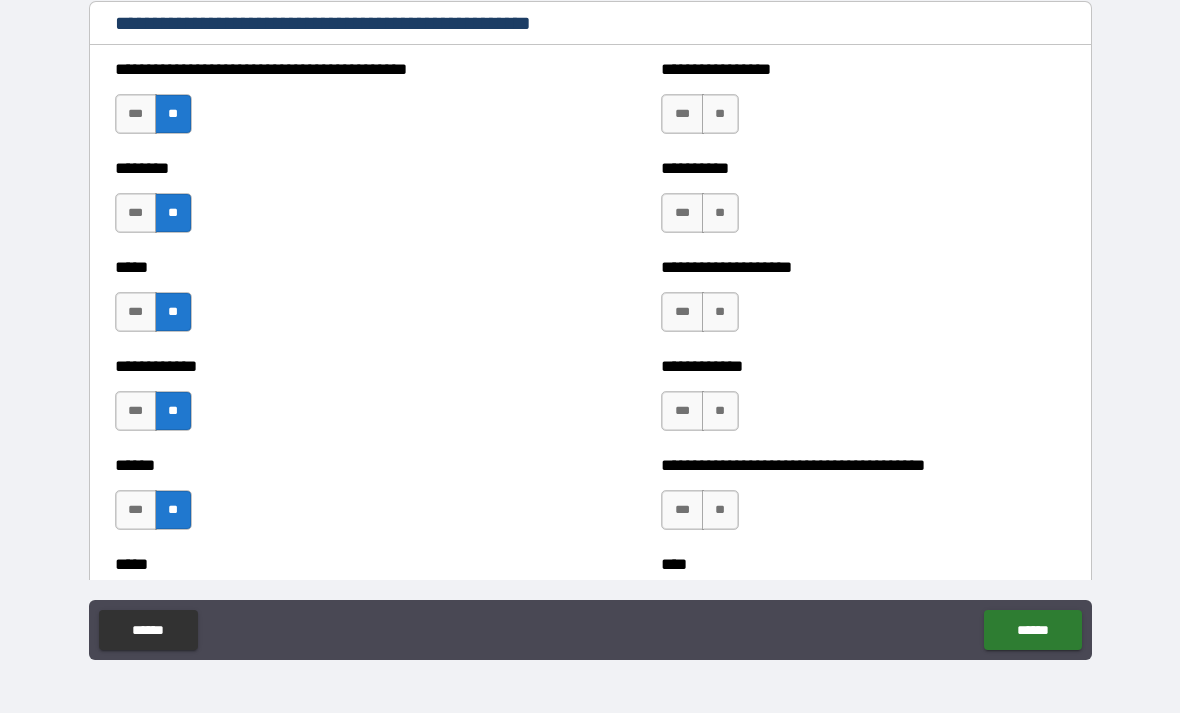 click on "**" at bounding box center (720, 114) 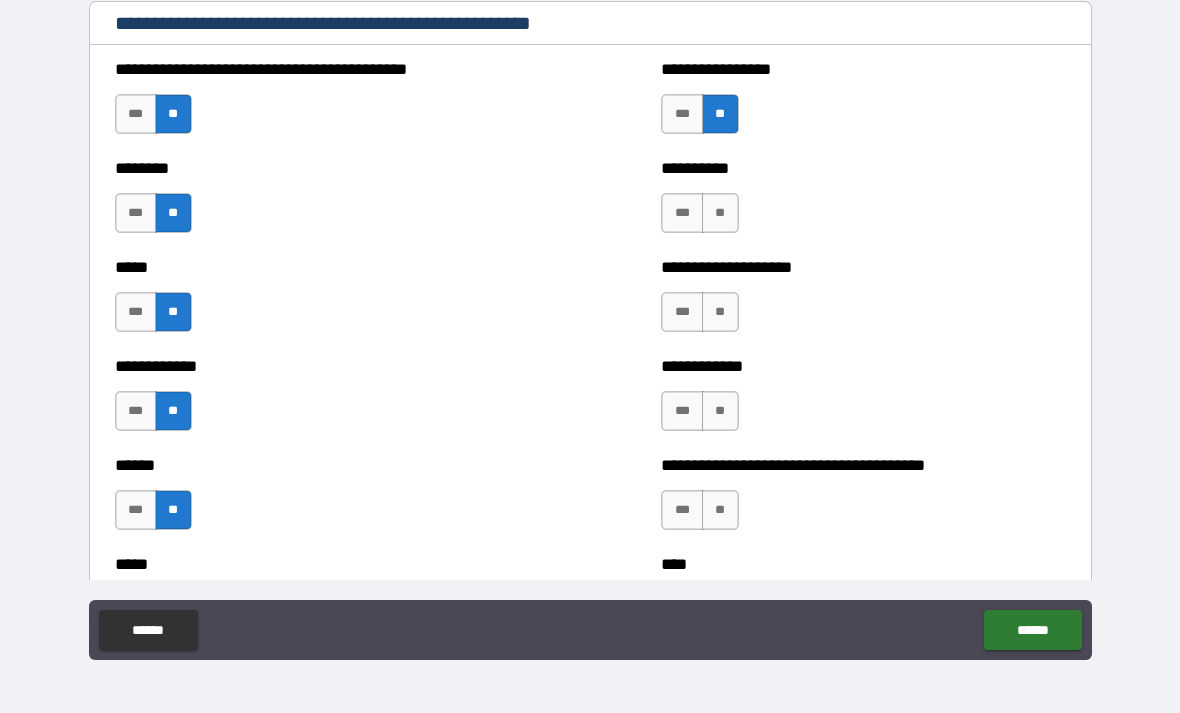 click on "***" at bounding box center [682, 213] 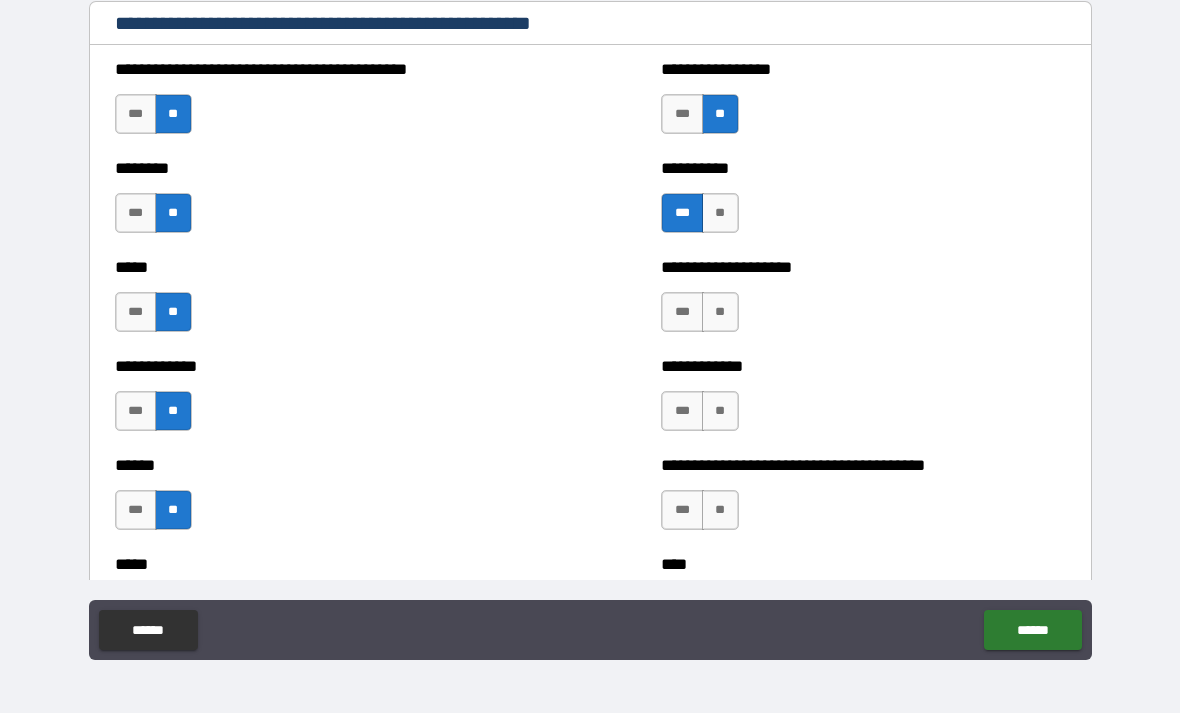click on "**" at bounding box center [720, 213] 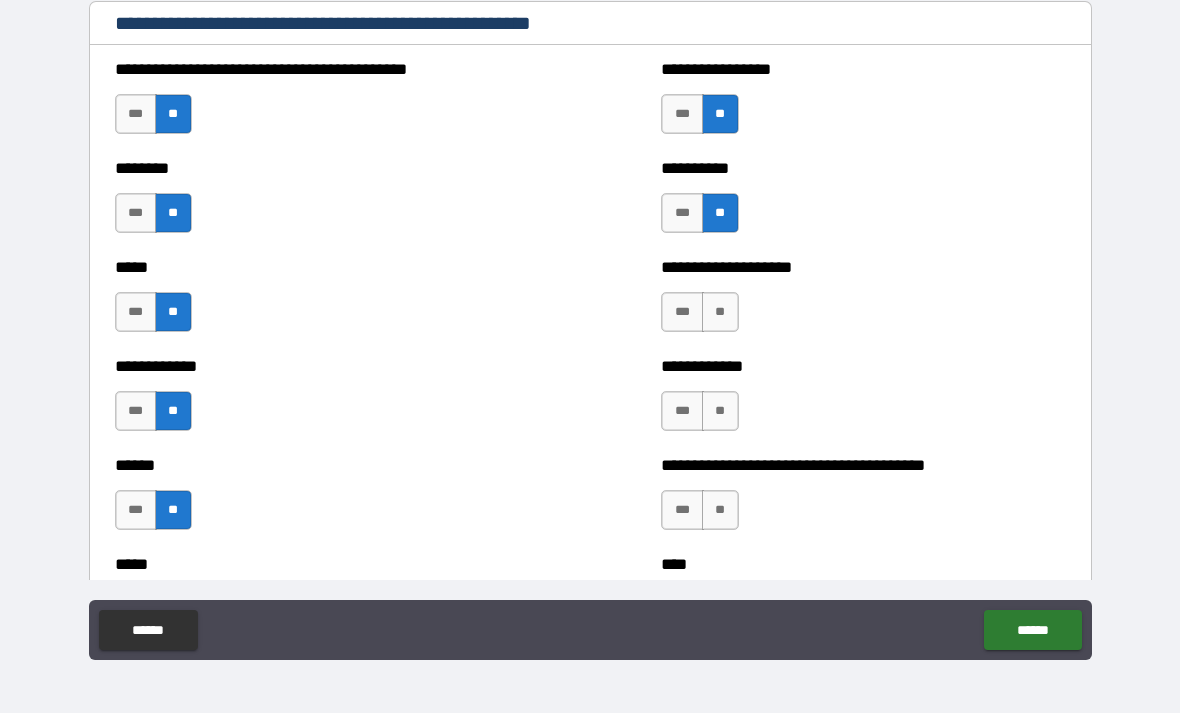 click on "**" at bounding box center [720, 312] 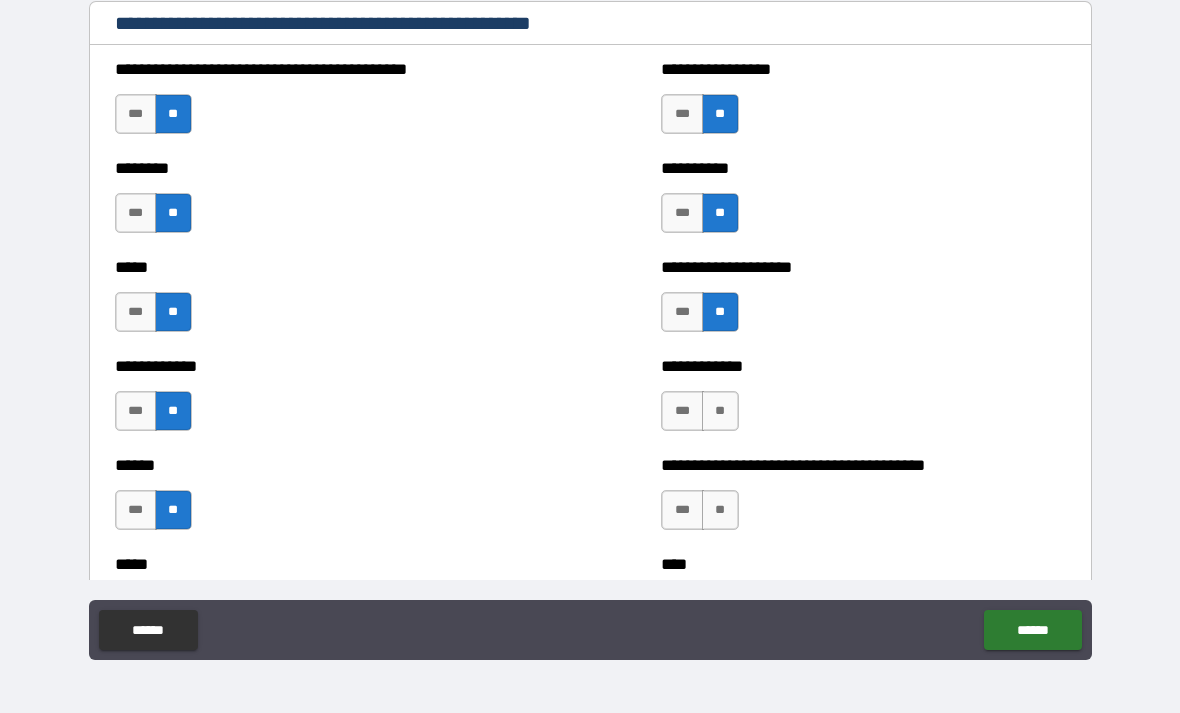 click on "**" at bounding box center [720, 411] 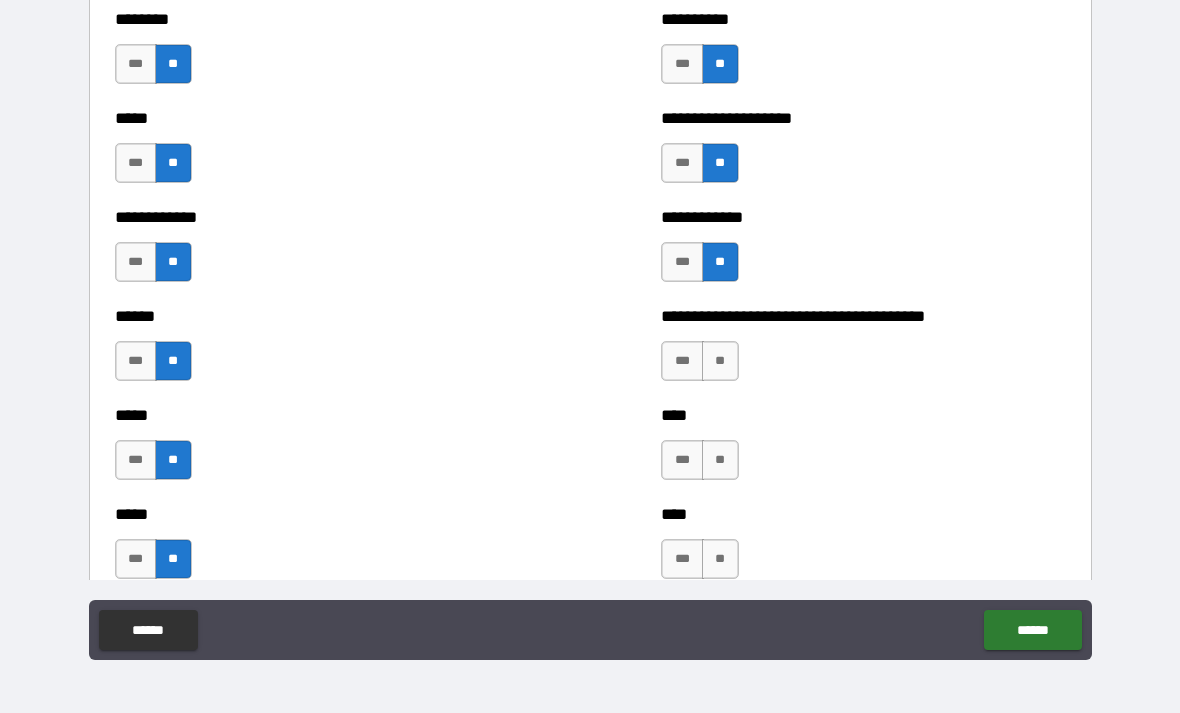 scroll, scrollTop: 1118, scrollLeft: 0, axis: vertical 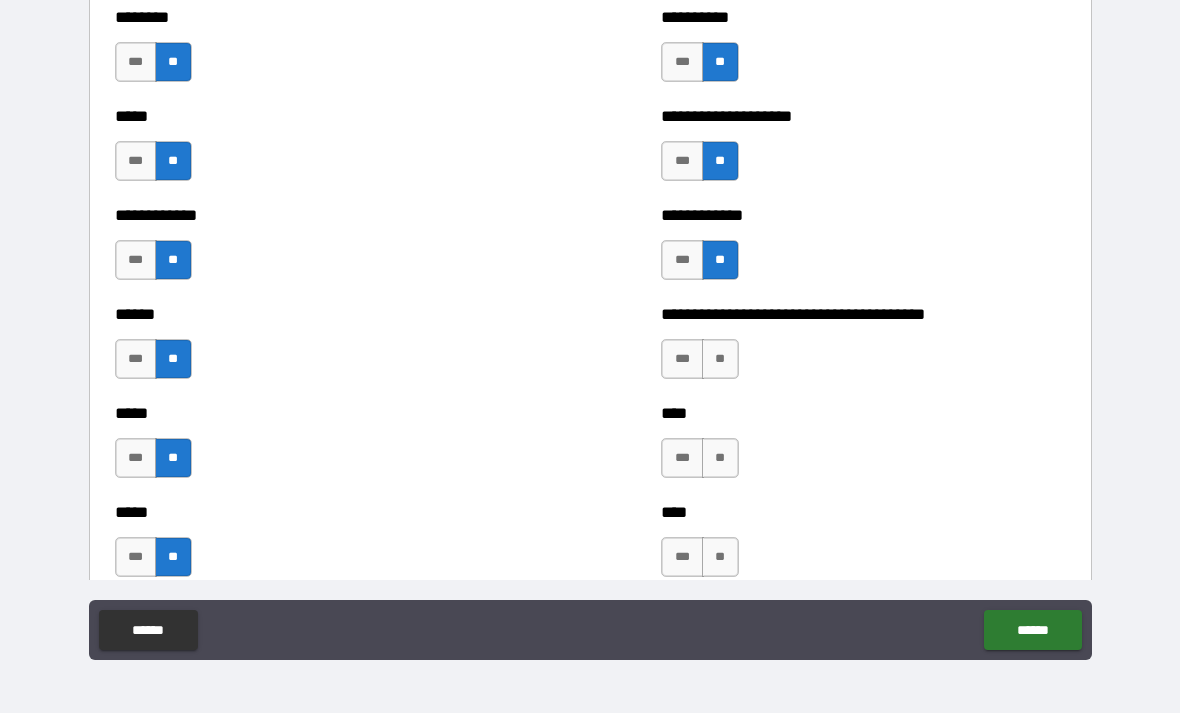 click on "**" at bounding box center (720, 359) 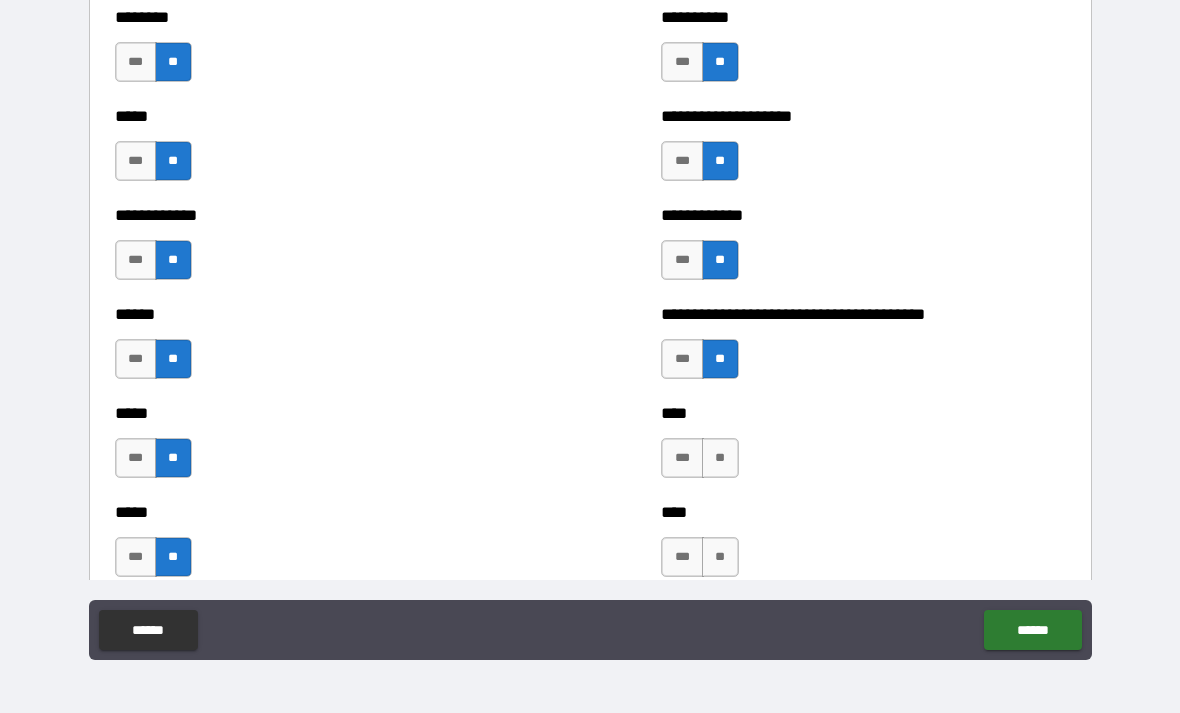 click on "**" at bounding box center (720, 458) 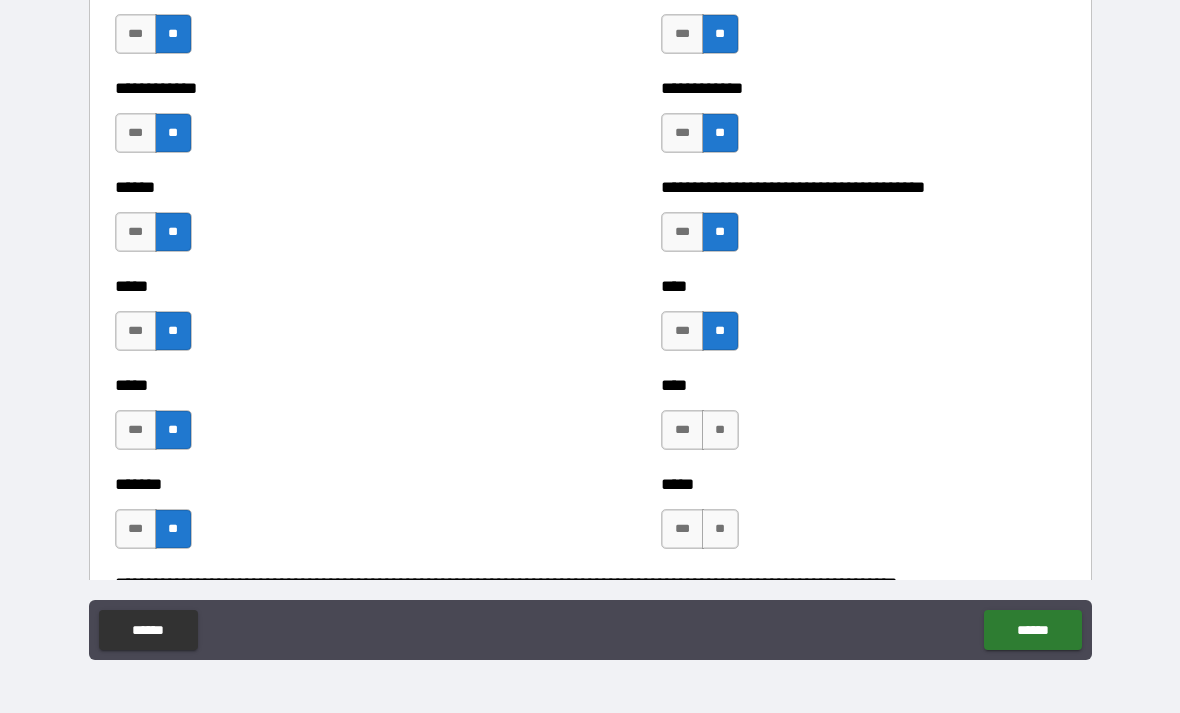 scroll, scrollTop: 1326, scrollLeft: 0, axis: vertical 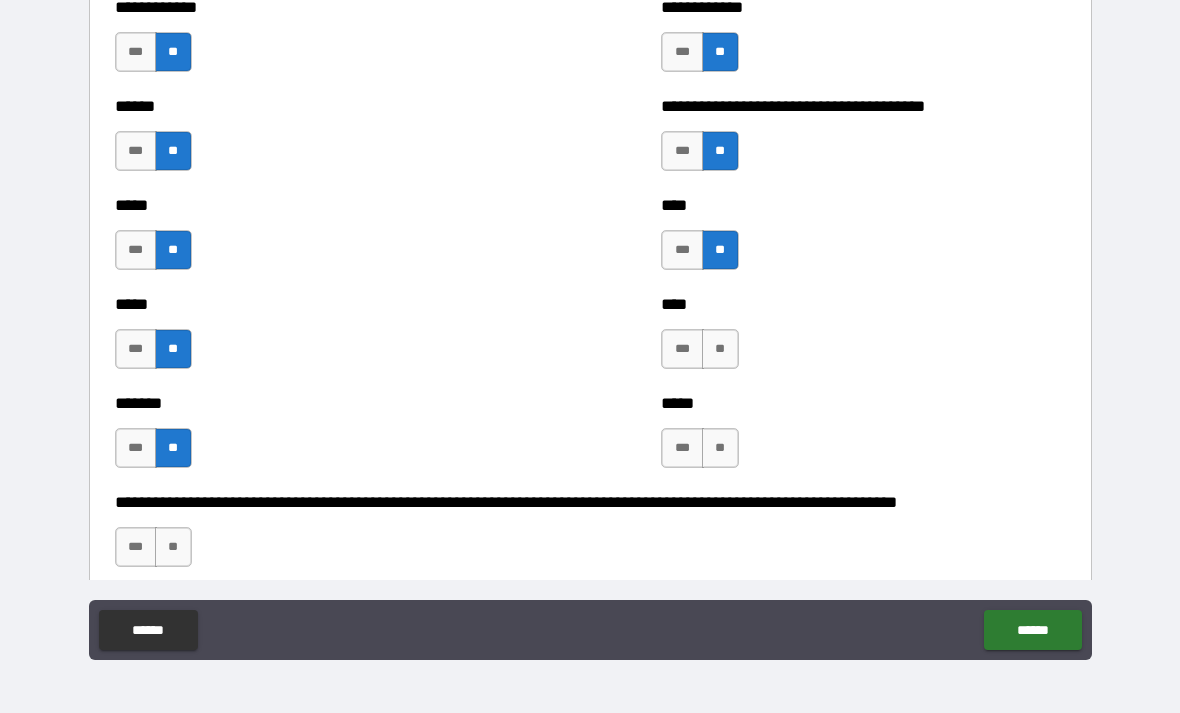 click on "**" at bounding box center (720, 349) 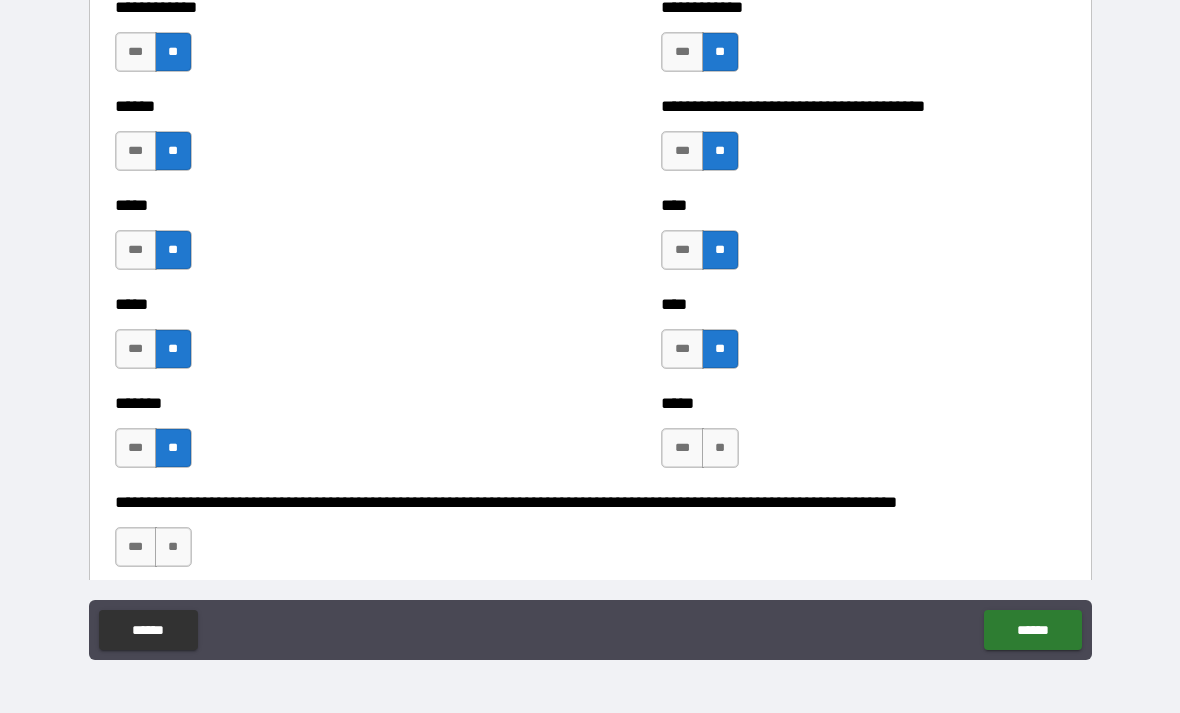 click on "***" at bounding box center (136, 547) 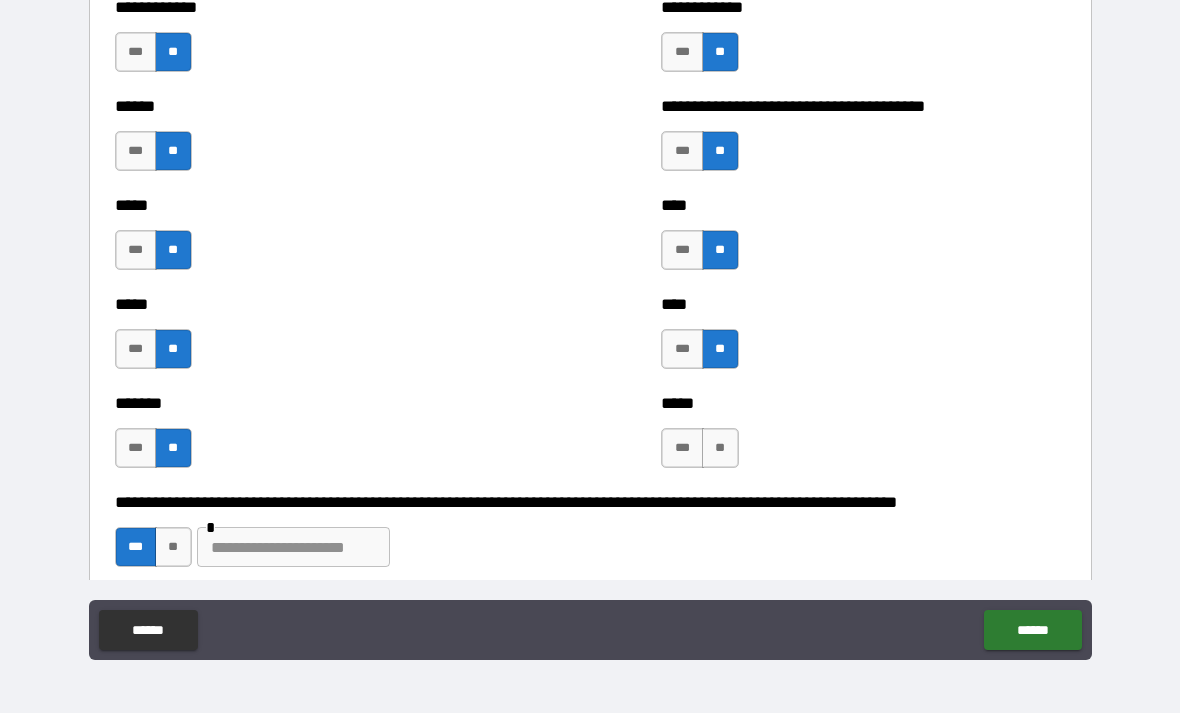 click at bounding box center (293, 547) 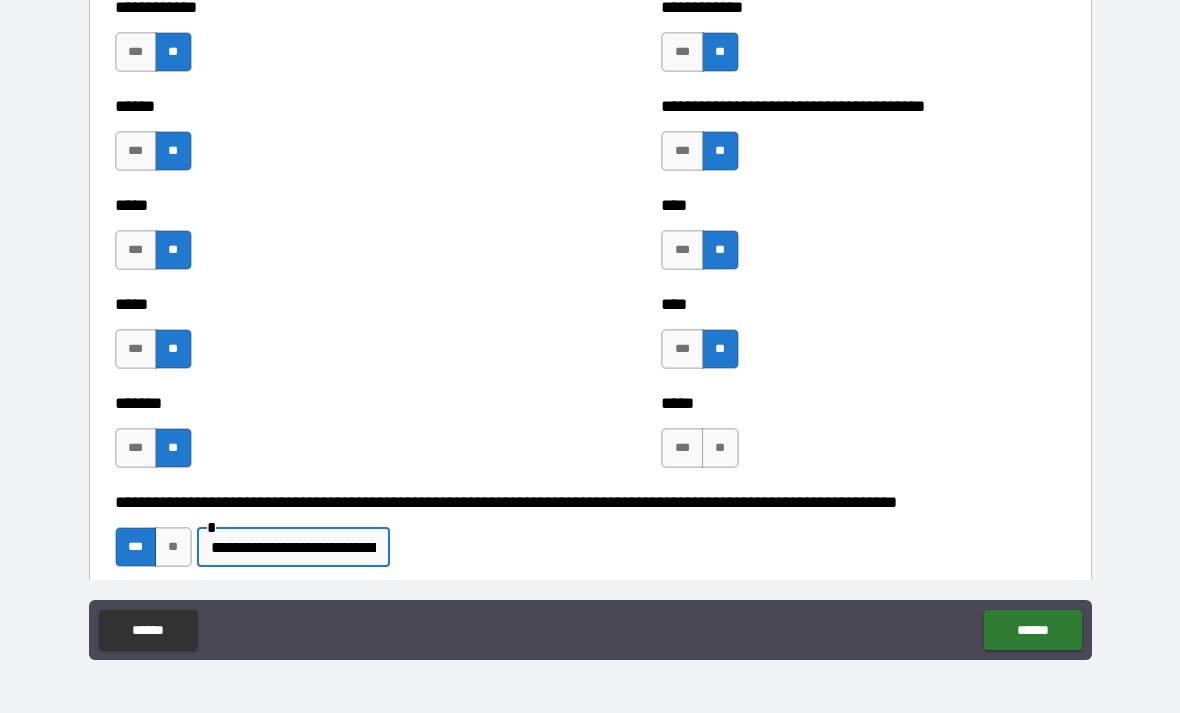 click on "**" at bounding box center [720, 448] 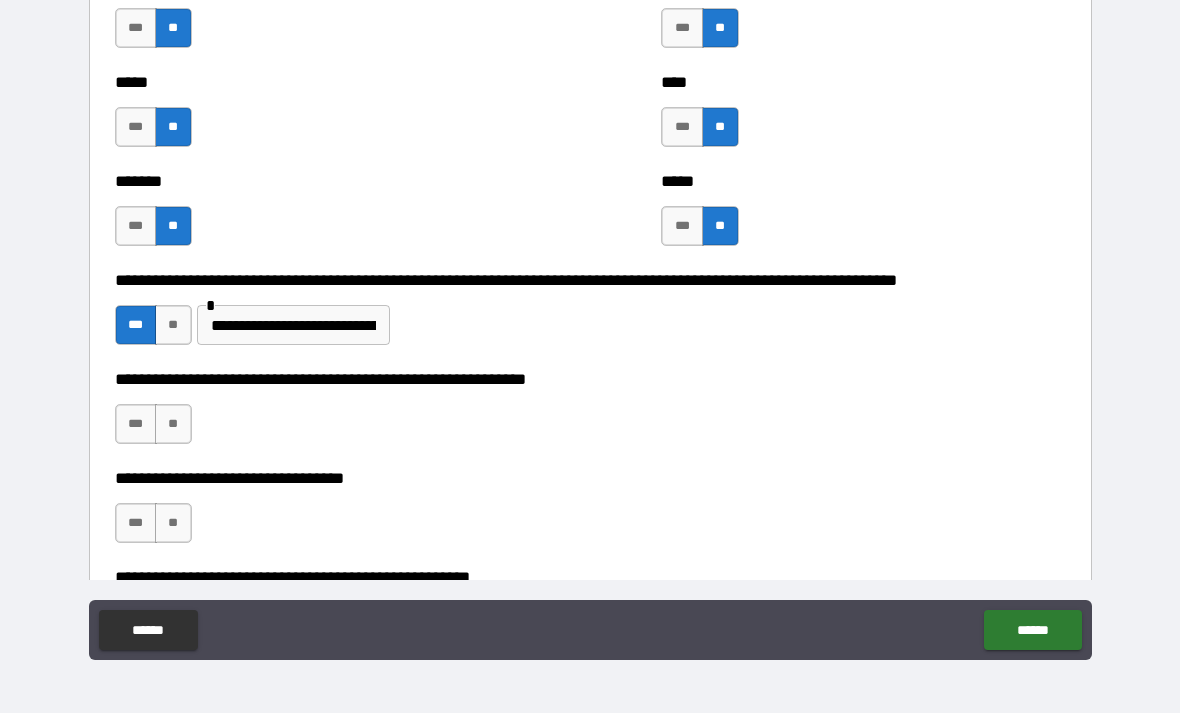 scroll, scrollTop: 1603, scrollLeft: 0, axis: vertical 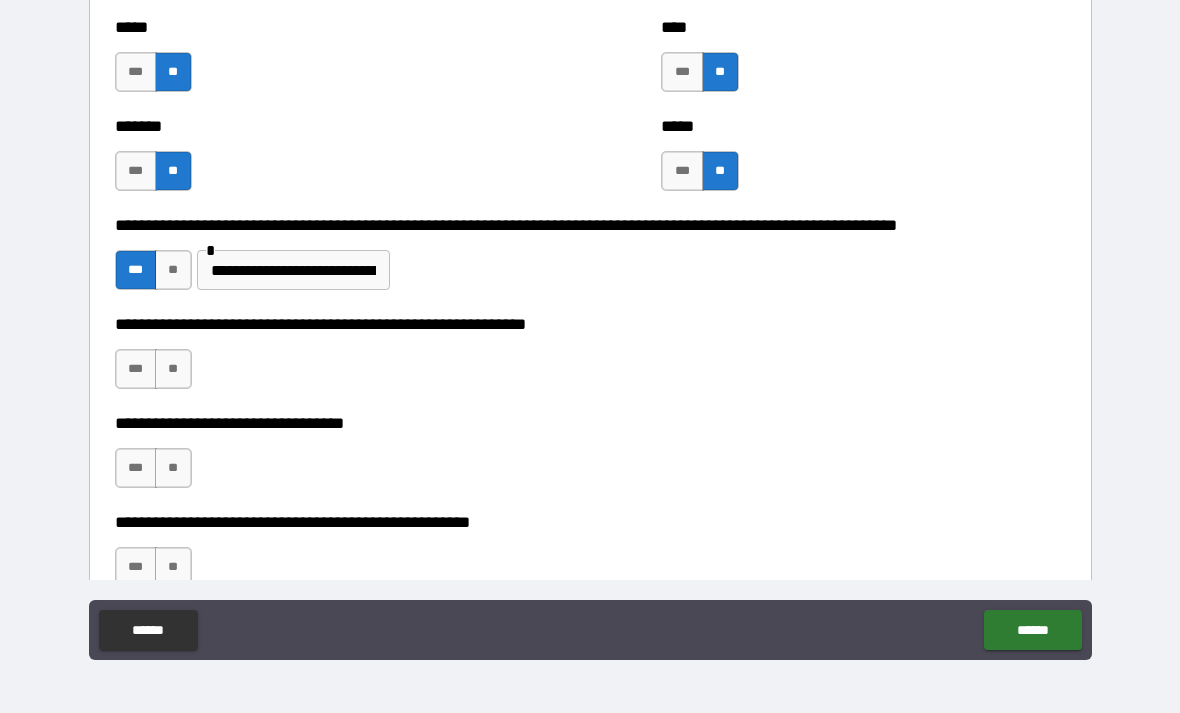 click on "**" at bounding box center (173, 369) 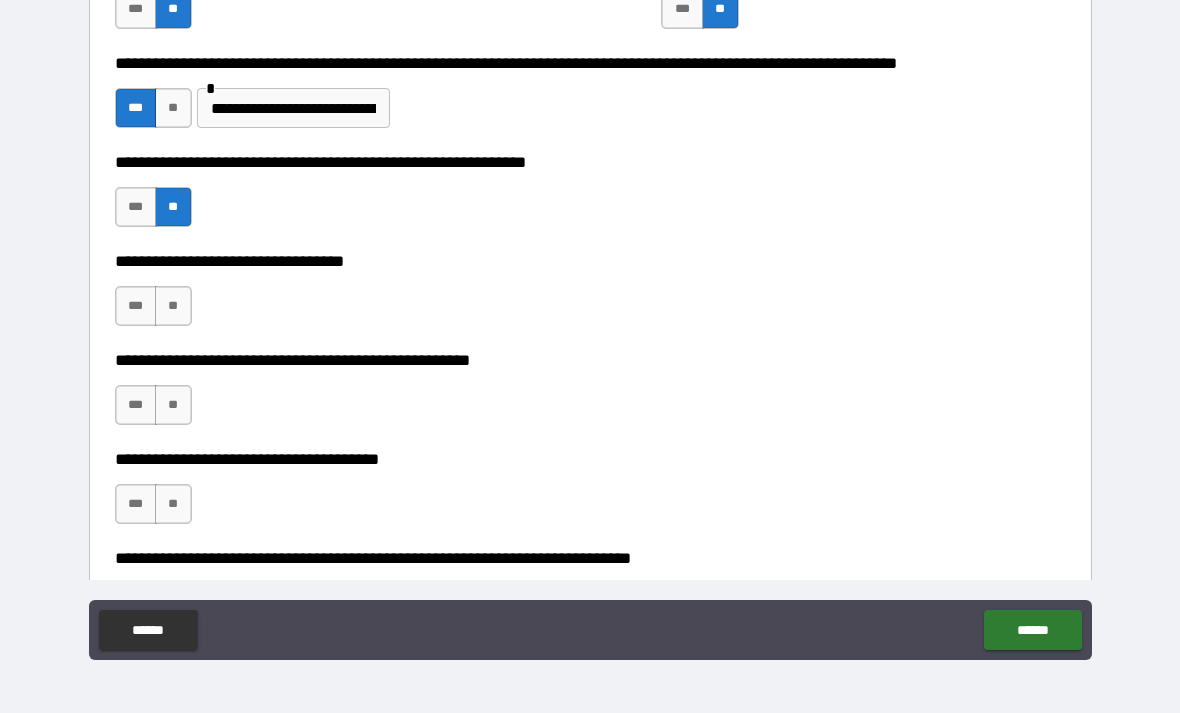 scroll, scrollTop: 1775, scrollLeft: 0, axis: vertical 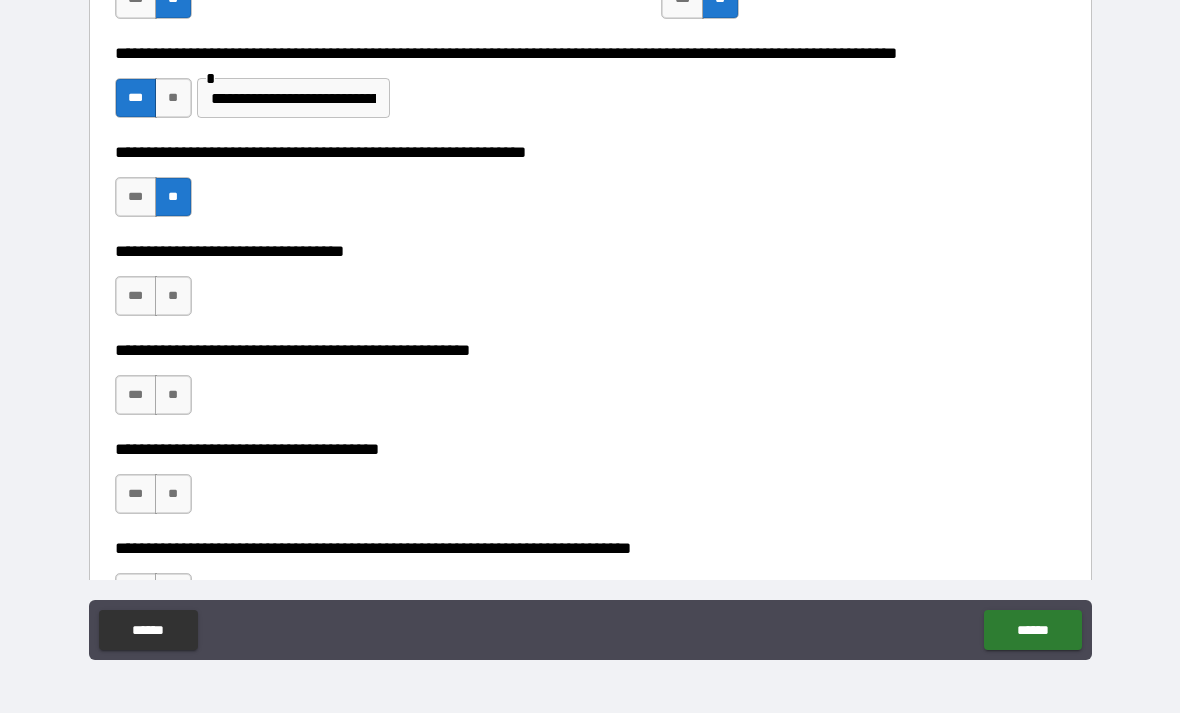 click on "**" at bounding box center (173, 296) 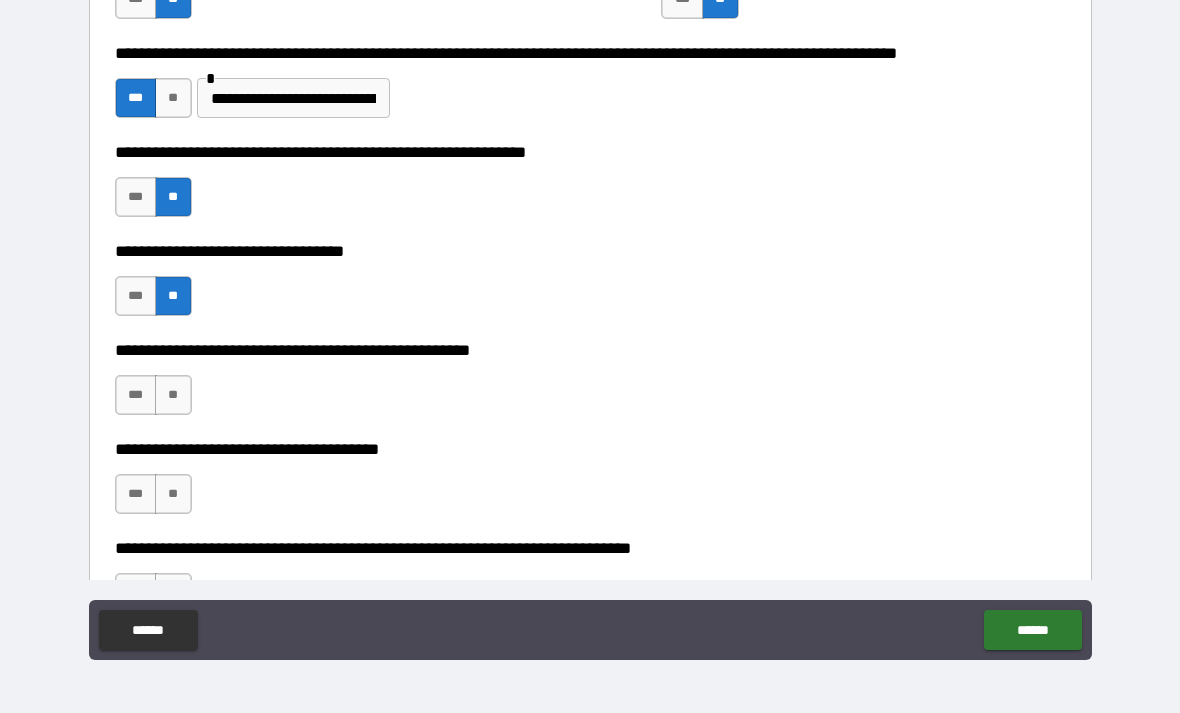 click on "**" at bounding box center (173, 395) 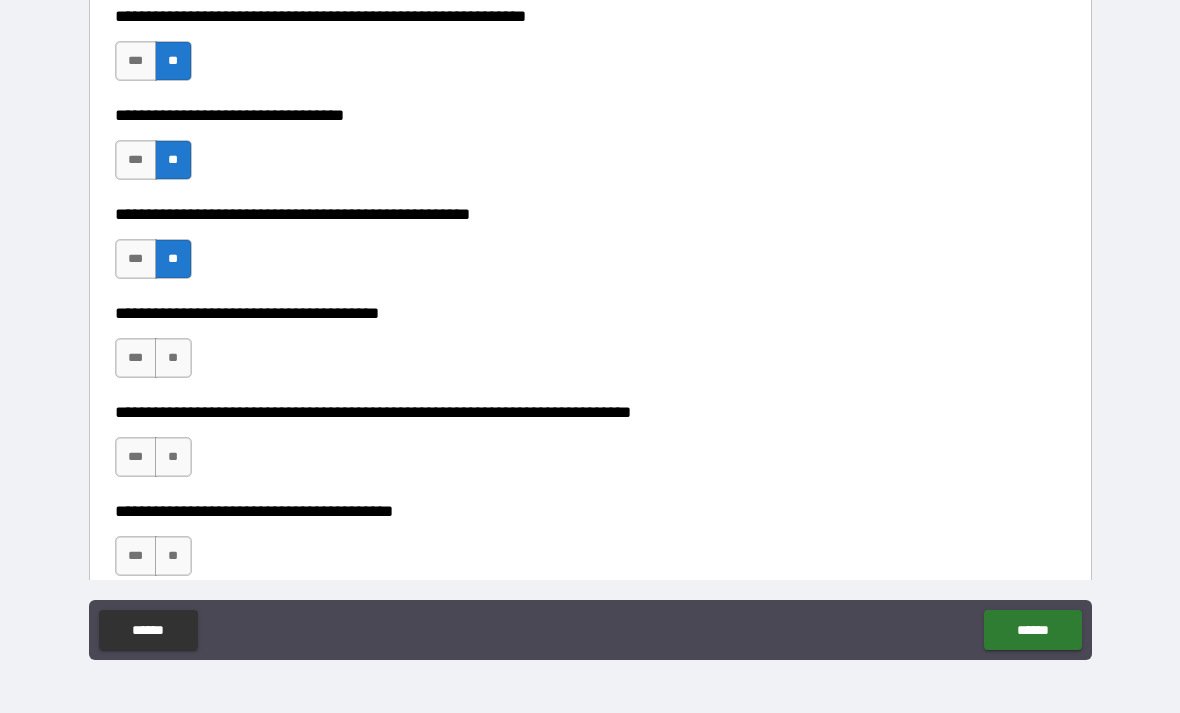 scroll, scrollTop: 1912, scrollLeft: 0, axis: vertical 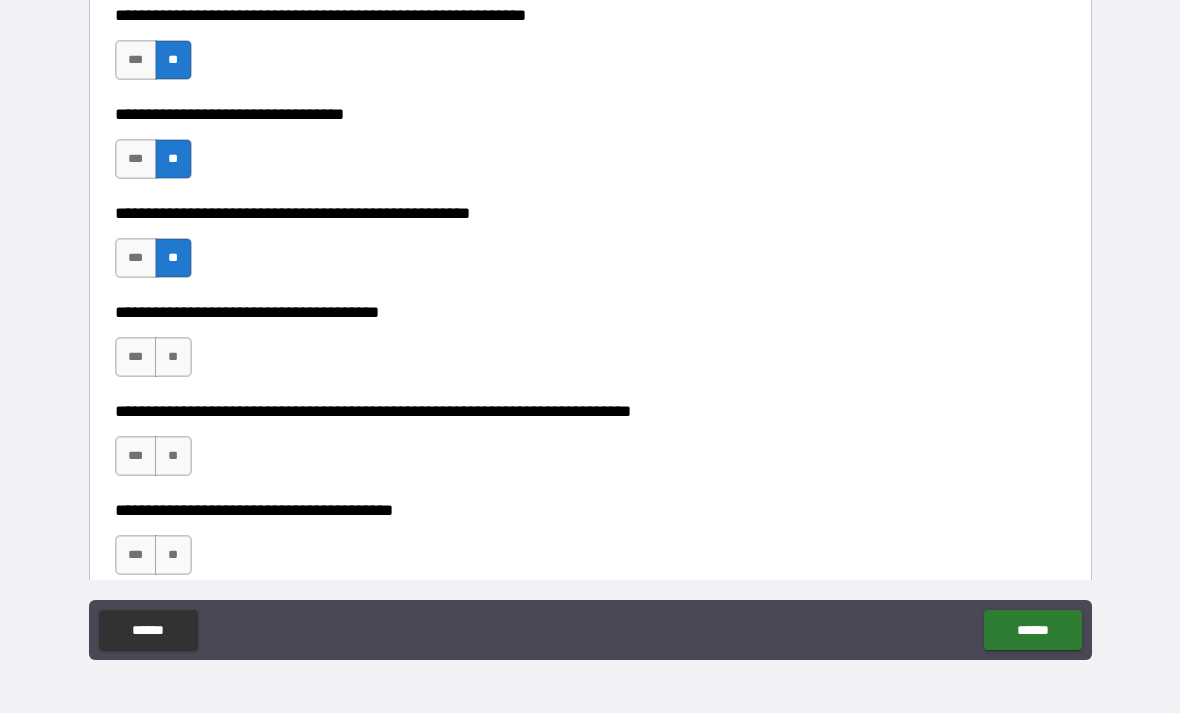 click on "**" at bounding box center (173, 357) 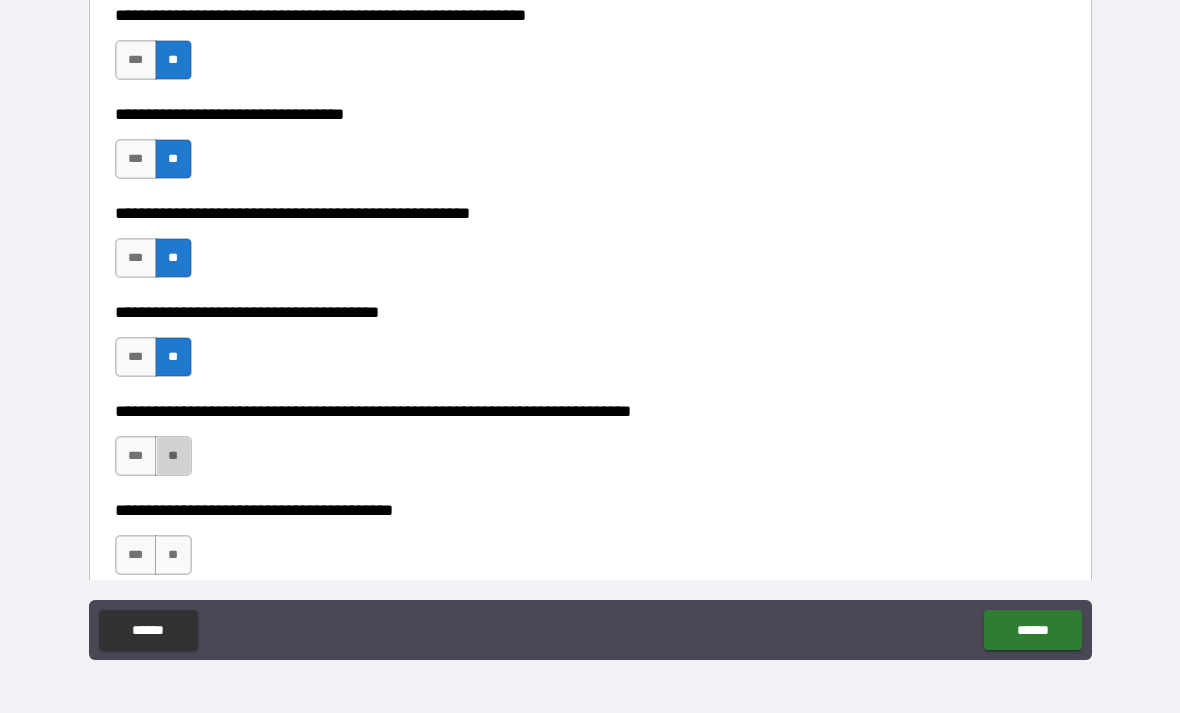click on "**" at bounding box center [173, 456] 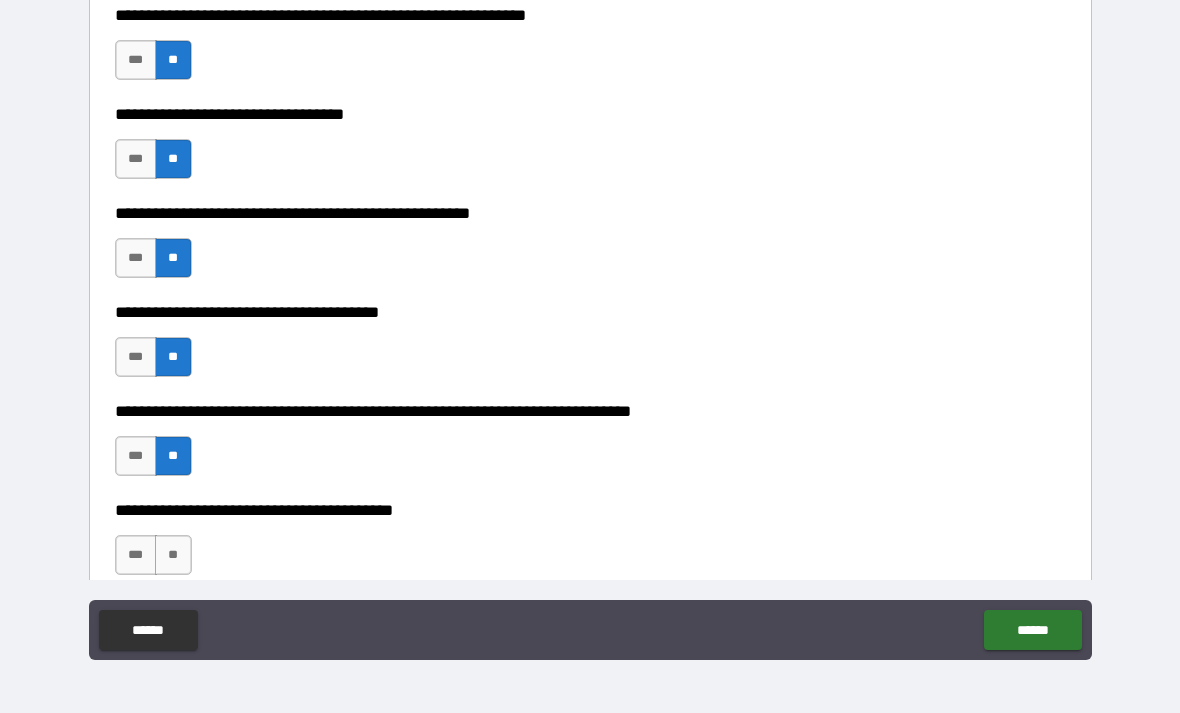 click on "**" at bounding box center (173, 555) 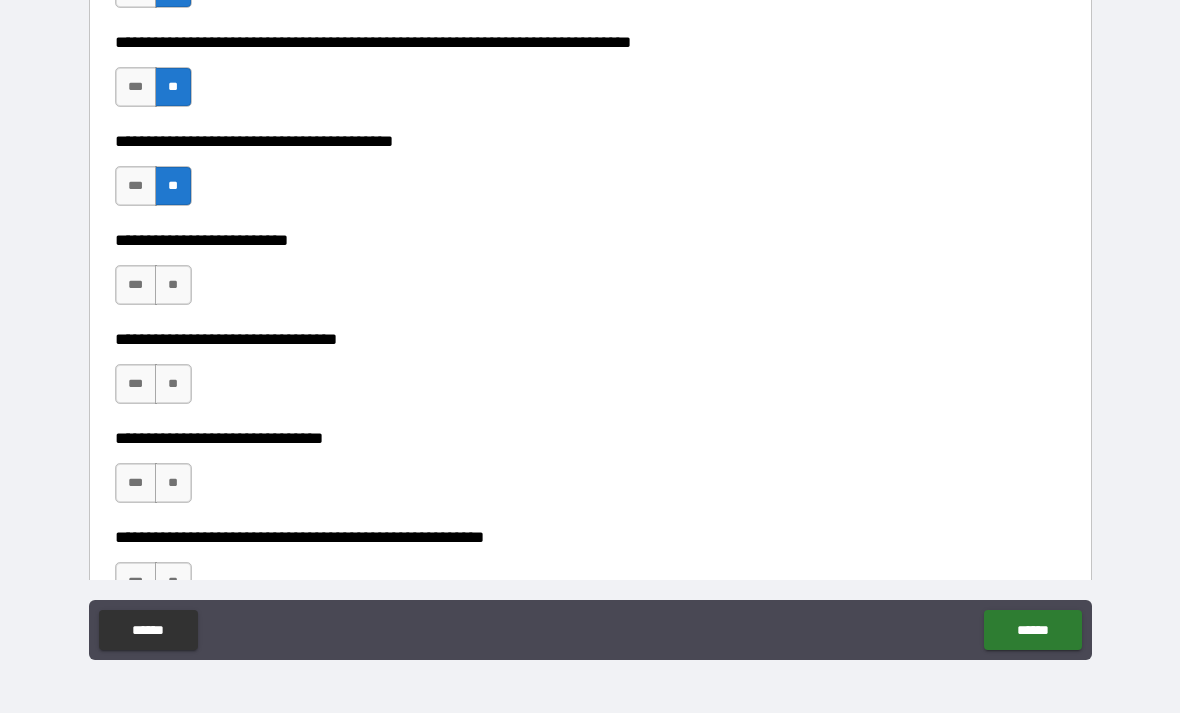scroll, scrollTop: 2282, scrollLeft: 0, axis: vertical 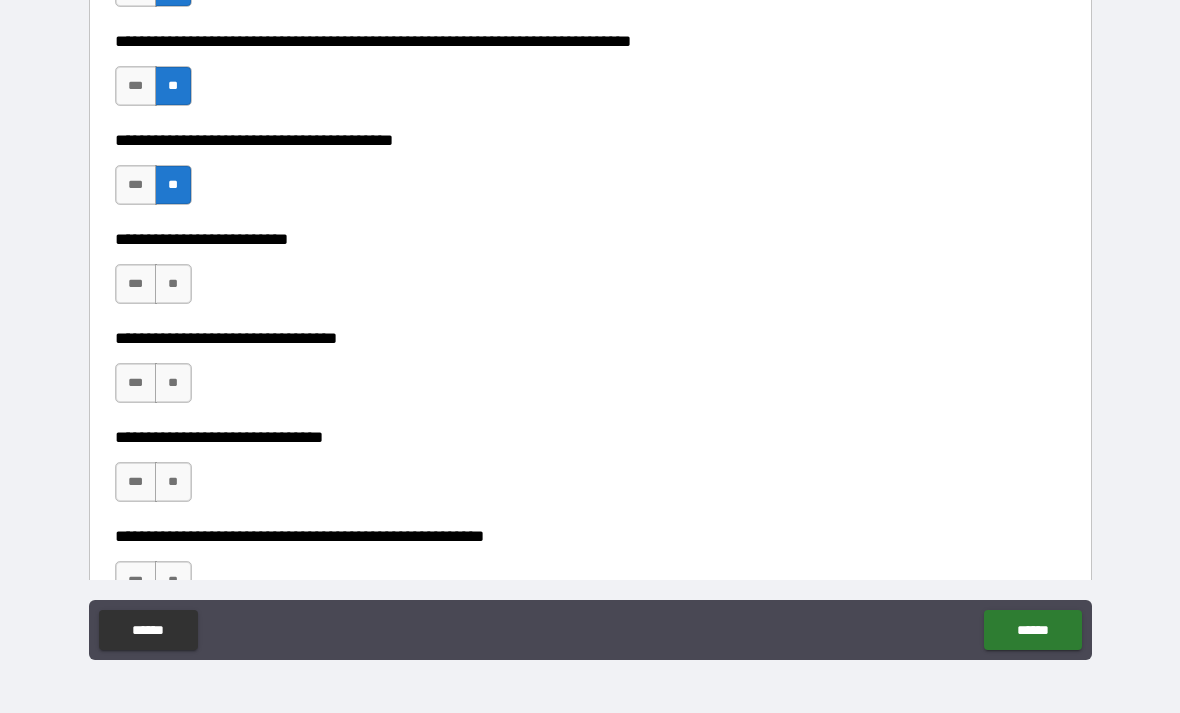 click on "**" at bounding box center [173, 284] 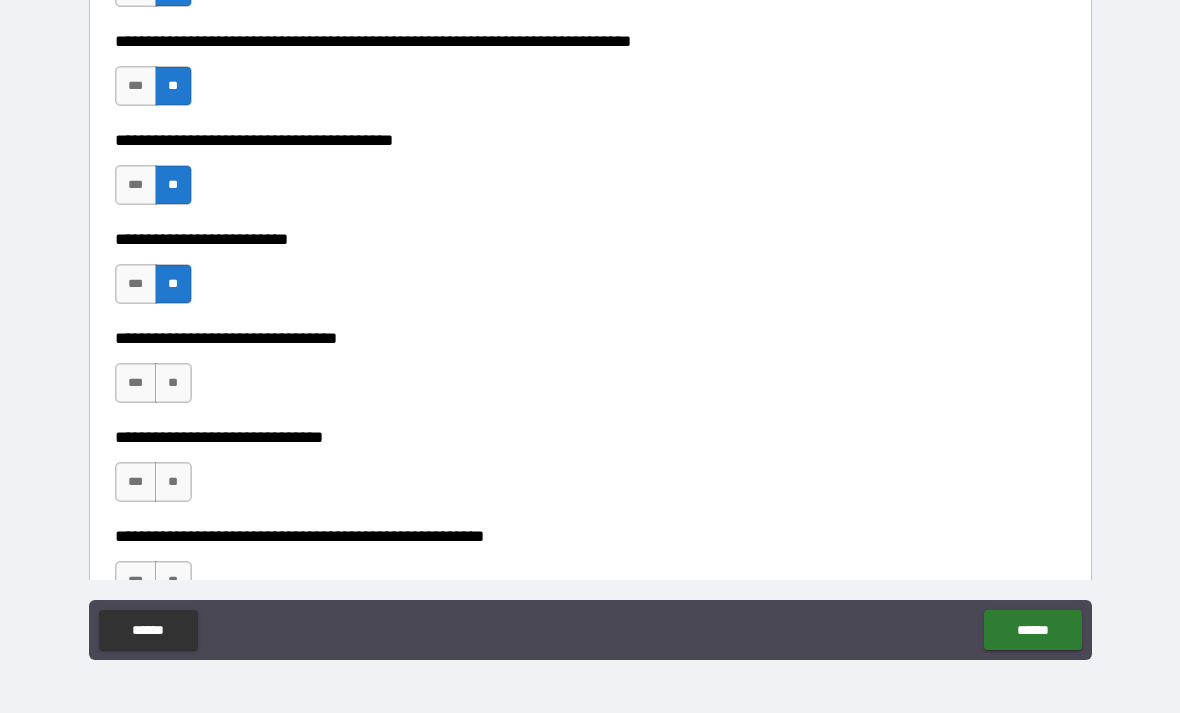 click on "**" at bounding box center [173, 383] 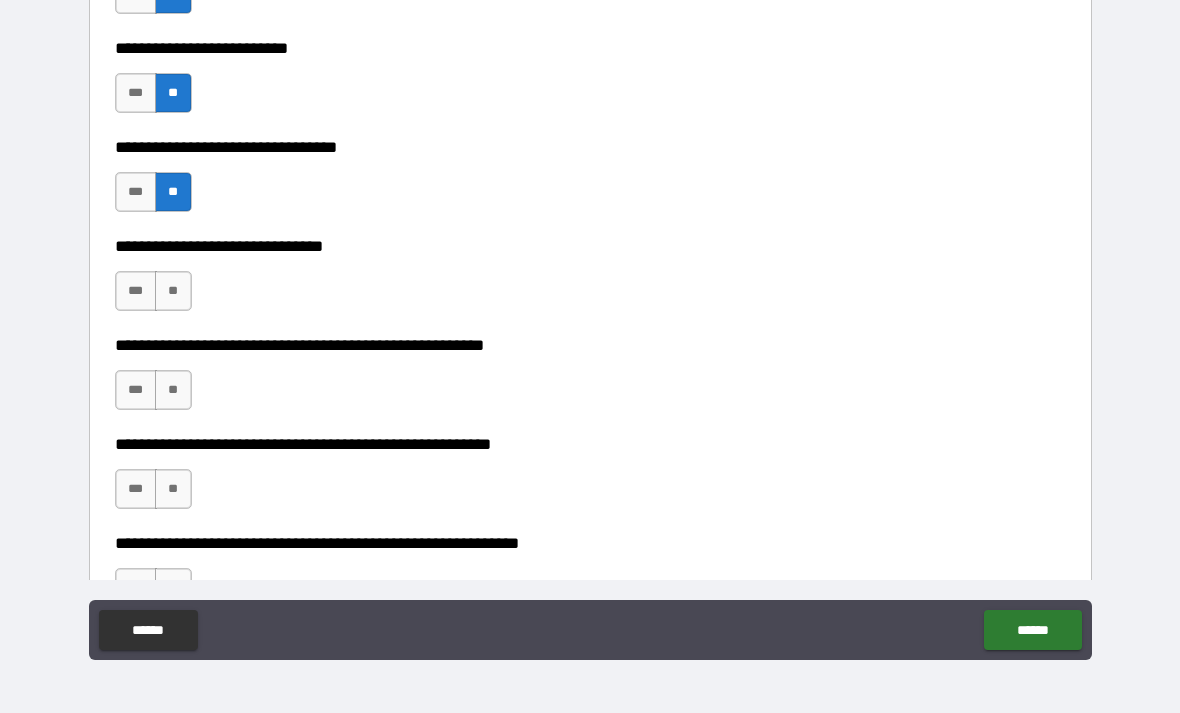 scroll, scrollTop: 2474, scrollLeft: 0, axis: vertical 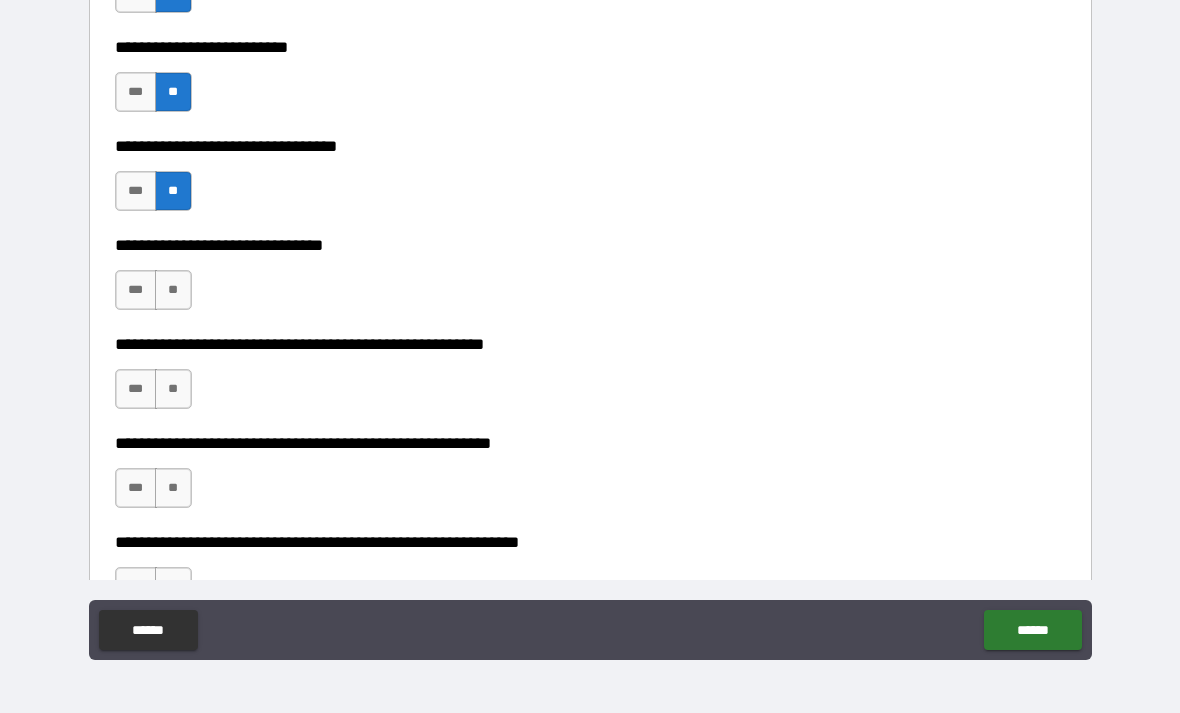 click on "**" at bounding box center (173, 290) 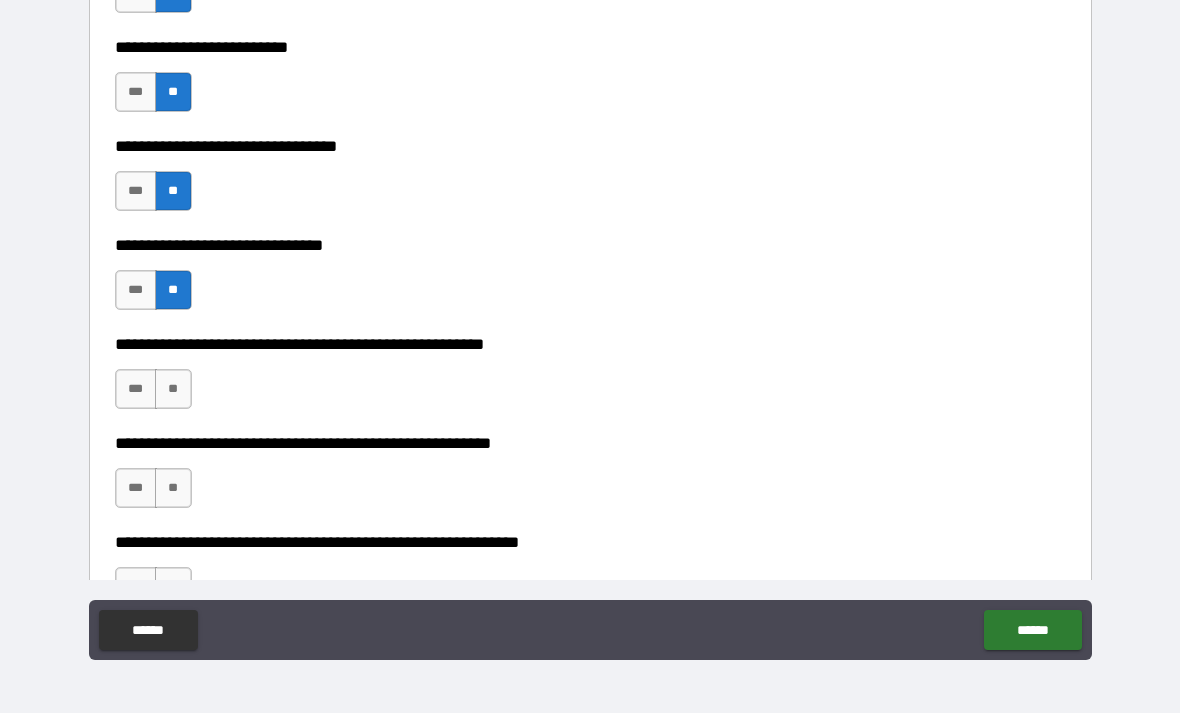 click on "**" at bounding box center [173, 389] 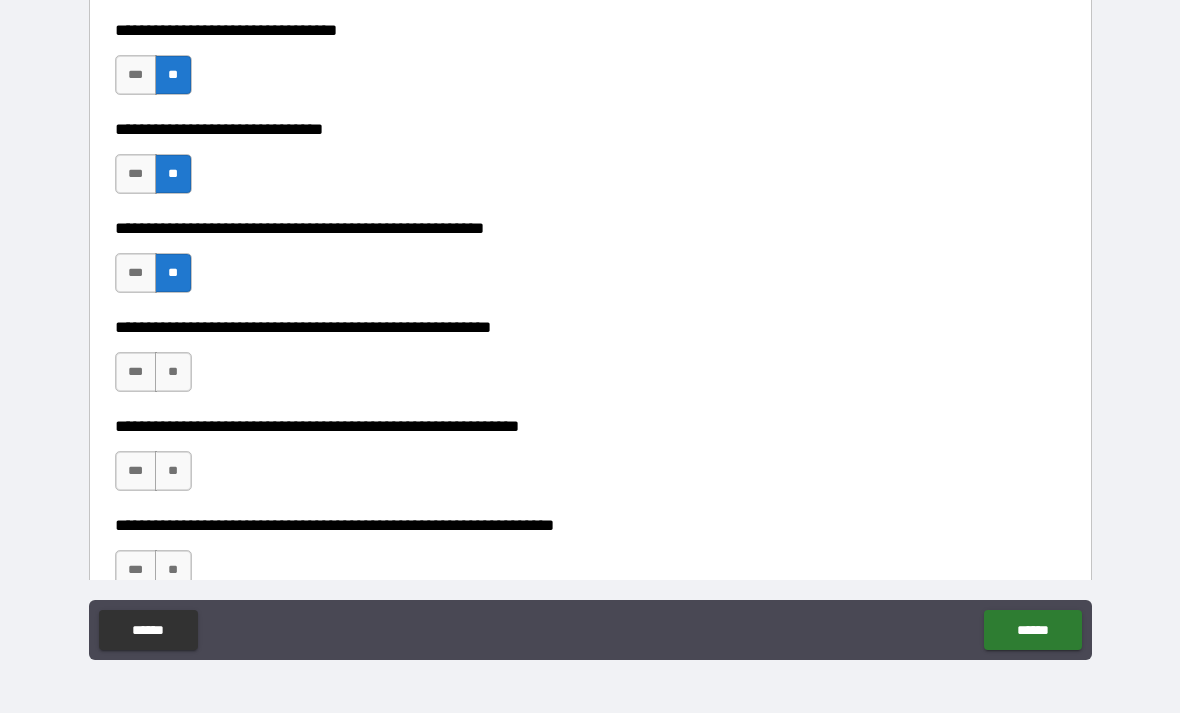 scroll, scrollTop: 2591, scrollLeft: 0, axis: vertical 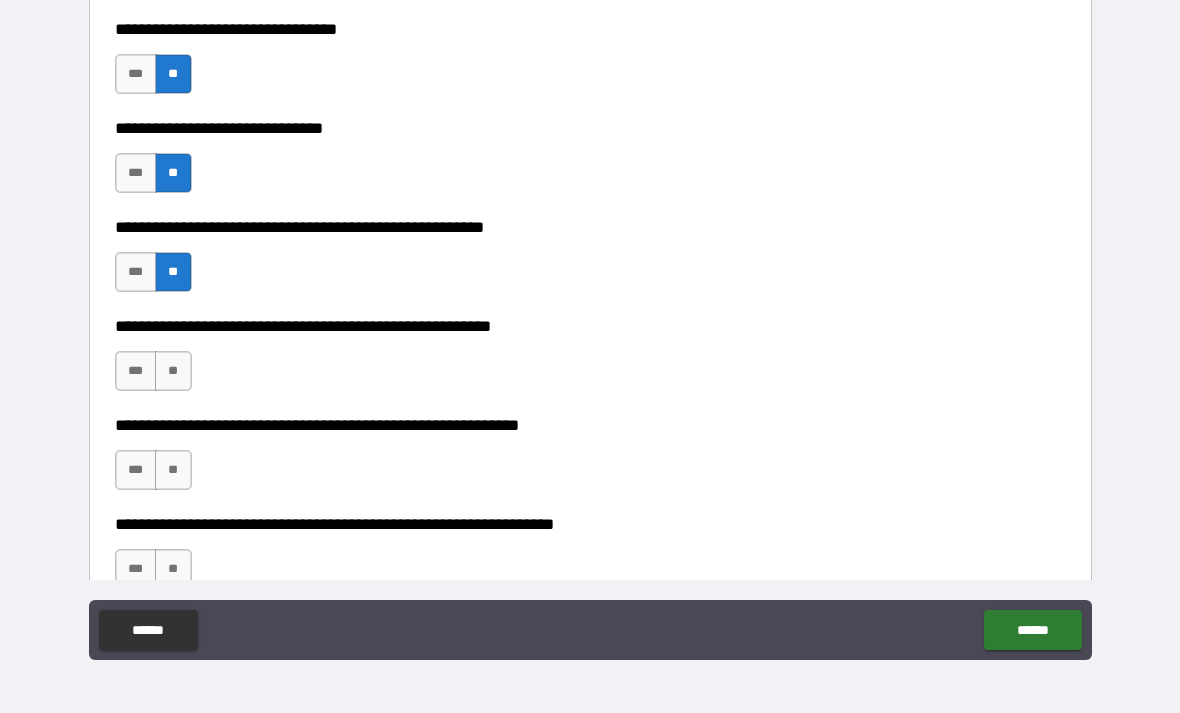 click on "**" at bounding box center (173, 371) 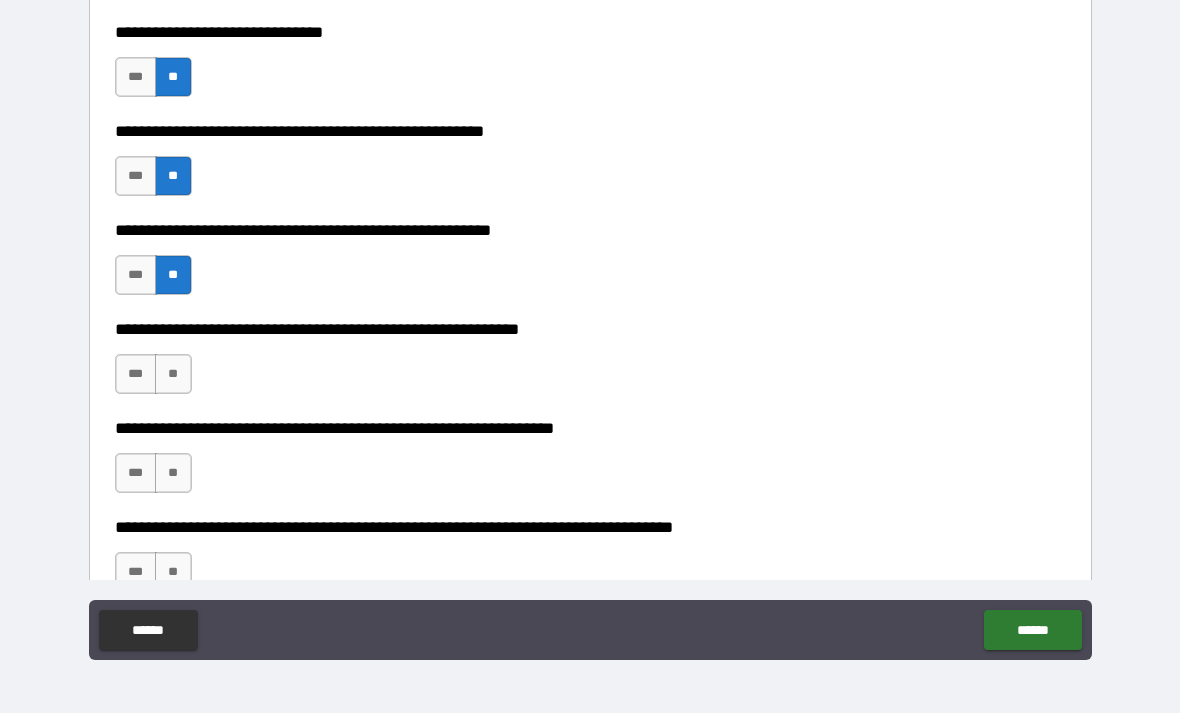 scroll, scrollTop: 2688, scrollLeft: 0, axis: vertical 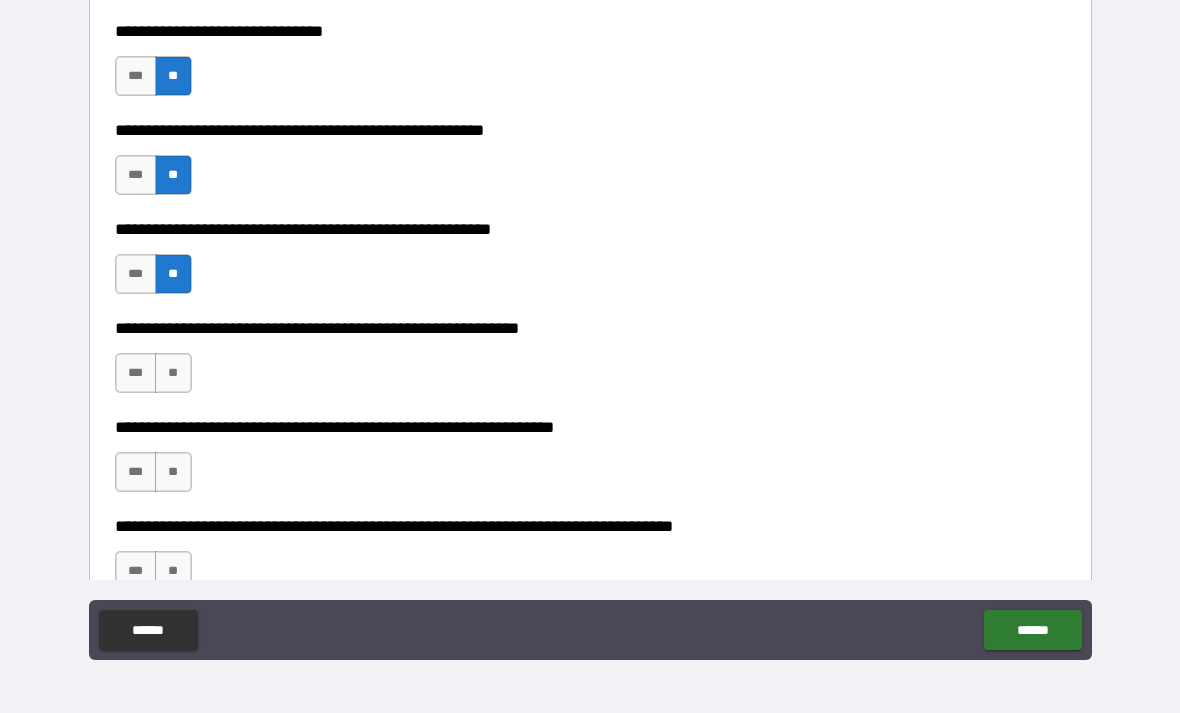 click on "**" at bounding box center (173, 373) 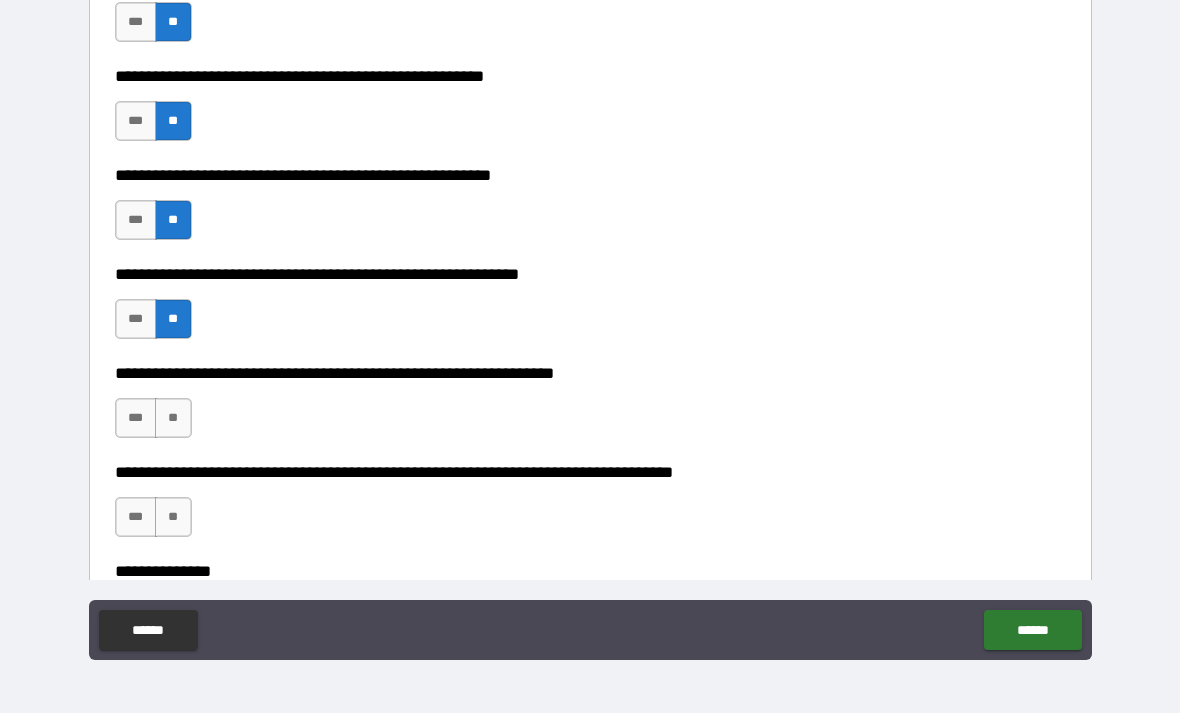 scroll, scrollTop: 2744, scrollLeft: 0, axis: vertical 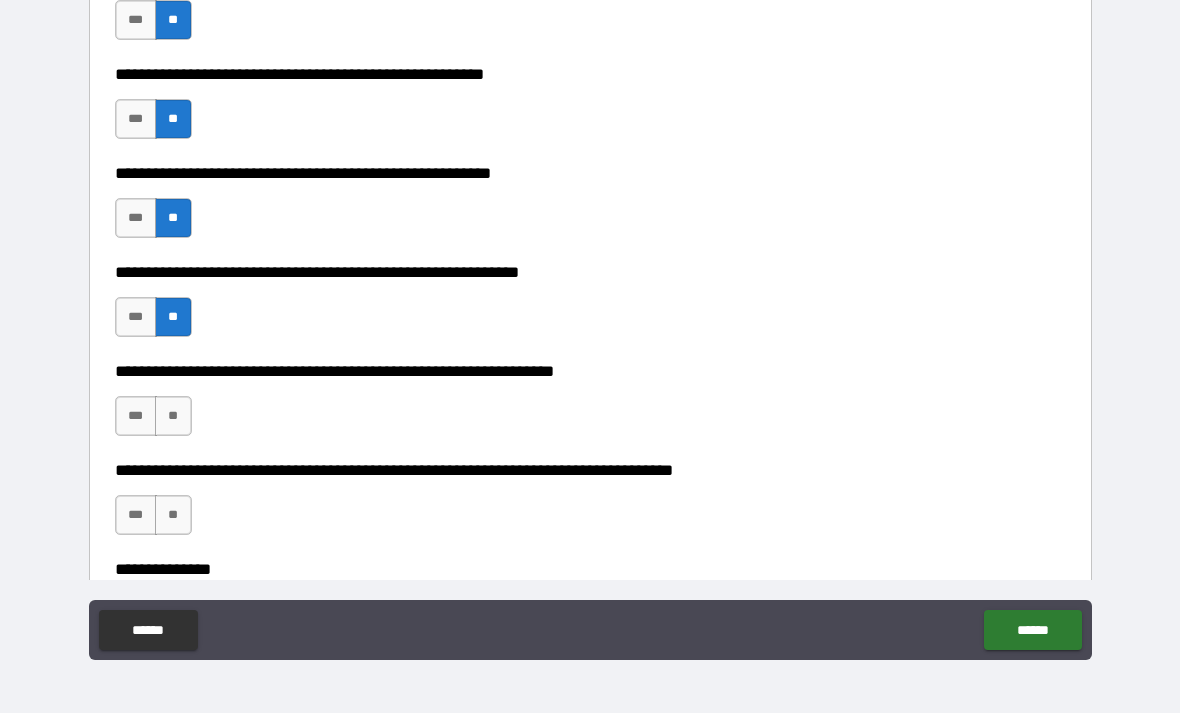 click on "***" at bounding box center (136, 416) 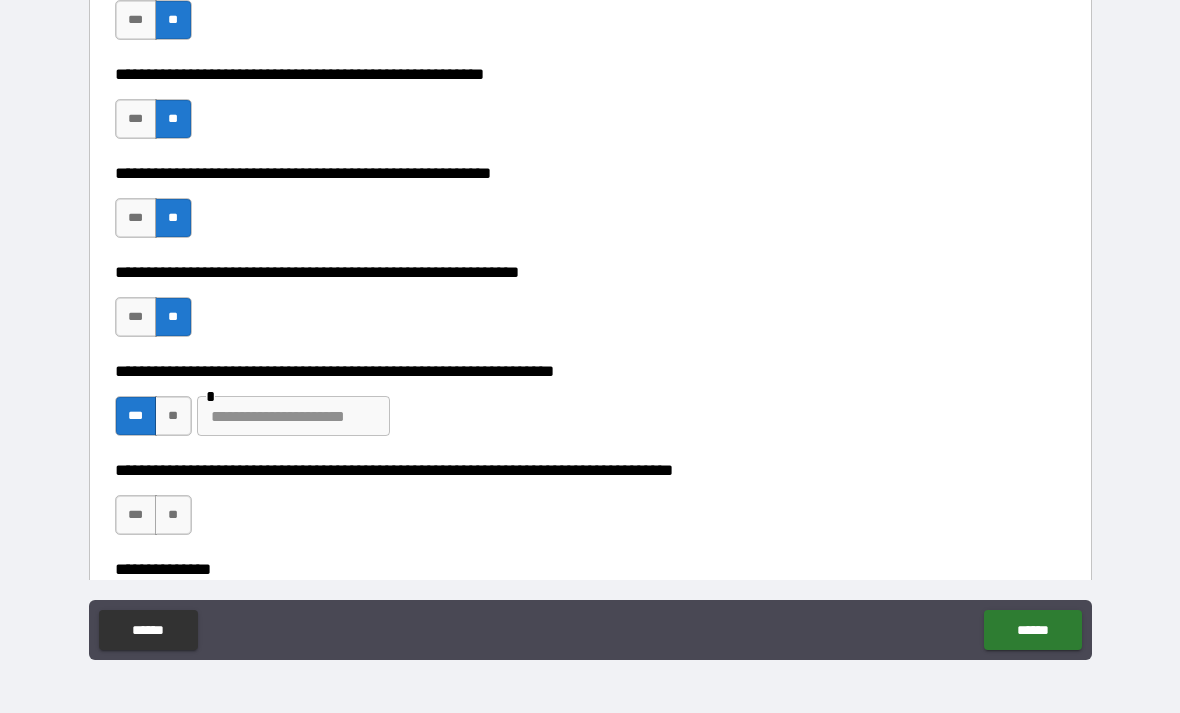 click at bounding box center [293, 416] 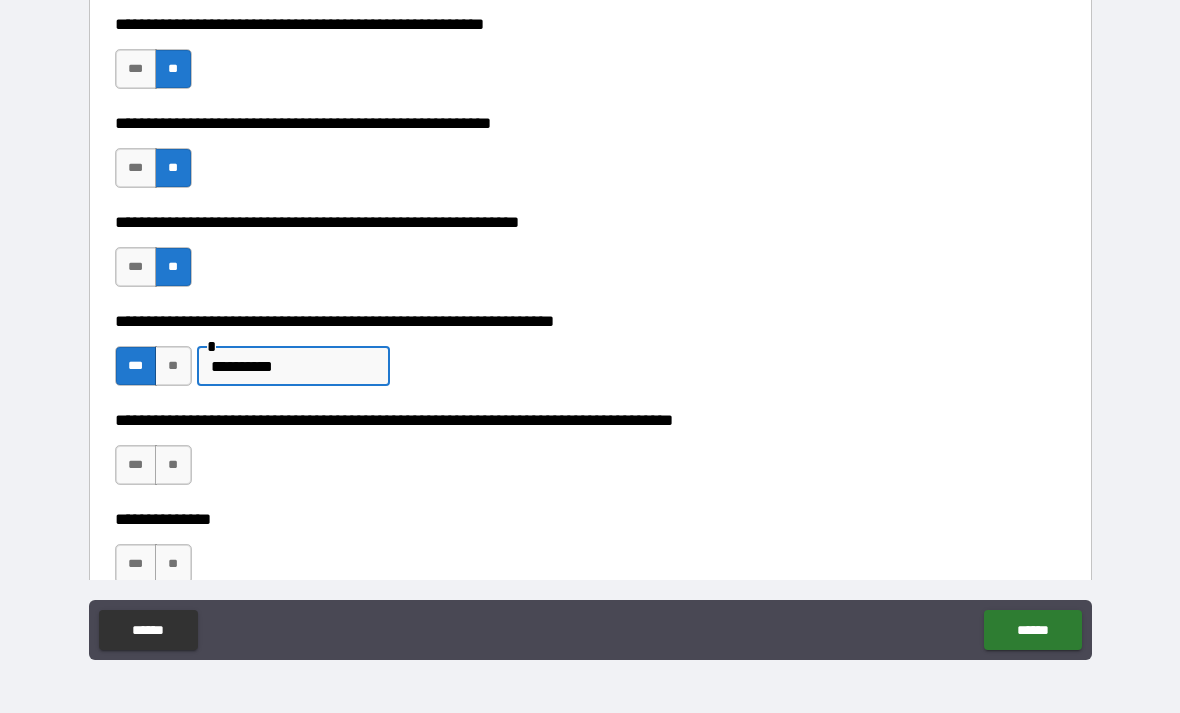 scroll, scrollTop: 2802, scrollLeft: 0, axis: vertical 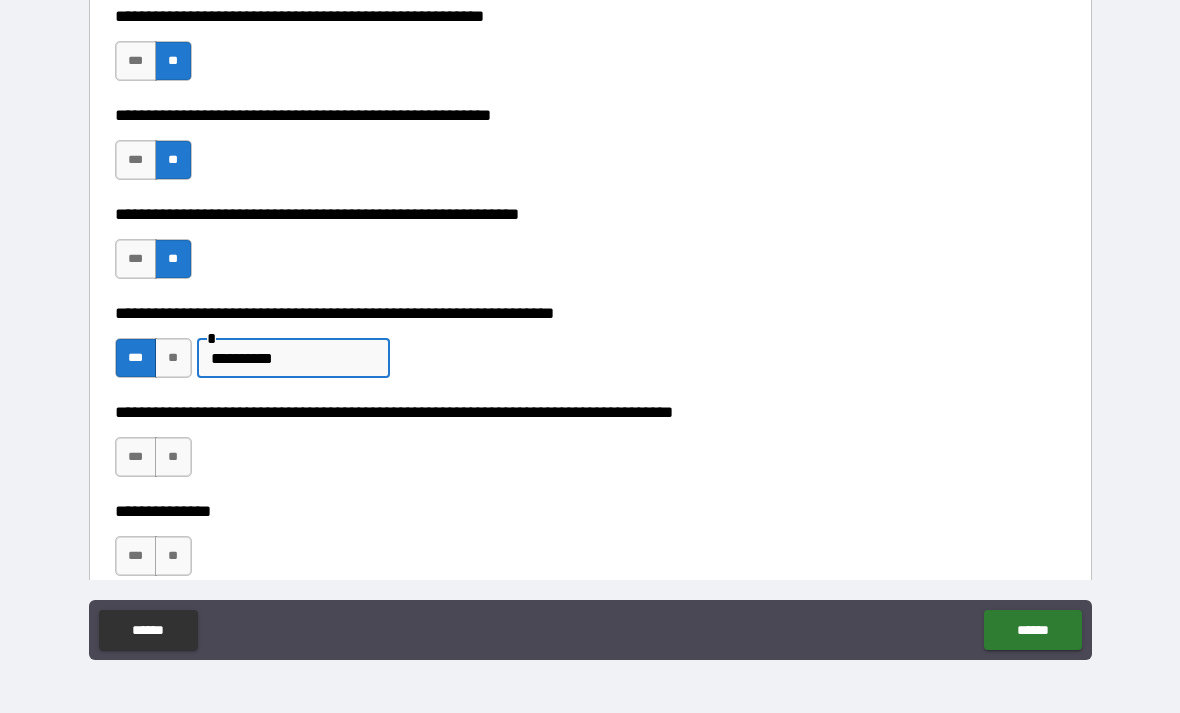 click on "**" at bounding box center (173, 358) 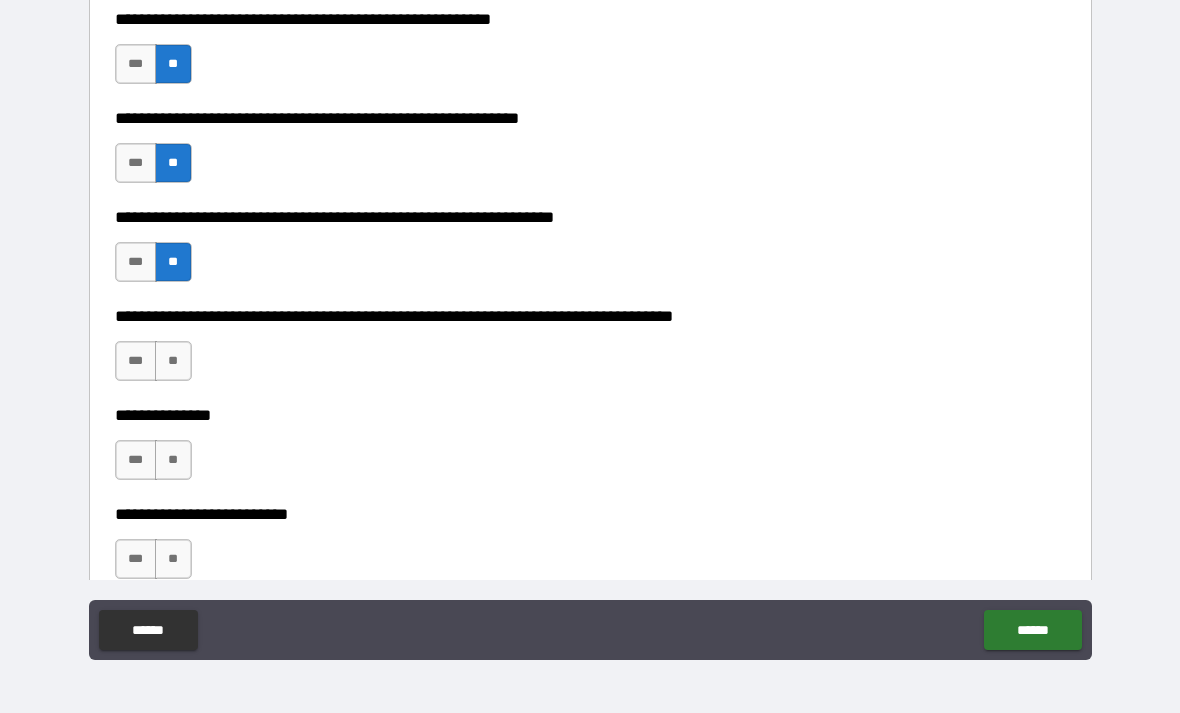 scroll, scrollTop: 2901, scrollLeft: 0, axis: vertical 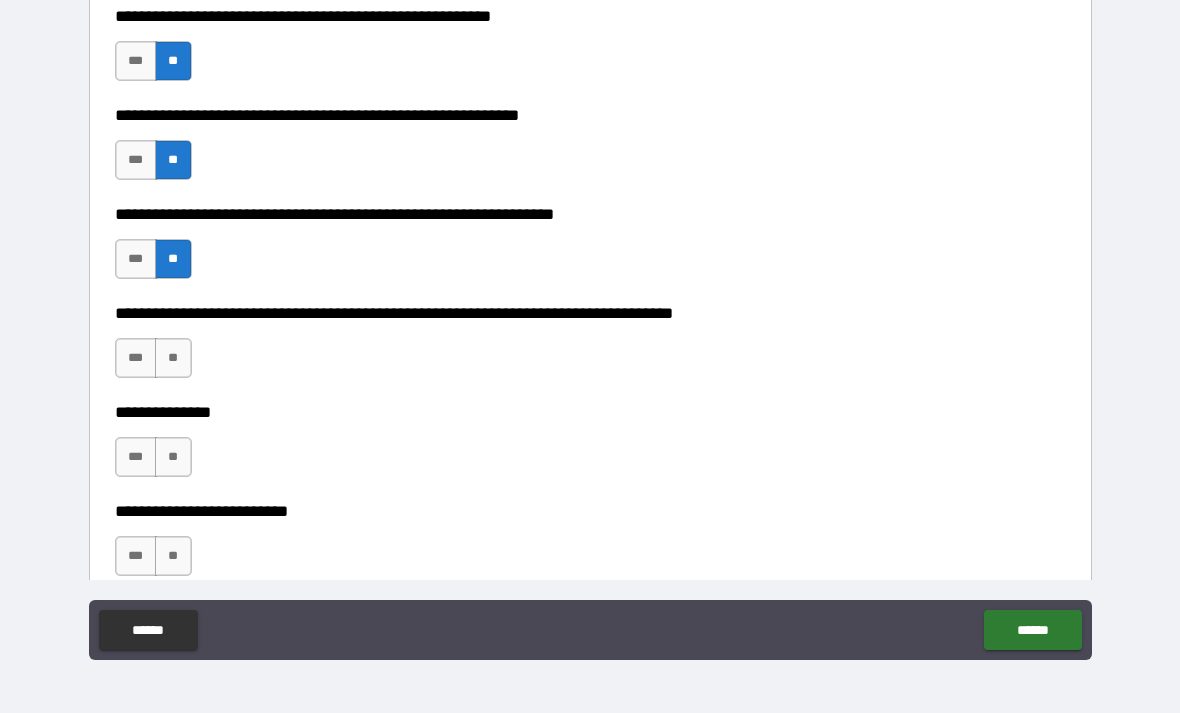 click on "**" at bounding box center [173, 358] 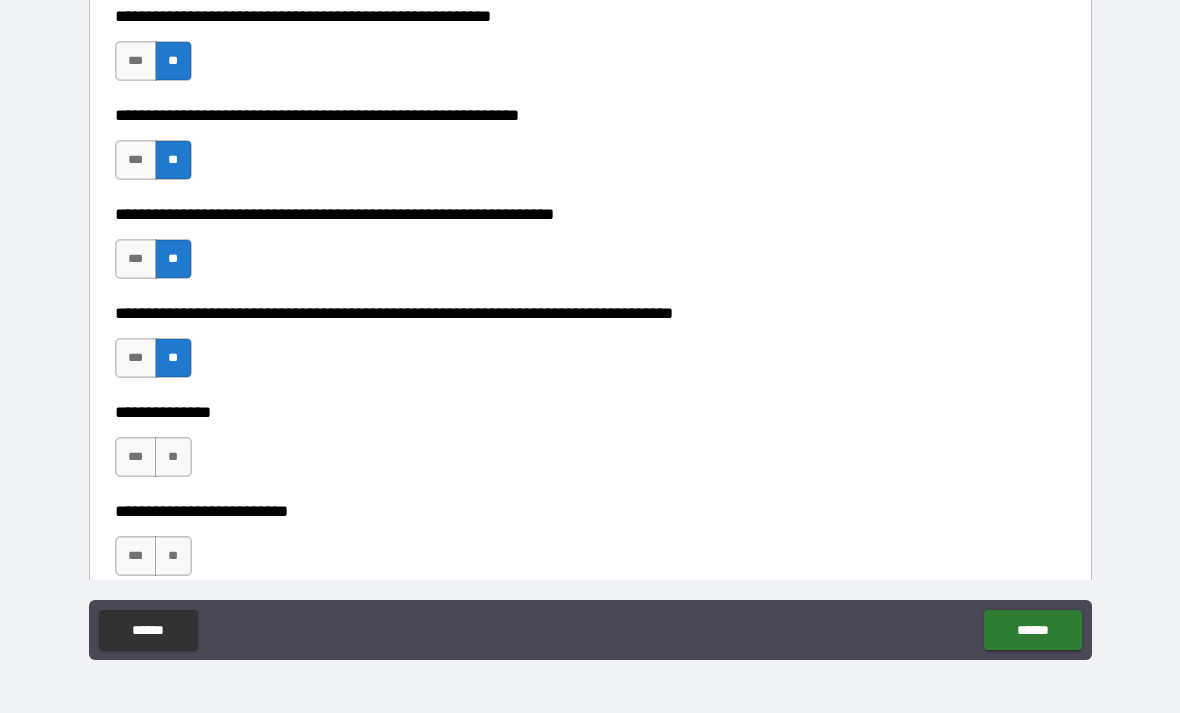 click on "**" at bounding box center [173, 457] 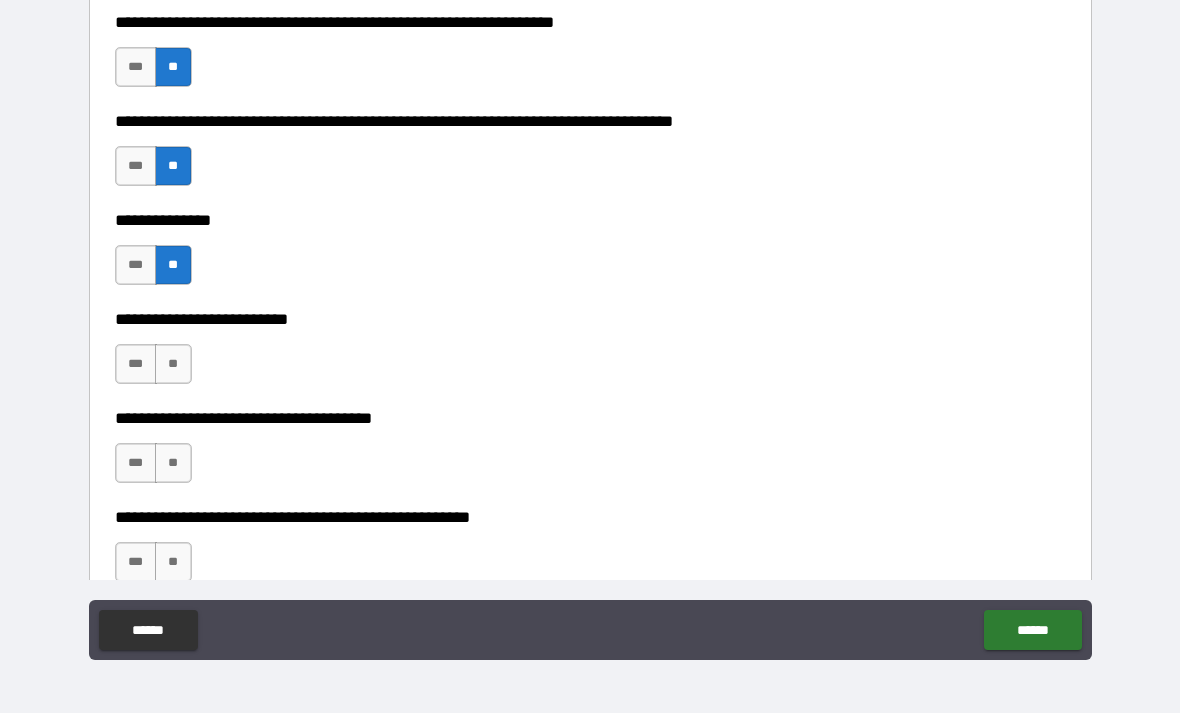 scroll, scrollTop: 3096, scrollLeft: 0, axis: vertical 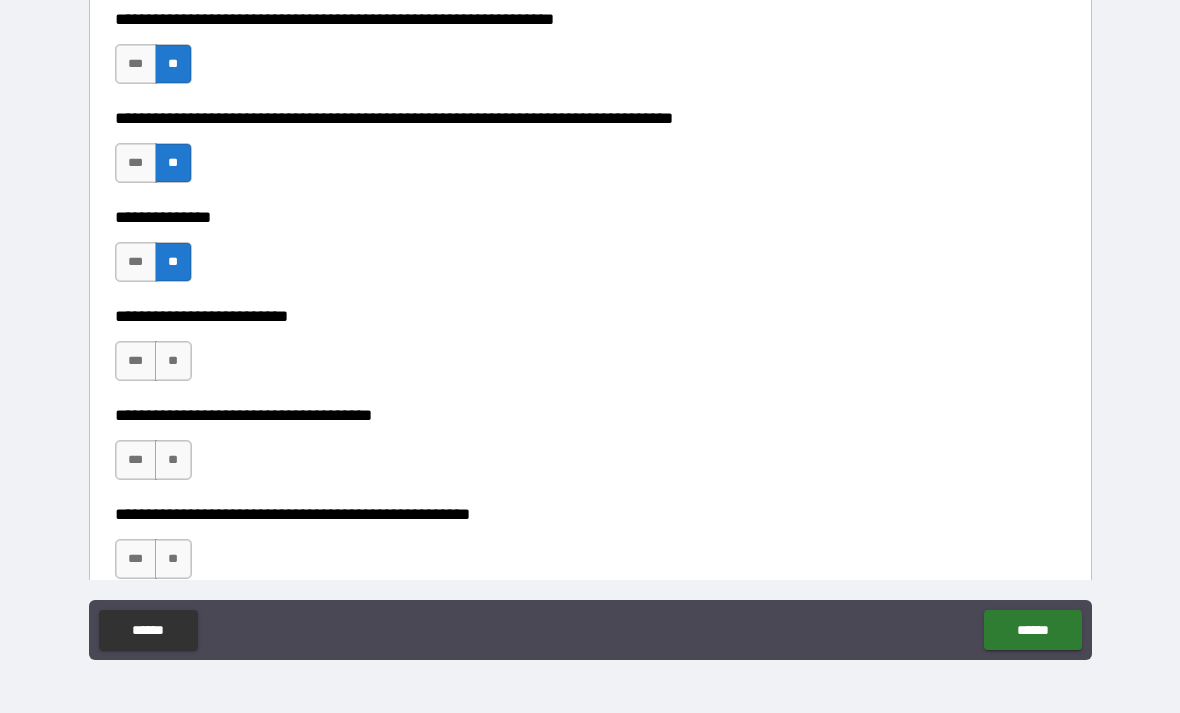 click on "**" at bounding box center [173, 361] 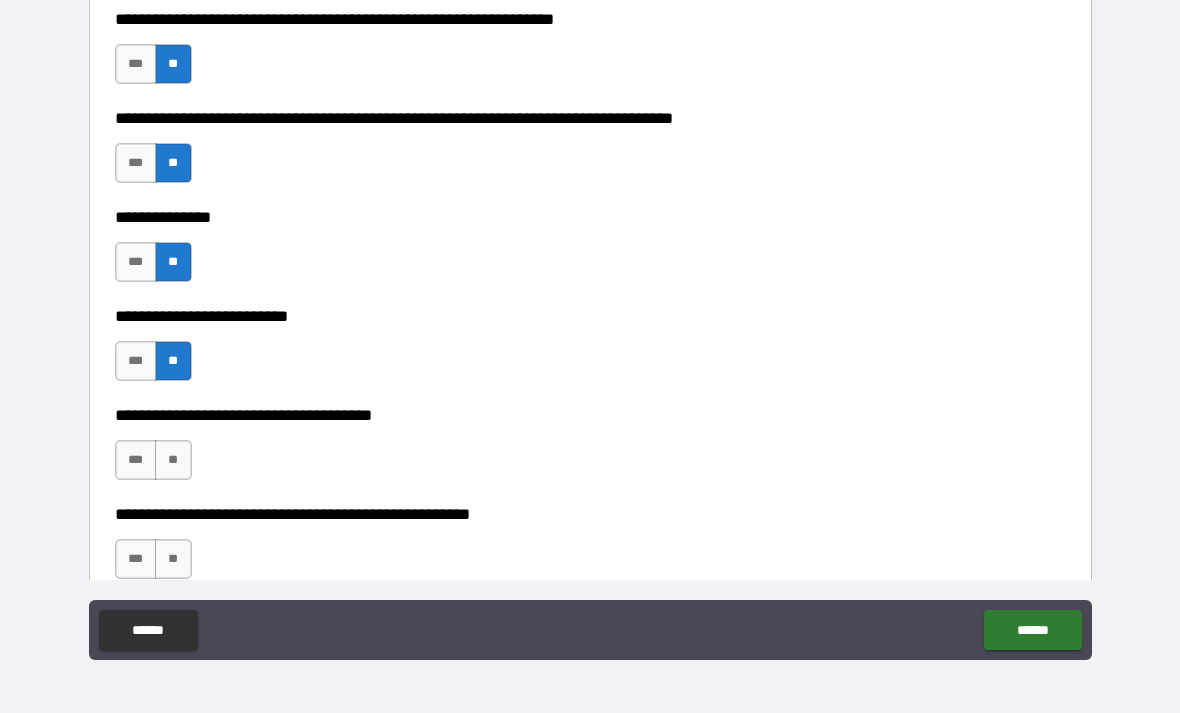 click on "**" at bounding box center [173, 460] 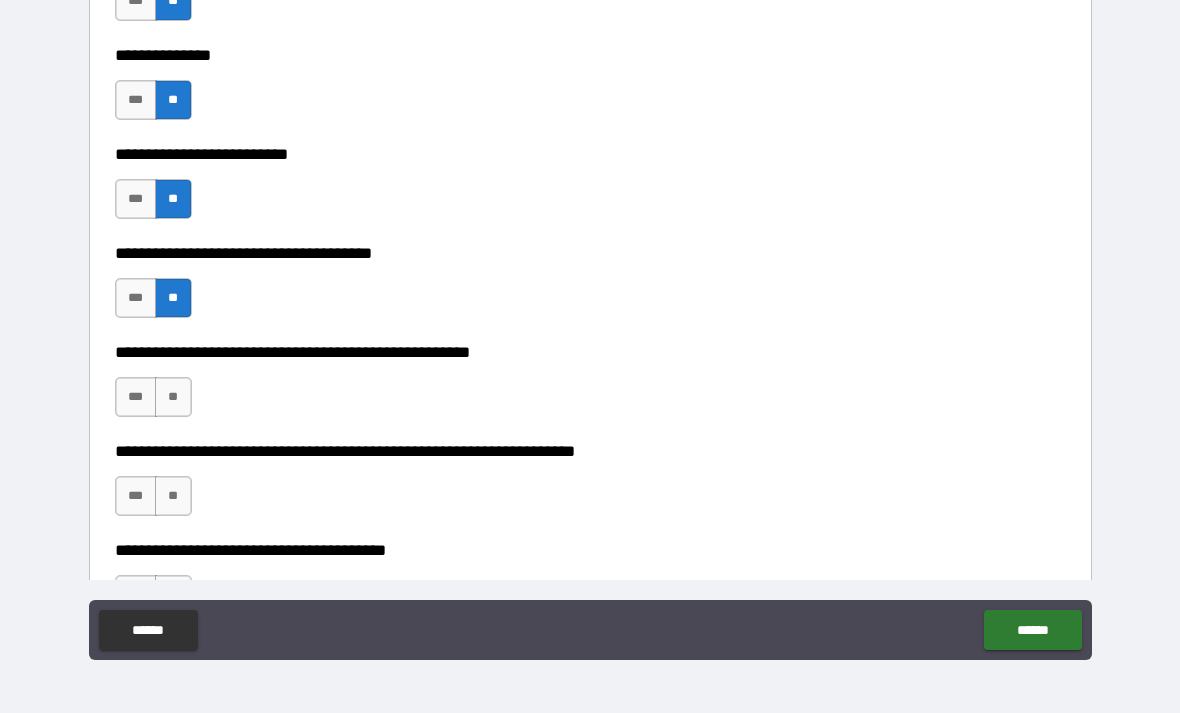 scroll, scrollTop: 3262, scrollLeft: 0, axis: vertical 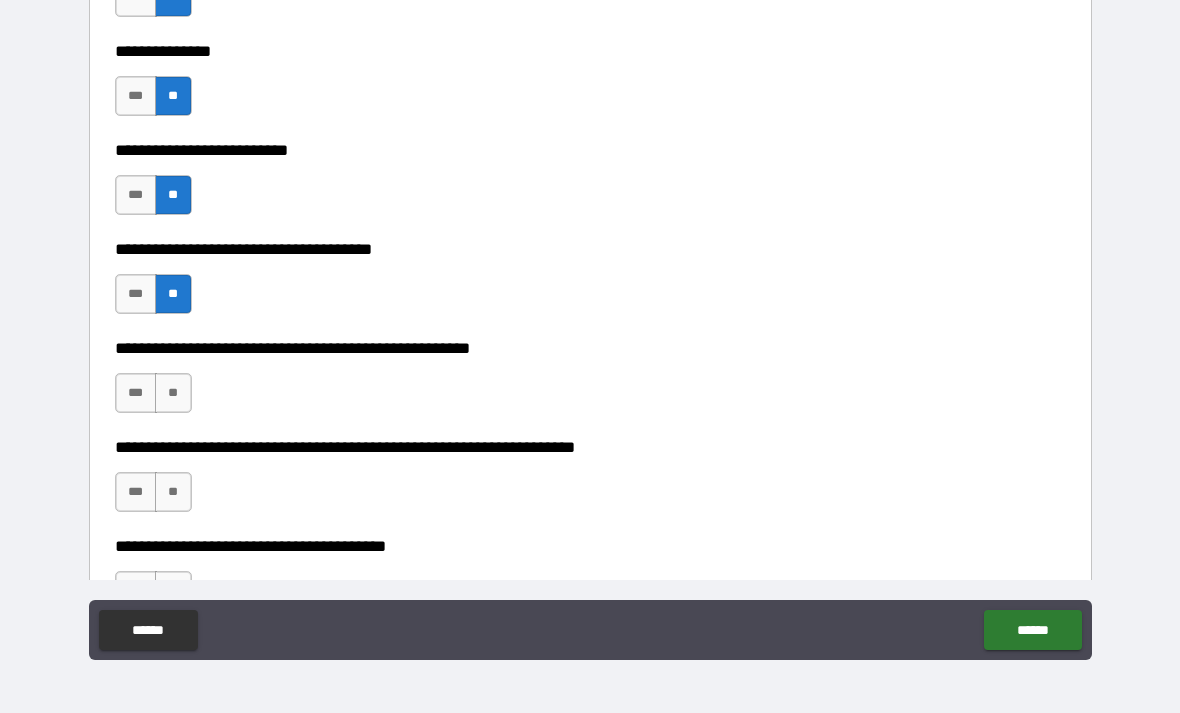 click on "**" at bounding box center (173, 393) 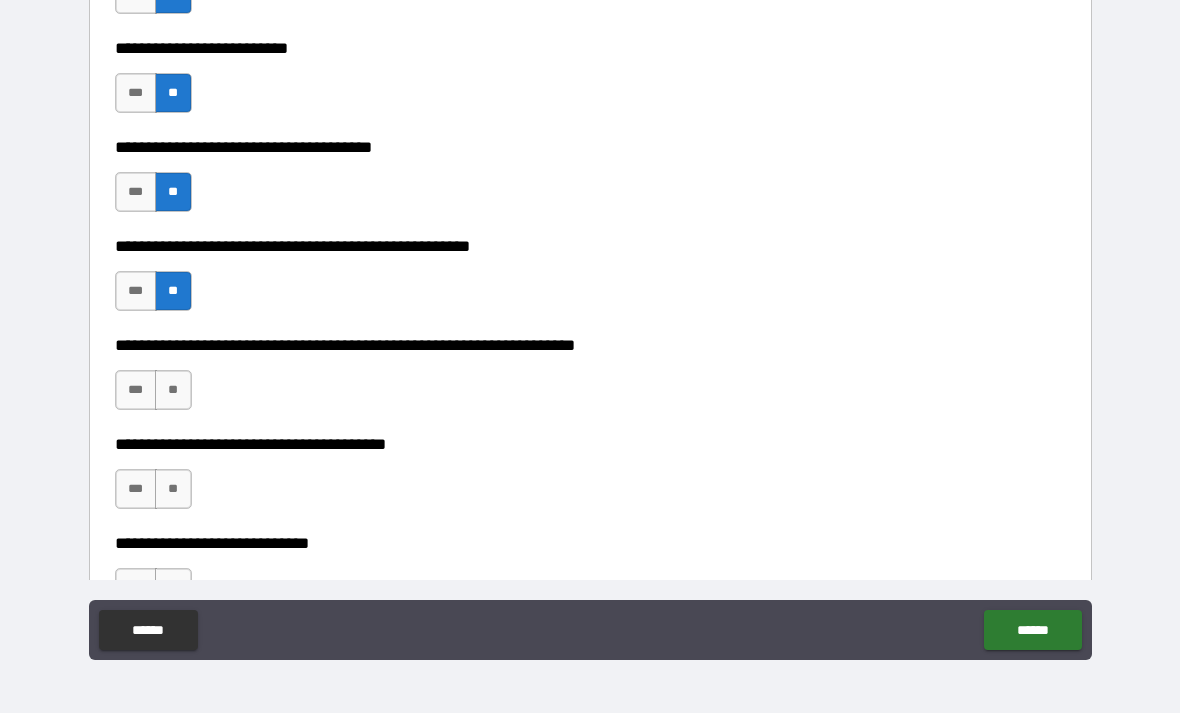 scroll, scrollTop: 3366, scrollLeft: 0, axis: vertical 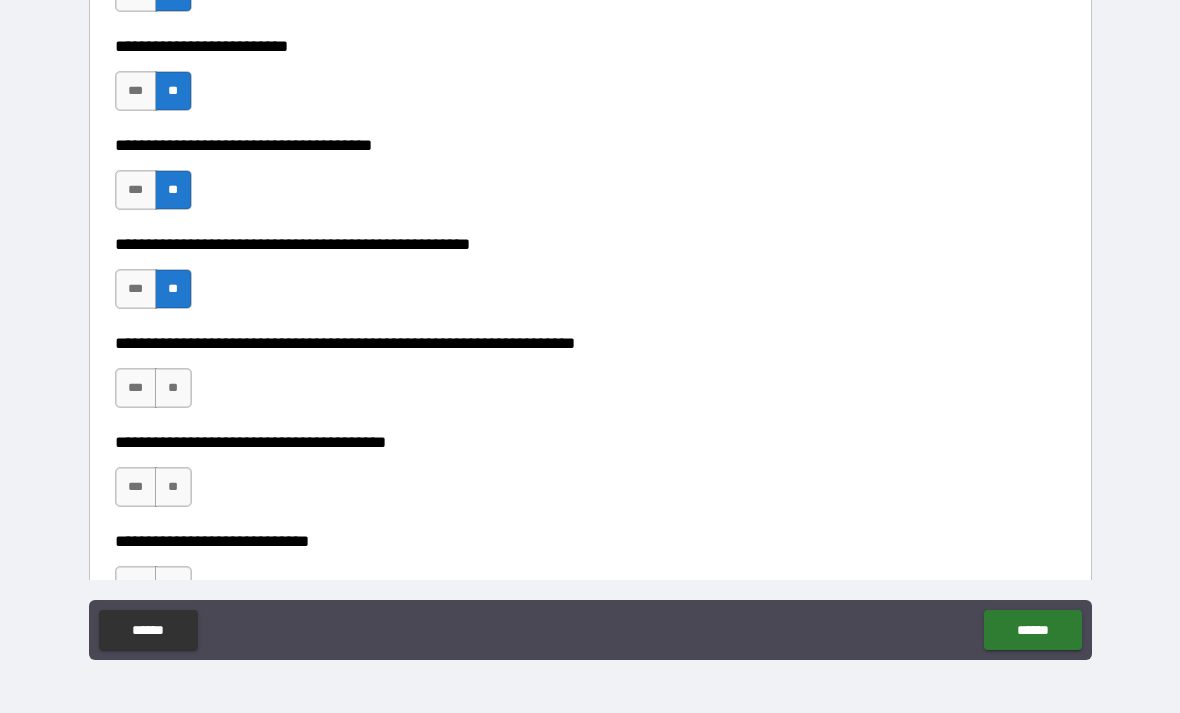 click on "**" at bounding box center (173, 388) 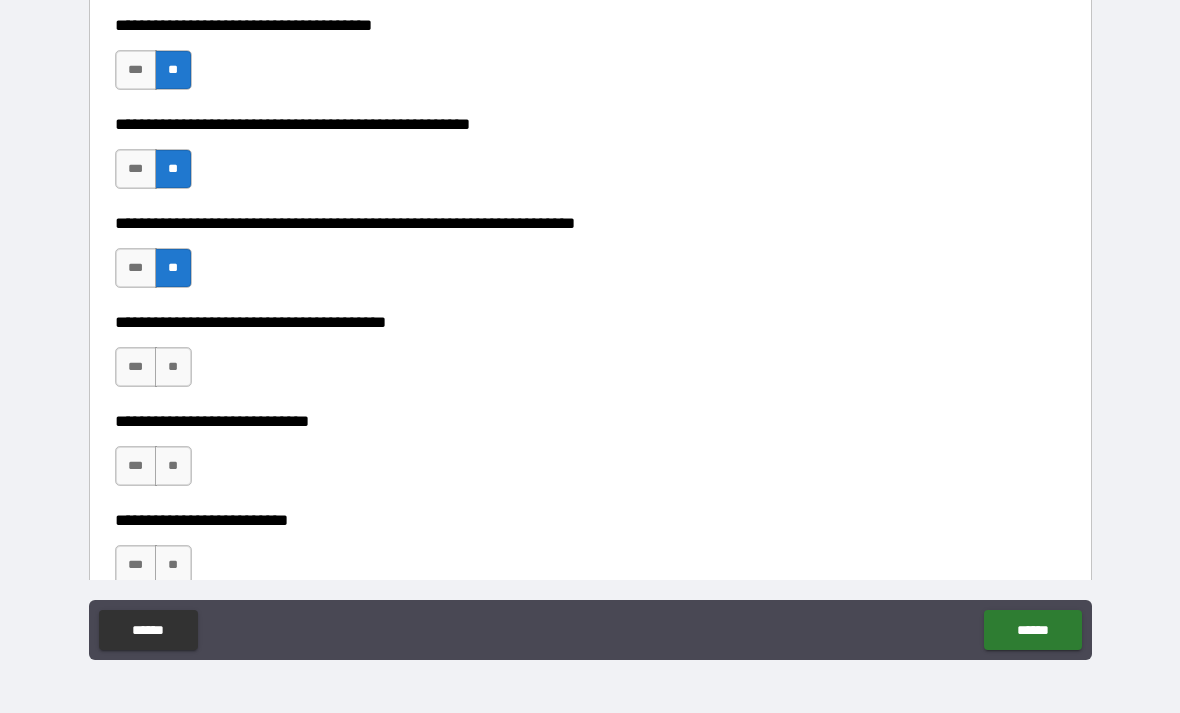 click on "**" at bounding box center [173, 367] 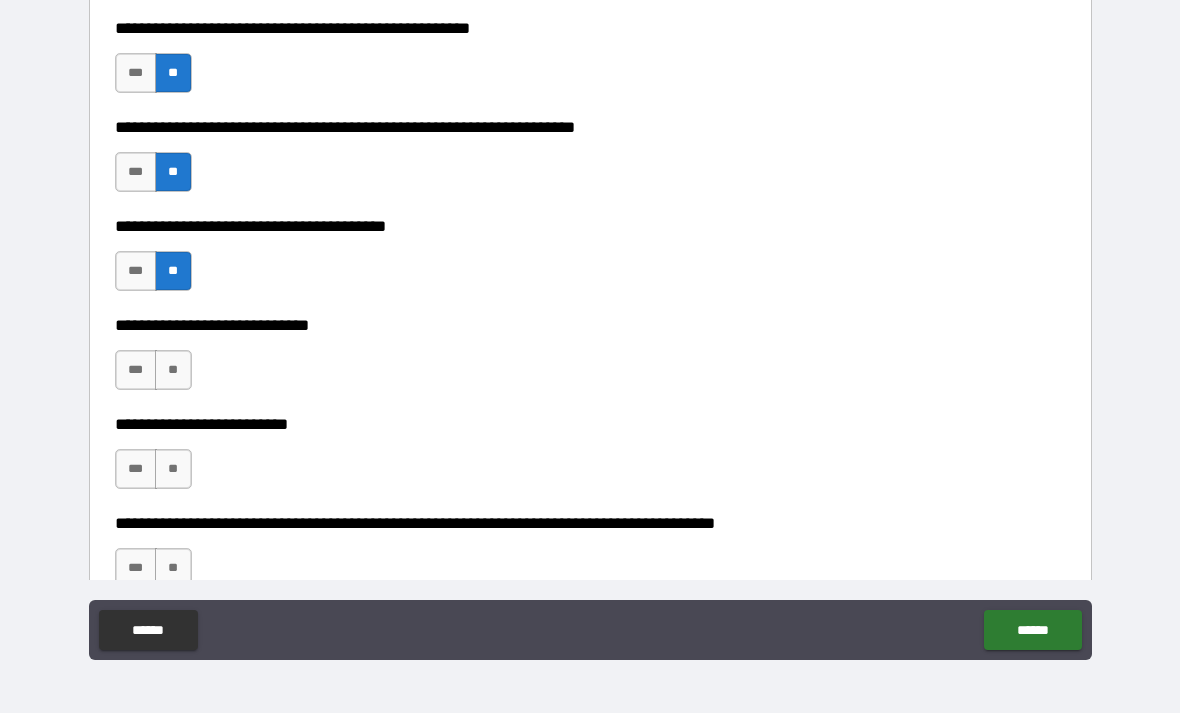 scroll, scrollTop: 3594, scrollLeft: 0, axis: vertical 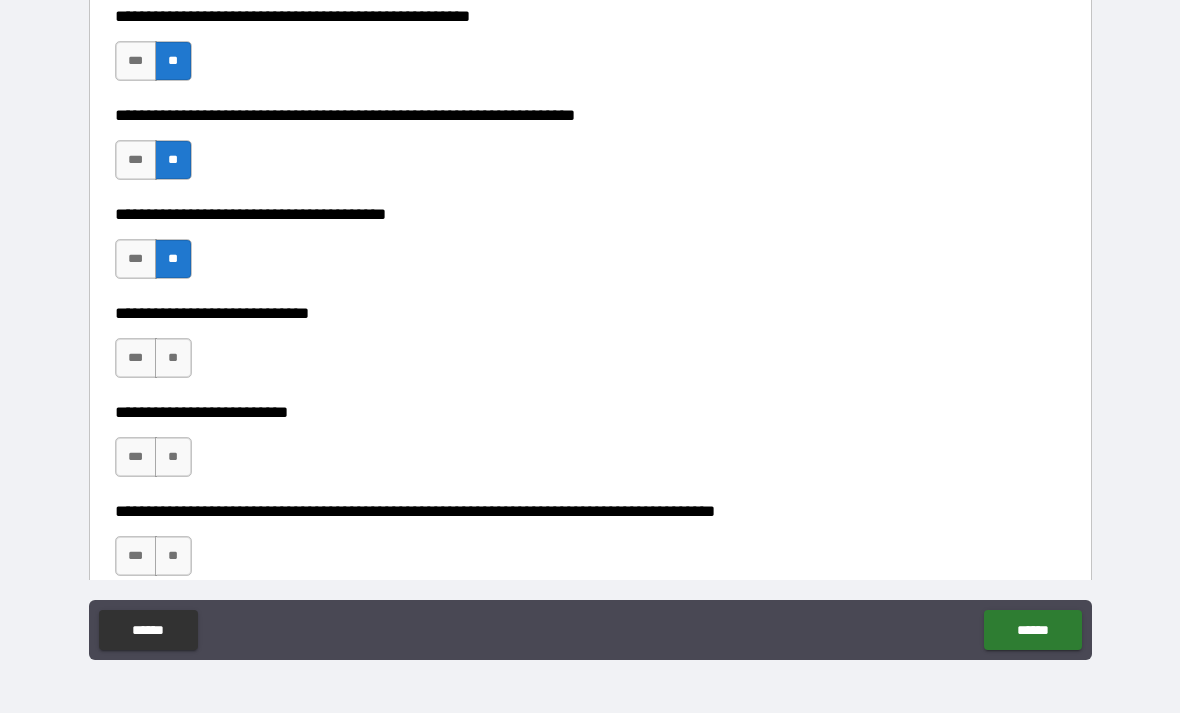 click on "**" at bounding box center [173, 358] 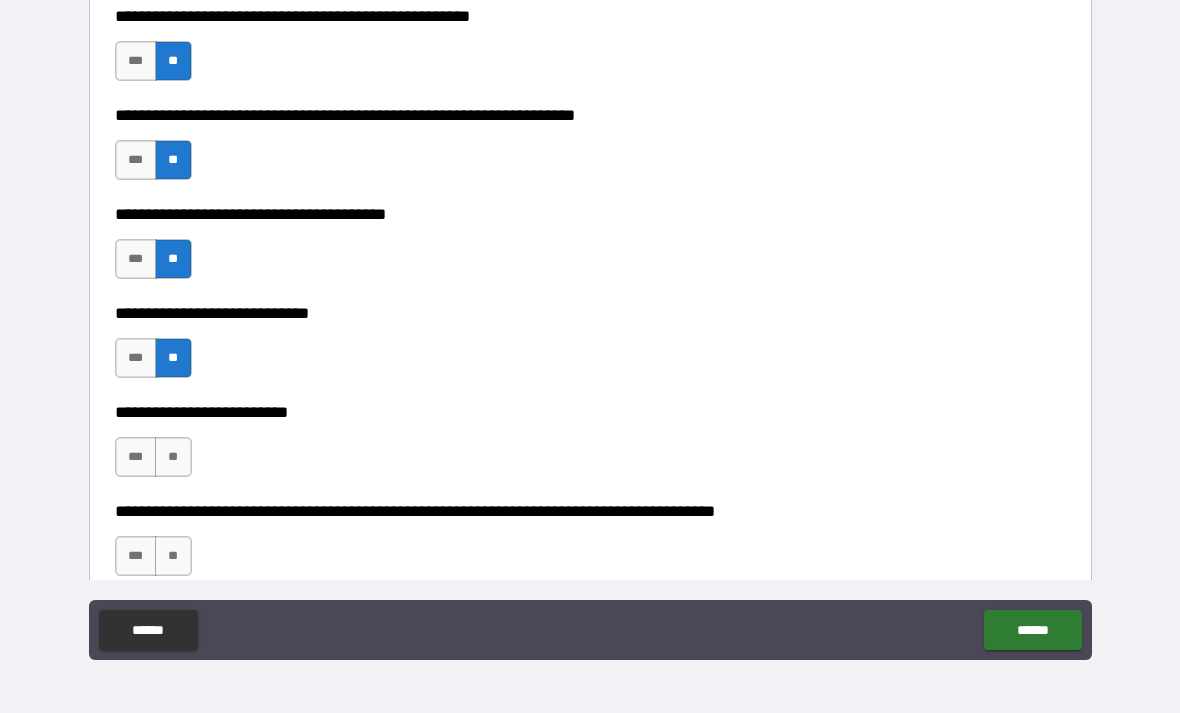 click on "**" at bounding box center [173, 457] 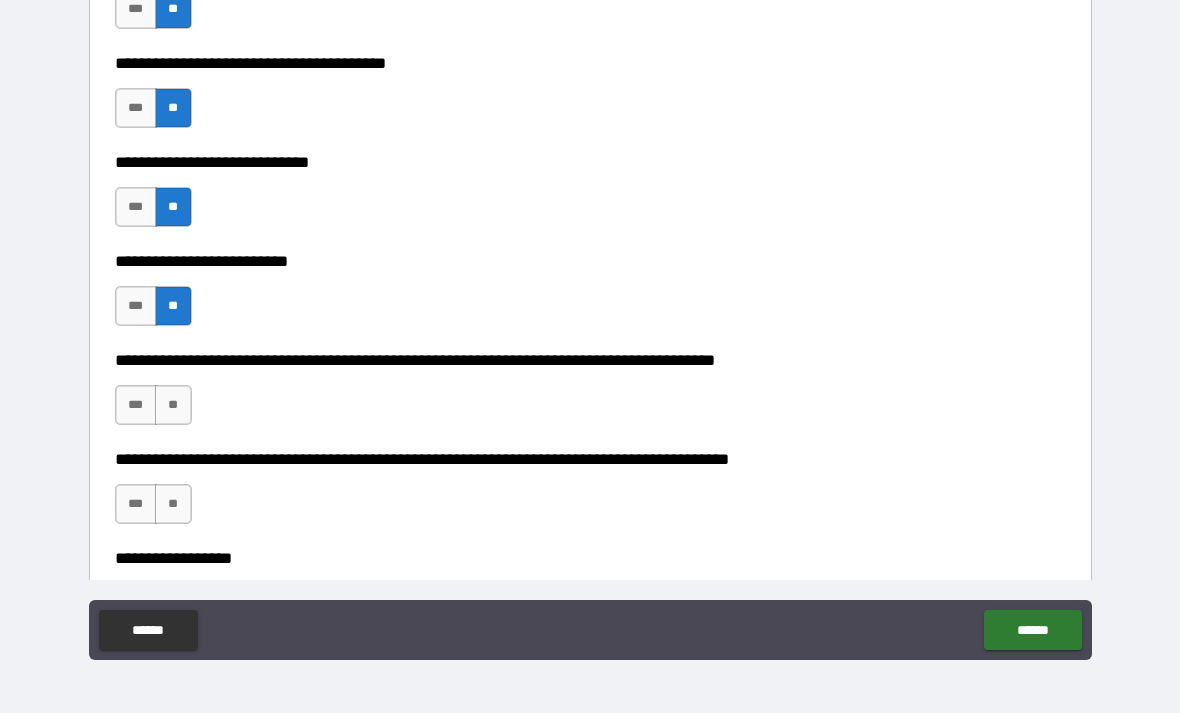 click on "**" at bounding box center (173, 405) 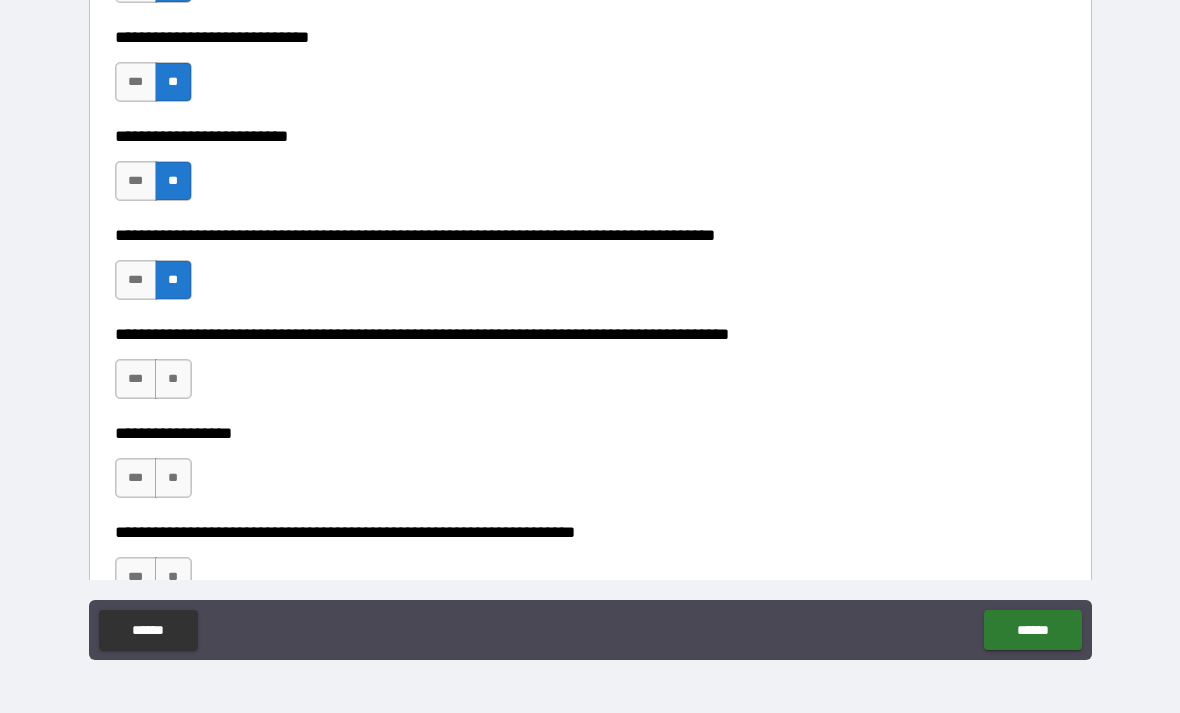 scroll, scrollTop: 3878, scrollLeft: 0, axis: vertical 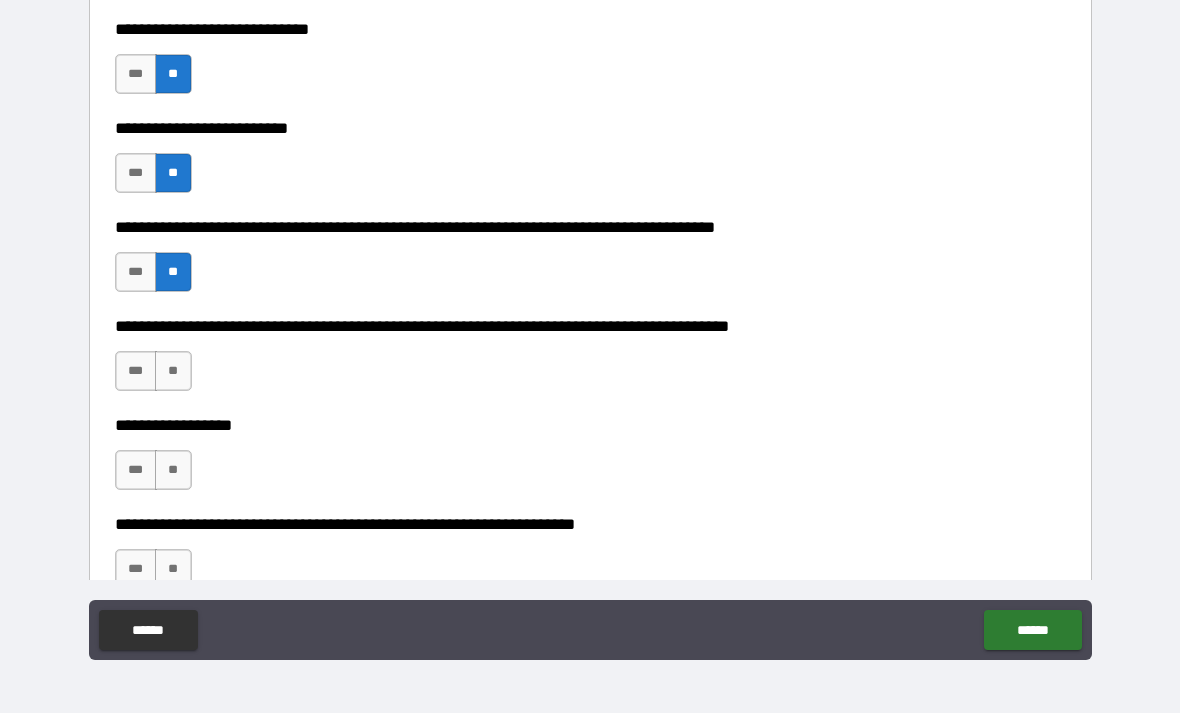 click on "**" at bounding box center (173, 371) 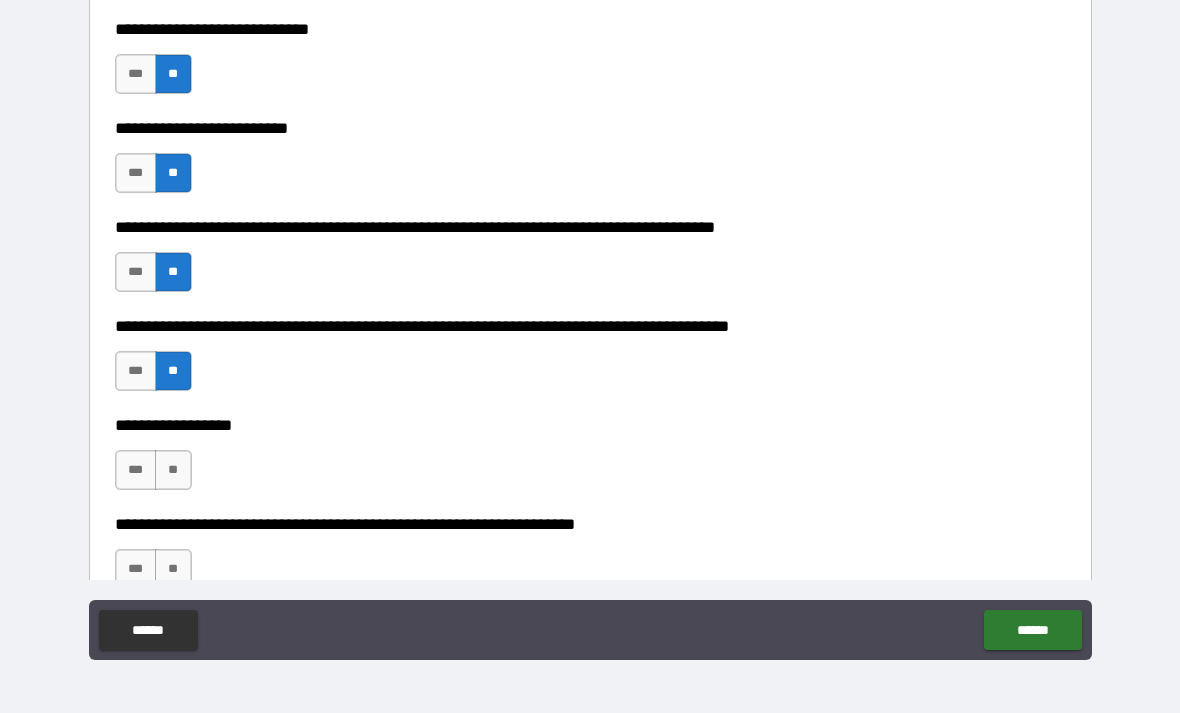 click on "**" at bounding box center [173, 470] 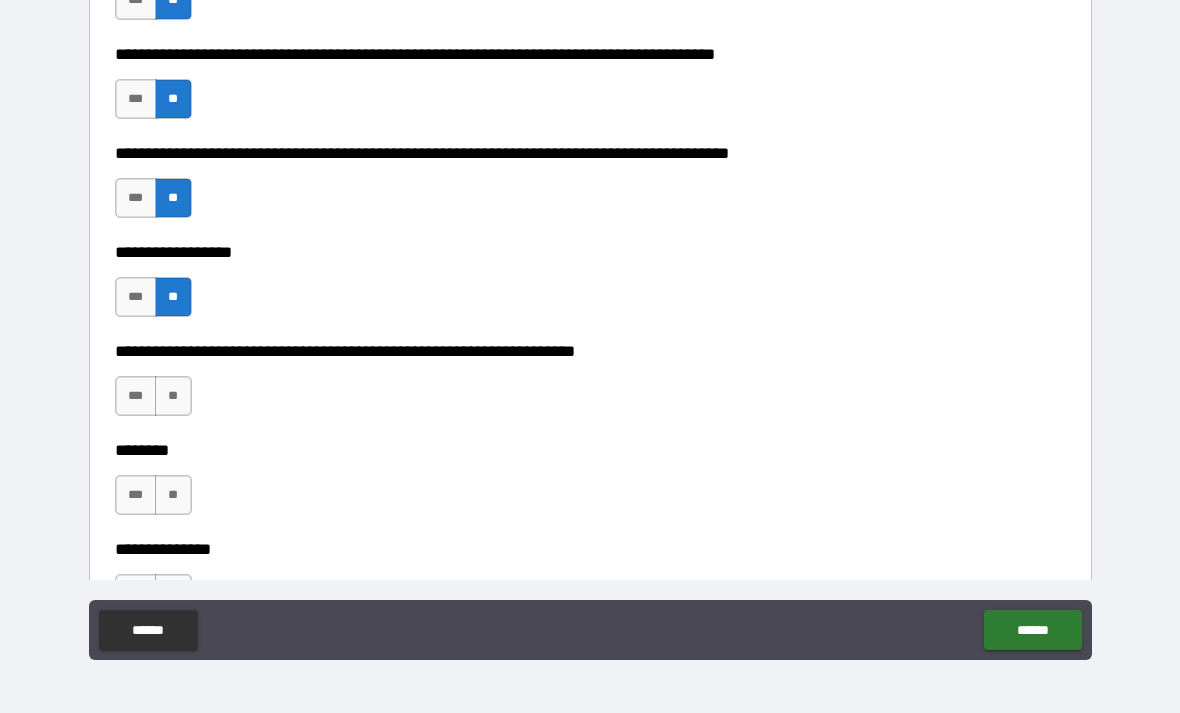scroll, scrollTop: 4062, scrollLeft: 0, axis: vertical 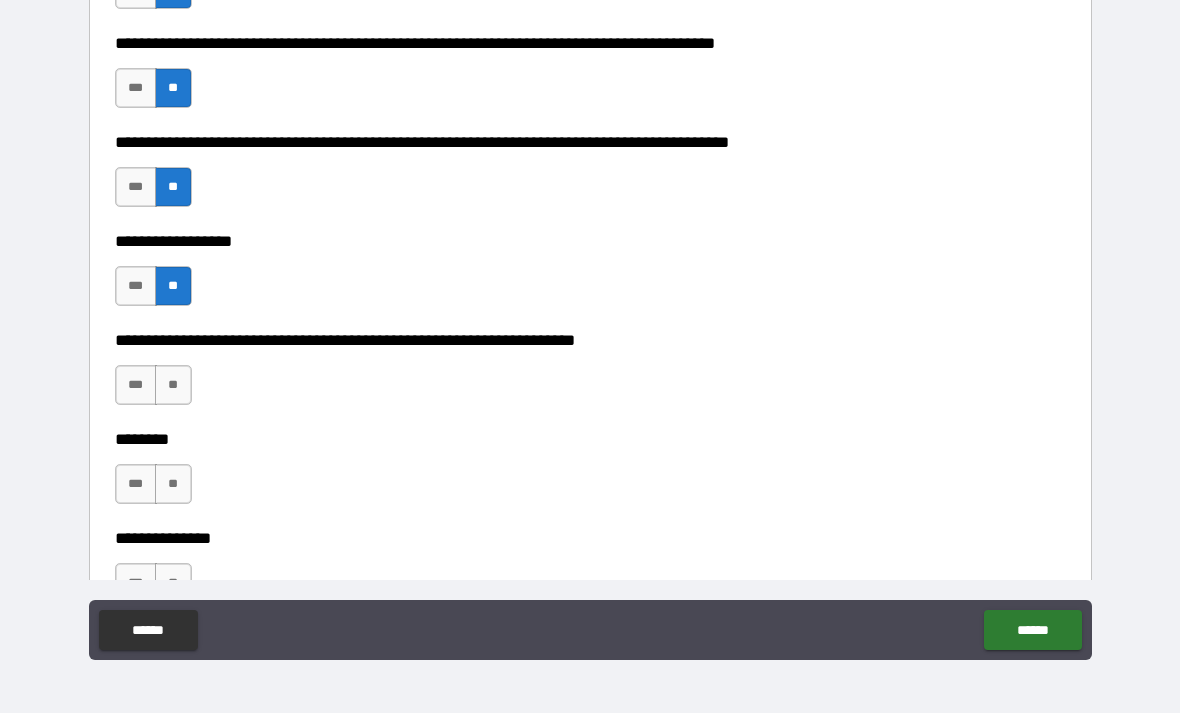 click on "**" at bounding box center (173, 385) 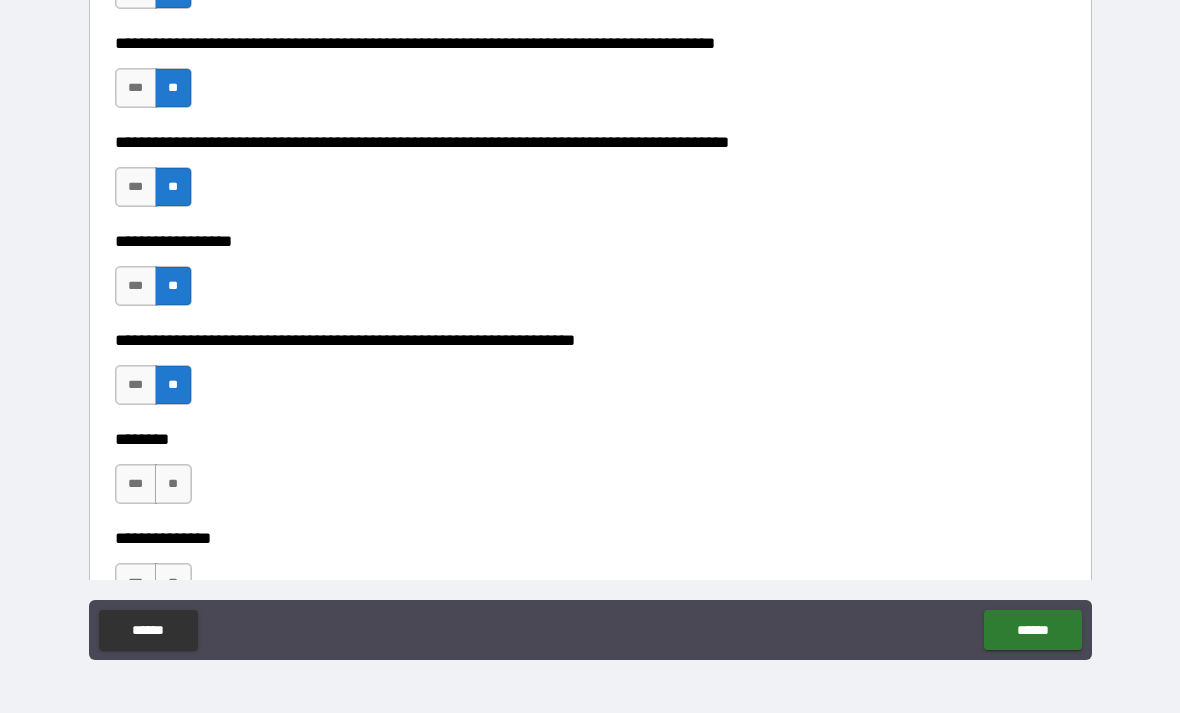 click on "**" at bounding box center (173, 484) 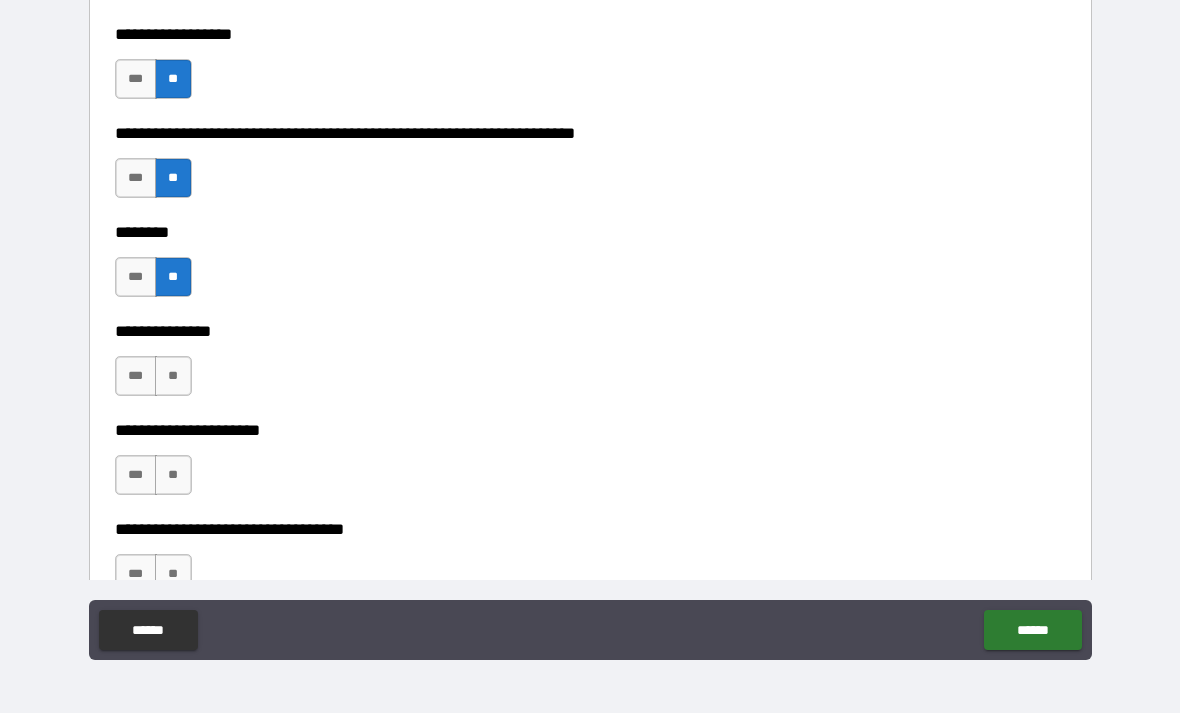 scroll, scrollTop: 4273, scrollLeft: 0, axis: vertical 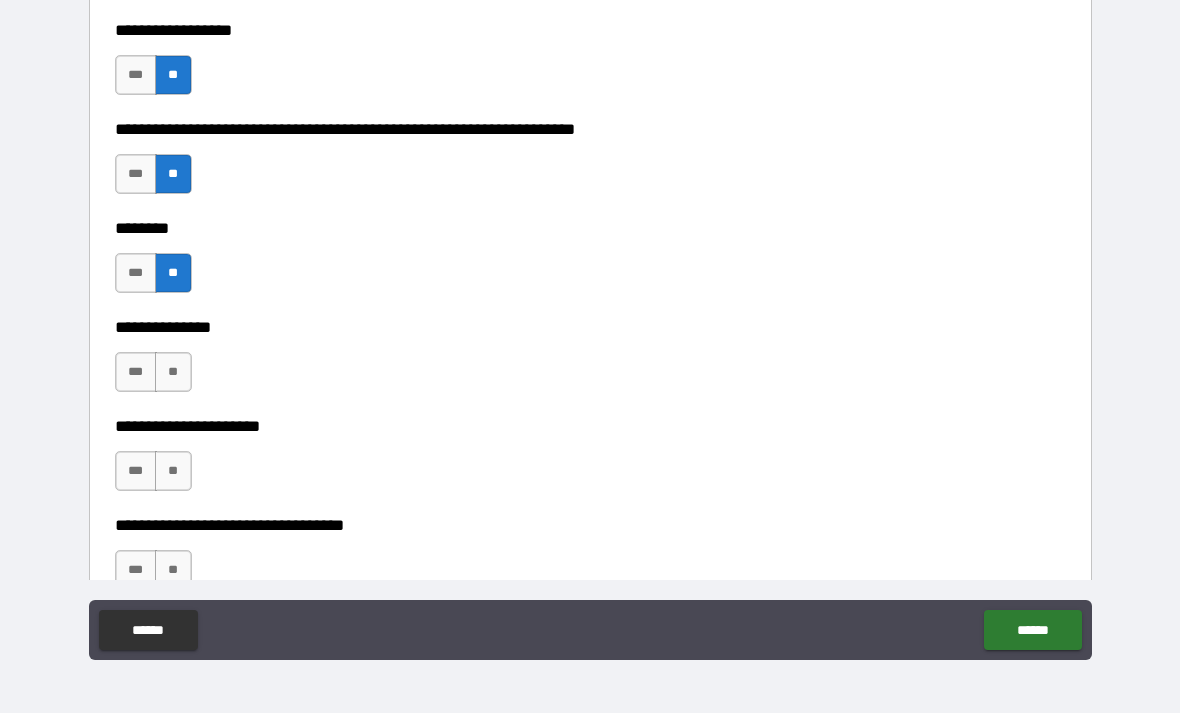 click on "**" at bounding box center [173, 372] 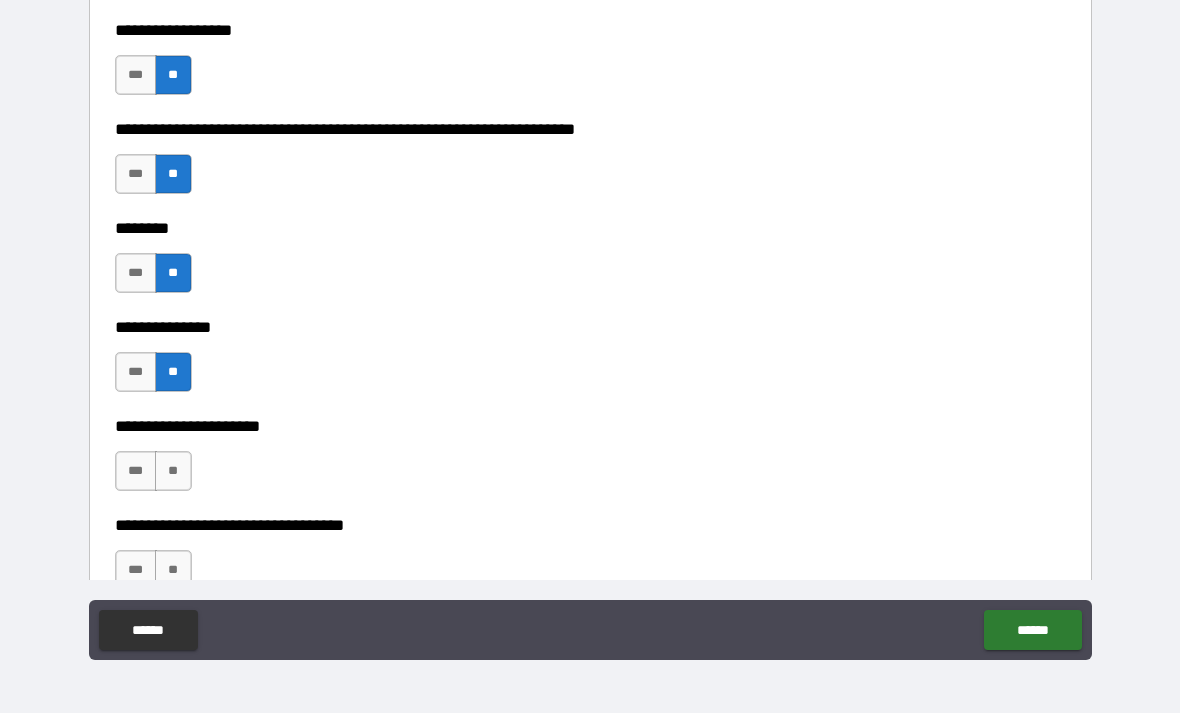 click on "**" at bounding box center [173, 471] 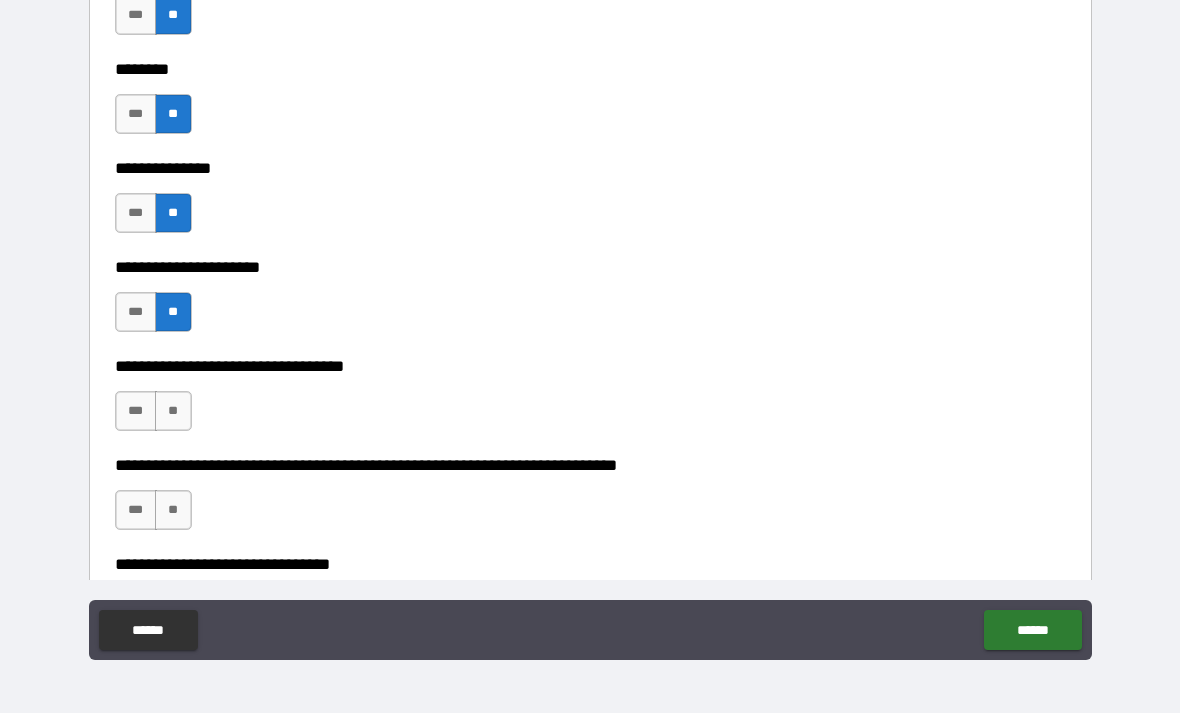 click on "**" at bounding box center [173, 411] 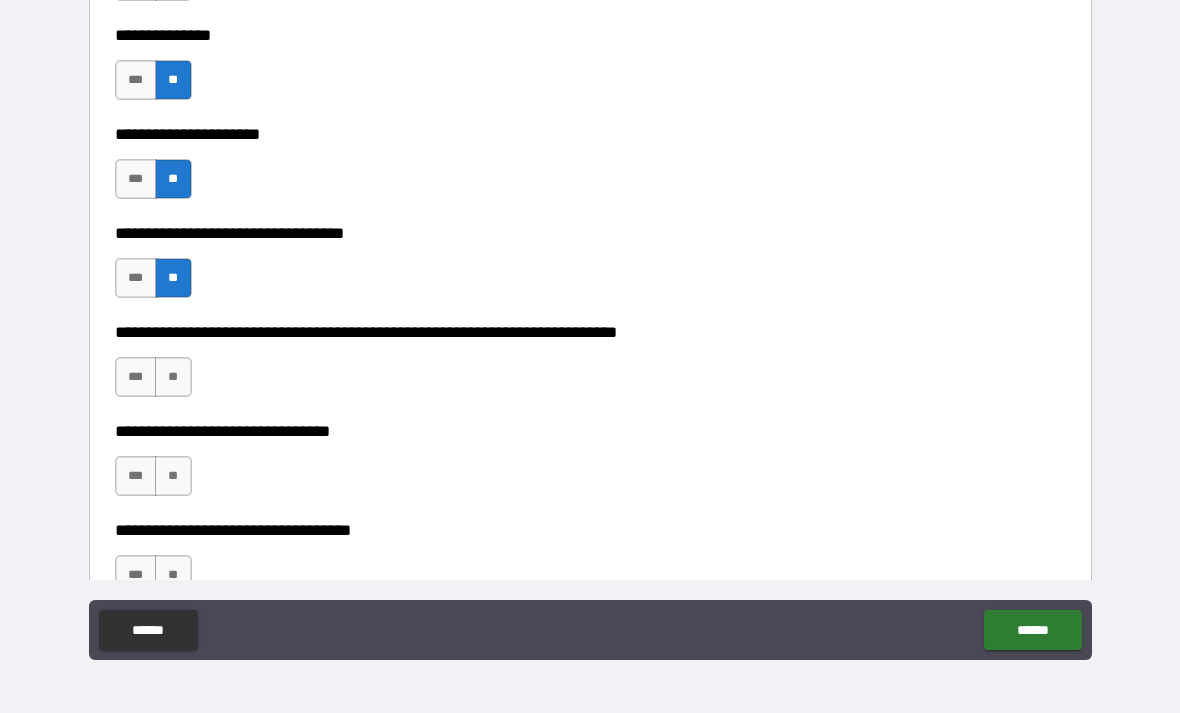 click on "**" at bounding box center (173, 377) 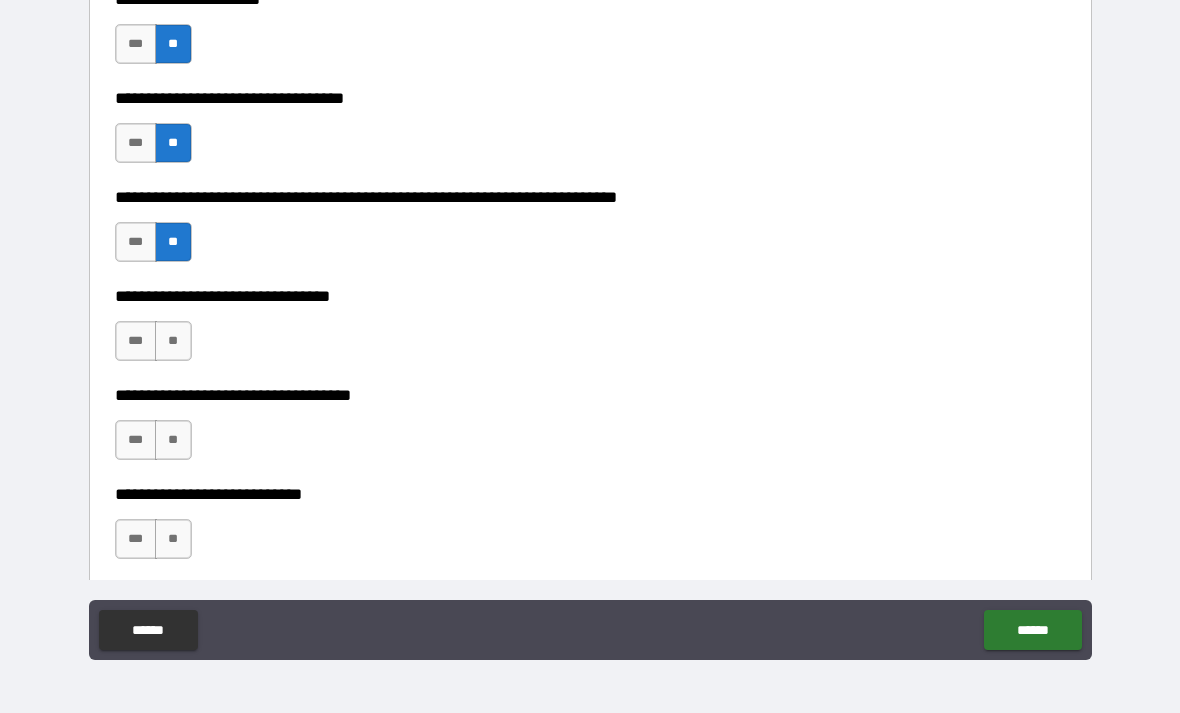 scroll, scrollTop: 4709, scrollLeft: 0, axis: vertical 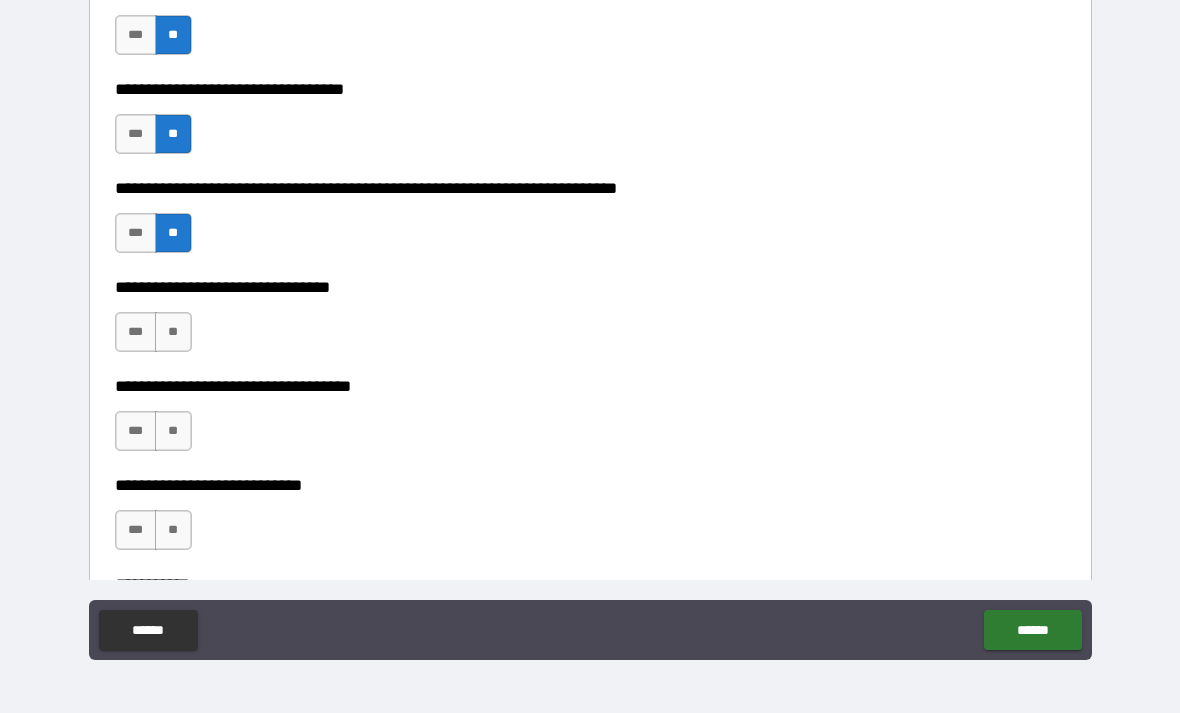 click on "**" at bounding box center [173, 332] 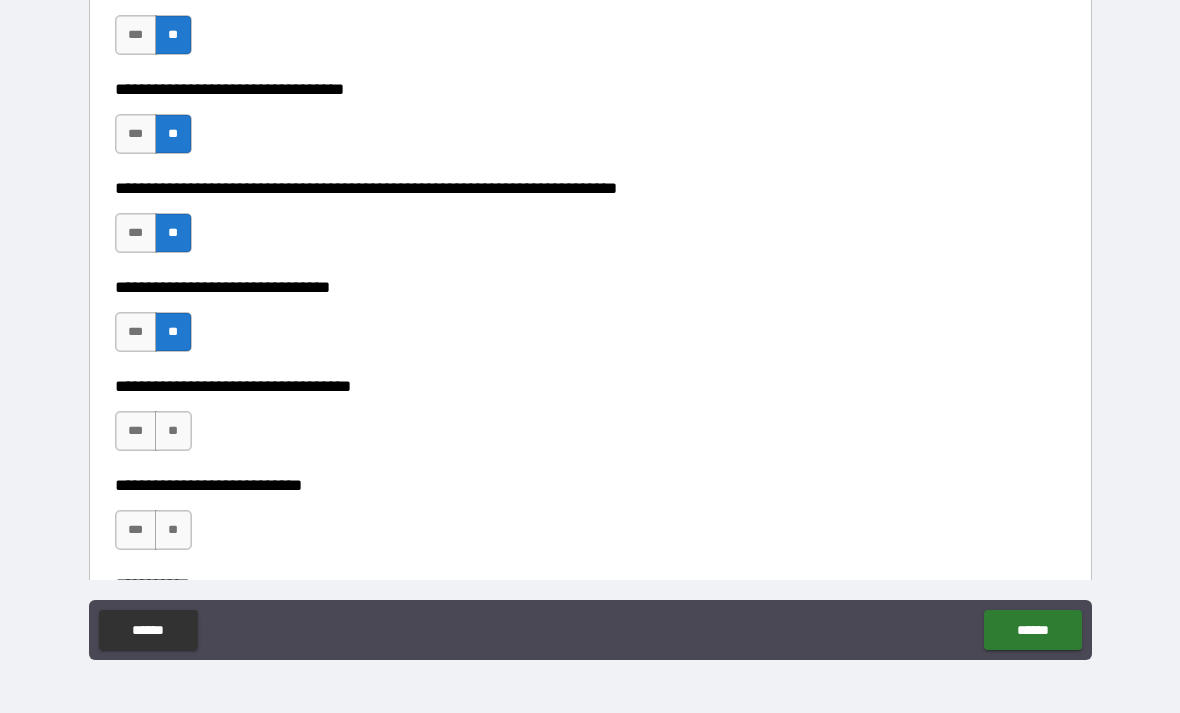 click on "**" at bounding box center [173, 431] 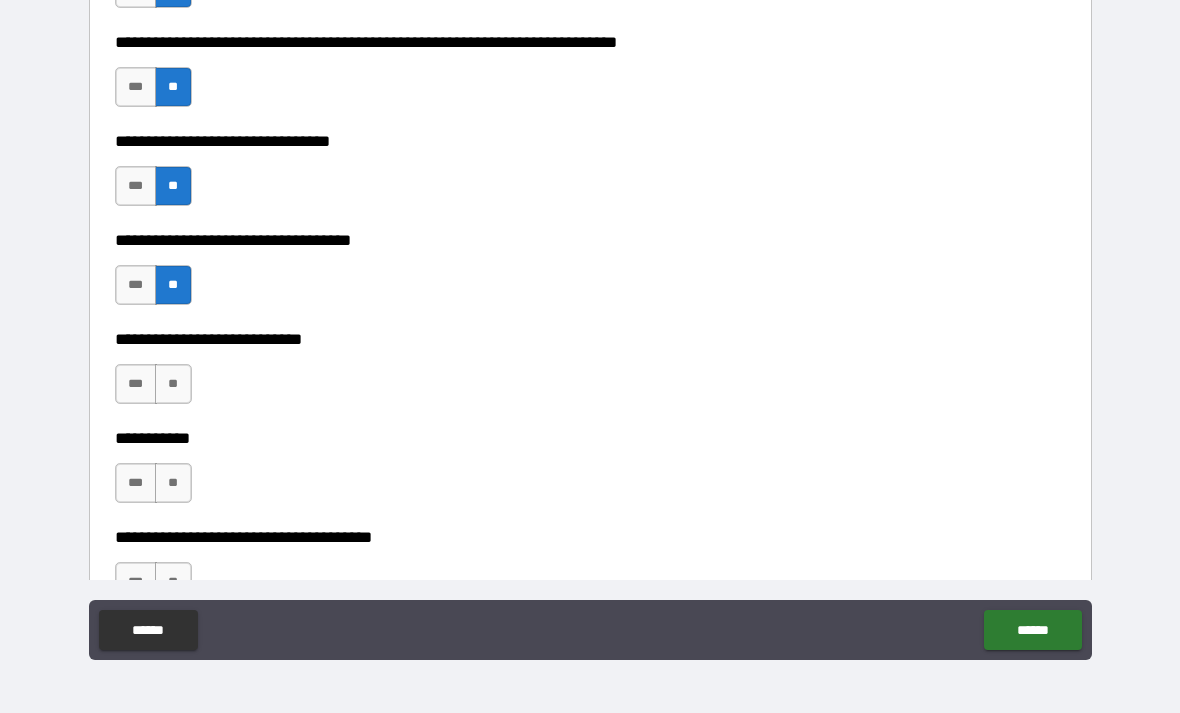 scroll, scrollTop: 4872, scrollLeft: 0, axis: vertical 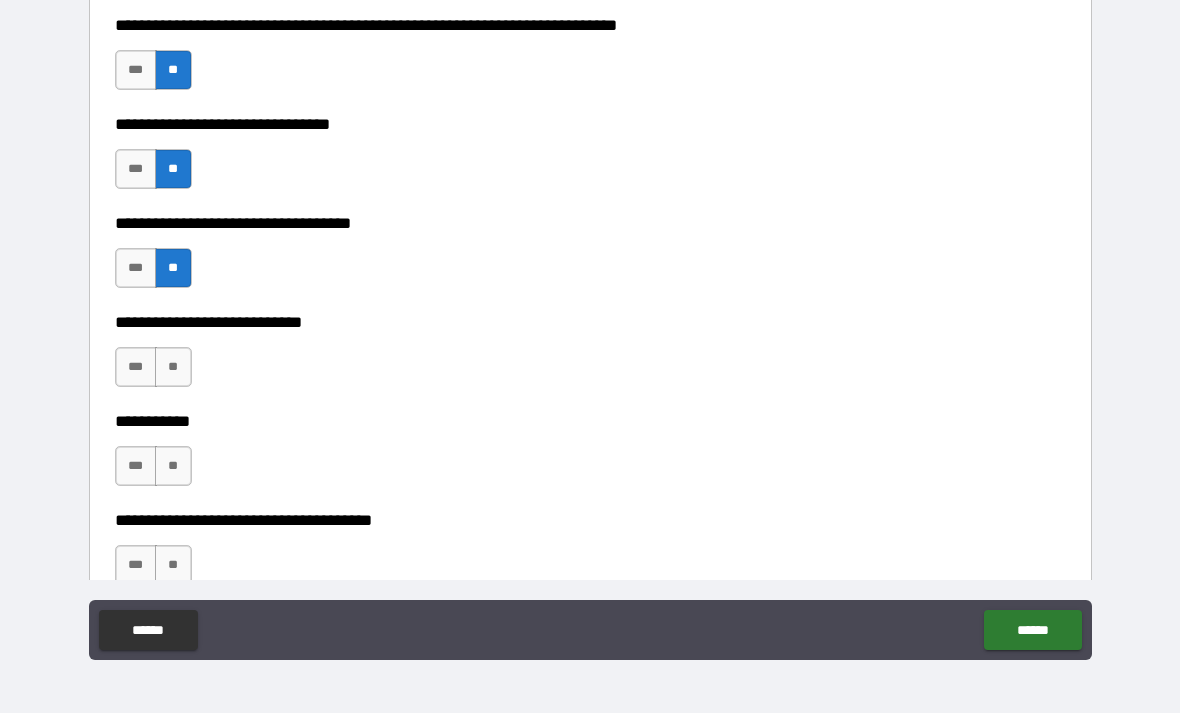 click on "**" at bounding box center [173, 367] 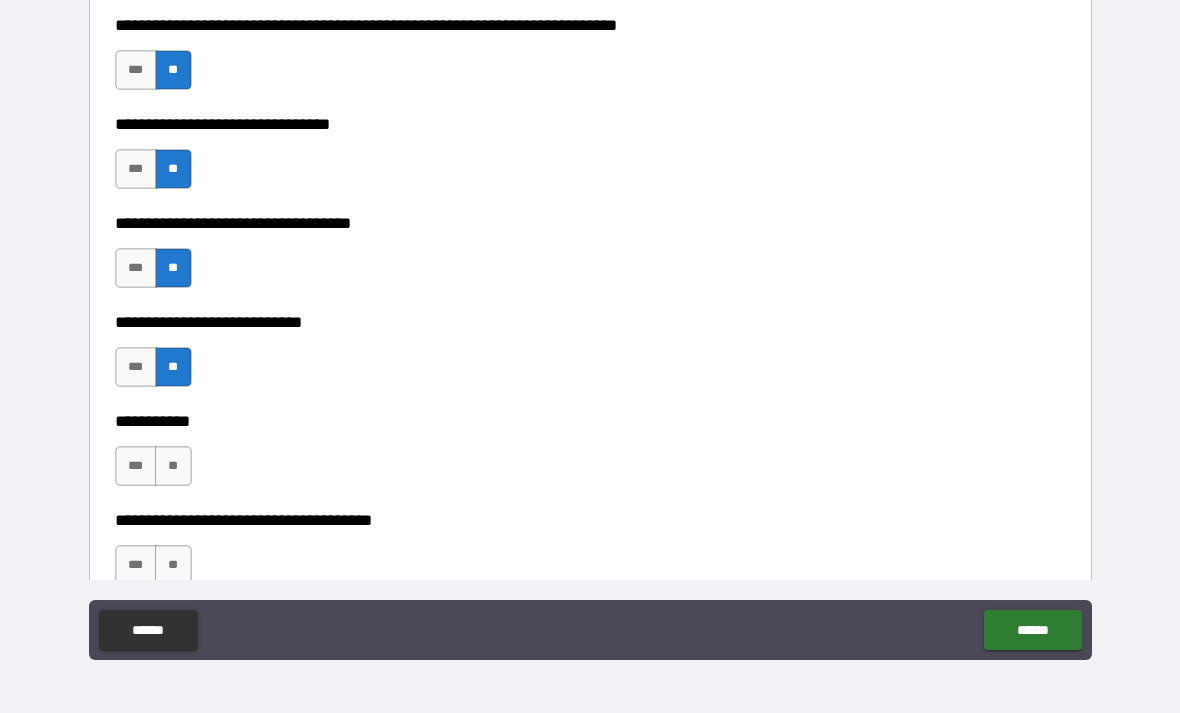 click on "**" at bounding box center [173, 466] 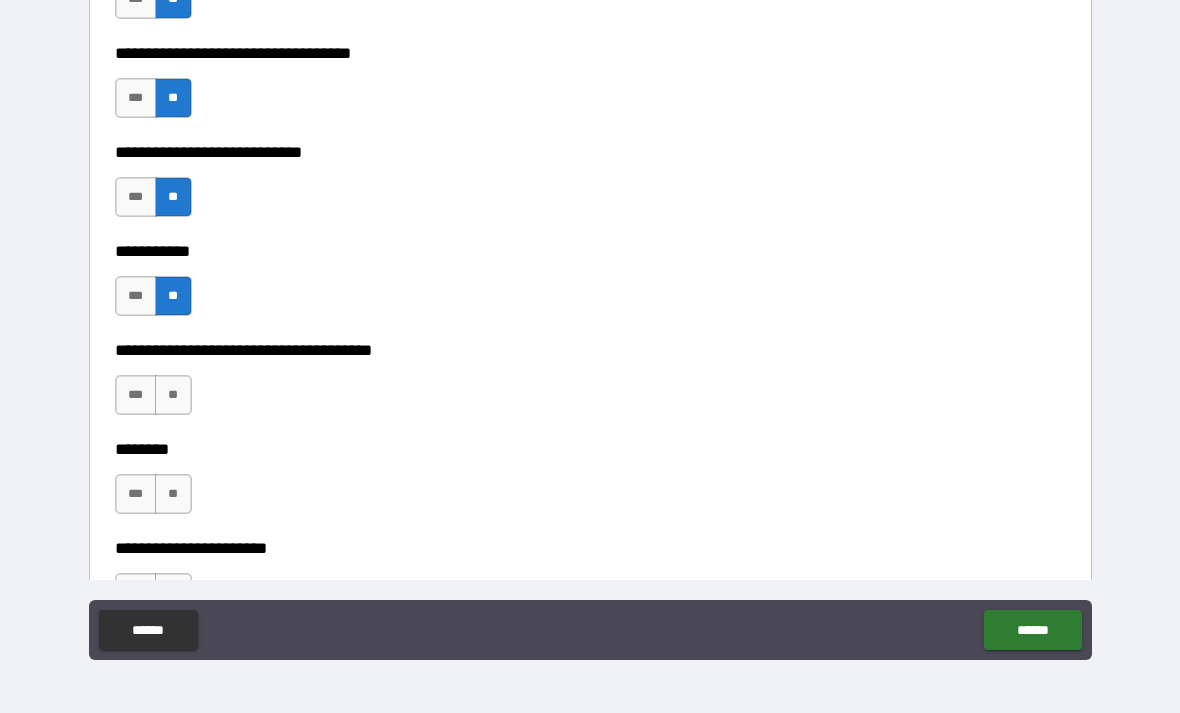 scroll, scrollTop: 5046, scrollLeft: 0, axis: vertical 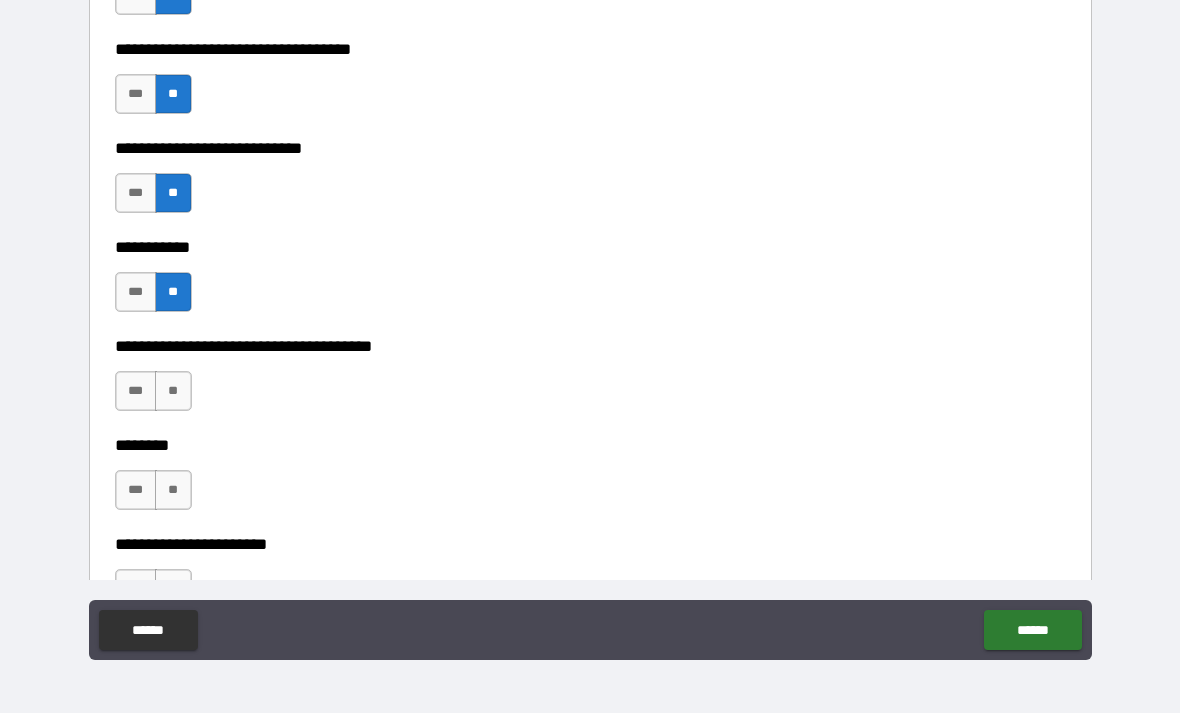 click on "**" at bounding box center (173, 391) 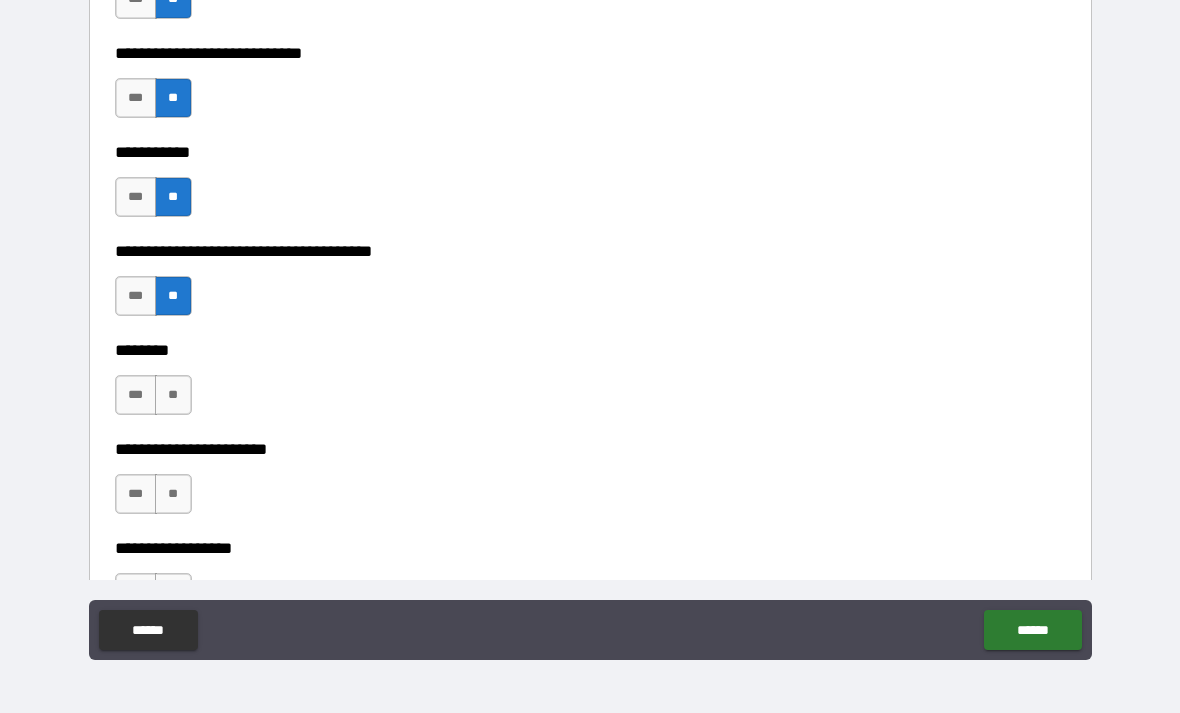 scroll, scrollTop: 5245, scrollLeft: 0, axis: vertical 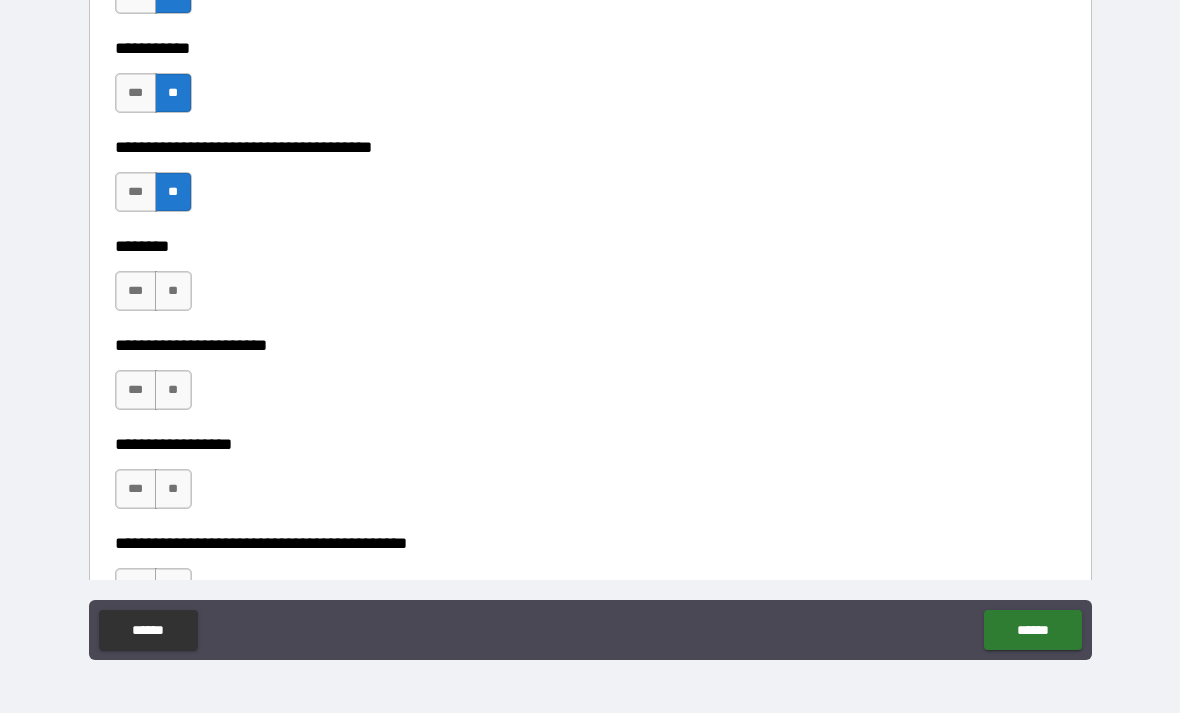 click on "**" at bounding box center [173, 291] 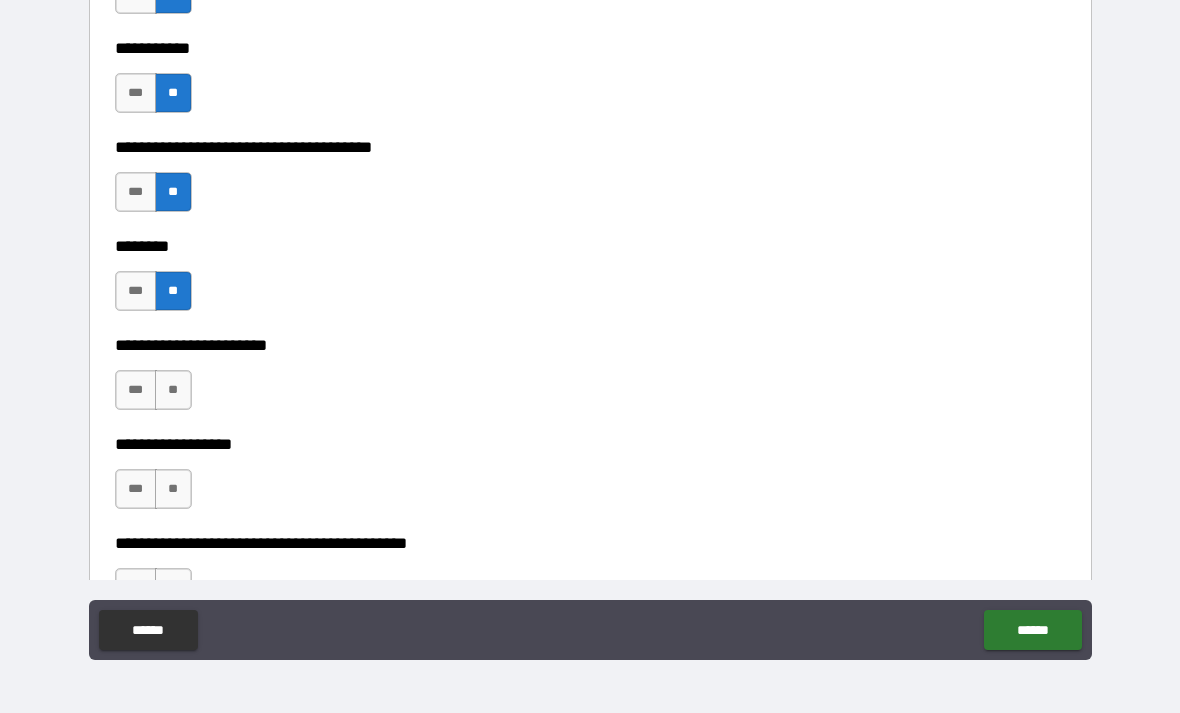 click on "**" at bounding box center [173, 390] 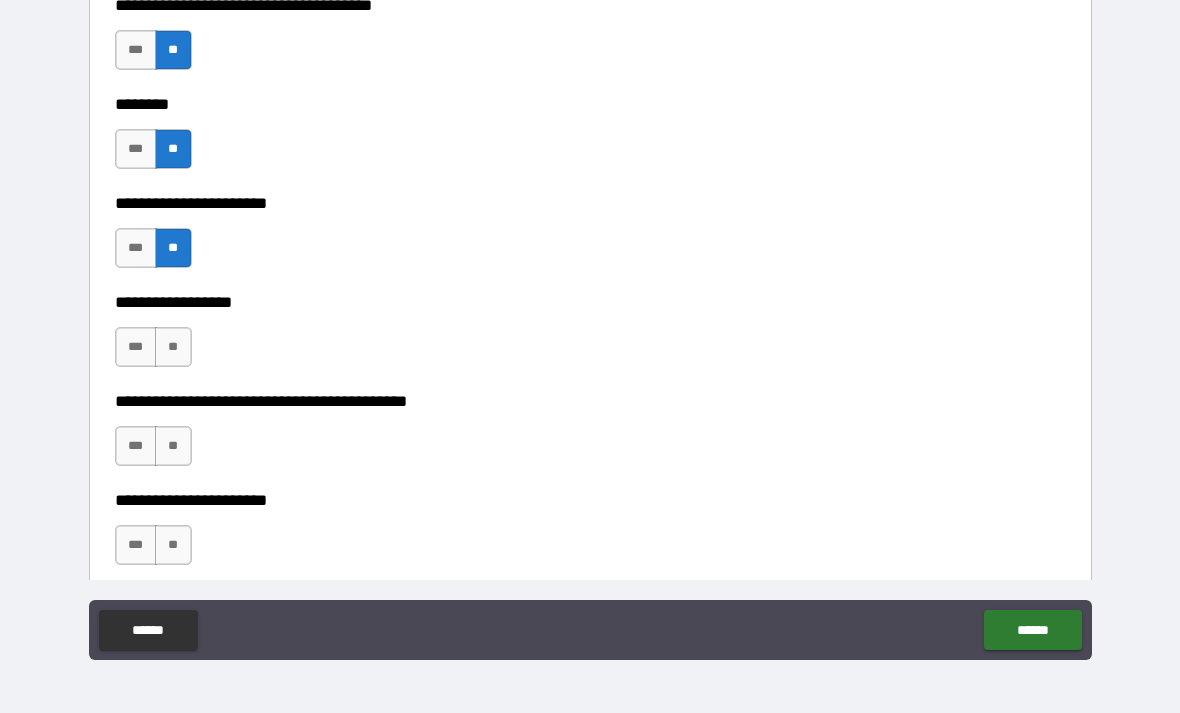 scroll, scrollTop: 5394, scrollLeft: 0, axis: vertical 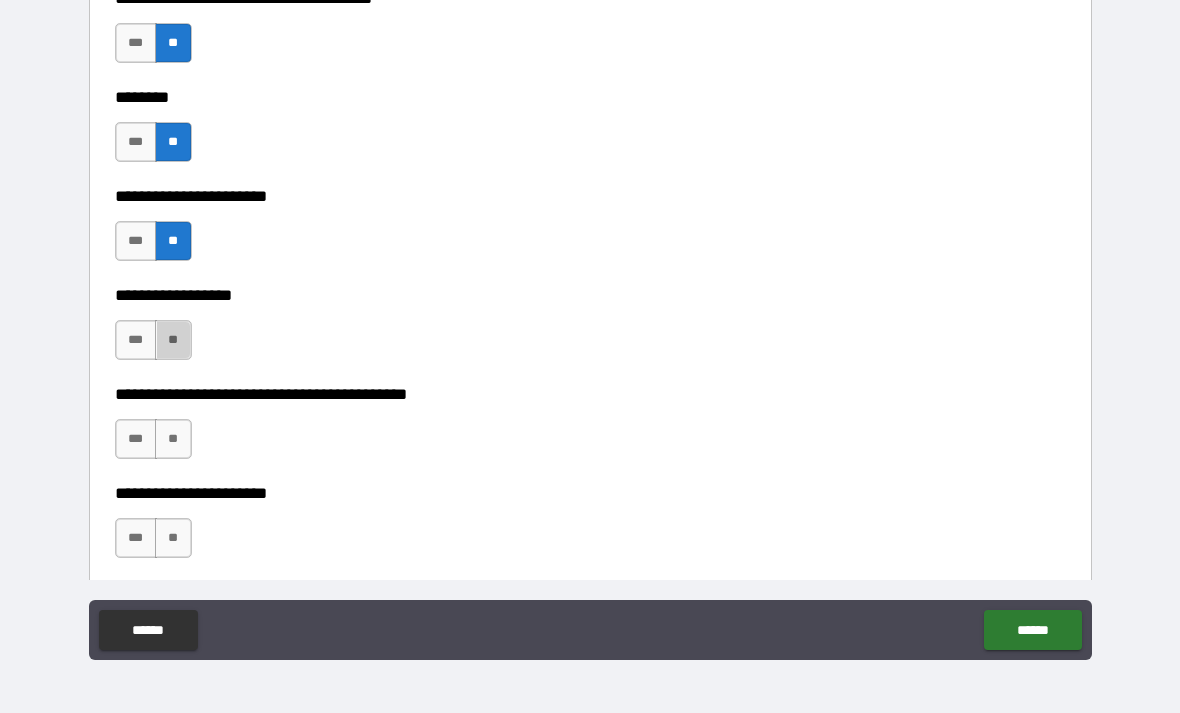 click on "**" at bounding box center [173, 340] 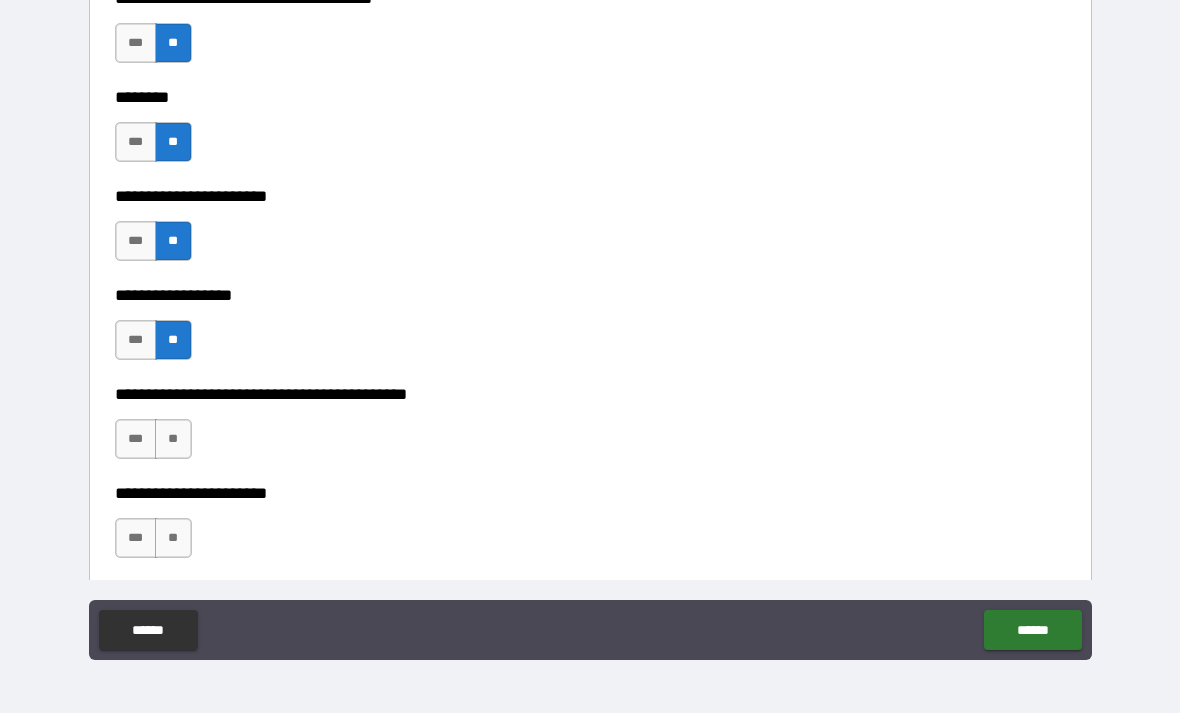click on "**" at bounding box center (173, 439) 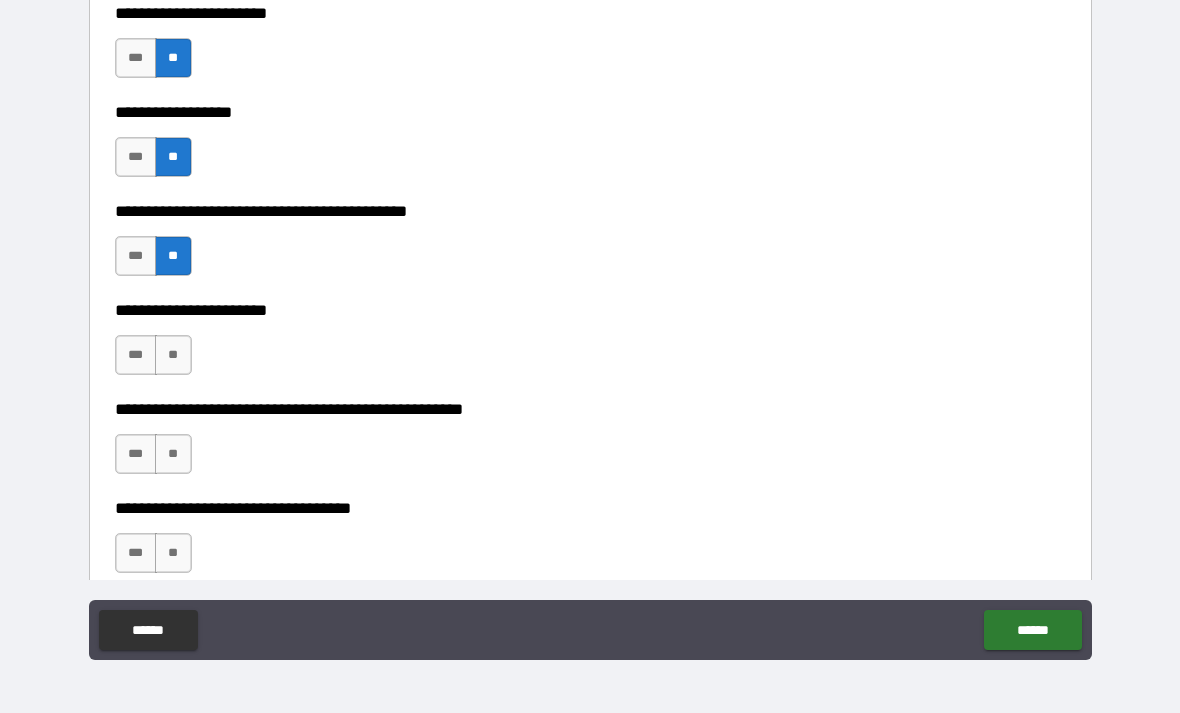 scroll, scrollTop: 5578, scrollLeft: 0, axis: vertical 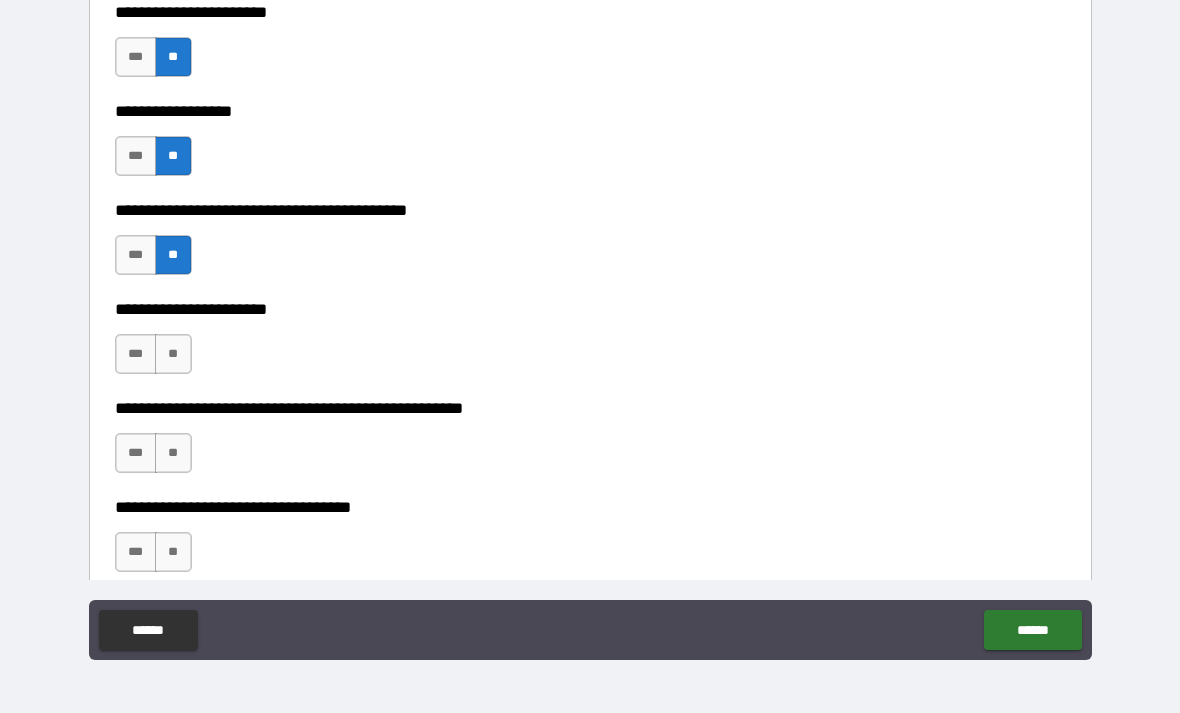 click on "**" at bounding box center [173, 354] 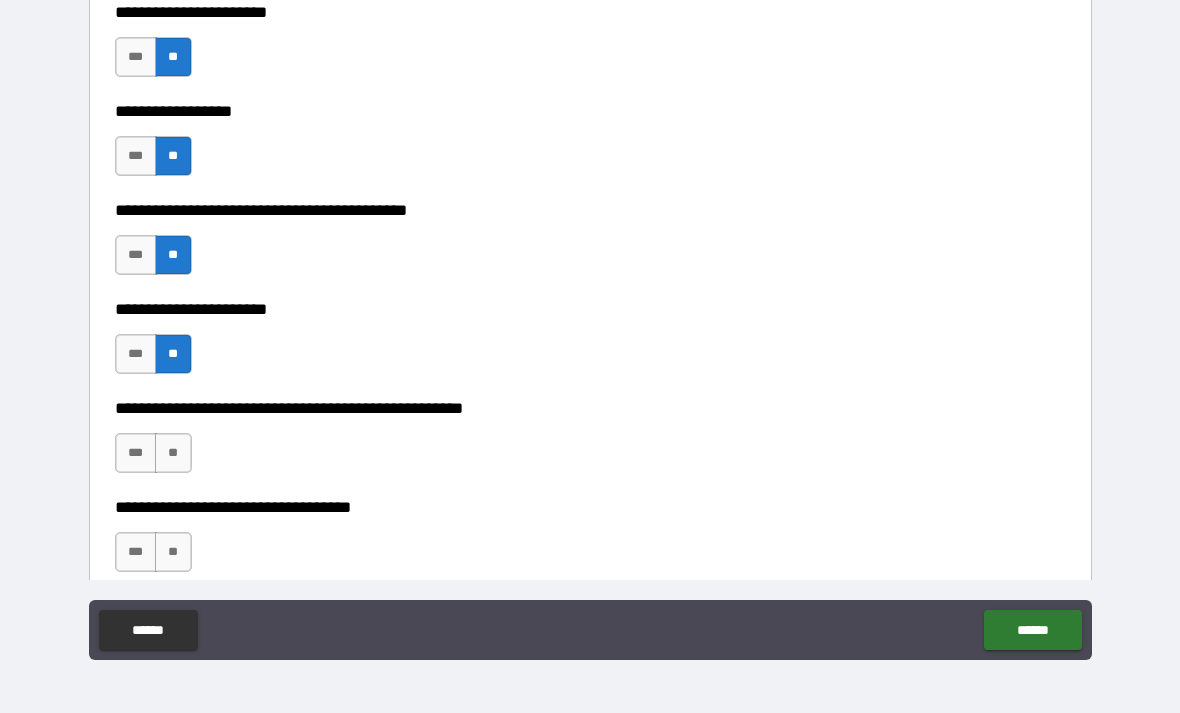 click on "**" at bounding box center (173, 453) 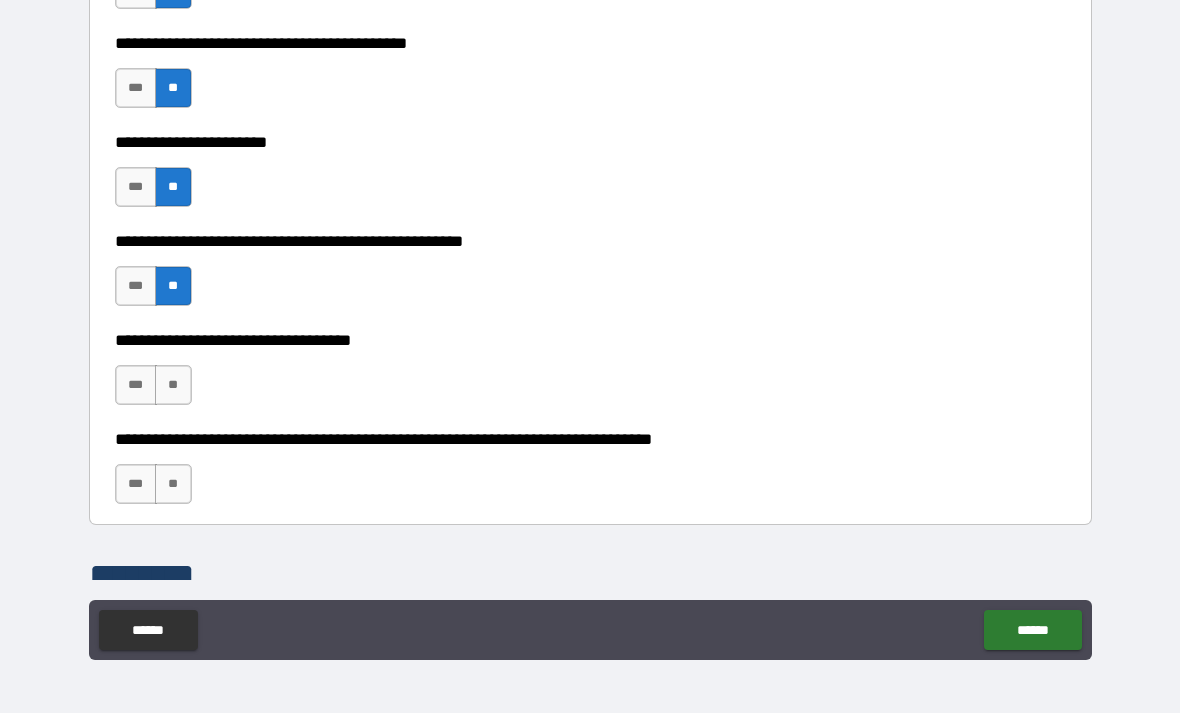 scroll, scrollTop: 5749, scrollLeft: 0, axis: vertical 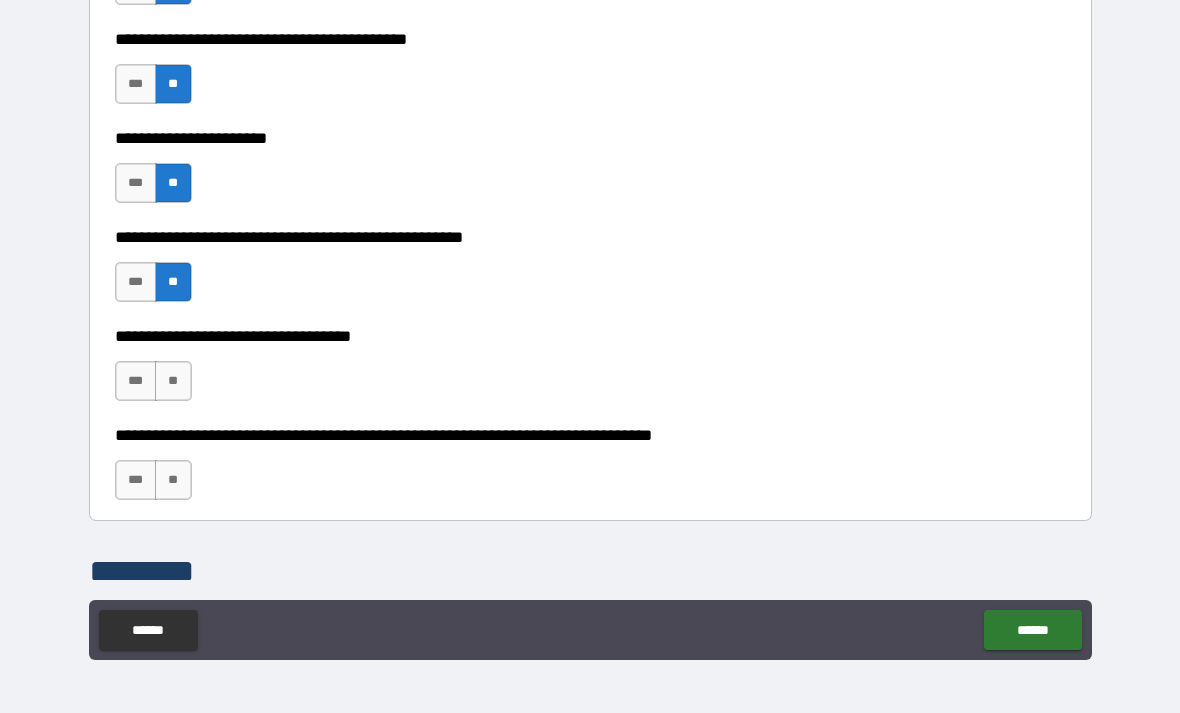 click on "**" at bounding box center [173, 381] 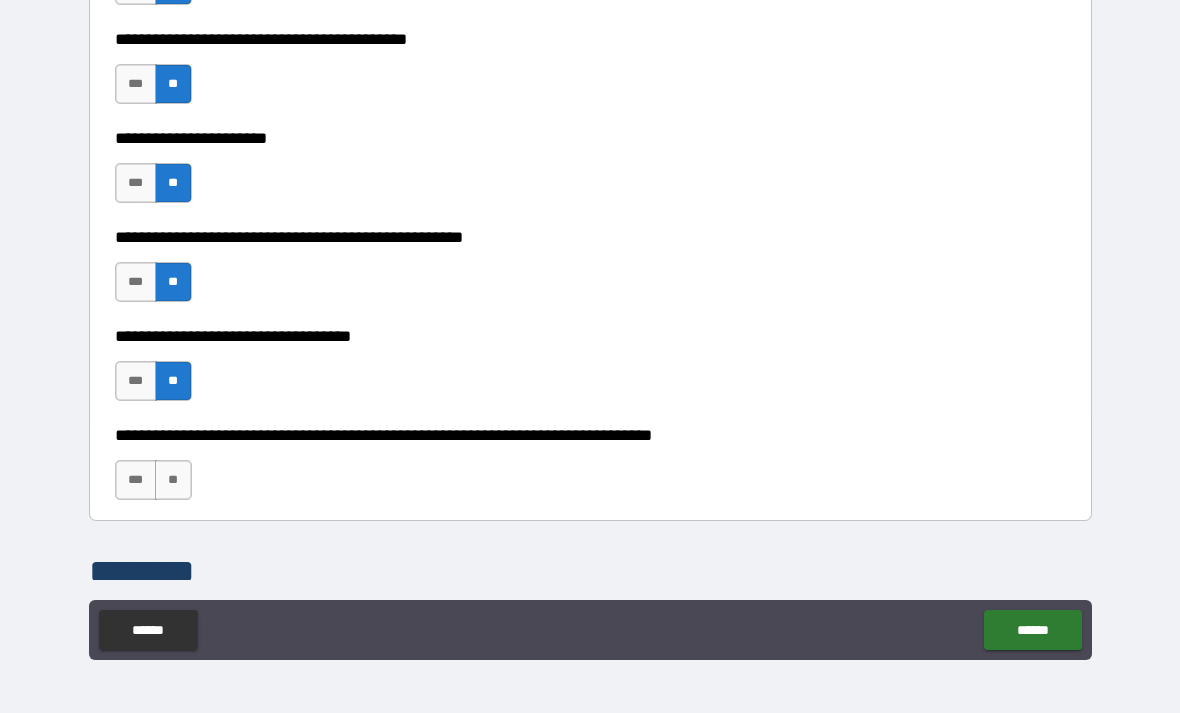 click on "**" at bounding box center (173, 480) 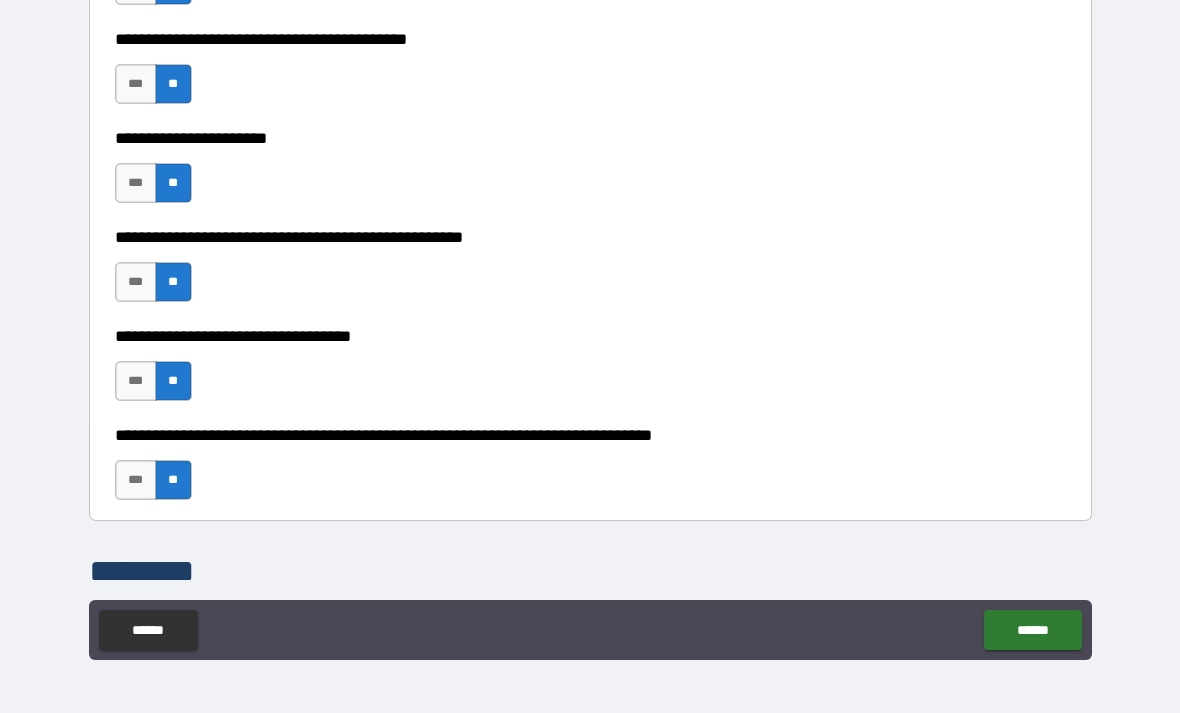 click on "***" at bounding box center [136, 480] 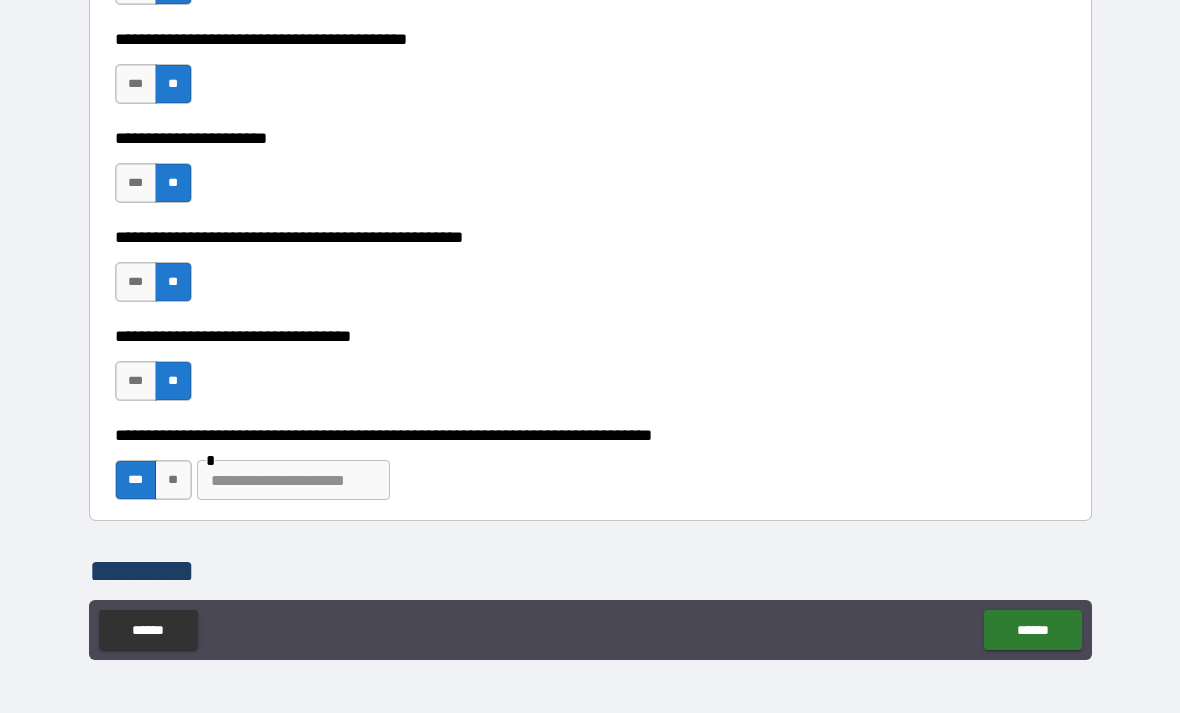 click at bounding box center (293, 480) 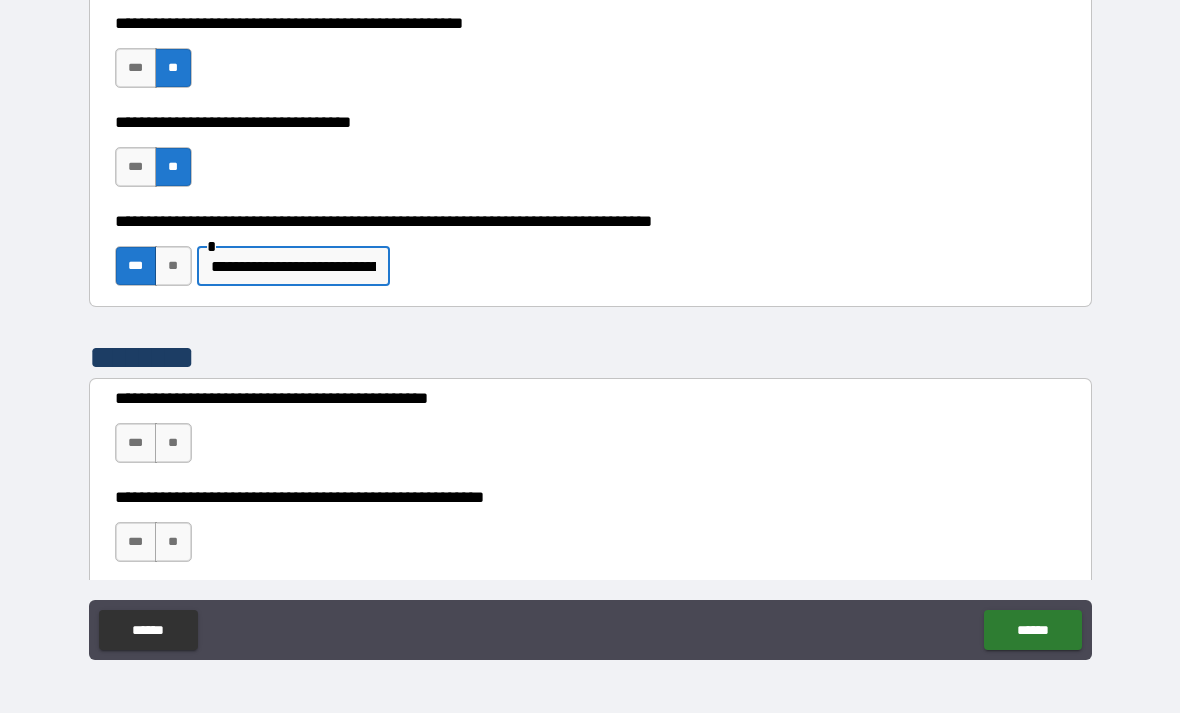 scroll, scrollTop: 5965, scrollLeft: 0, axis: vertical 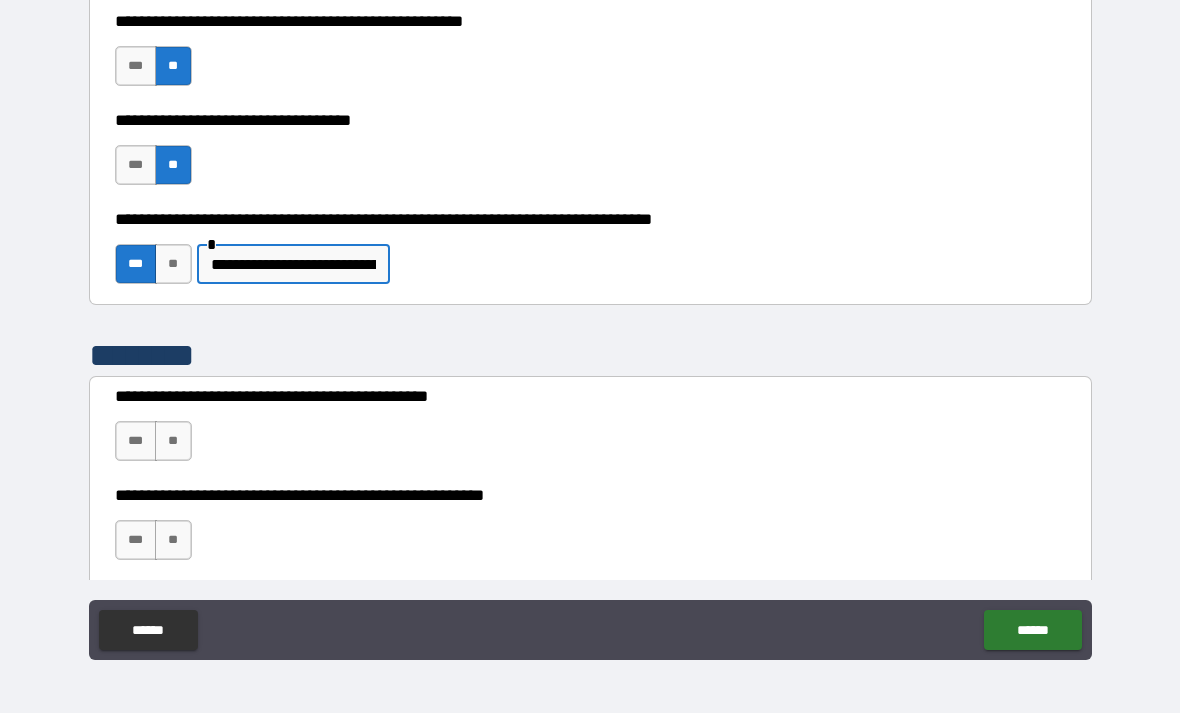 click on "**" at bounding box center (173, 441) 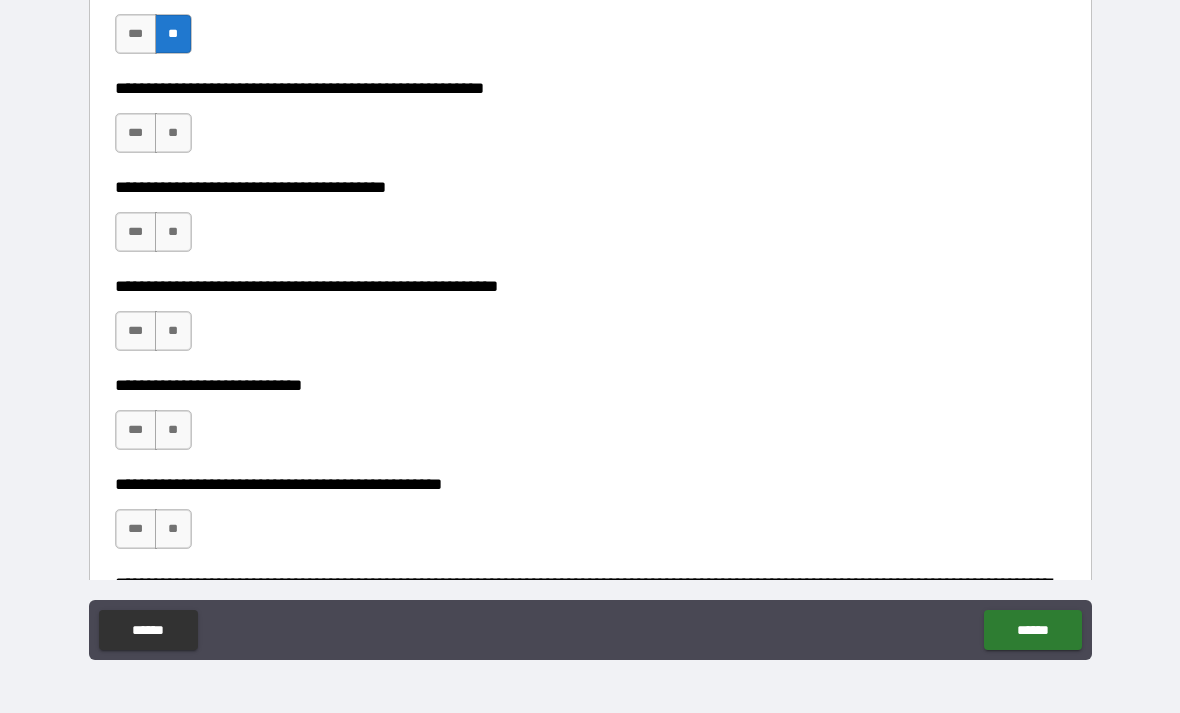 scroll, scrollTop: 6373, scrollLeft: 0, axis: vertical 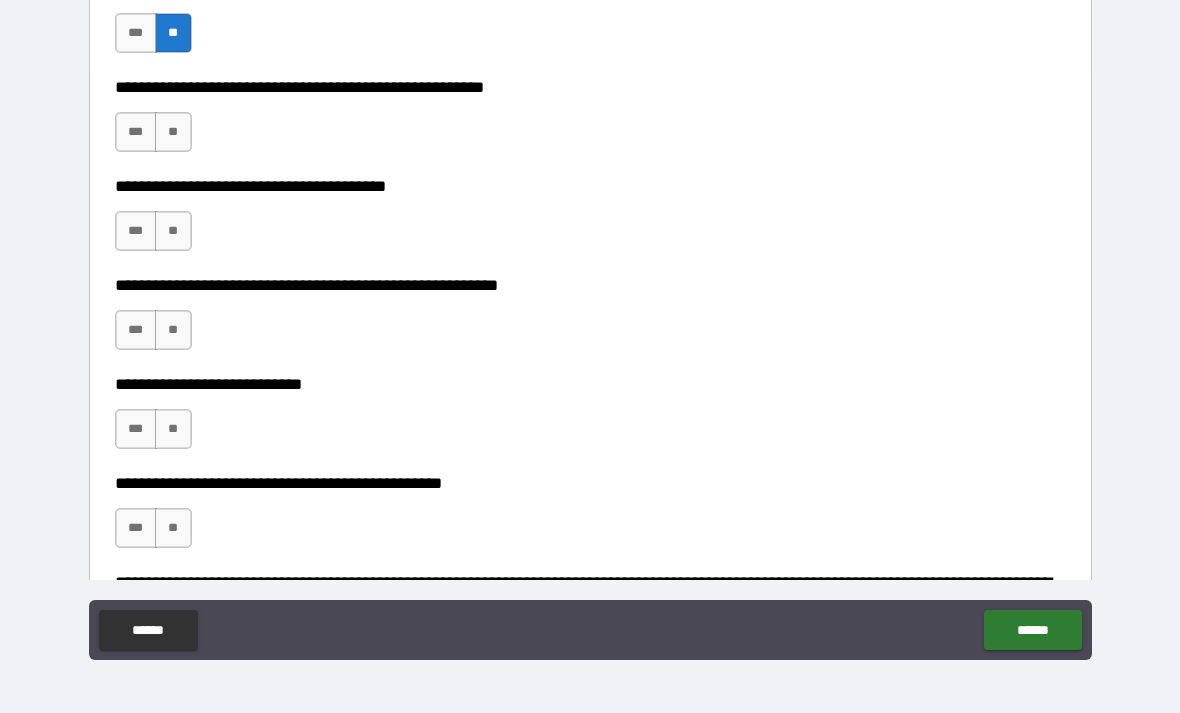 click on "**" at bounding box center [173, 132] 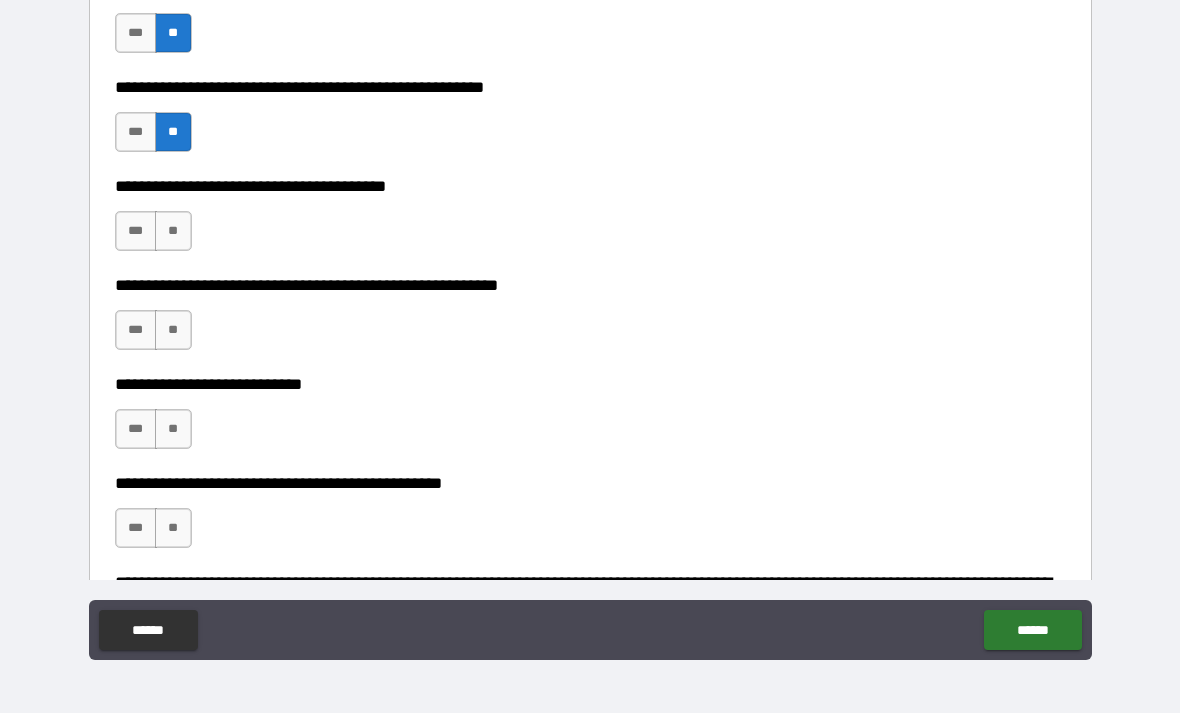 click on "**" at bounding box center (173, 231) 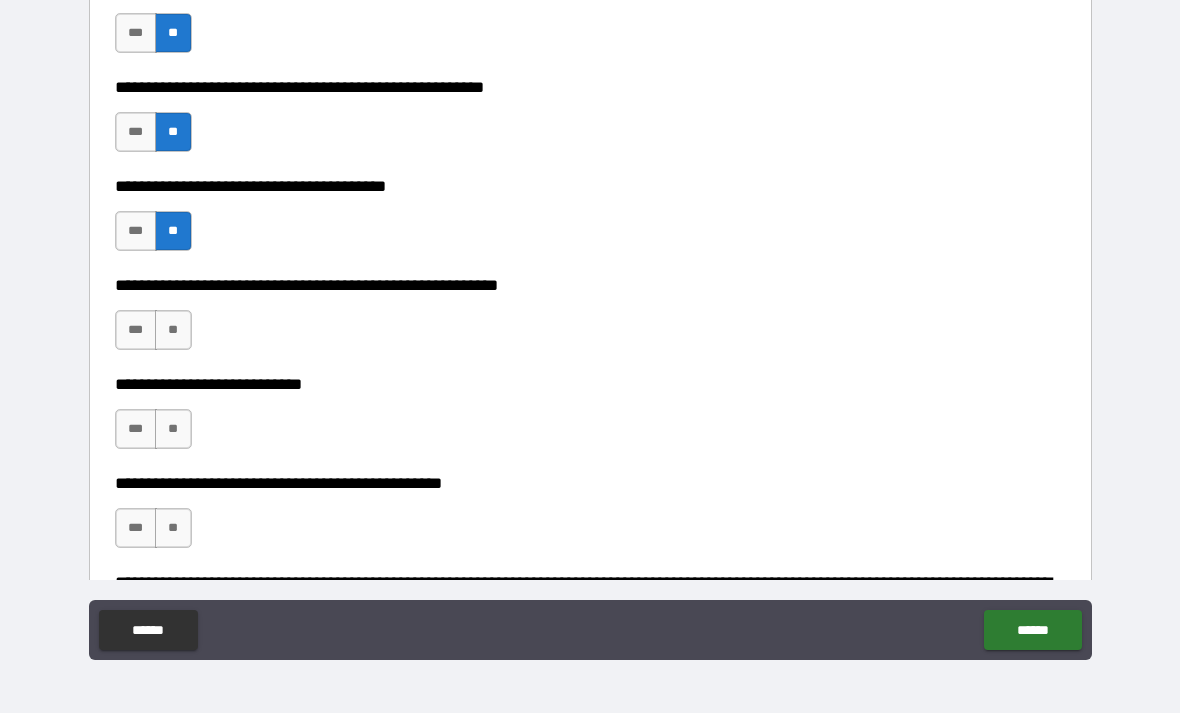 click on "**" at bounding box center (173, 330) 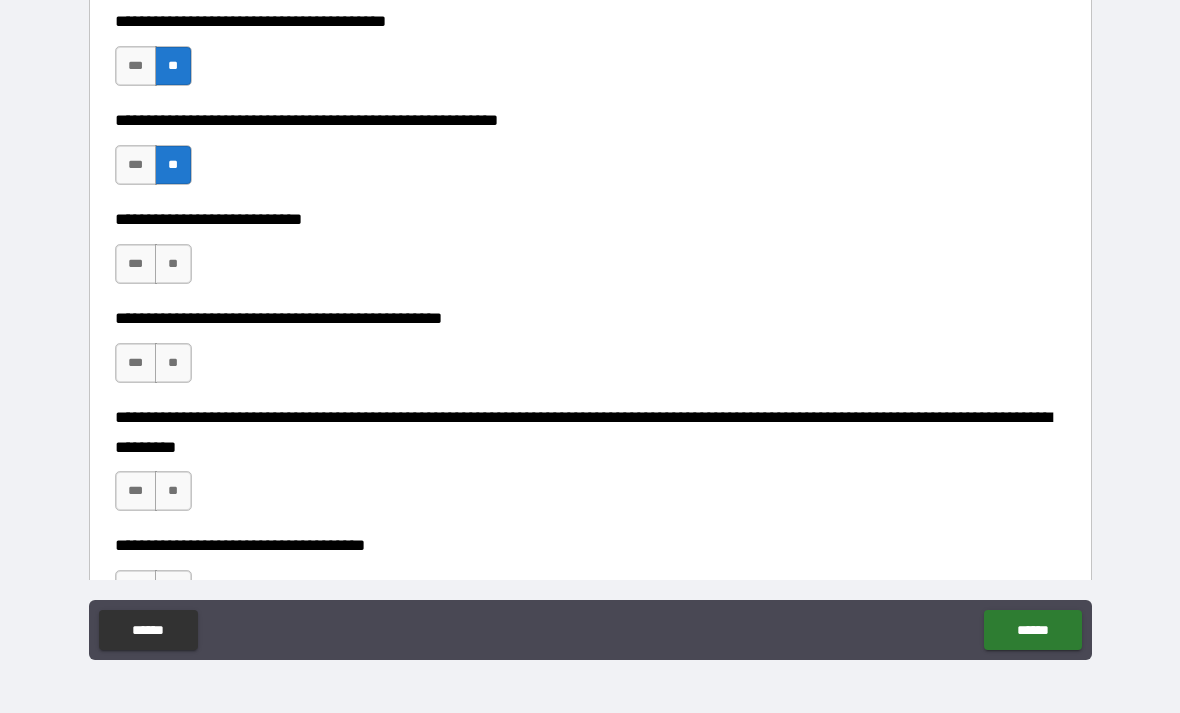 scroll, scrollTop: 6544, scrollLeft: 0, axis: vertical 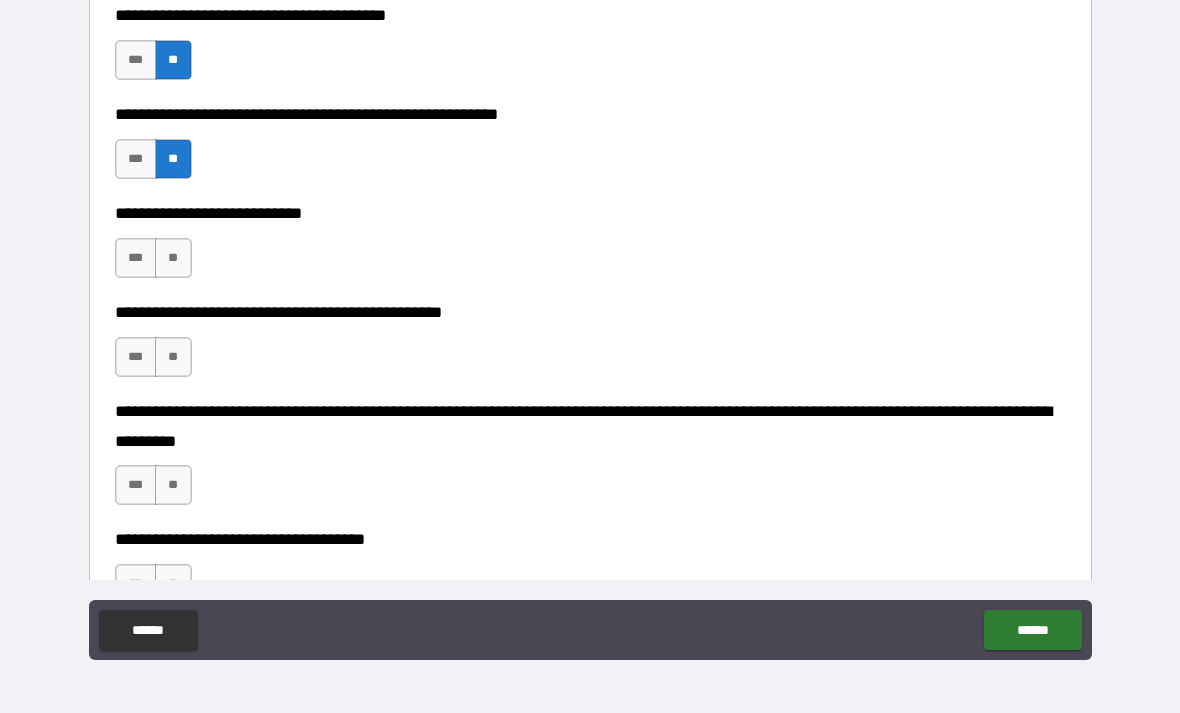 click on "**" at bounding box center (173, 258) 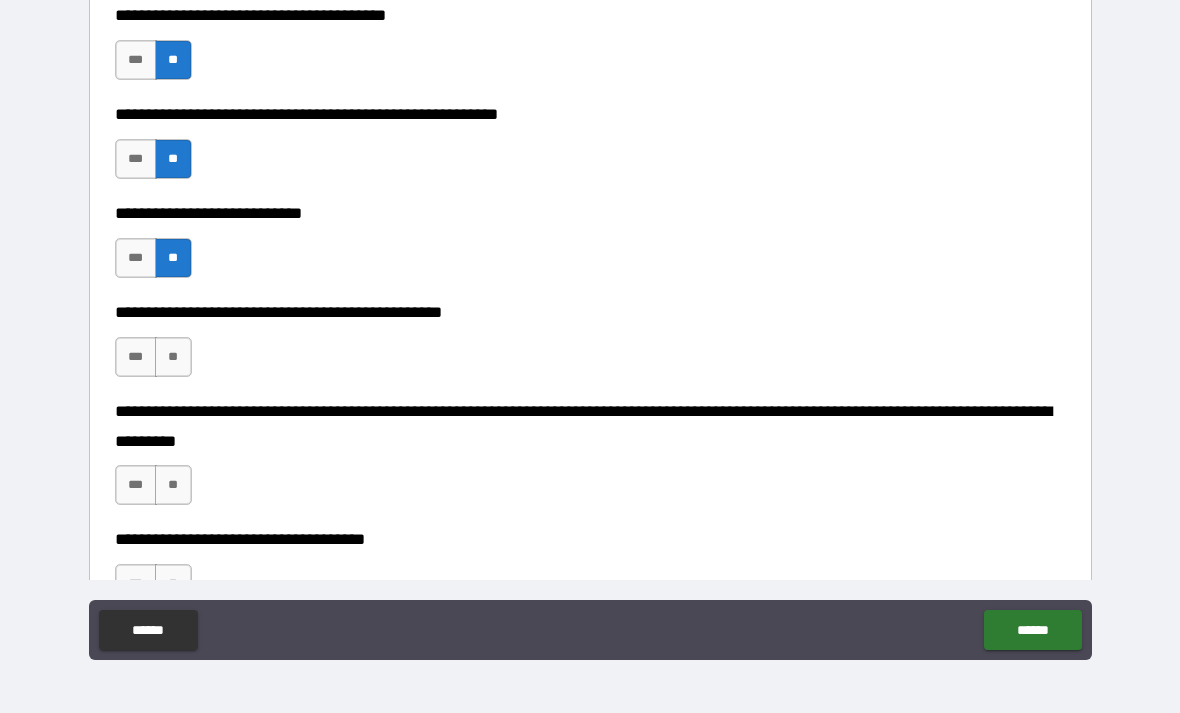 click on "***" at bounding box center (136, 357) 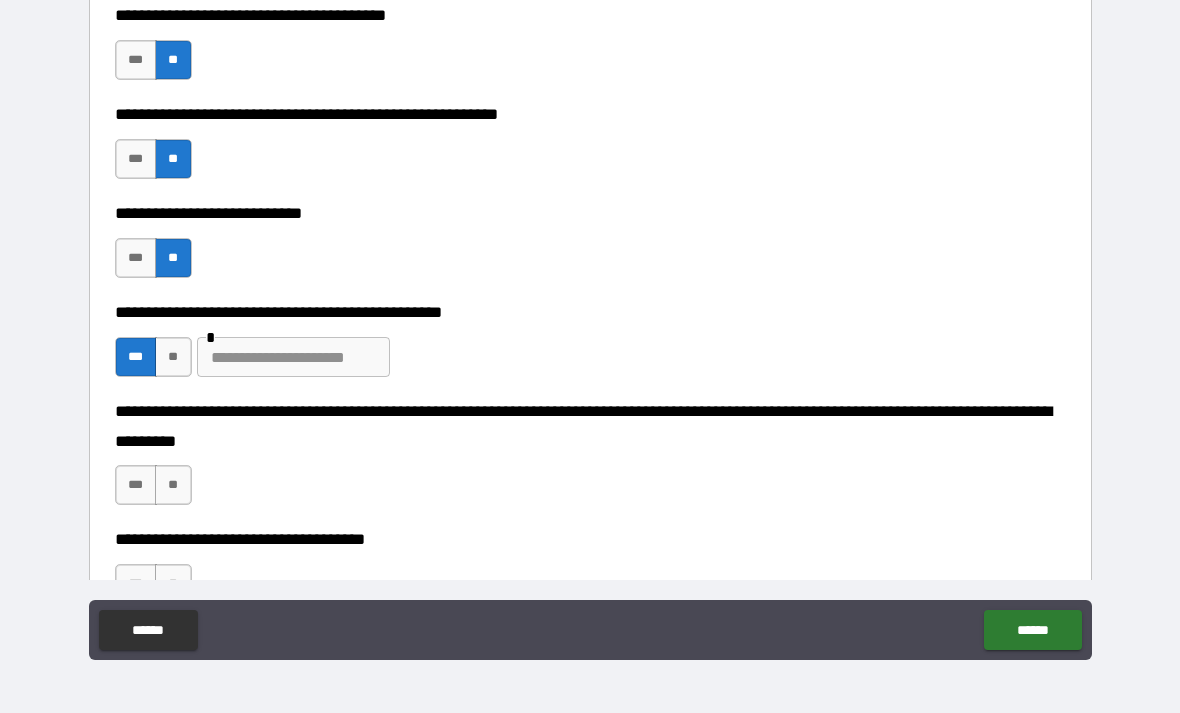 click at bounding box center [293, 357] 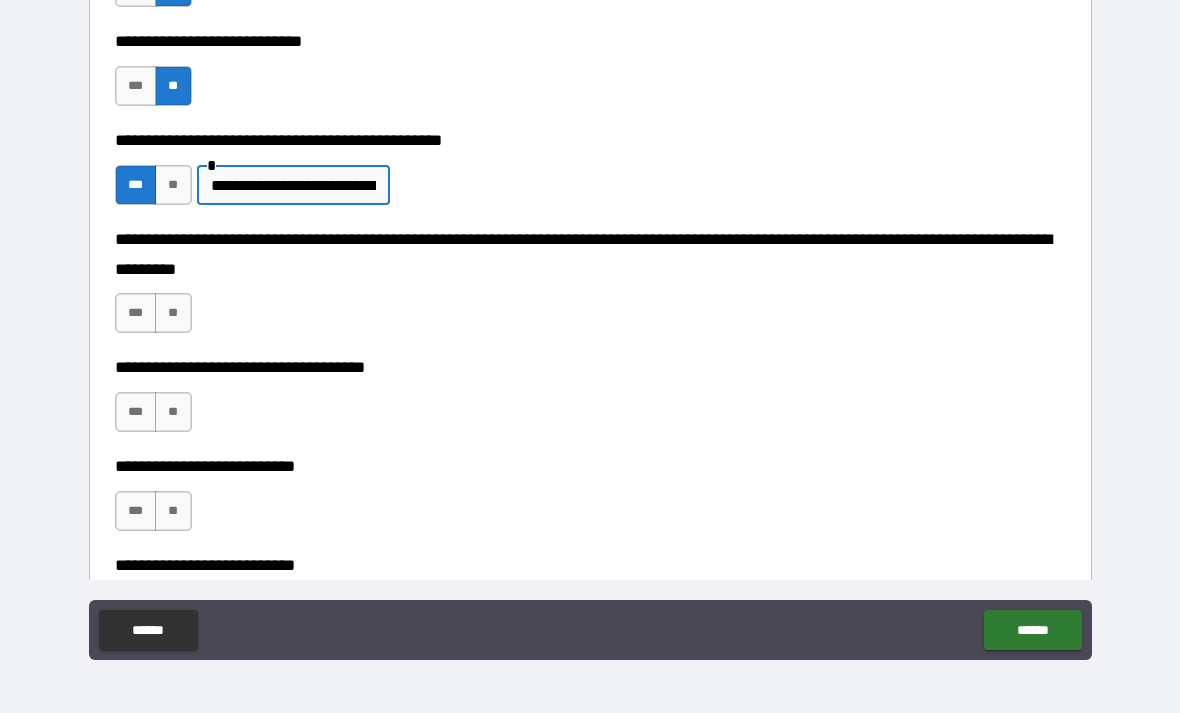 scroll, scrollTop: 6729, scrollLeft: 0, axis: vertical 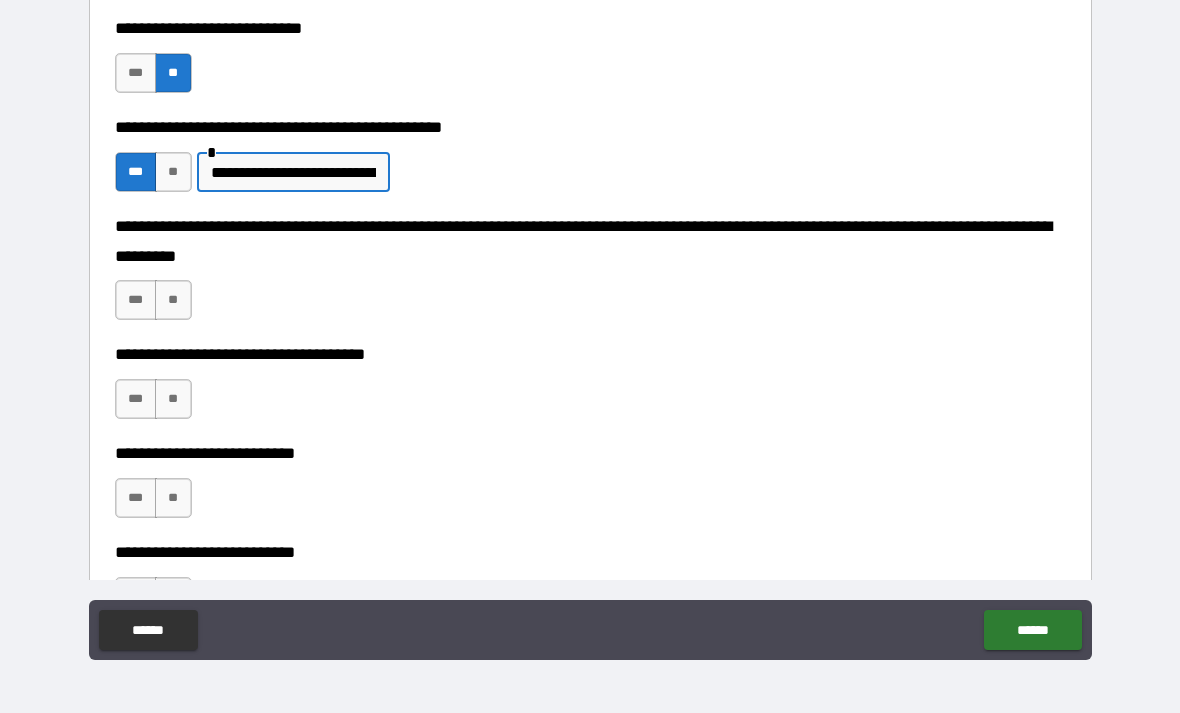 click on "**" at bounding box center (173, 300) 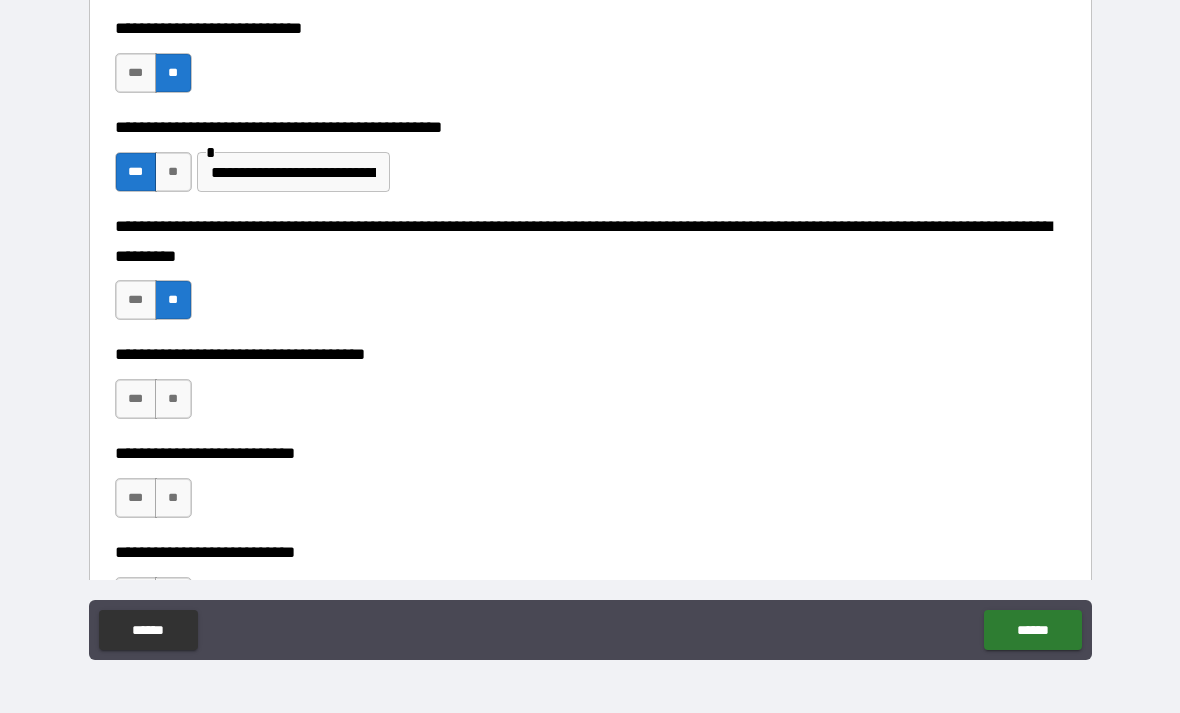 click on "**" at bounding box center [173, 399] 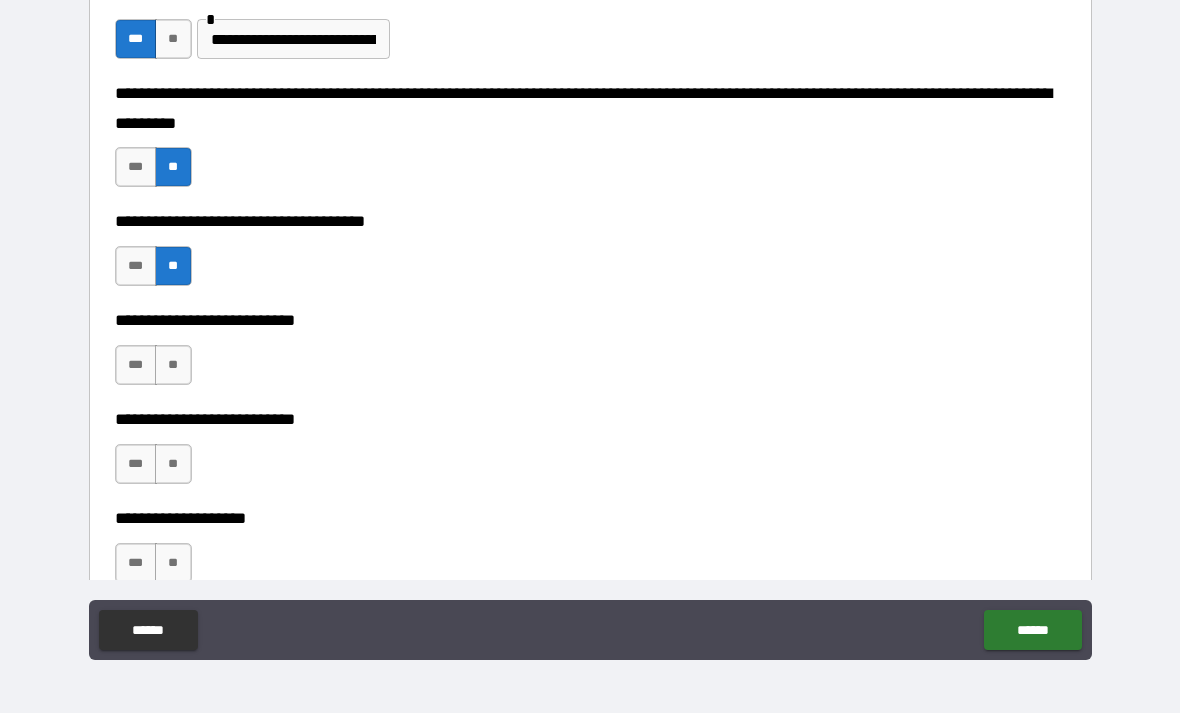 click on "**" at bounding box center [173, 365] 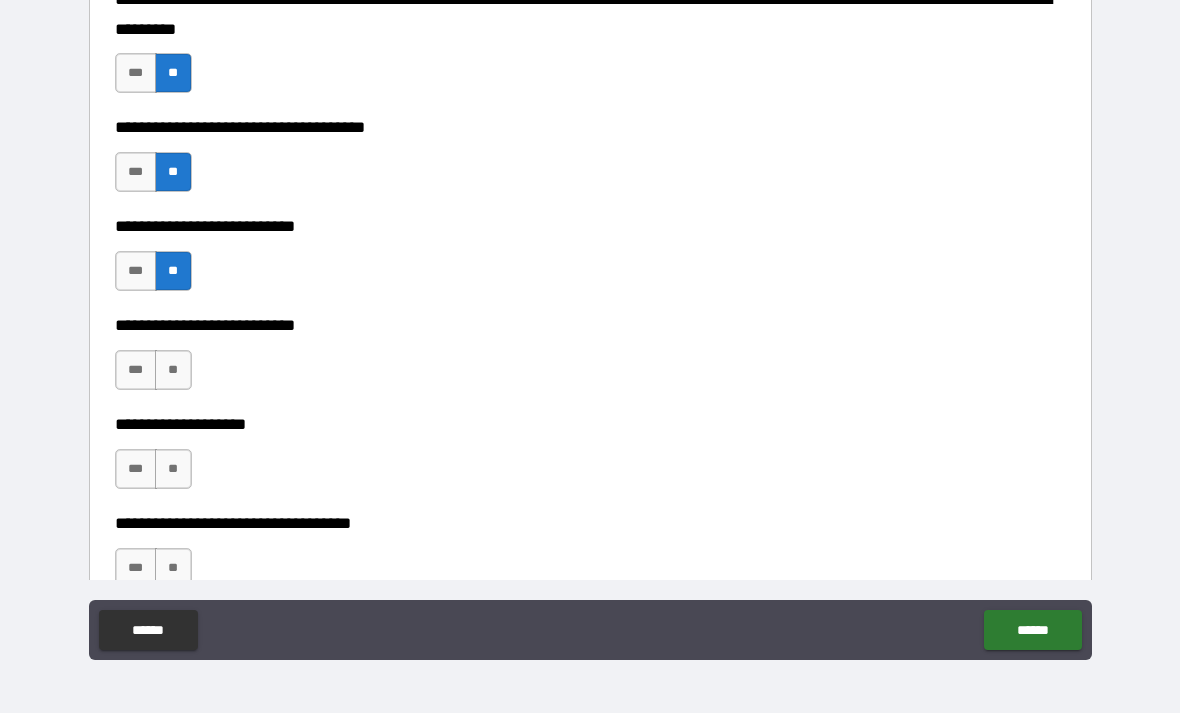 scroll, scrollTop: 7000, scrollLeft: 0, axis: vertical 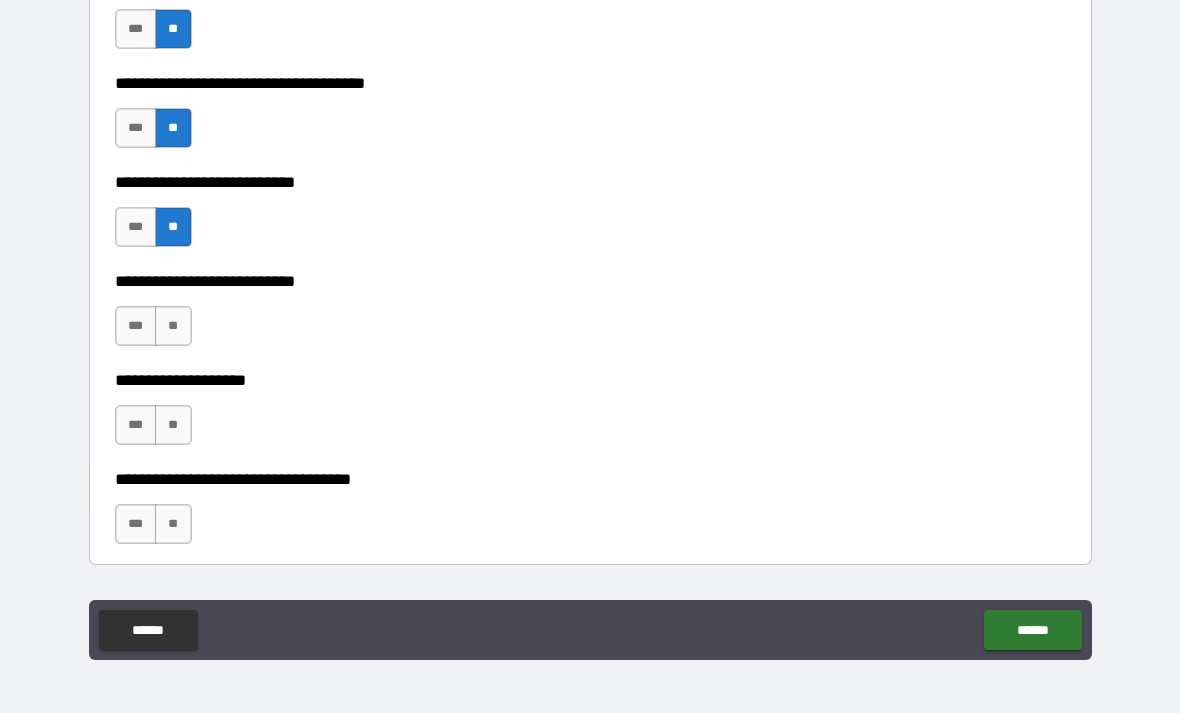 click on "***" at bounding box center [136, 326] 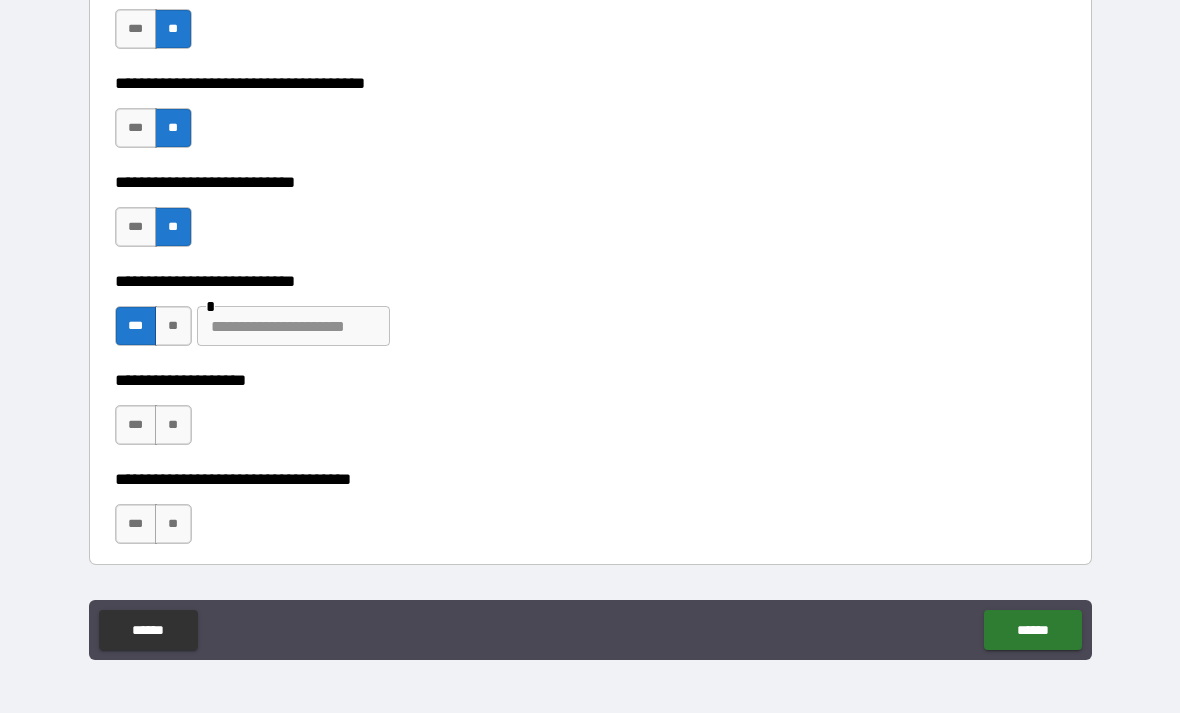 click at bounding box center (293, 326) 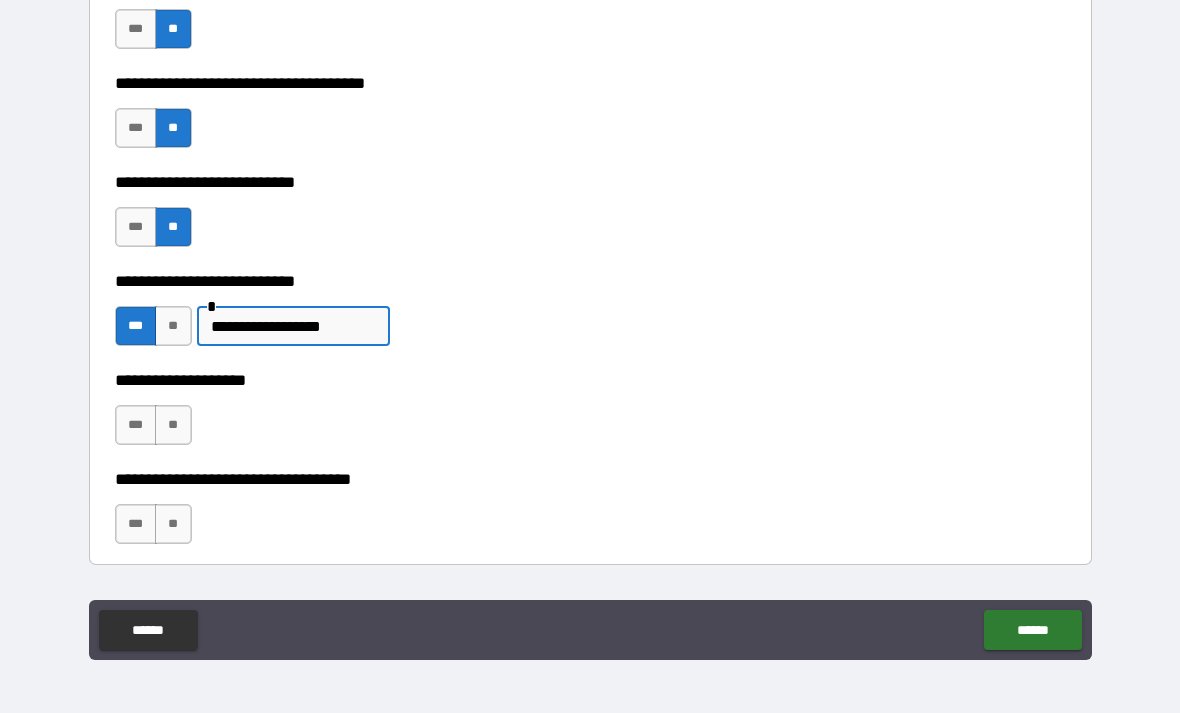 click on "**" at bounding box center (173, 425) 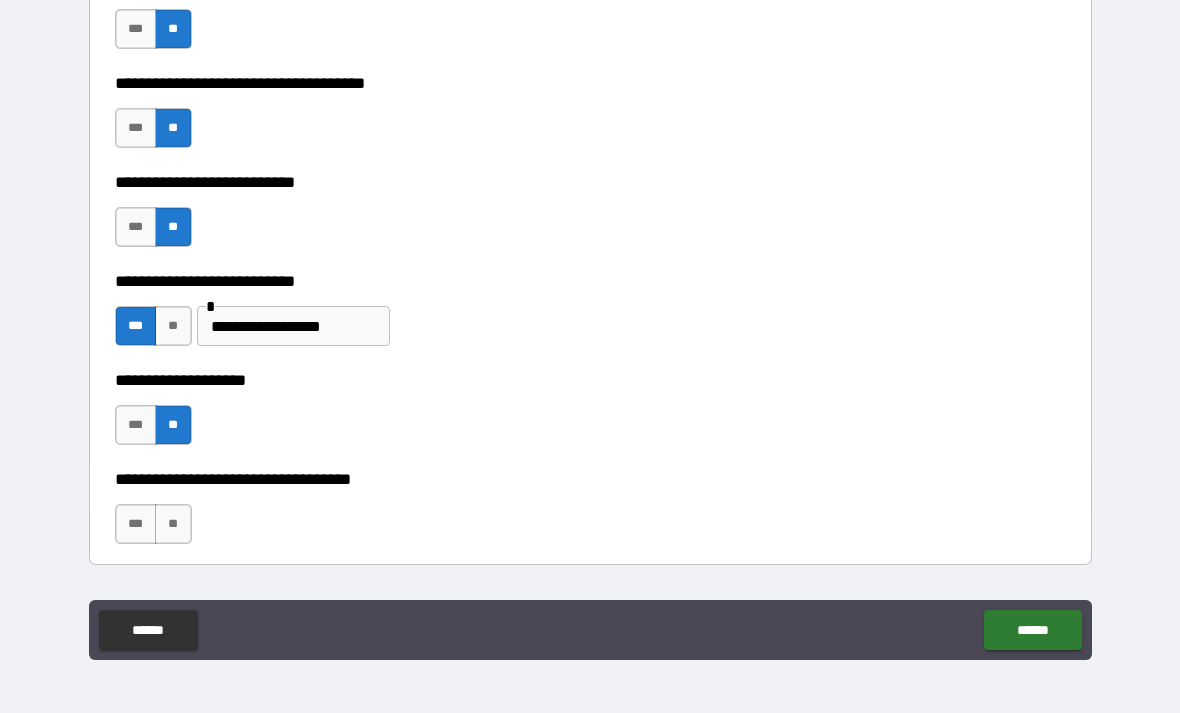 click on "**" at bounding box center [173, 524] 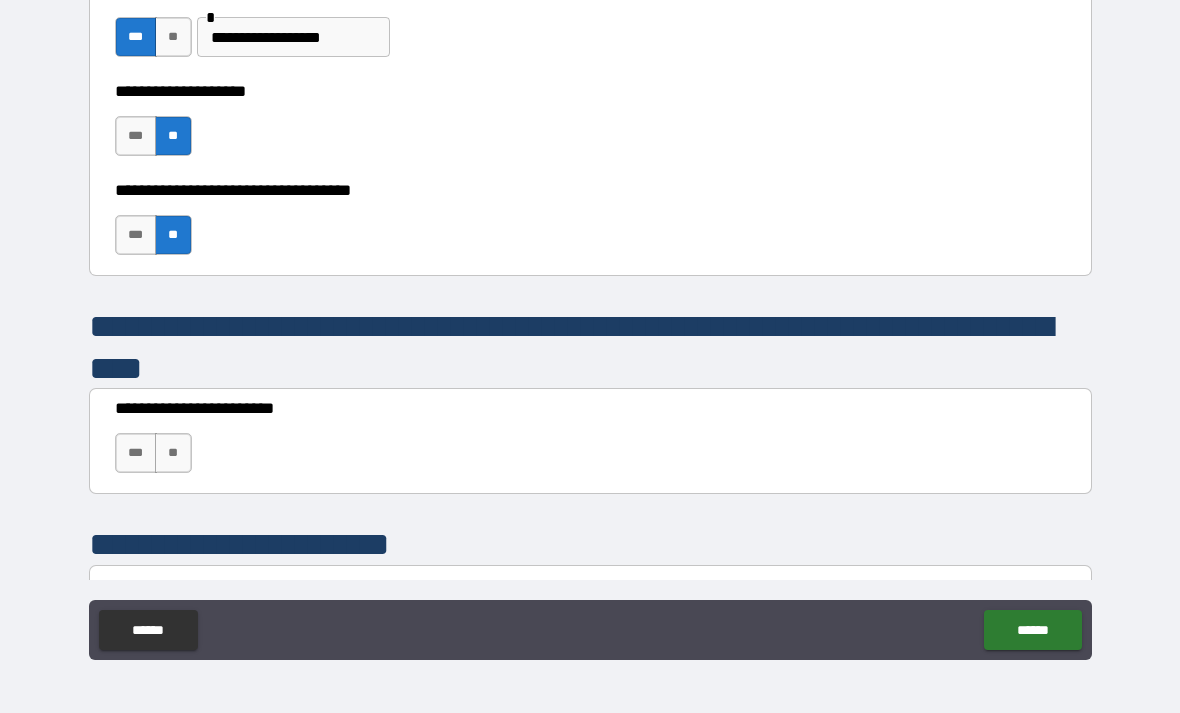 scroll, scrollTop: 7288, scrollLeft: 0, axis: vertical 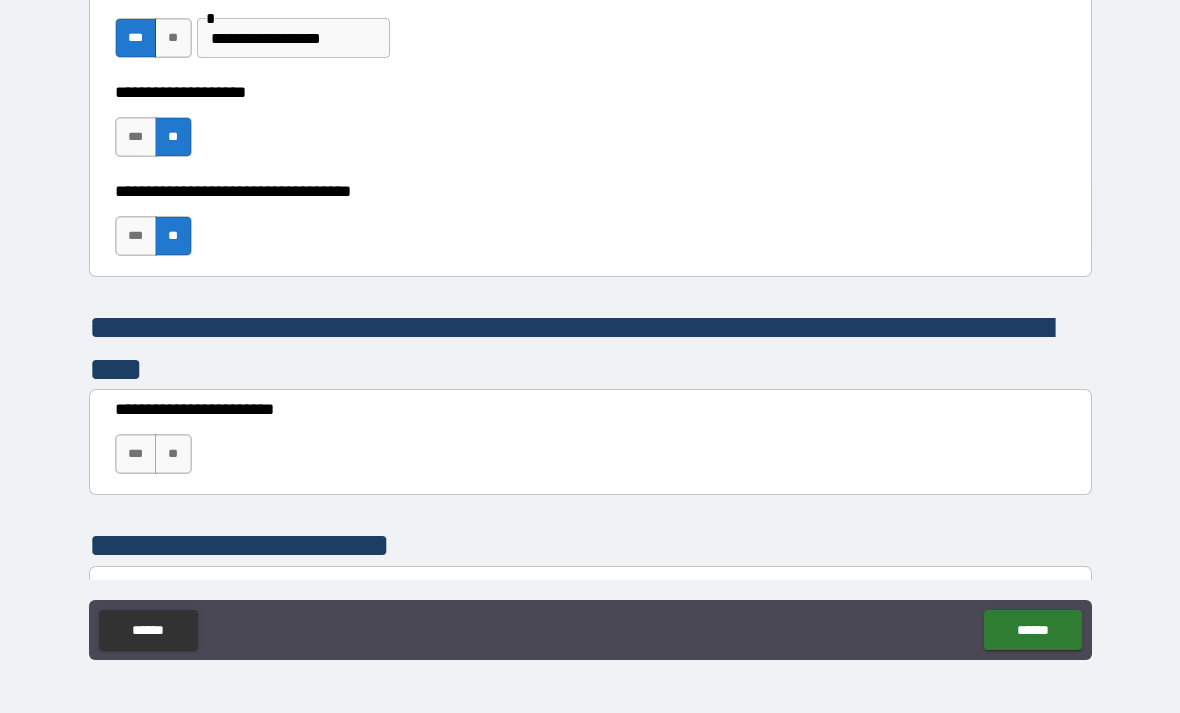 click on "**" at bounding box center (173, 454) 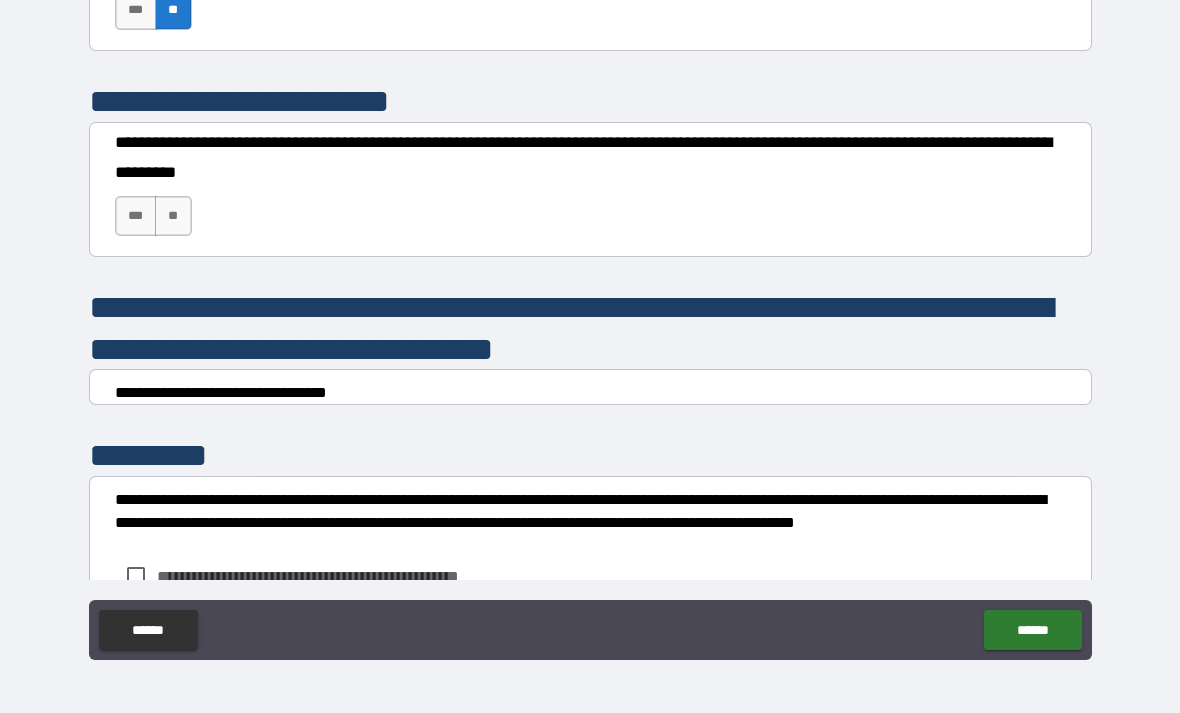 scroll, scrollTop: 7764, scrollLeft: 0, axis: vertical 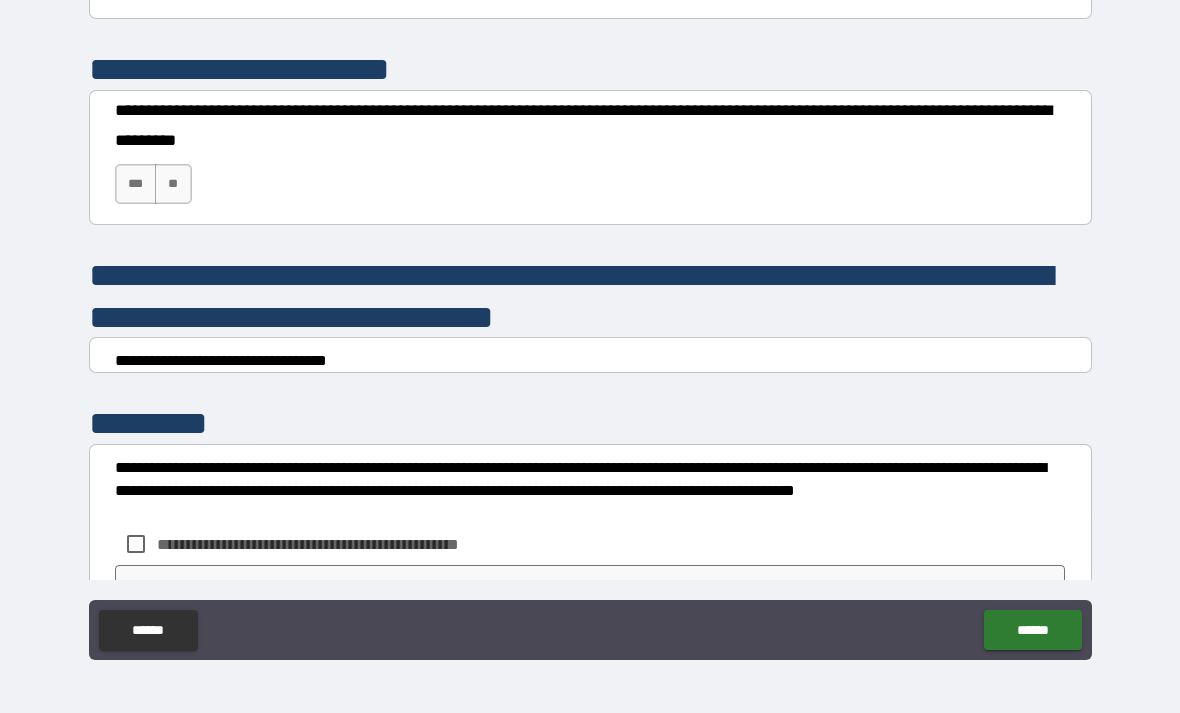 click on "**" at bounding box center [173, 184] 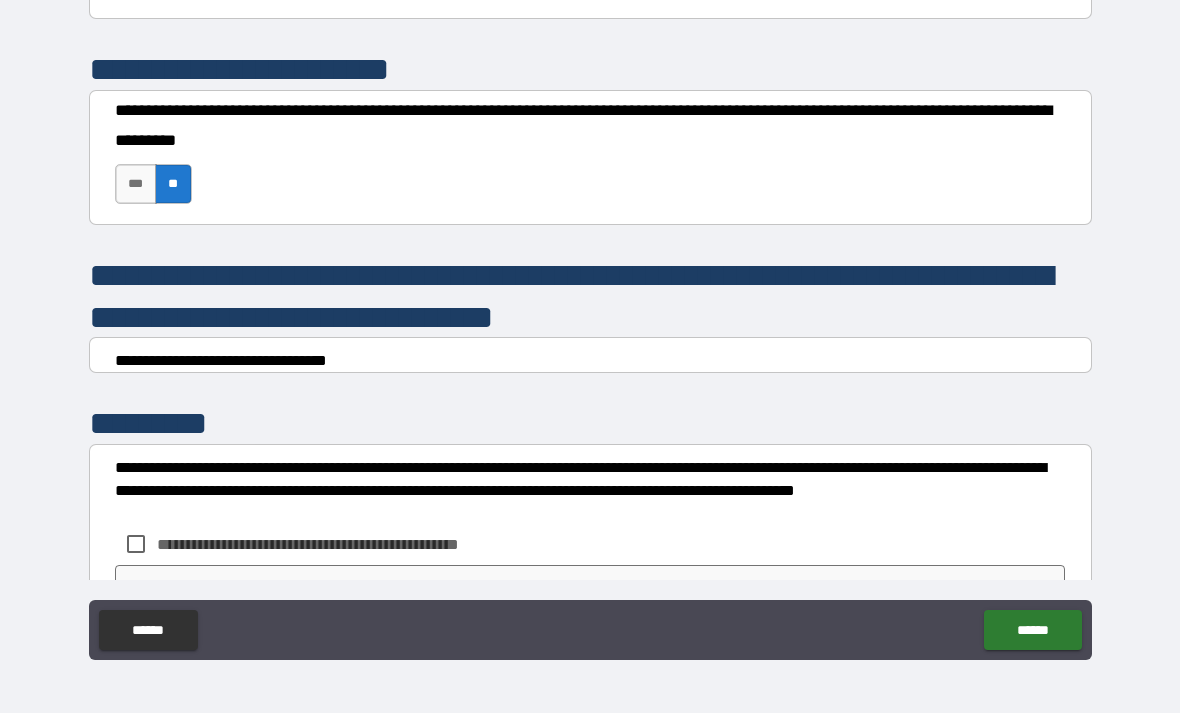 click on "***" at bounding box center (136, 184) 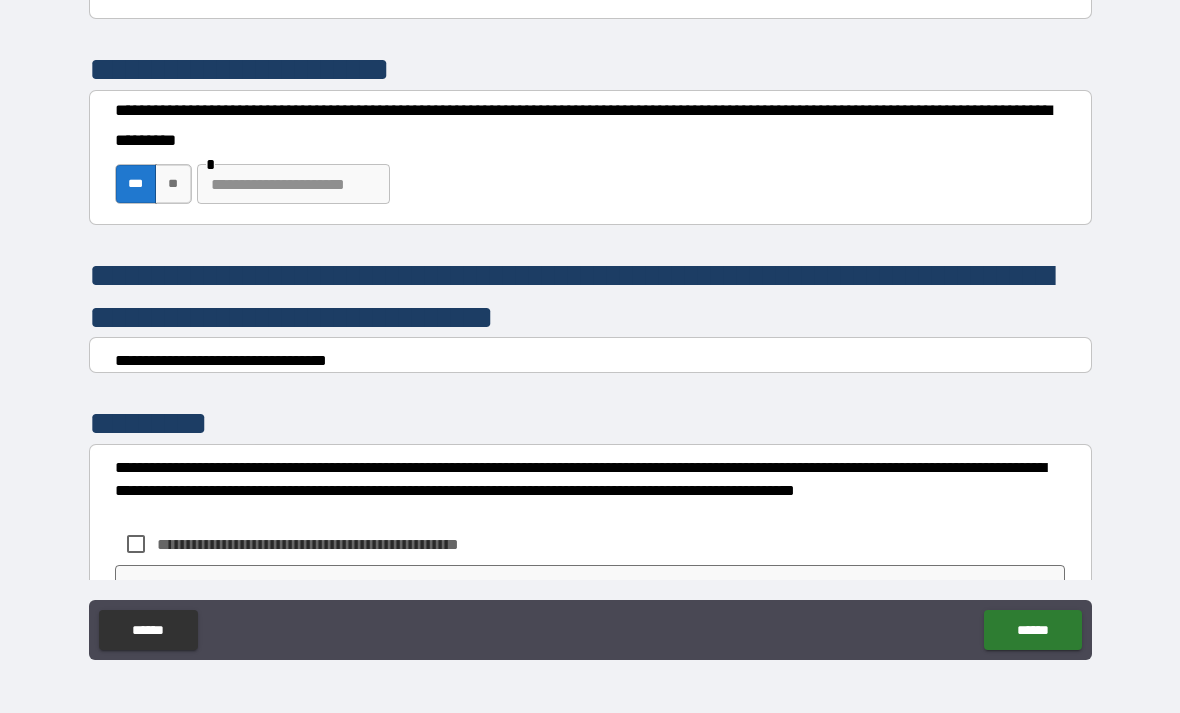 click at bounding box center (293, 184) 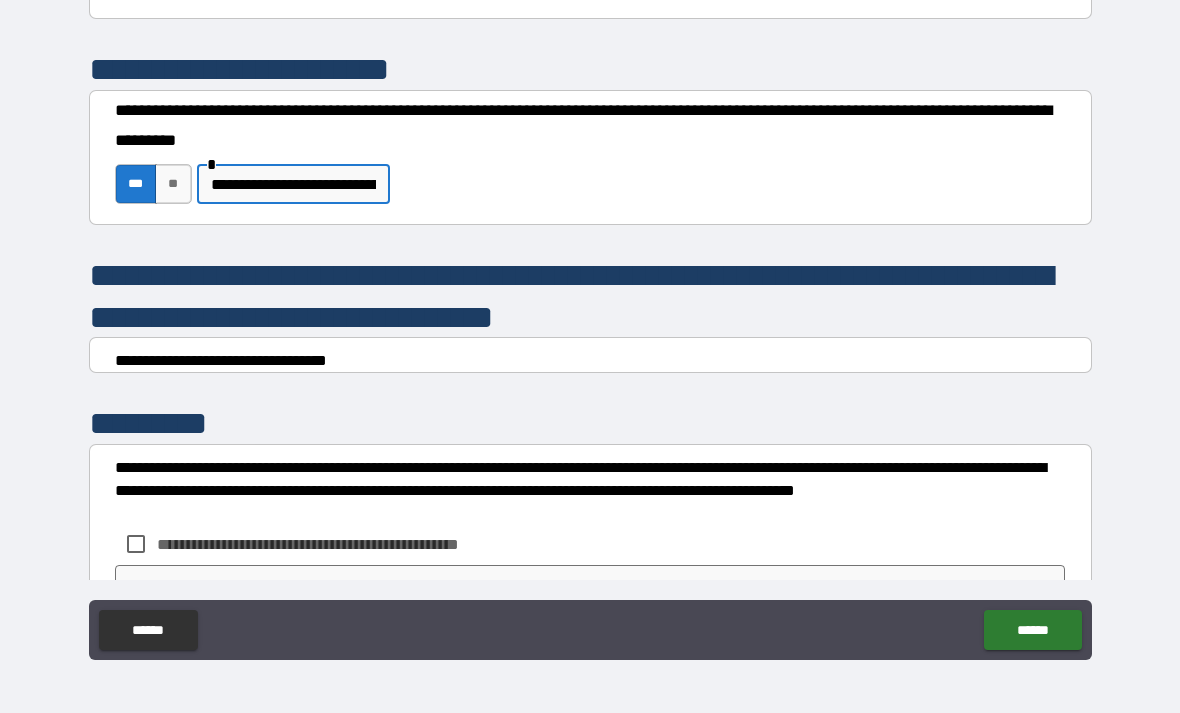 click on "**********" at bounding box center [590, 160] 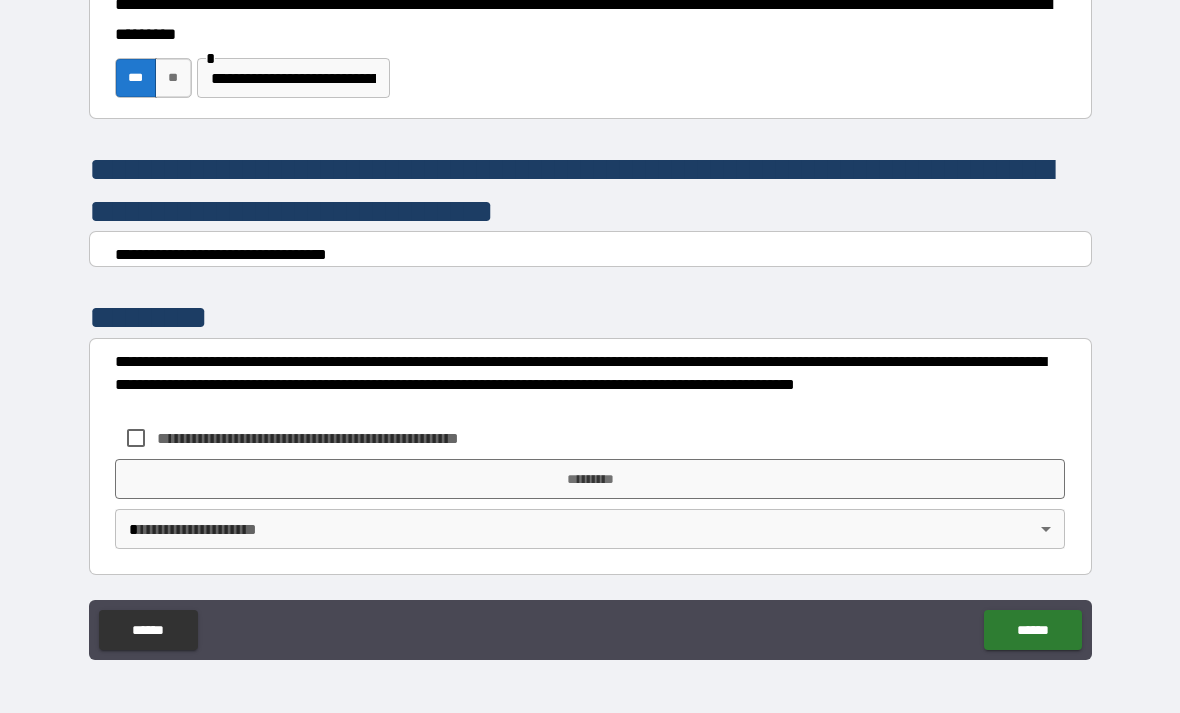 scroll, scrollTop: 7870, scrollLeft: 0, axis: vertical 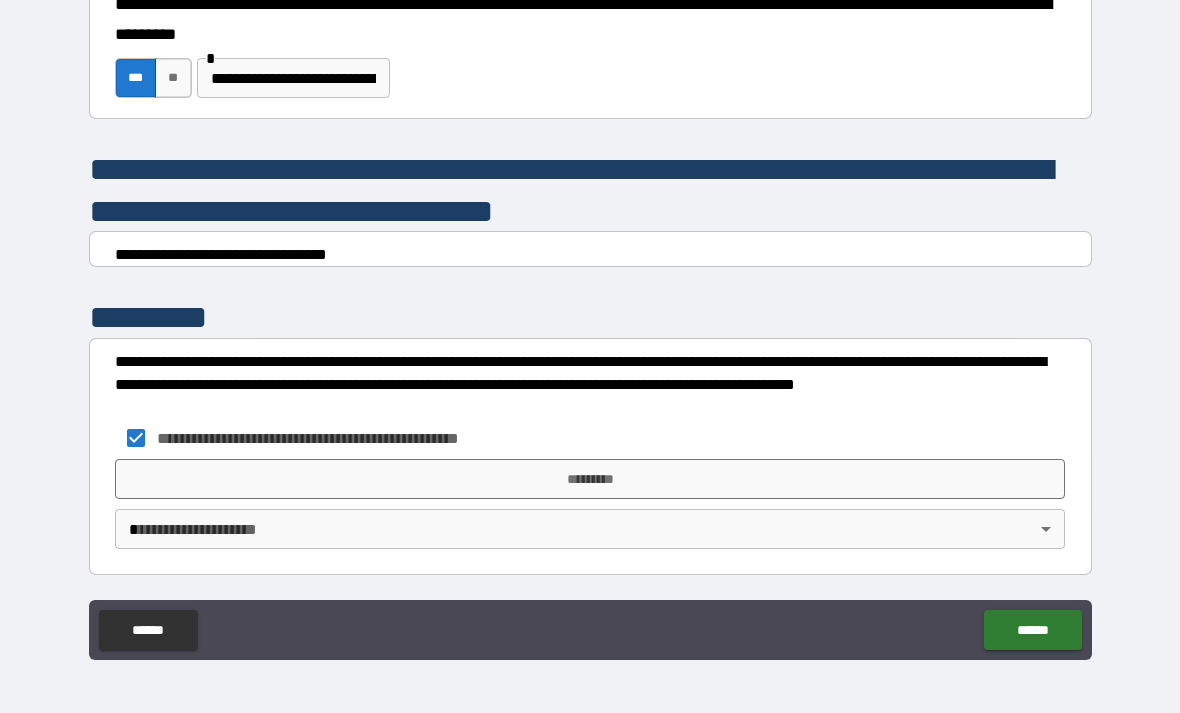 click on "*********" at bounding box center [590, 479] 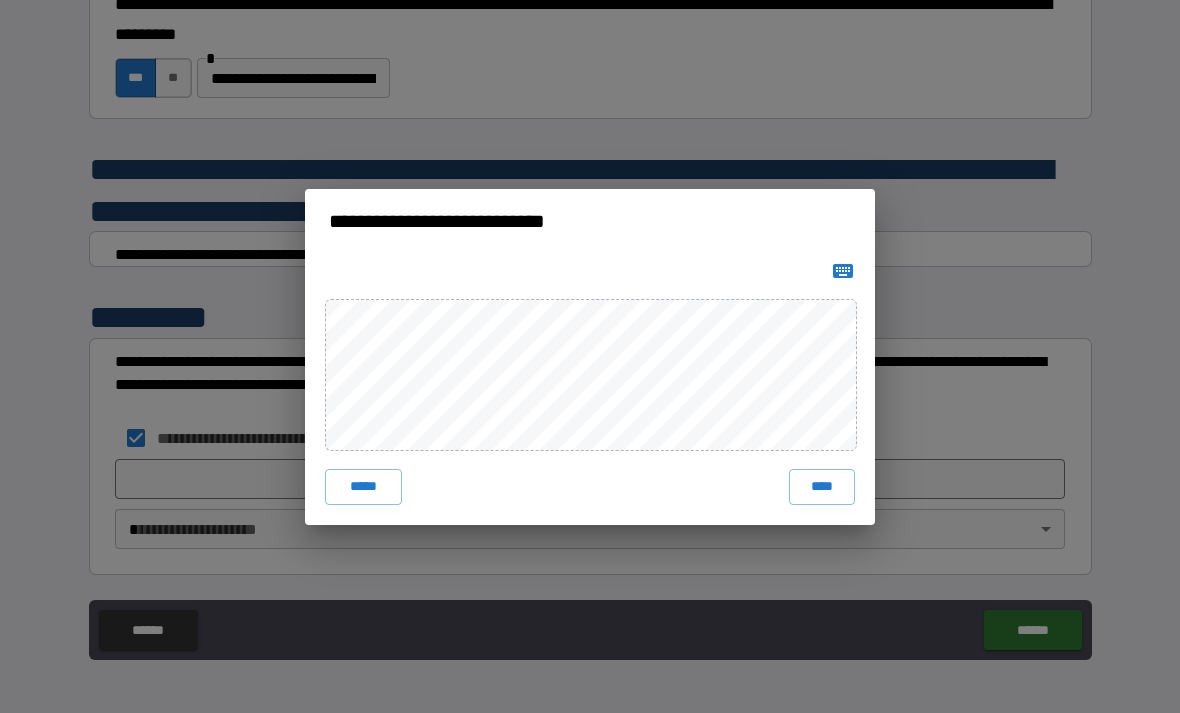 click on "****" at bounding box center [822, 487] 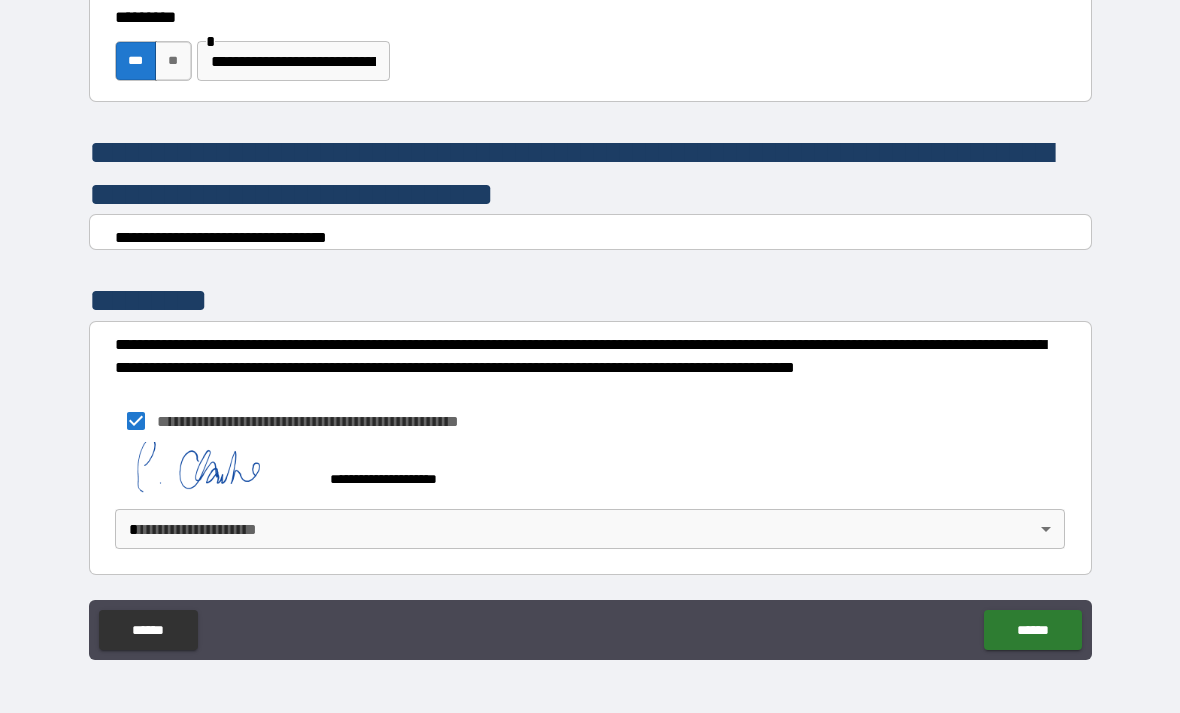 scroll, scrollTop: 7887, scrollLeft: 0, axis: vertical 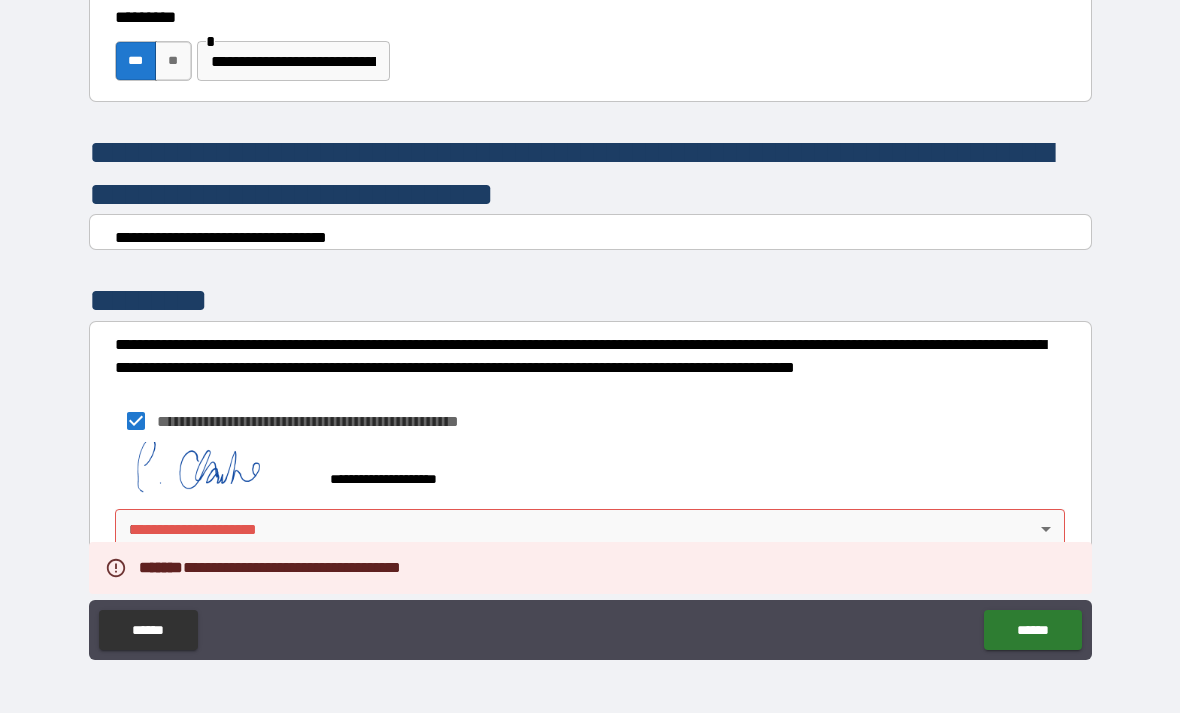 click on "**********" at bounding box center [590, 324] 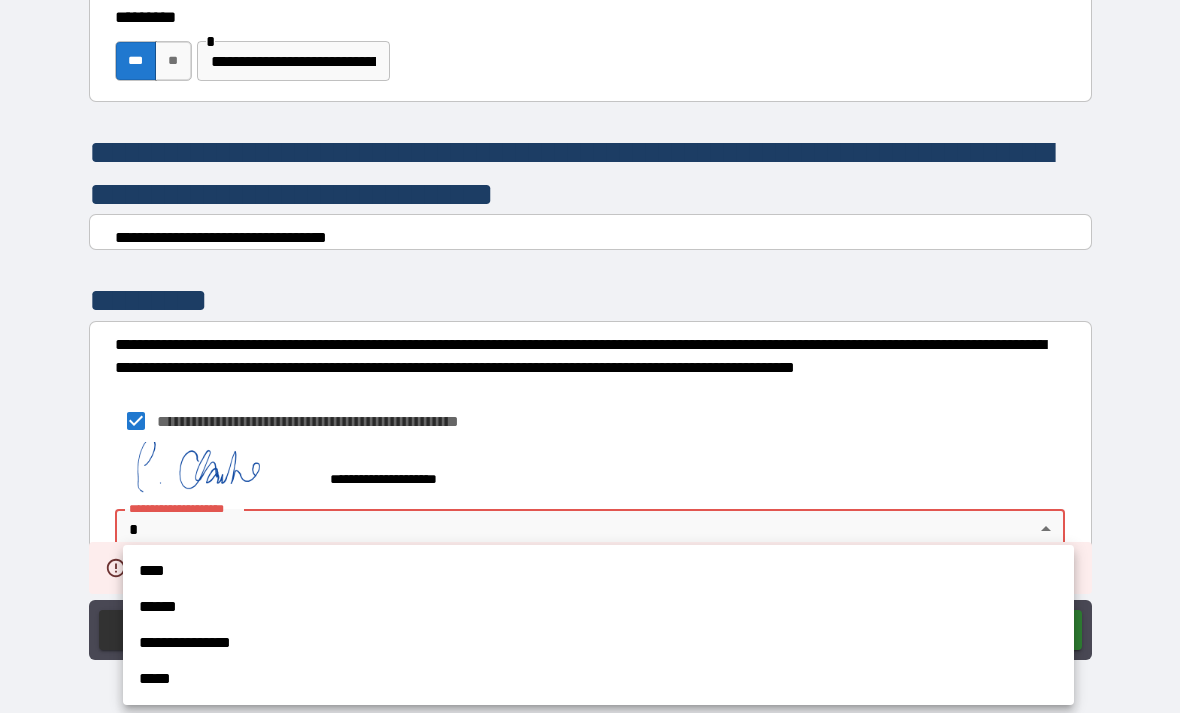 click on "****" at bounding box center (598, 571) 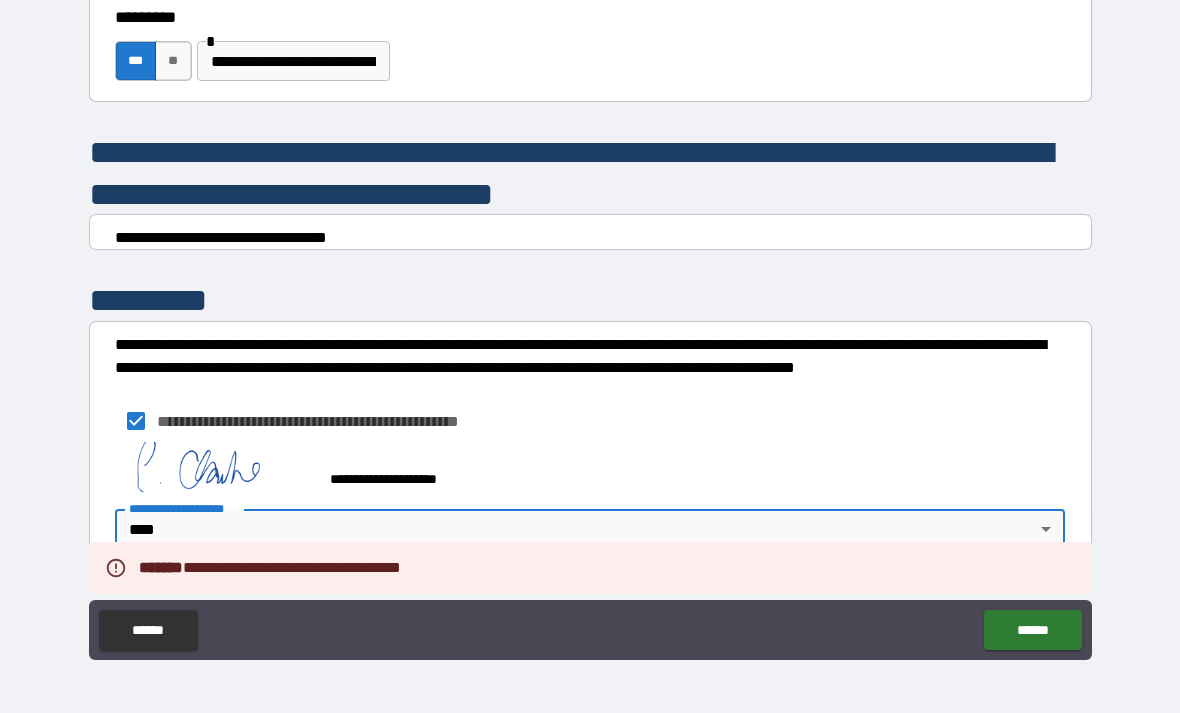 click on "******" at bounding box center (1032, 630) 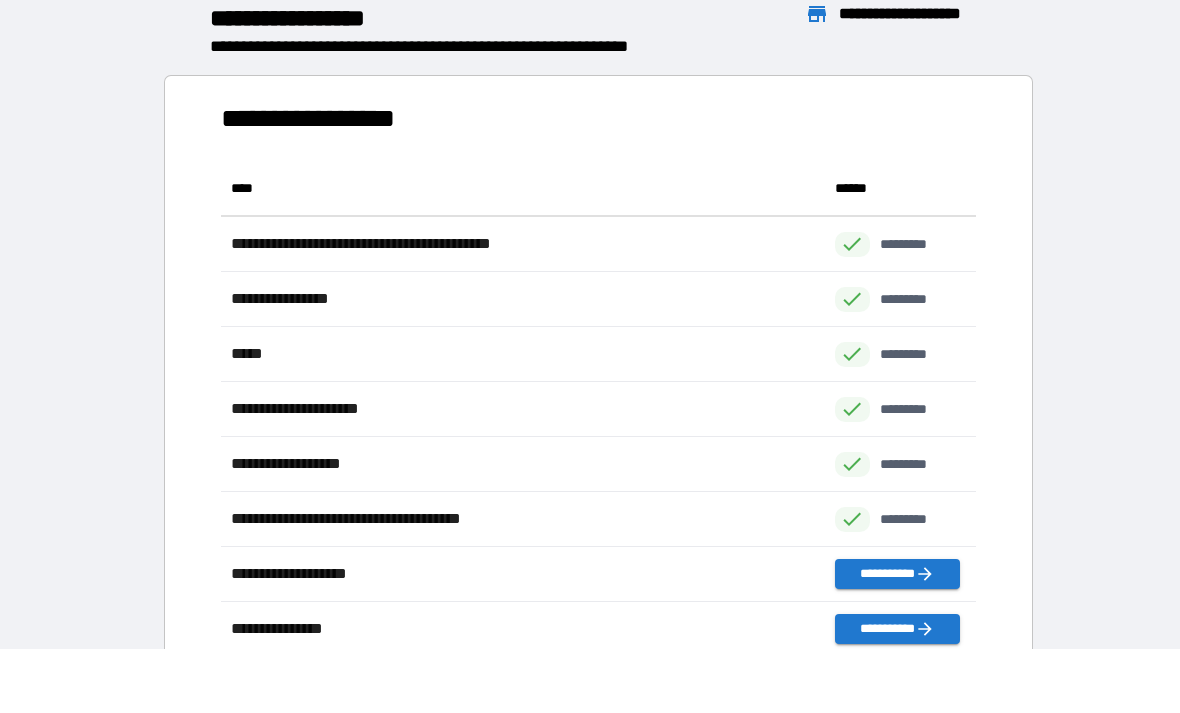 scroll, scrollTop: 1, scrollLeft: 1, axis: both 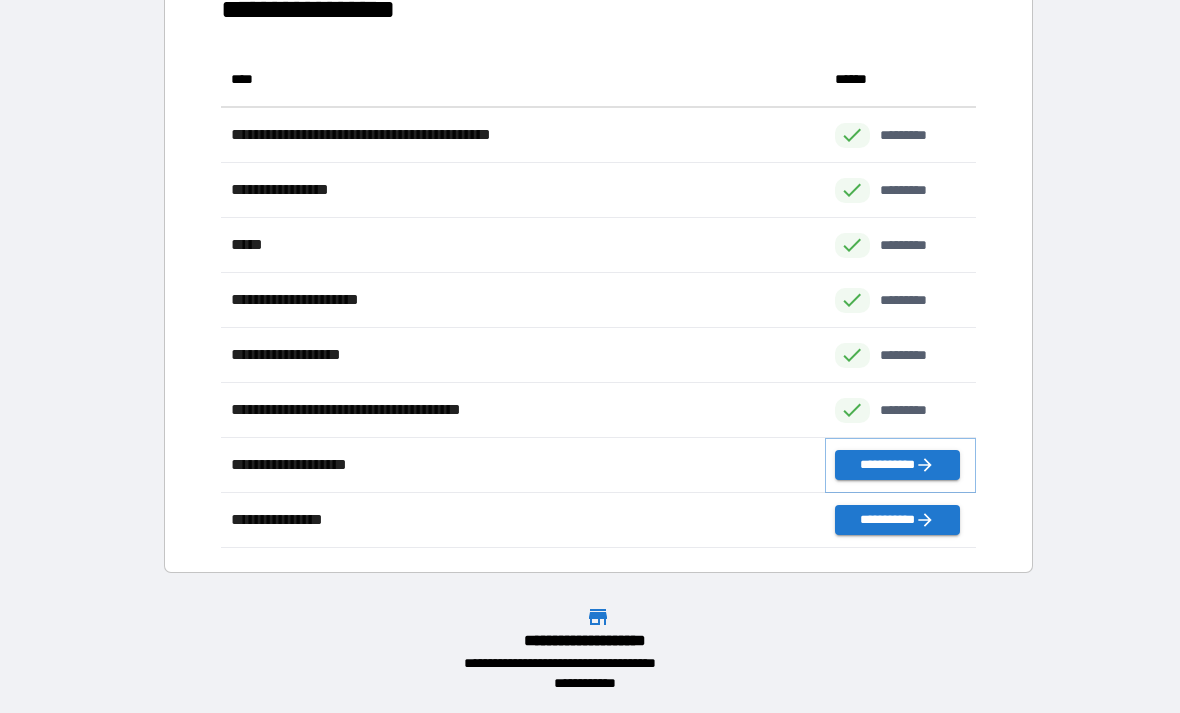 click on "**********" at bounding box center (897, 465) 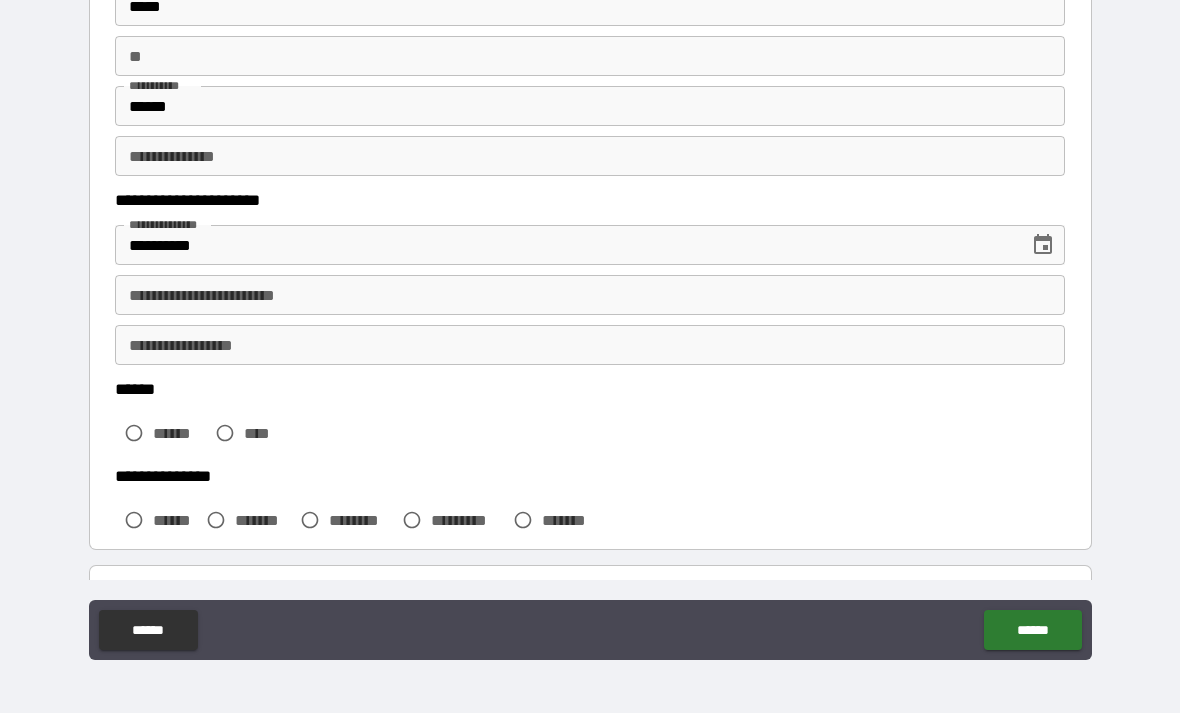 scroll, scrollTop: 152, scrollLeft: 0, axis: vertical 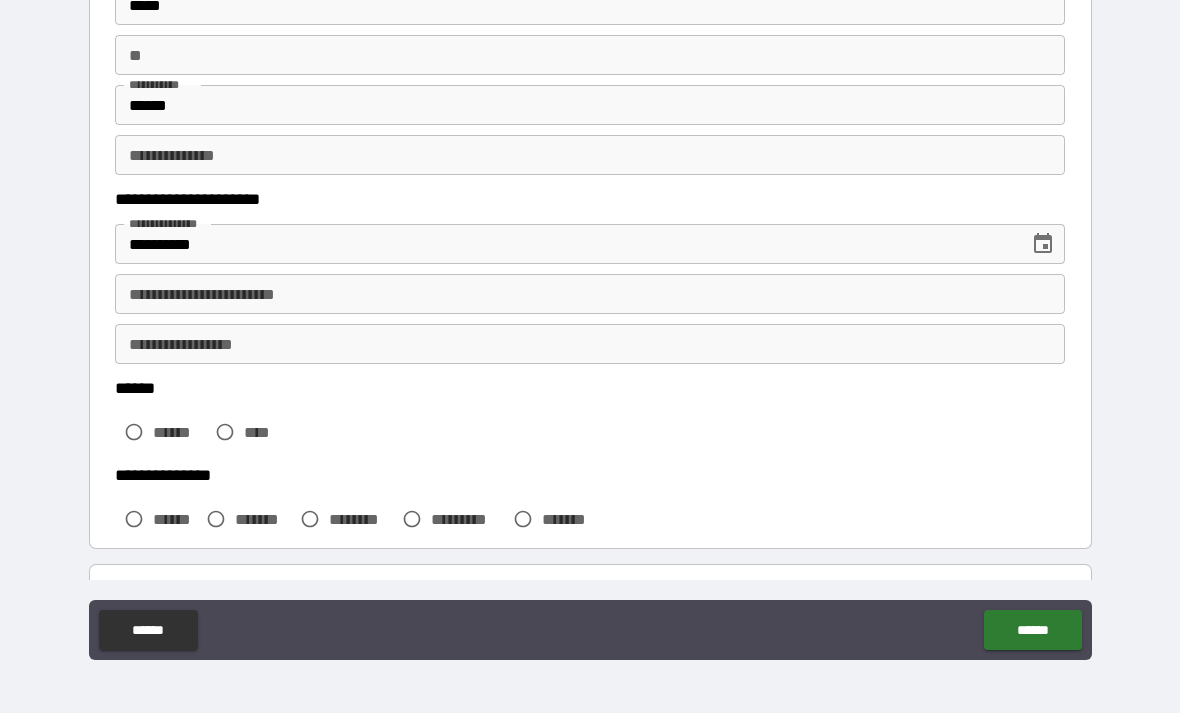 click on "**********" at bounding box center (590, 294) 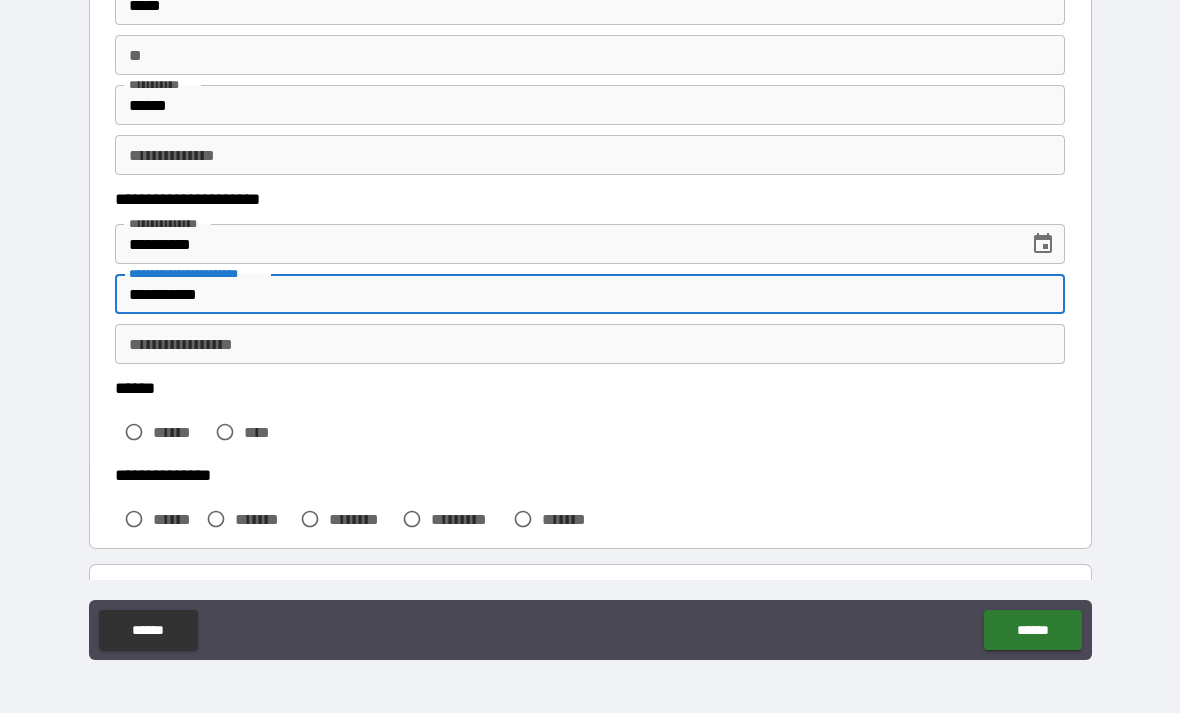 click on "**********" at bounding box center [590, 344] 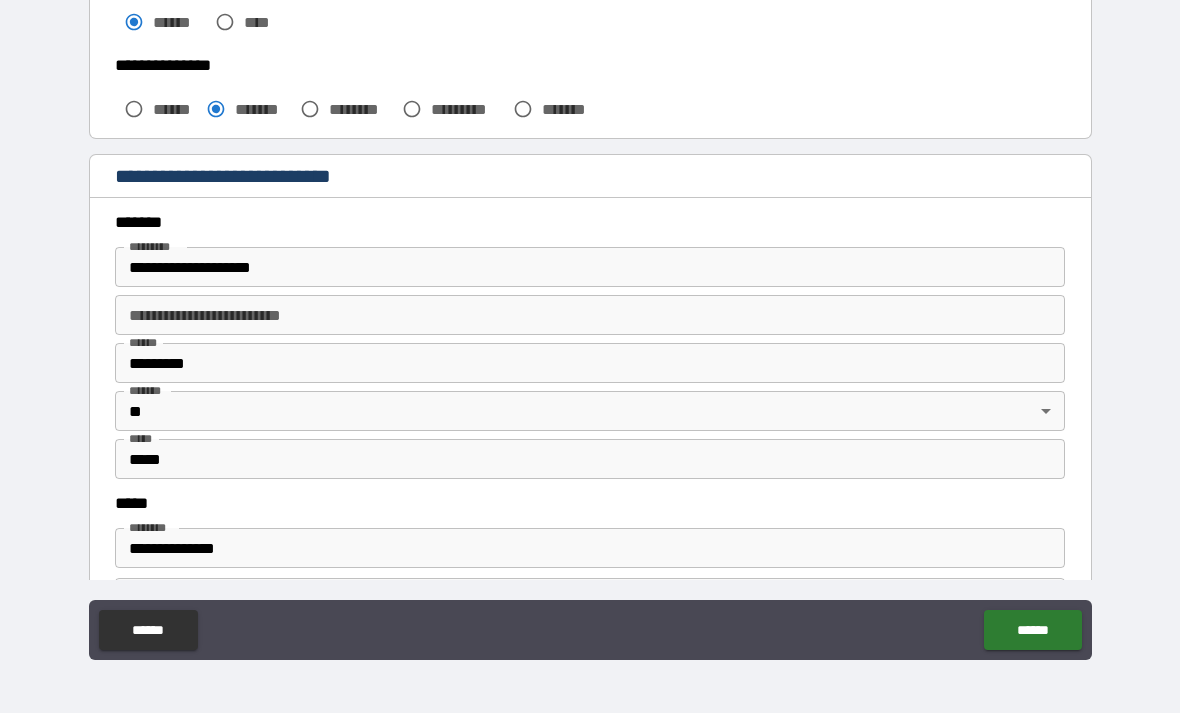 scroll, scrollTop: 573, scrollLeft: 0, axis: vertical 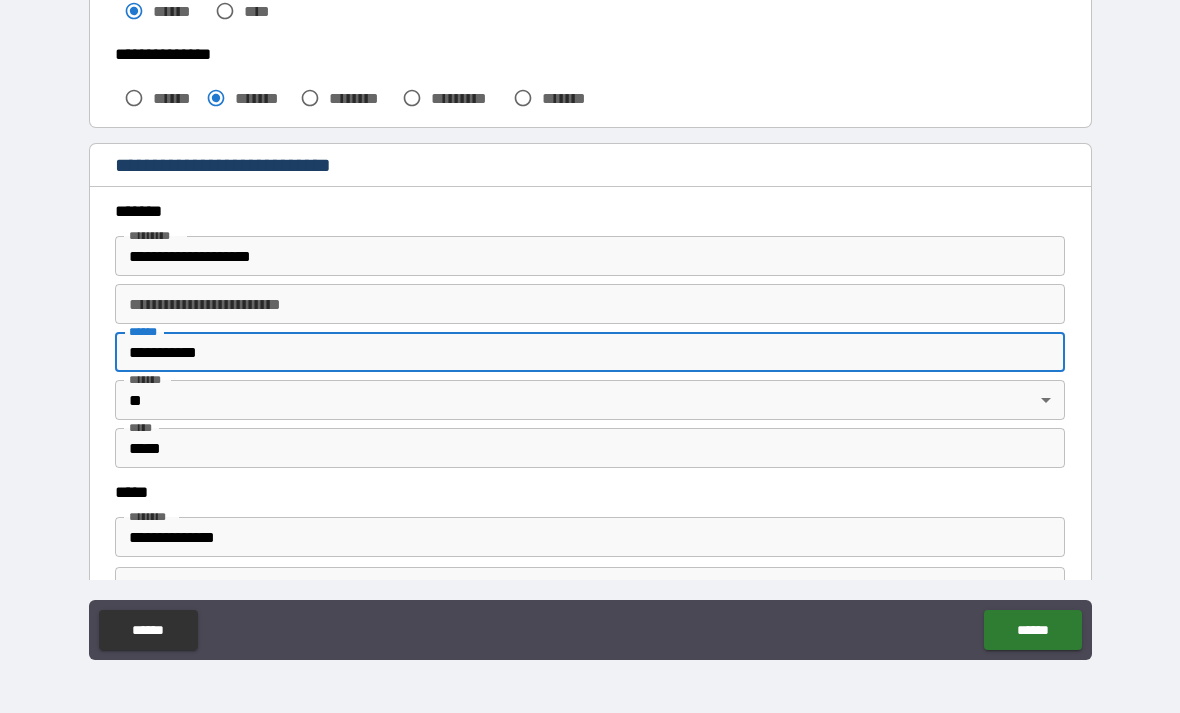 click on "**********" at bounding box center [590, 327] 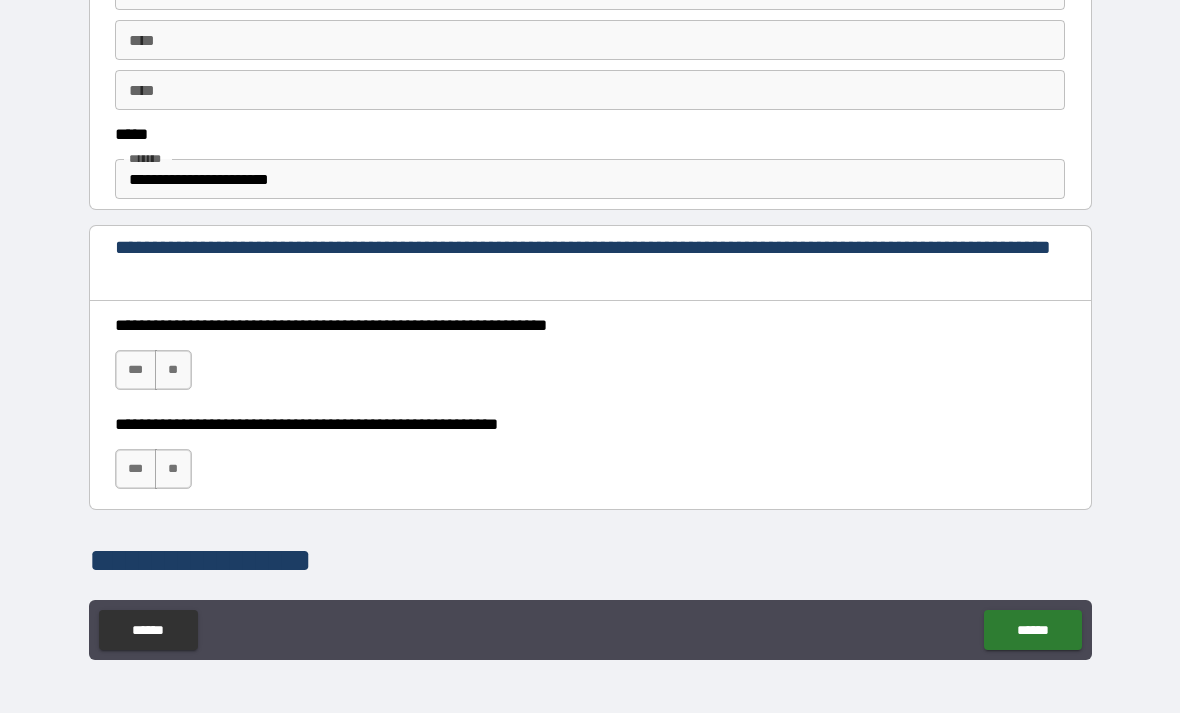scroll, scrollTop: 1128, scrollLeft: 0, axis: vertical 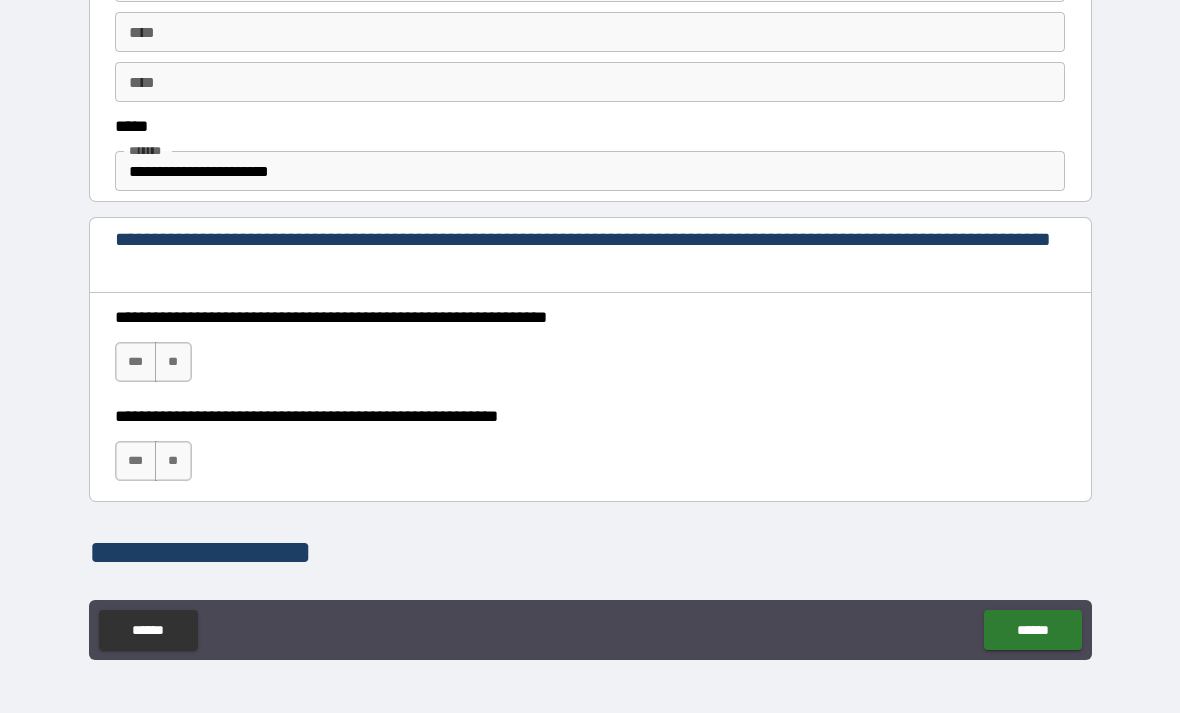 click on "***" at bounding box center [136, 362] 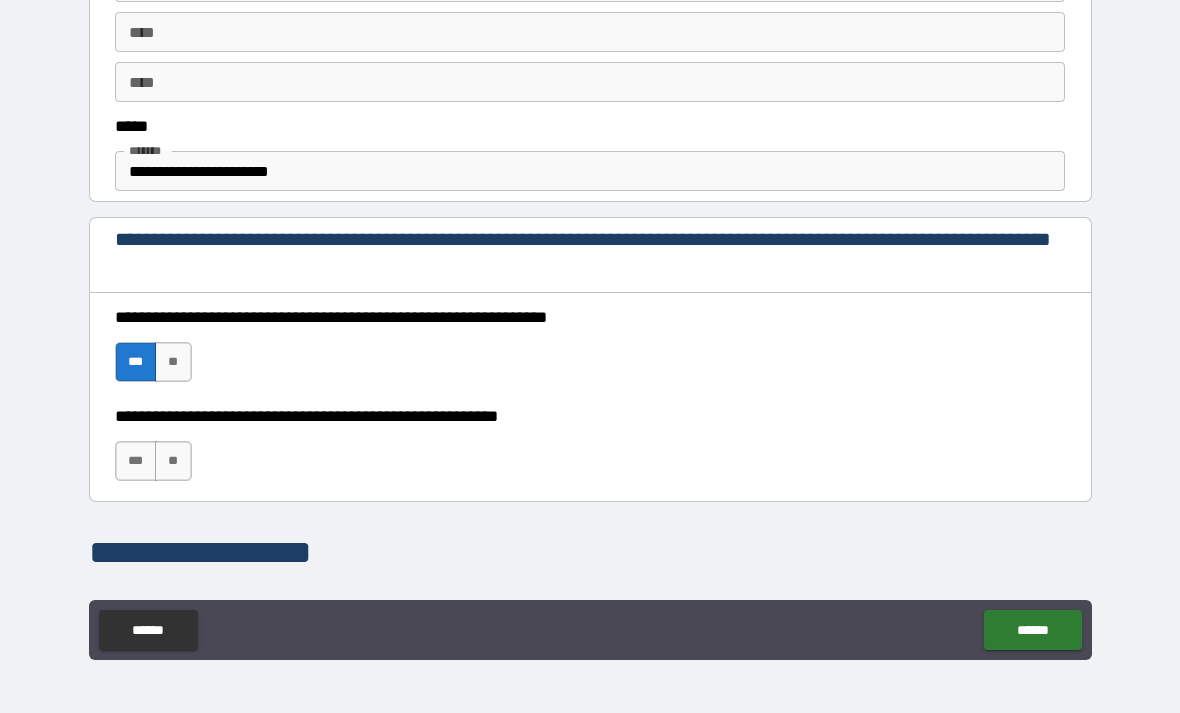 click on "***" at bounding box center [136, 461] 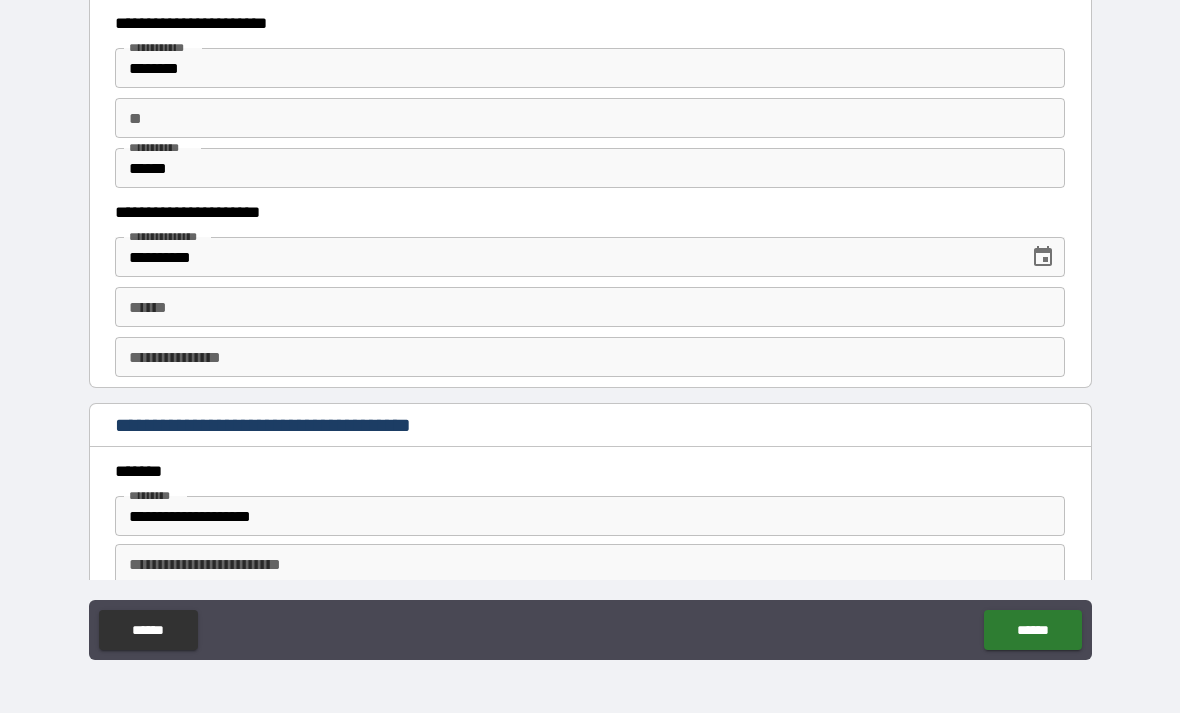 scroll, scrollTop: 1918, scrollLeft: 0, axis: vertical 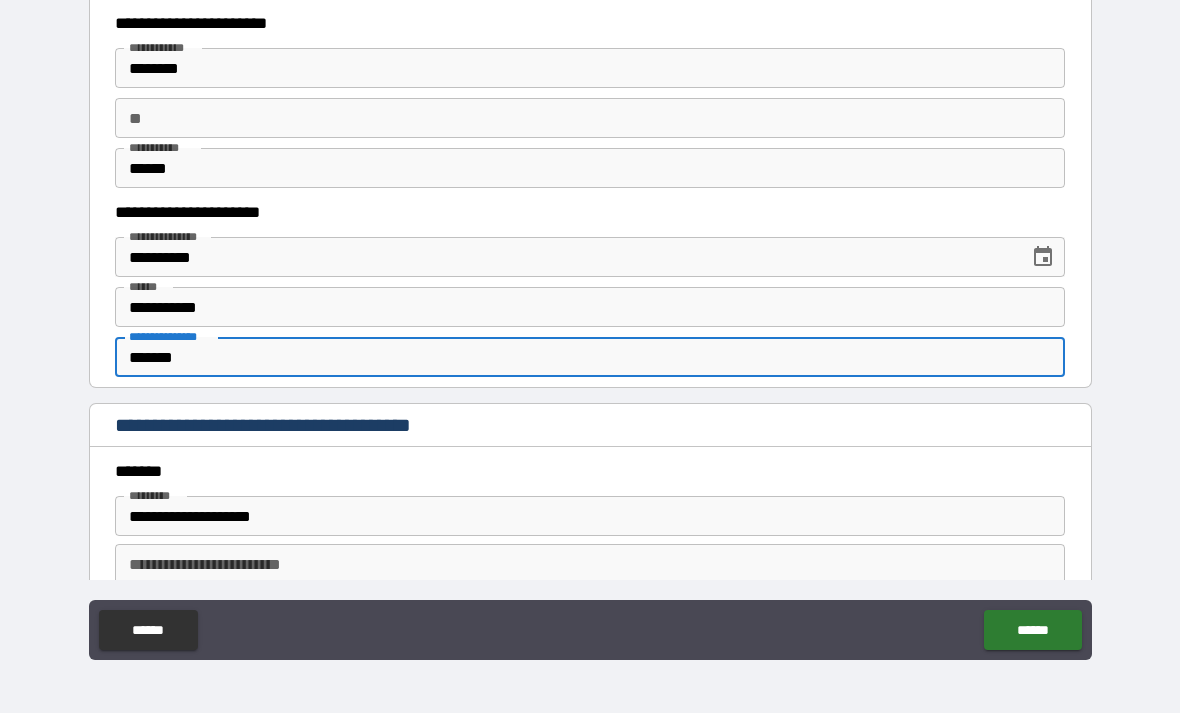 click on "**********" at bounding box center (590, 327) 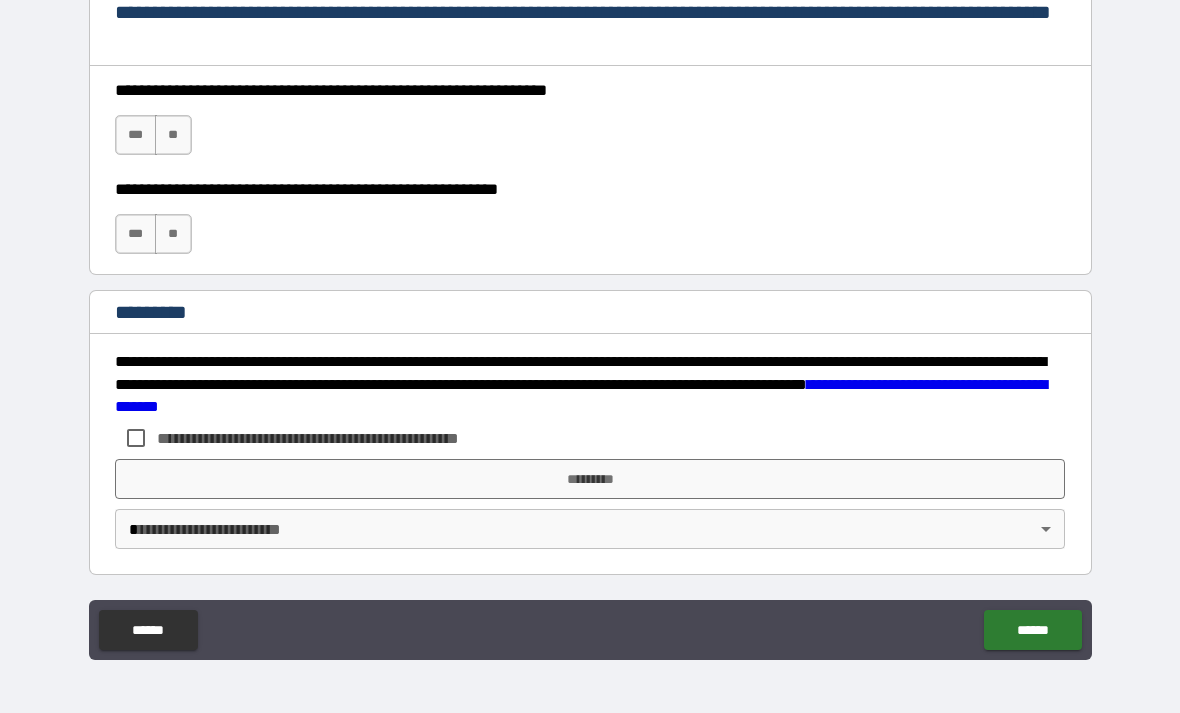 scroll, scrollTop: 2960, scrollLeft: 0, axis: vertical 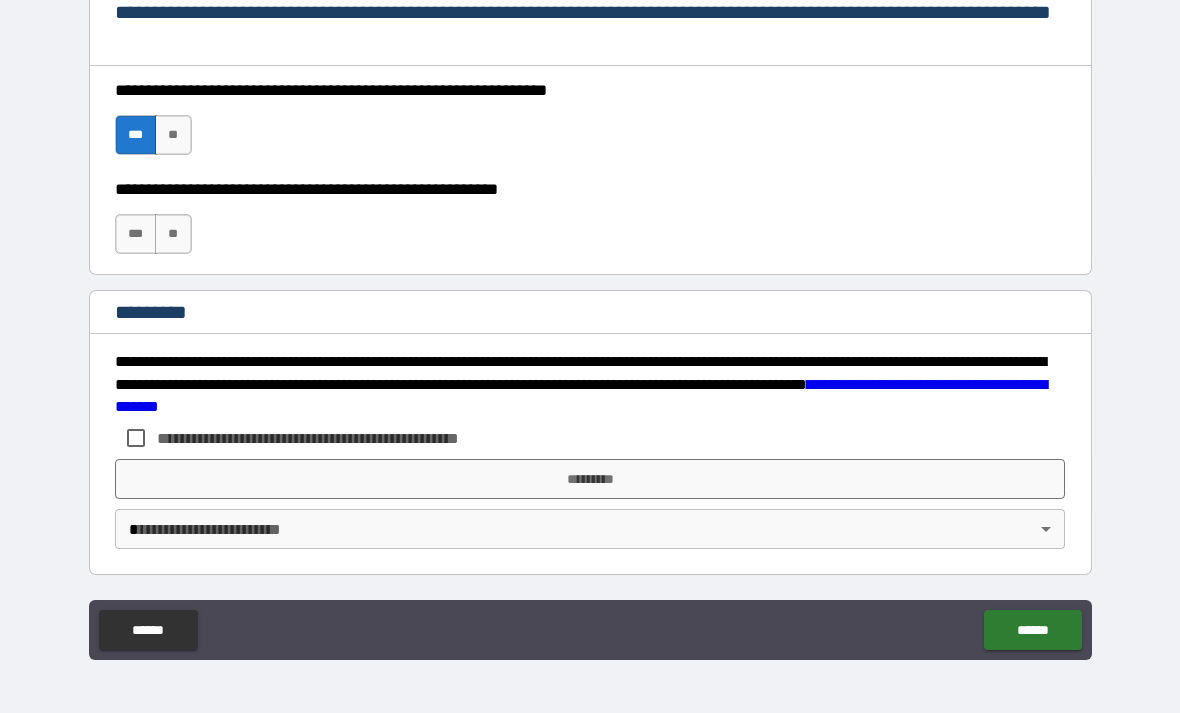 click on "***" at bounding box center (136, 234) 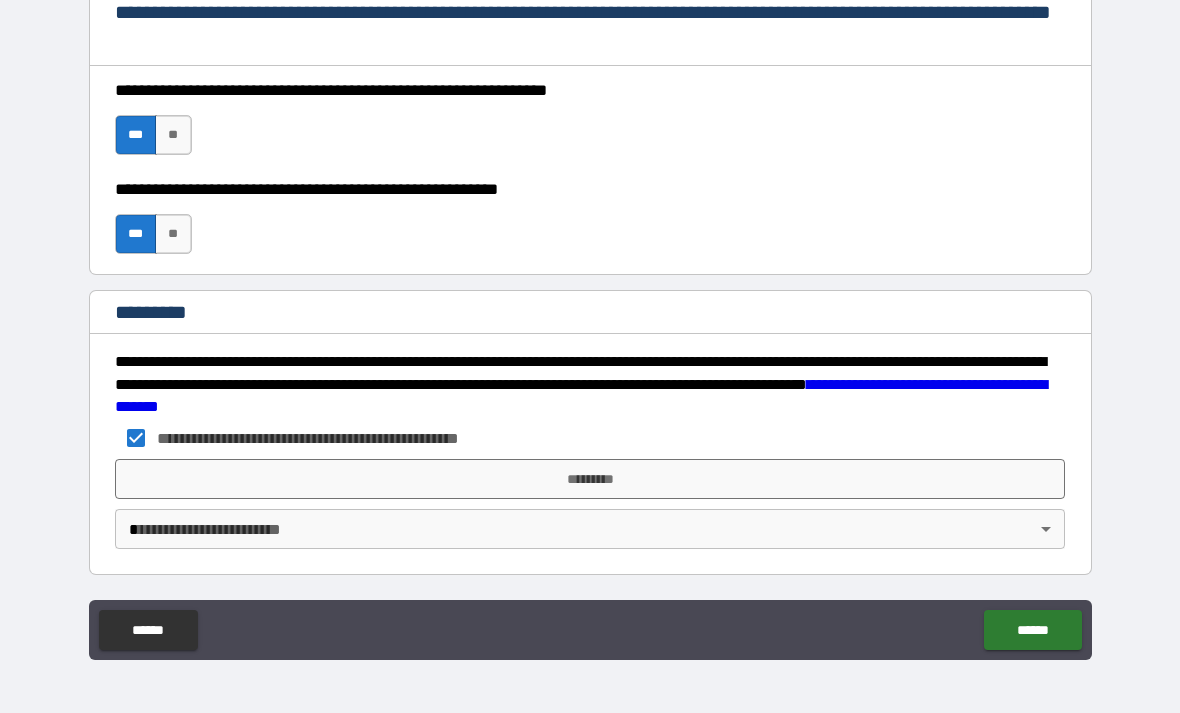 click on "*********" at bounding box center (590, 479) 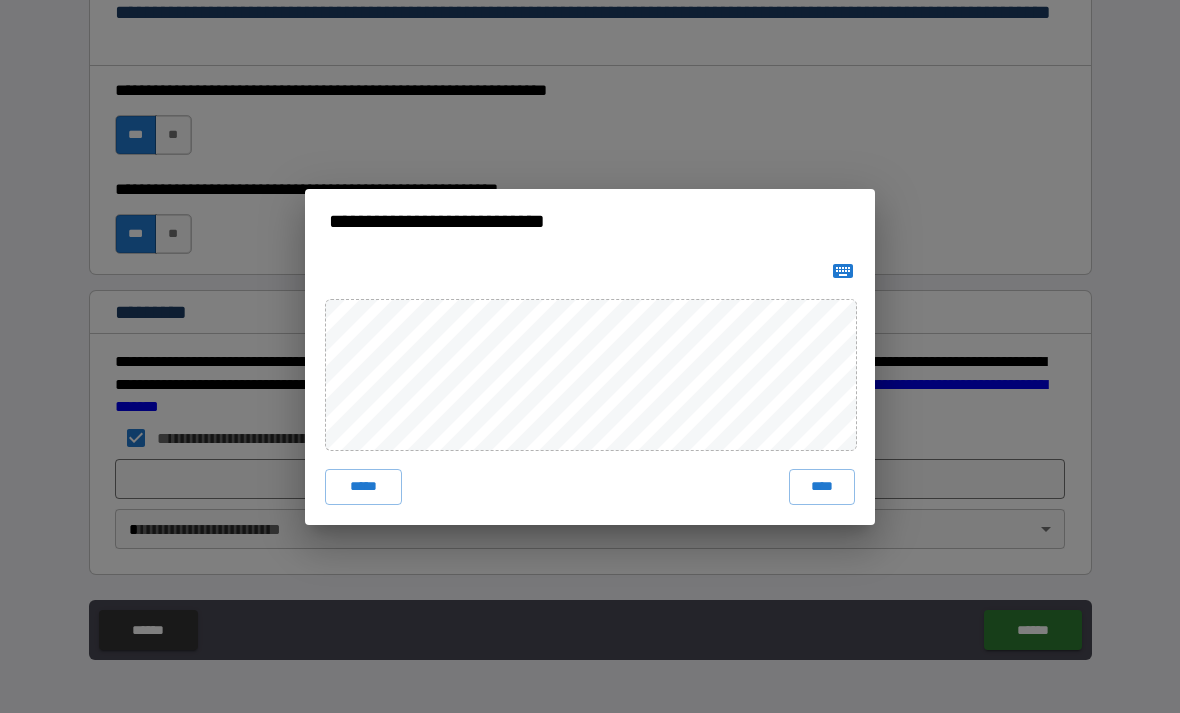 click on "****" at bounding box center (822, 487) 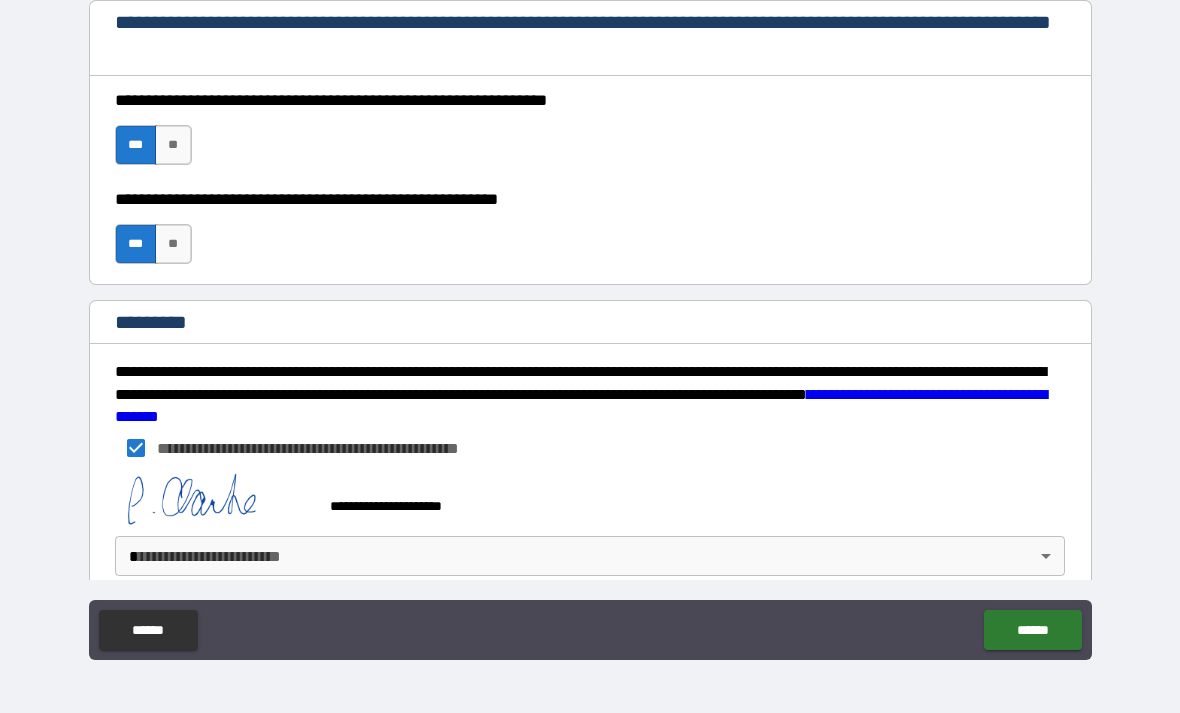 click on "**********" at bounding box center (590, 324) 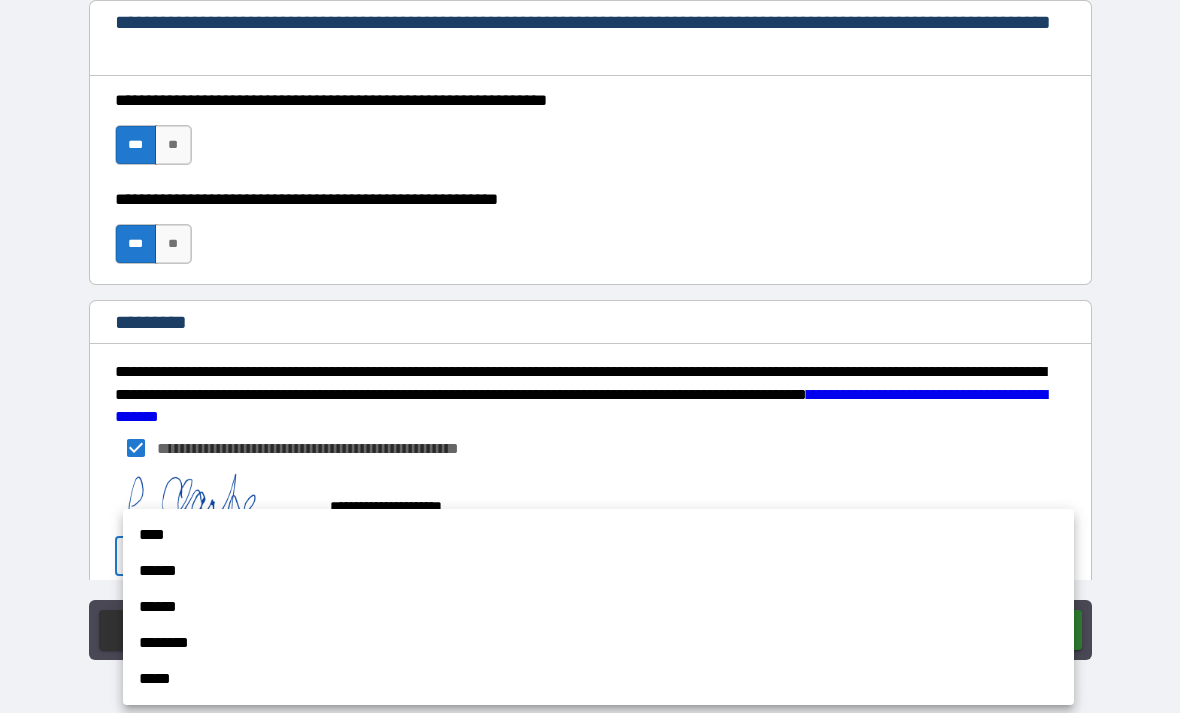 click on "****" at bounding box center (598, 535) 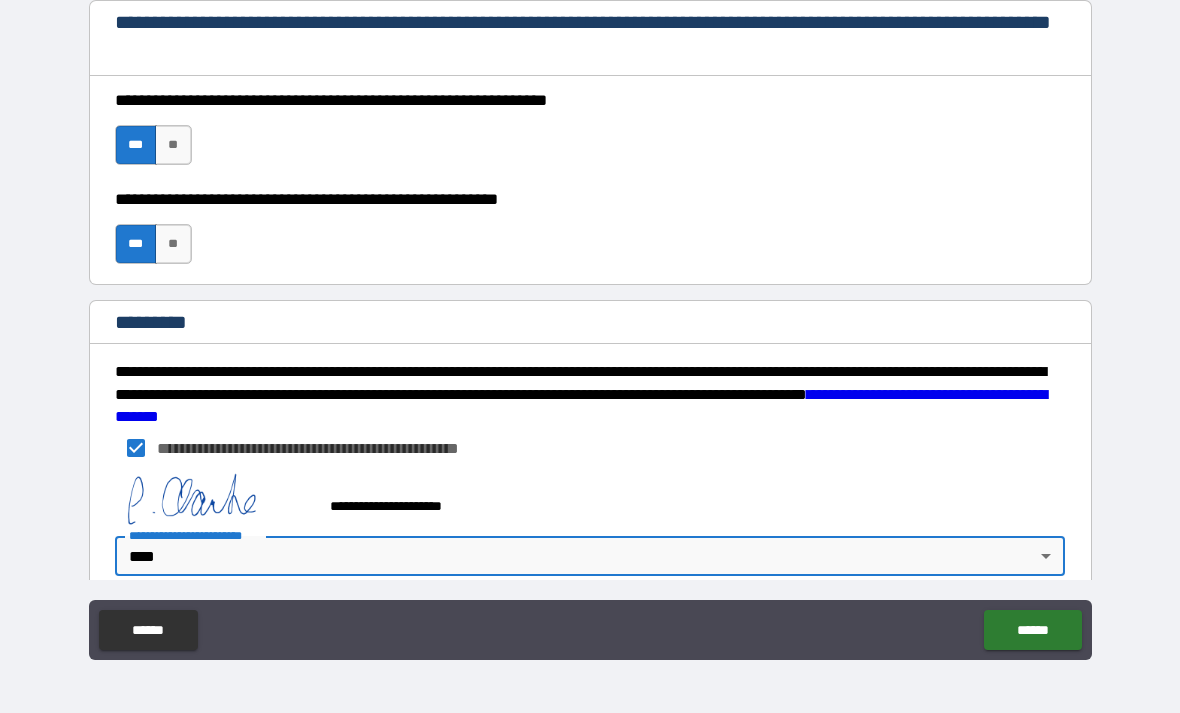 click on "******" at bounding box center (1032, 630) 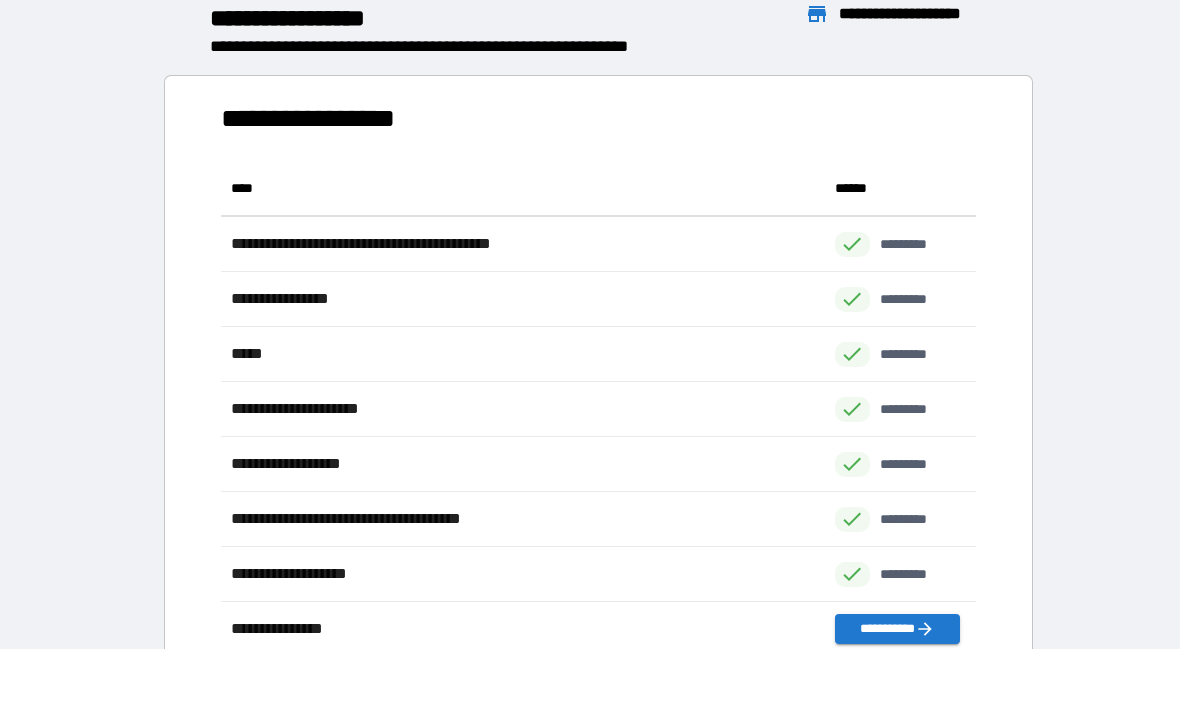 scroll, scrollTop: 1, scrollLeft: 1, axis: both 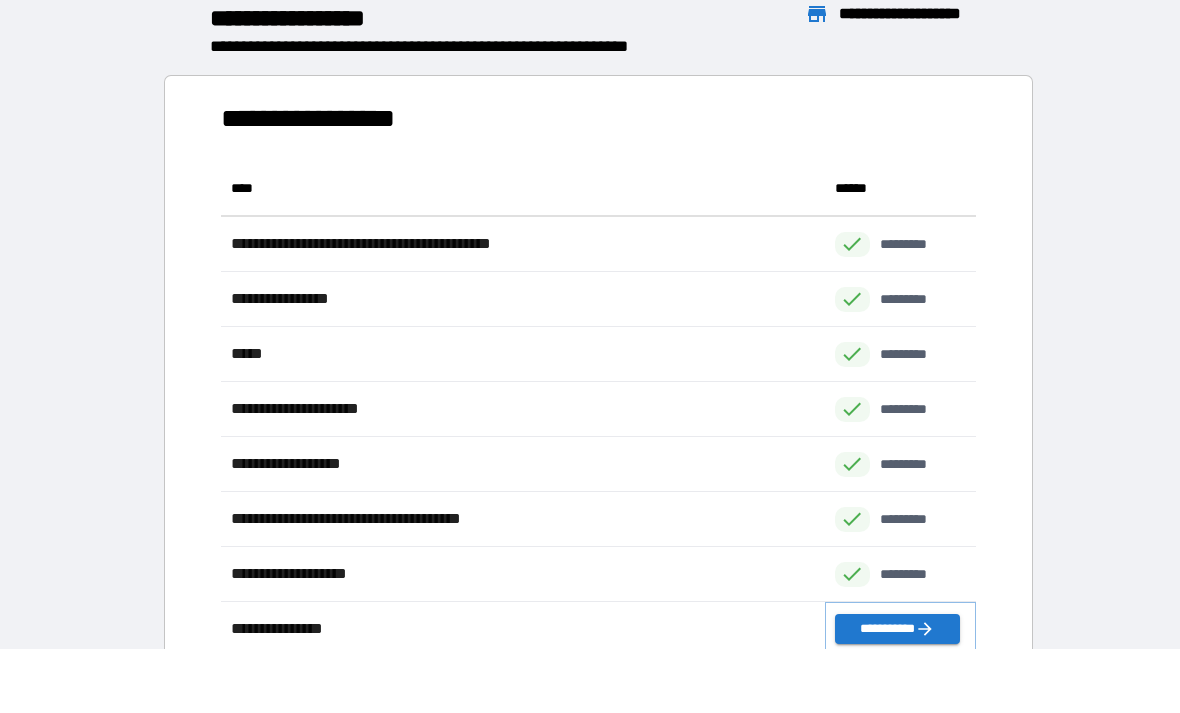 click on "**********" at bounding box center [897, 629] 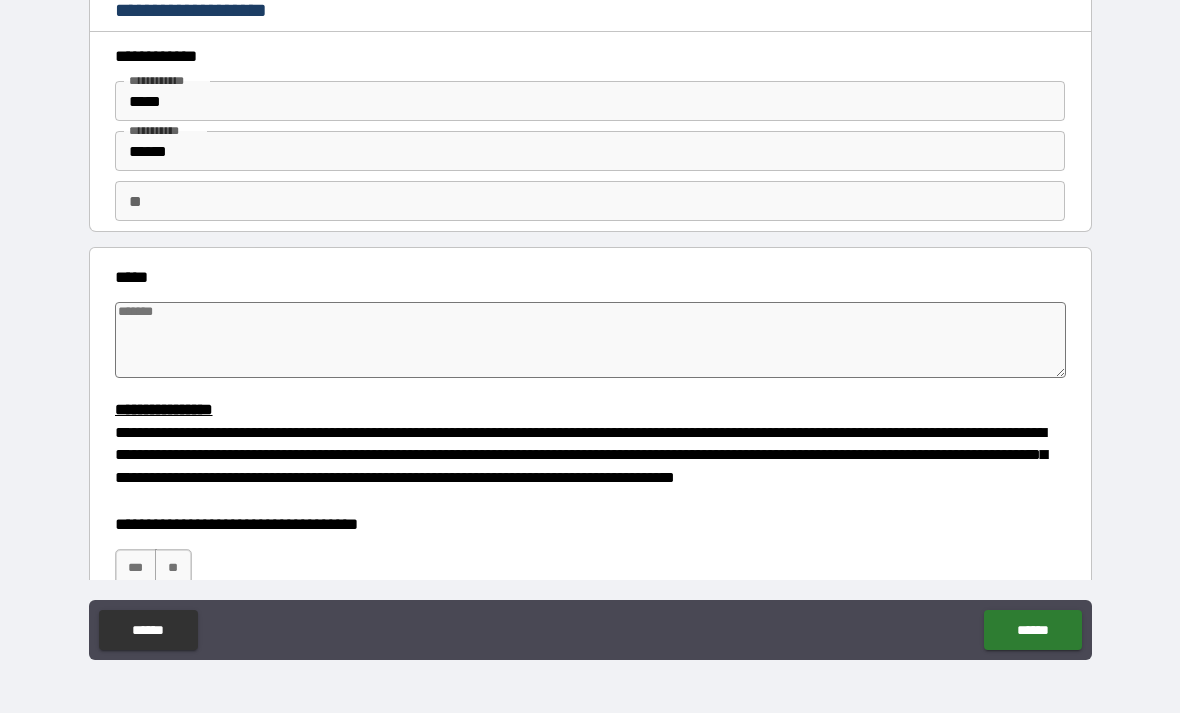click at bounding box center [591, 340] 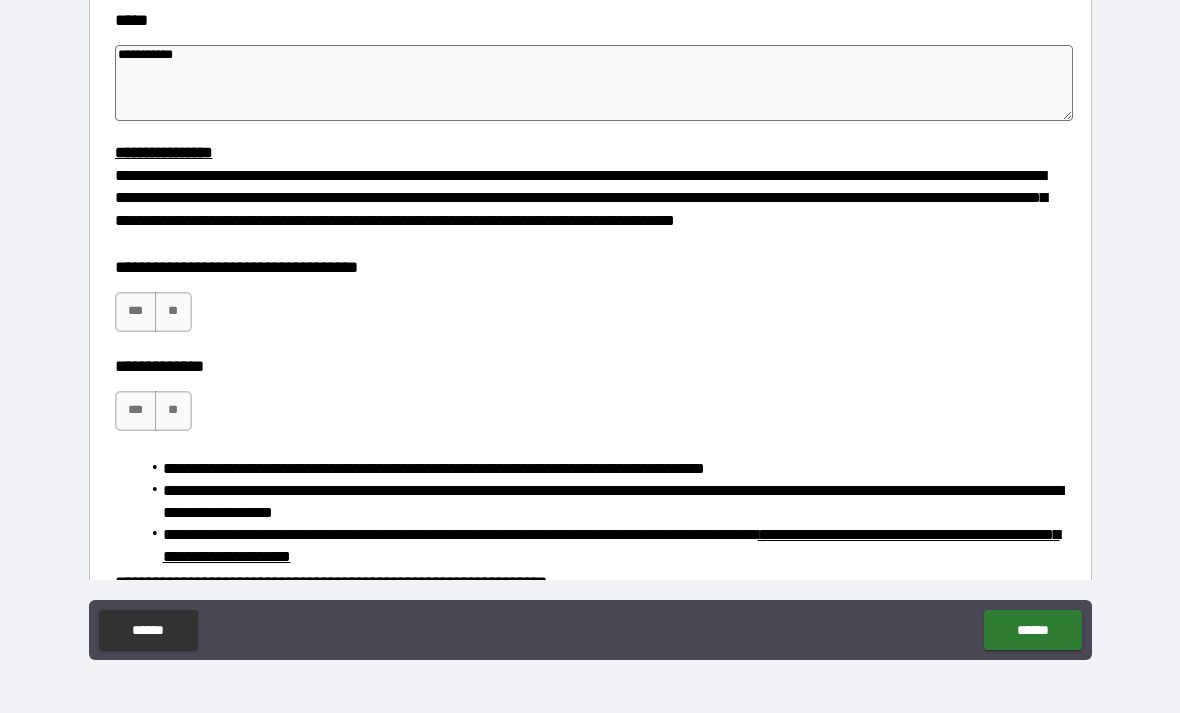 scroll, scrollTop: 266, scrollLeft: 0, axis: vertical 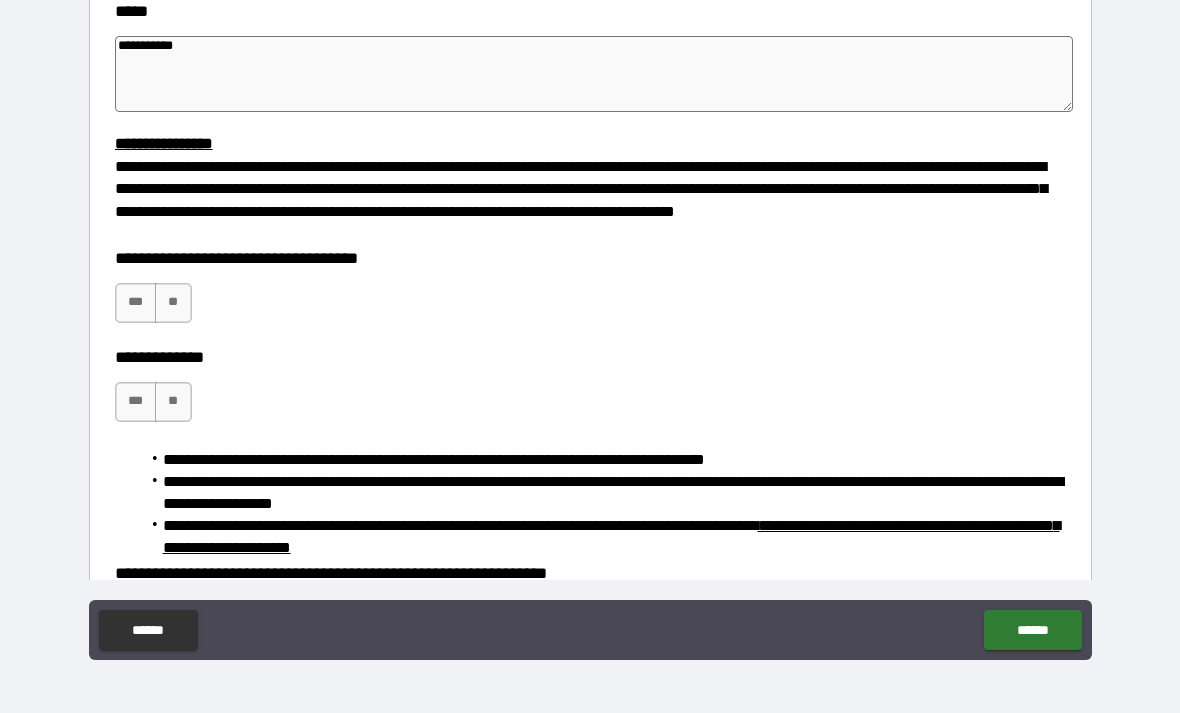 click on "**" at bounding box center (173, 303) 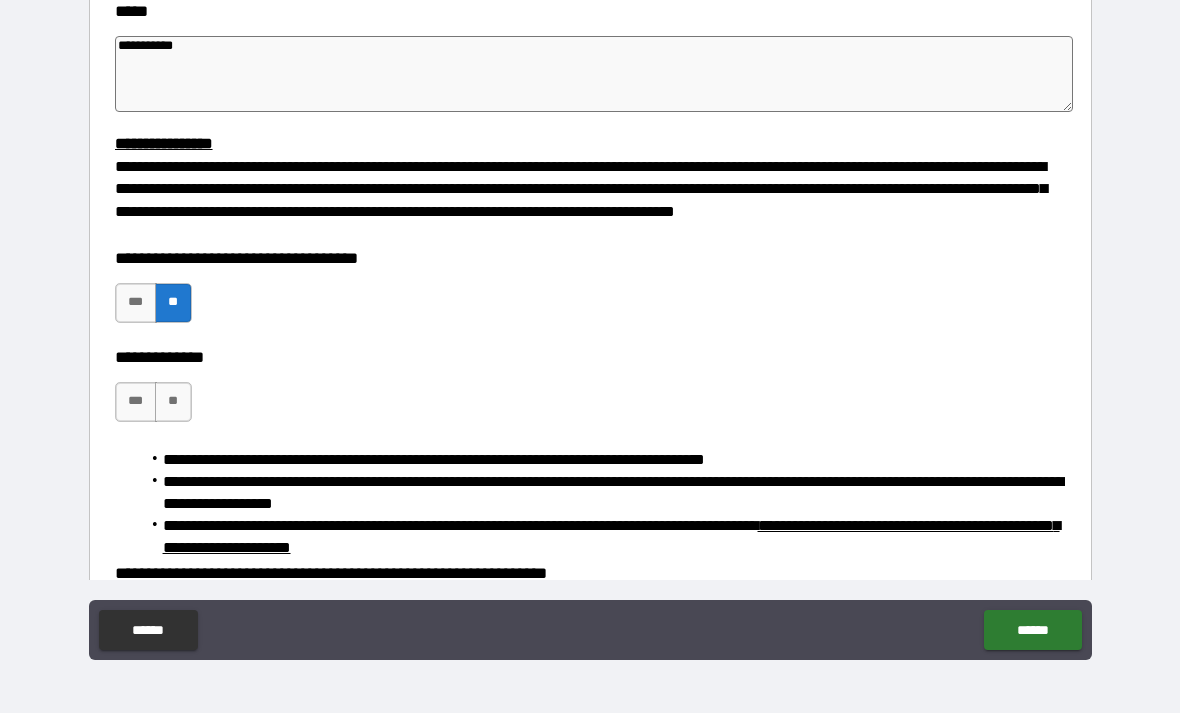 click on "***" at bounding box center [136, 402] 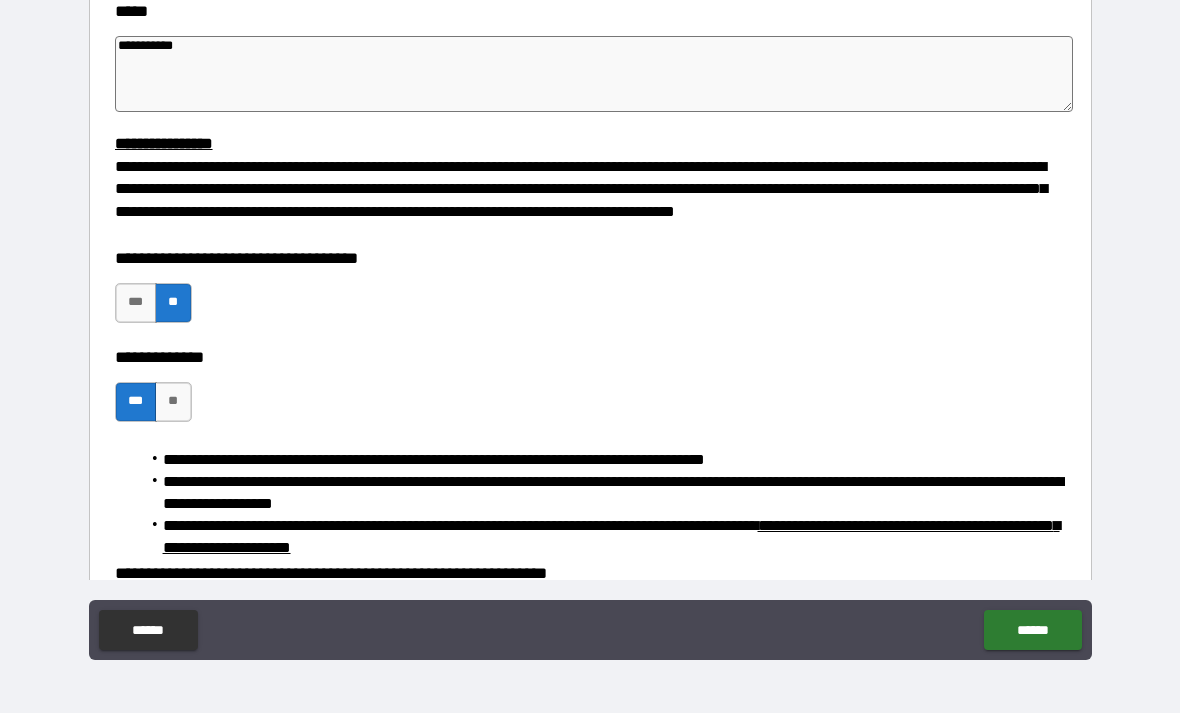 click on "***" at bounding box center (136, 303) 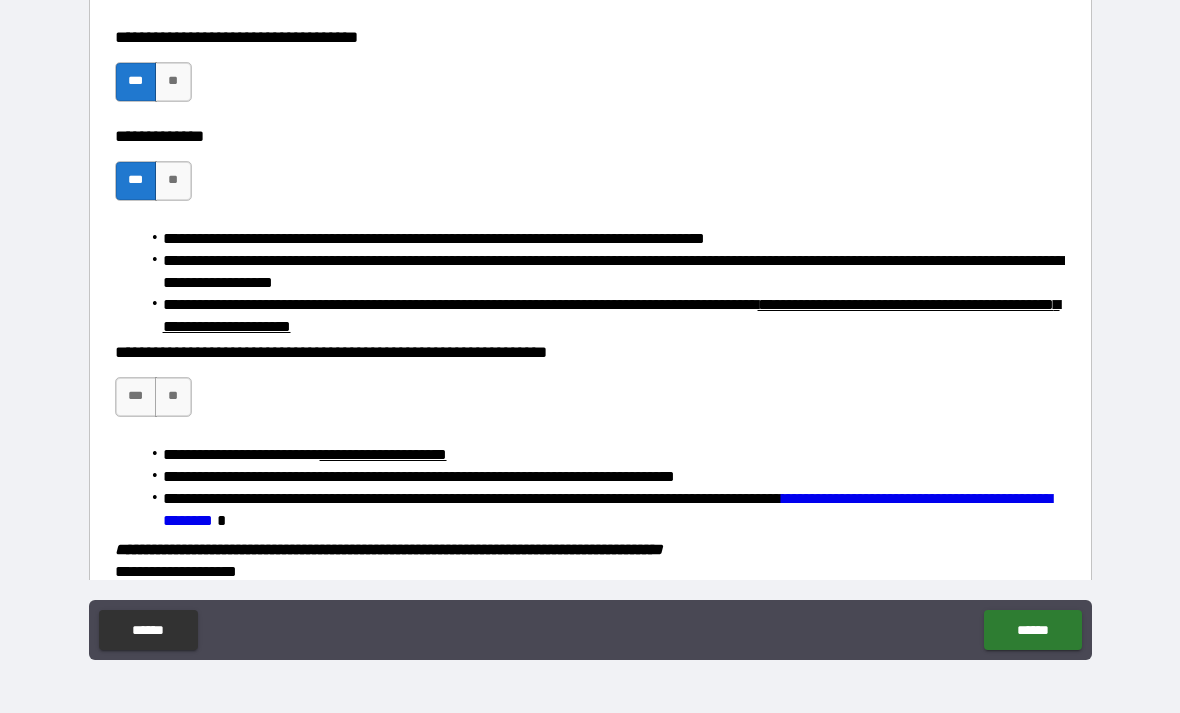 scroll, scrollTop: 510, scrollLeft: 0, axis: vertical 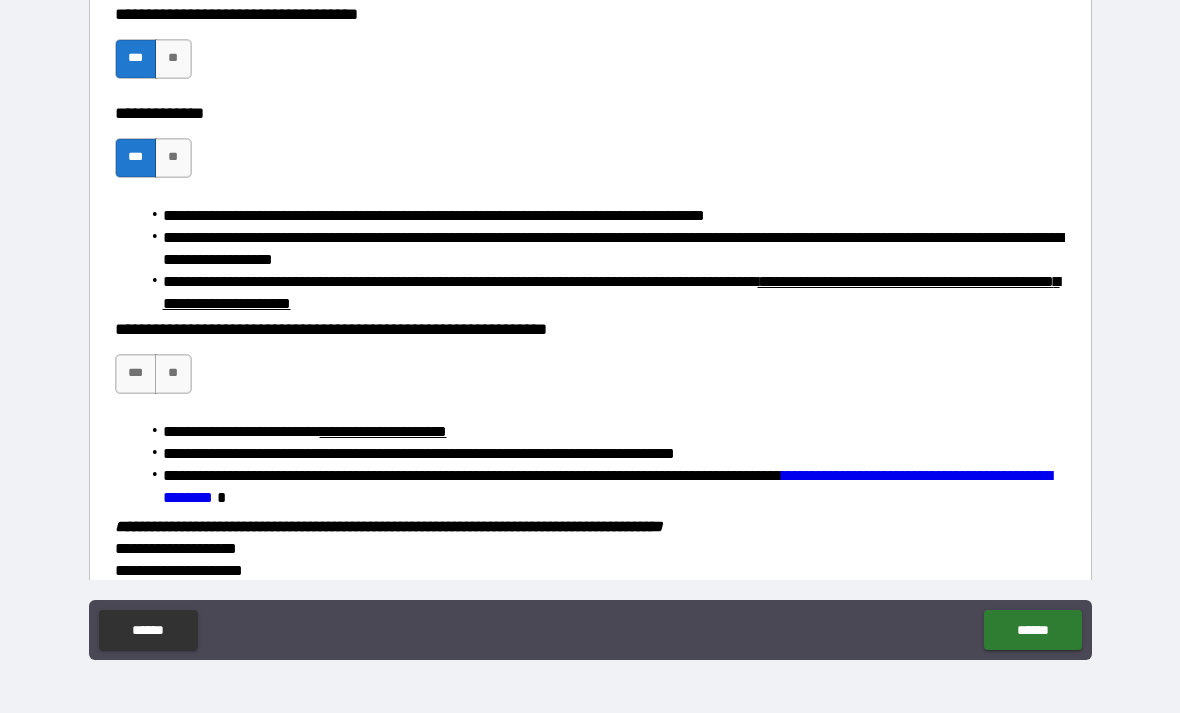 click on "***" at bounding box center [136, 374] 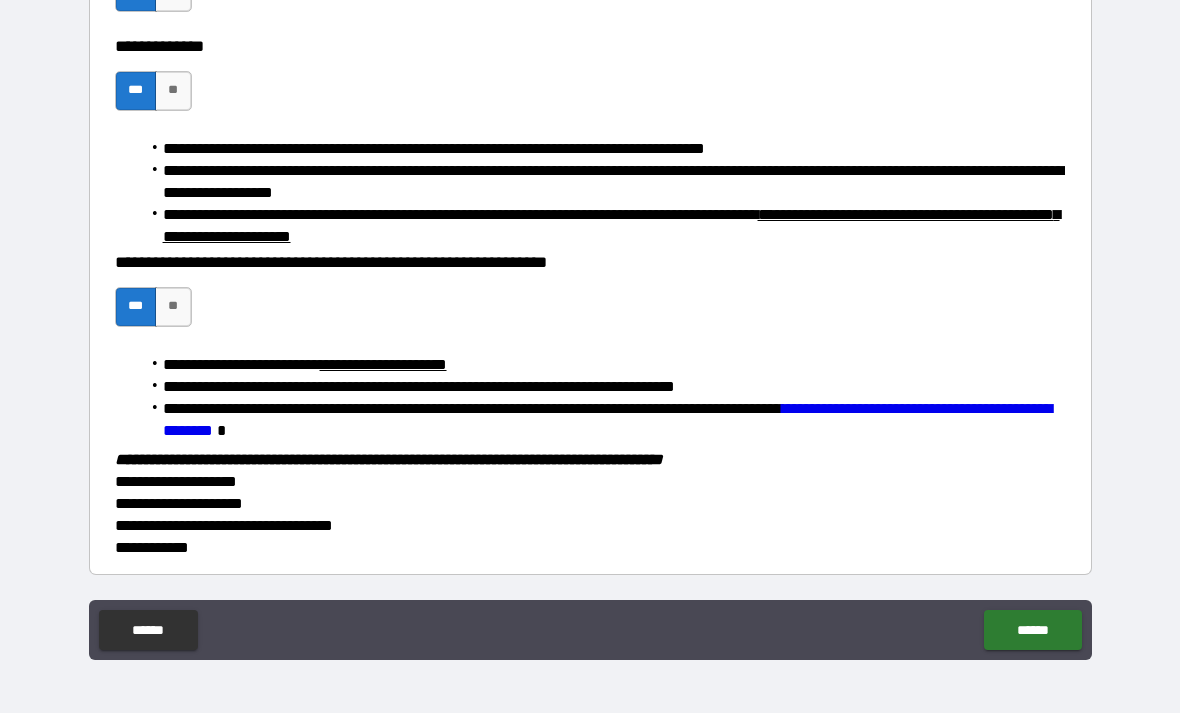 scroll, scrollTop: 576, scrollLeft: 0, axis: vertical 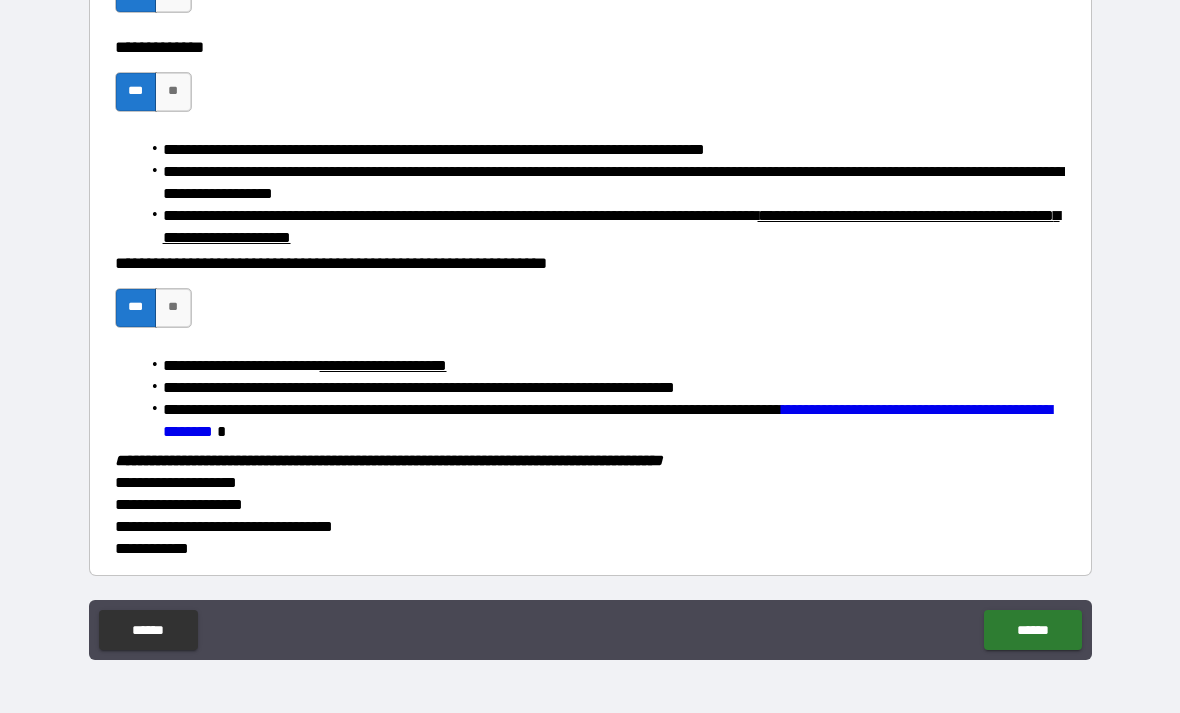 click on "******" at bounding box center (1032, 630) 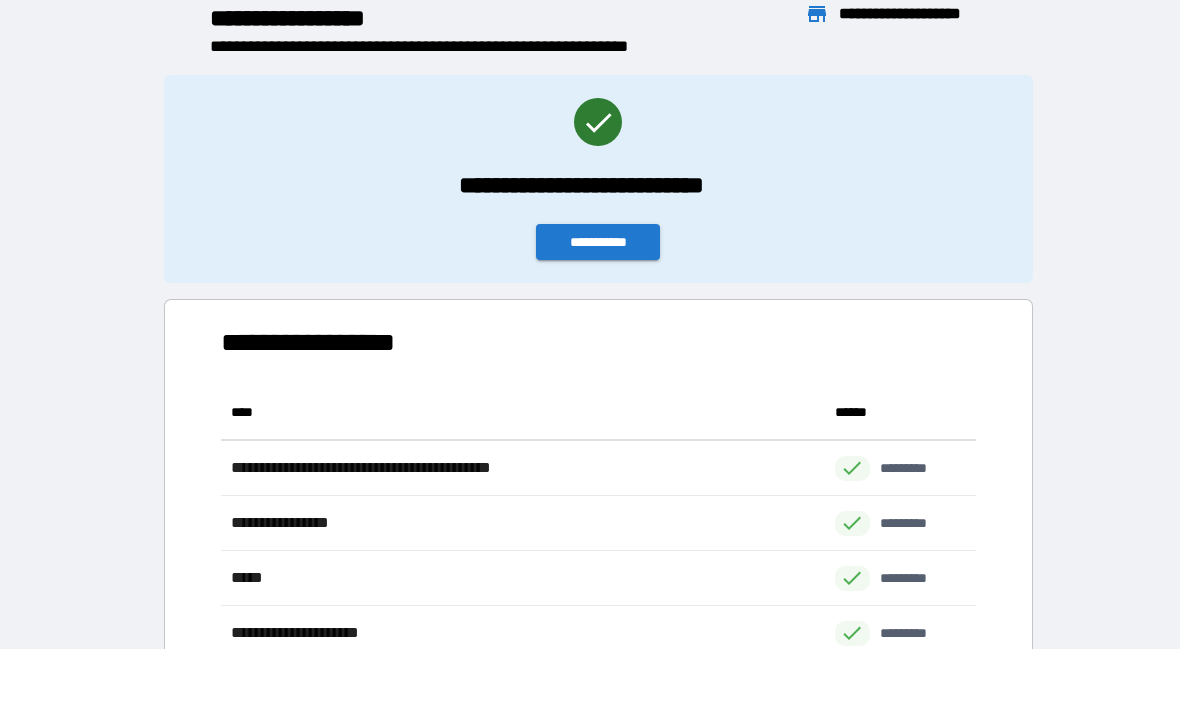 scroll, scrollTop: 1, scrollLeft: 1, axis: both 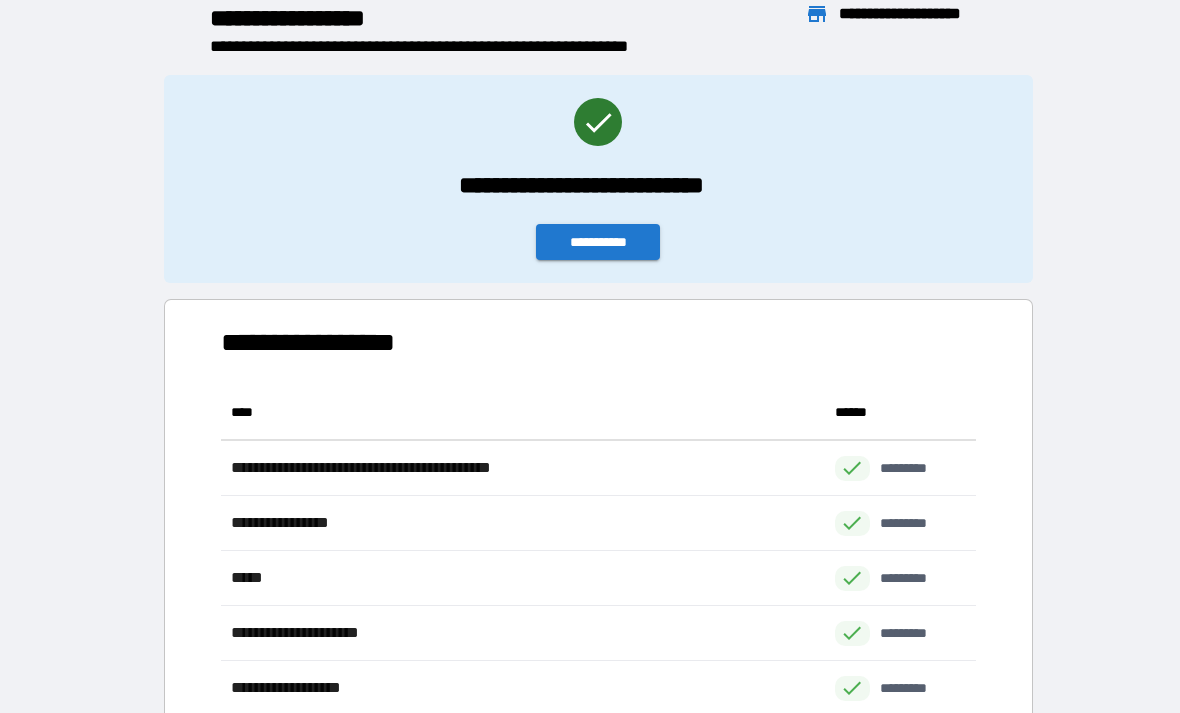 click on "**********" at bounding box center (598, 242) 